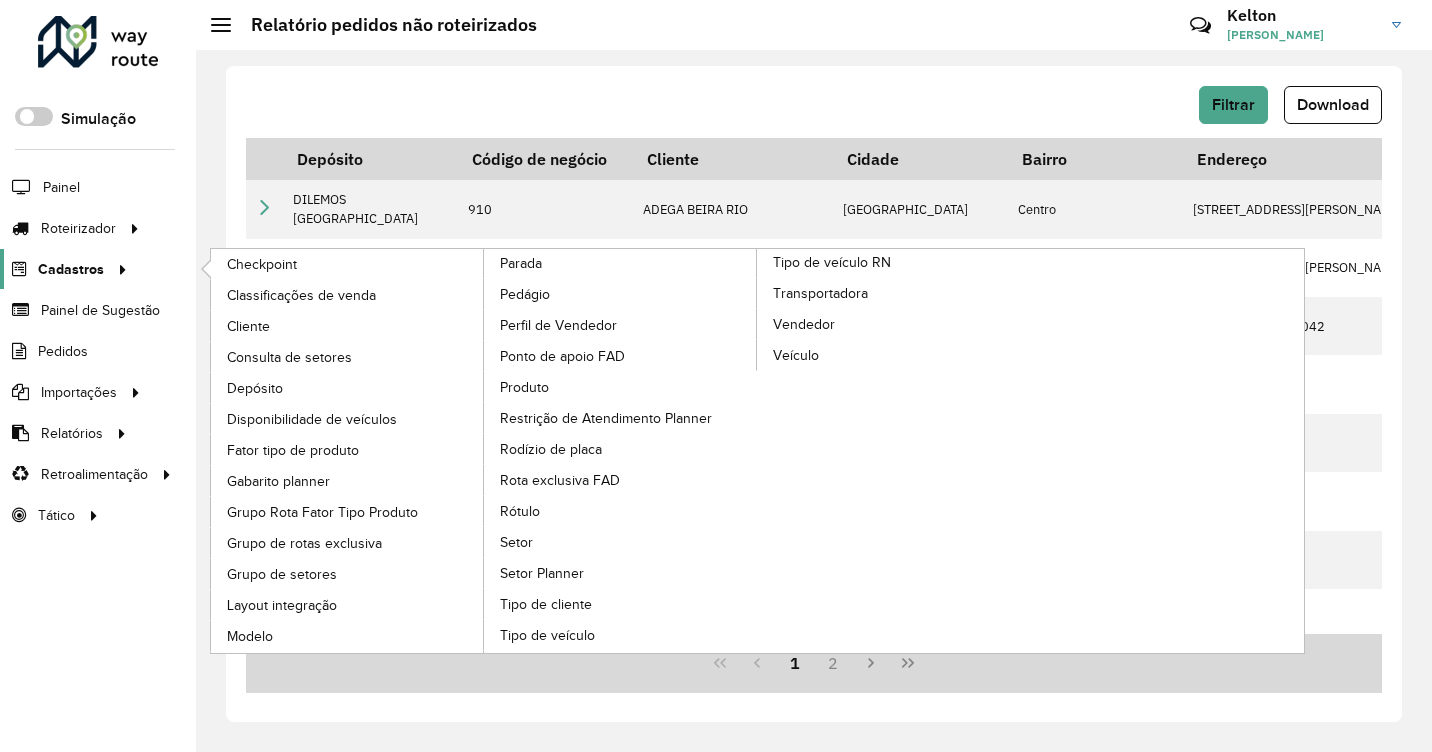 scroll, scrollTop: 0, scrollLeft: 0, axis: both 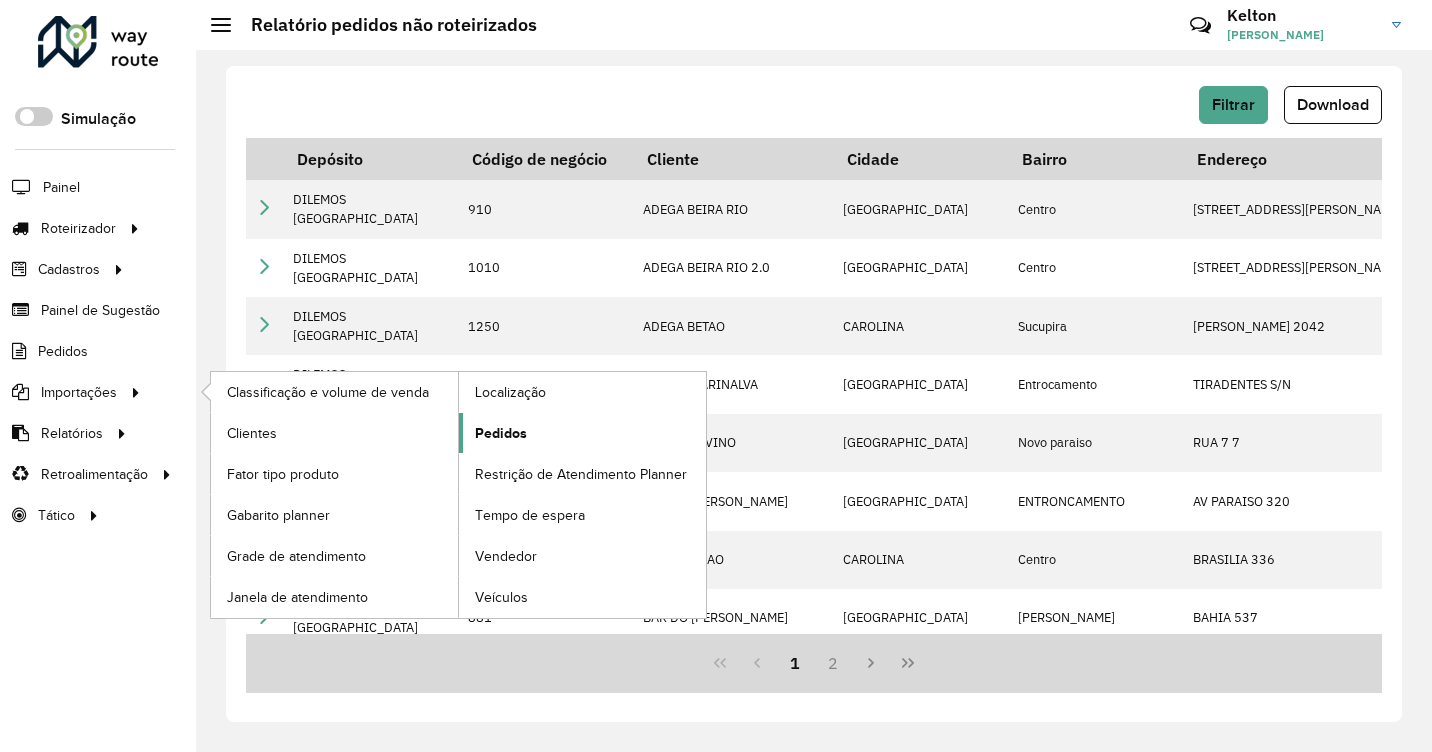 click on "Pedidos" 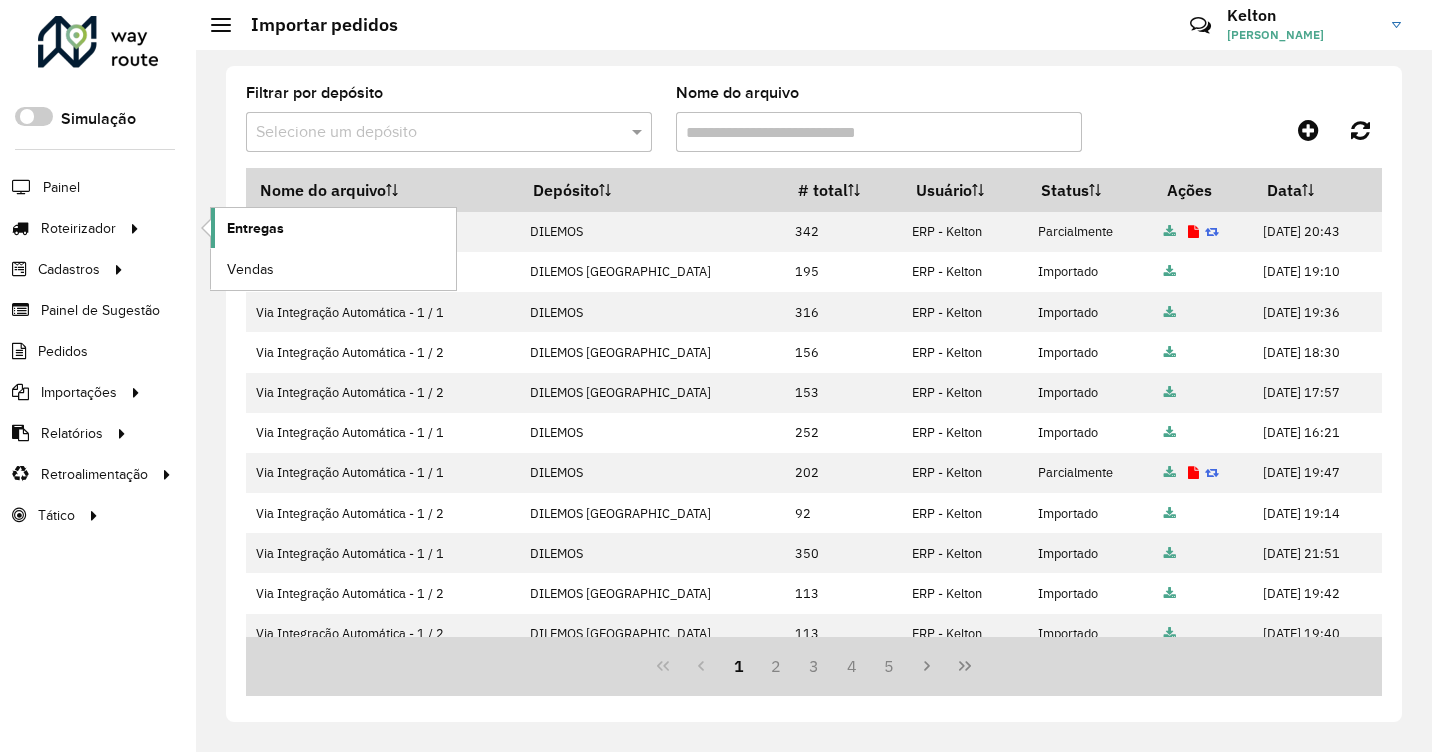 click on "Entregas" 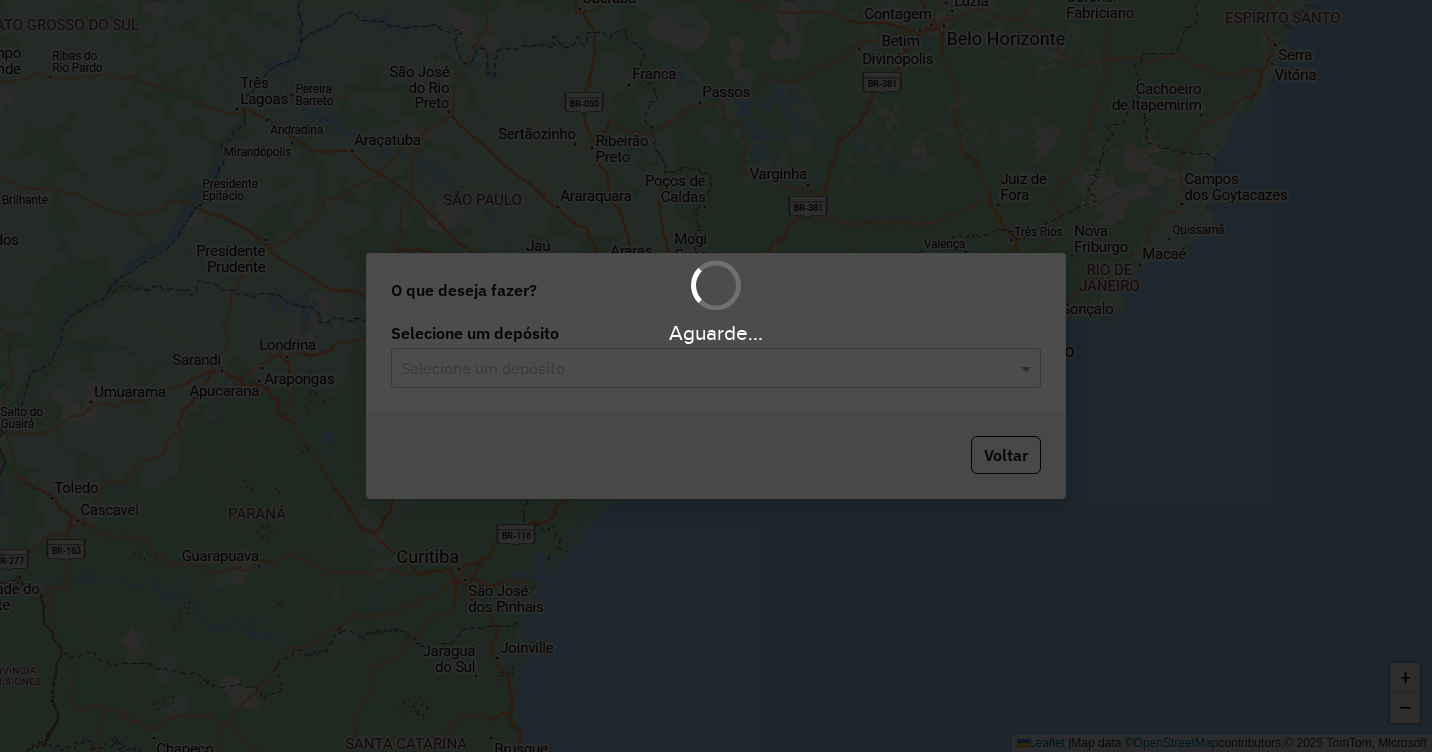 scroll, scrollTop: 0, scrollLeft: 0, axis: both 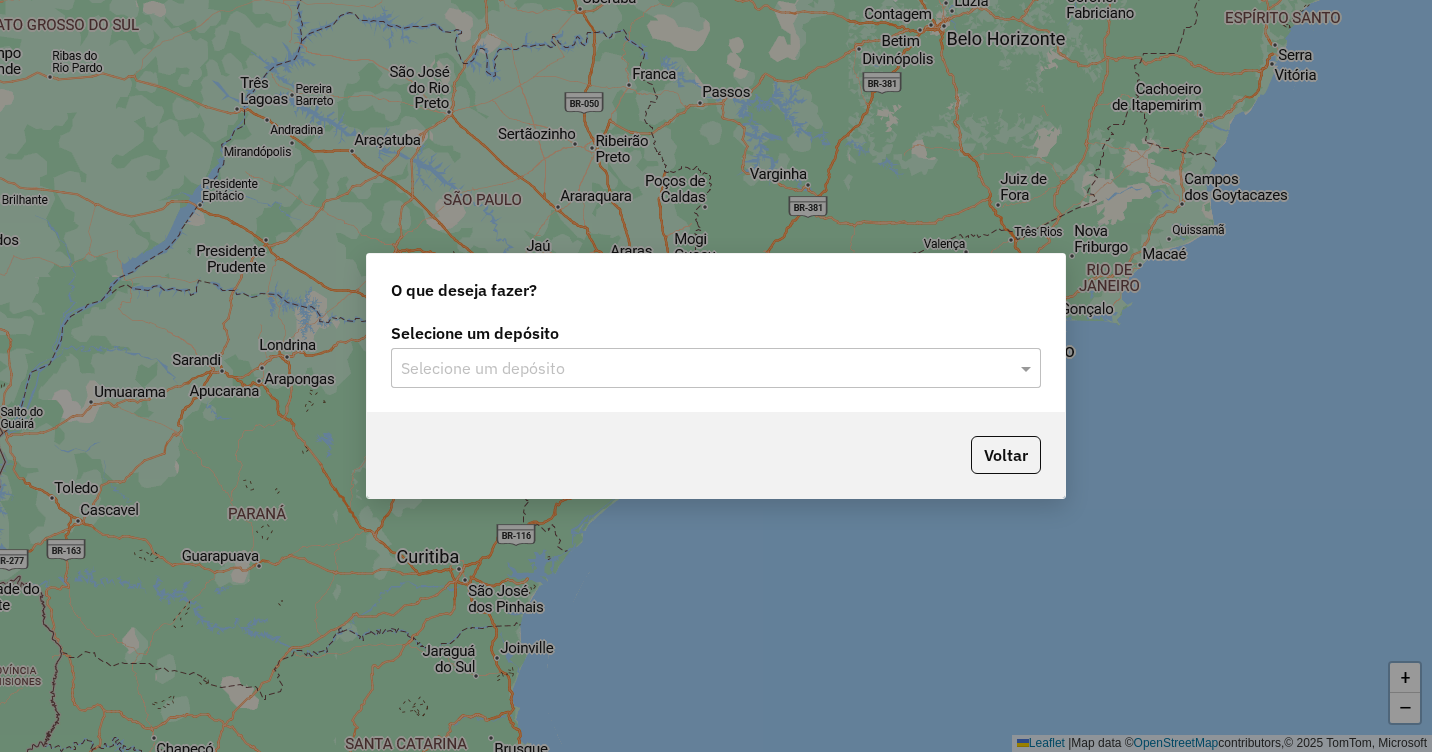 click 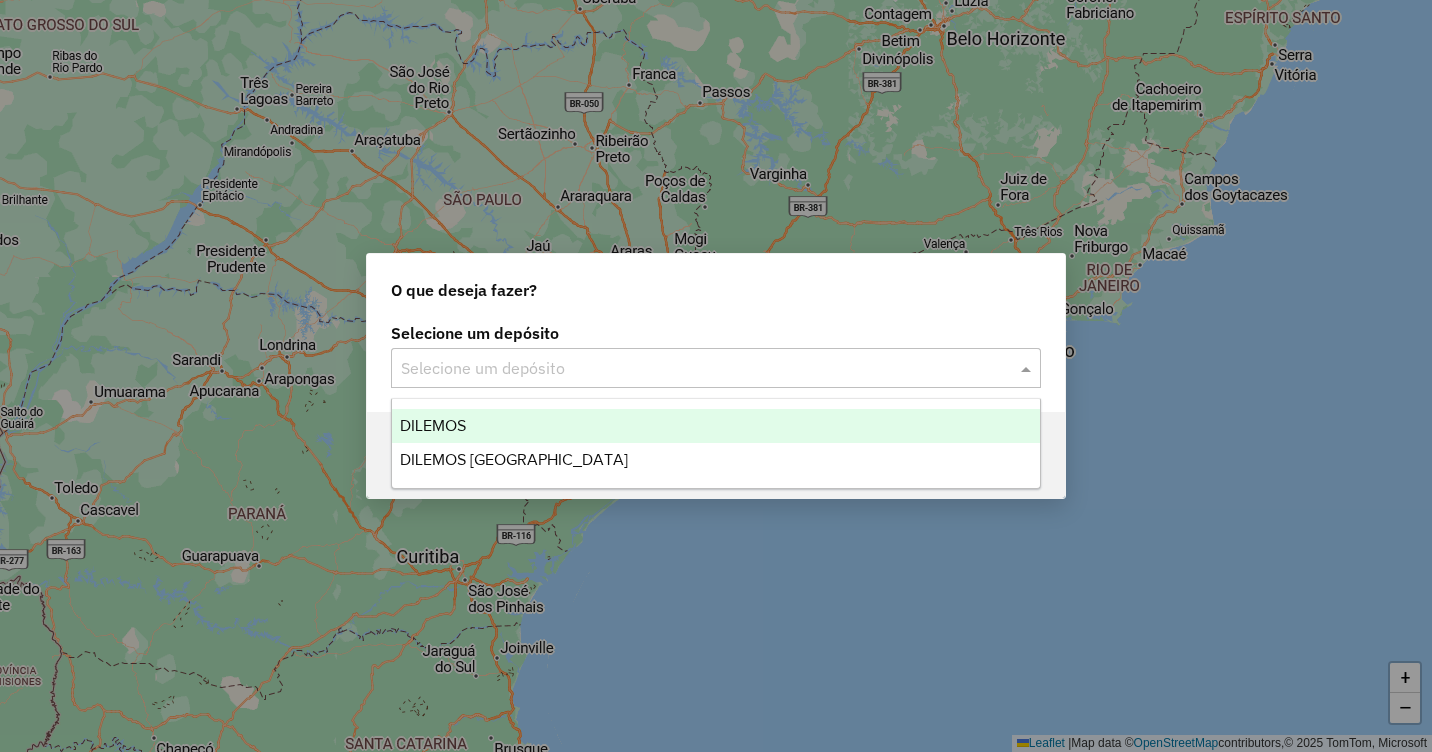 click on "DILEMOS" at bounding box center [433, 425] 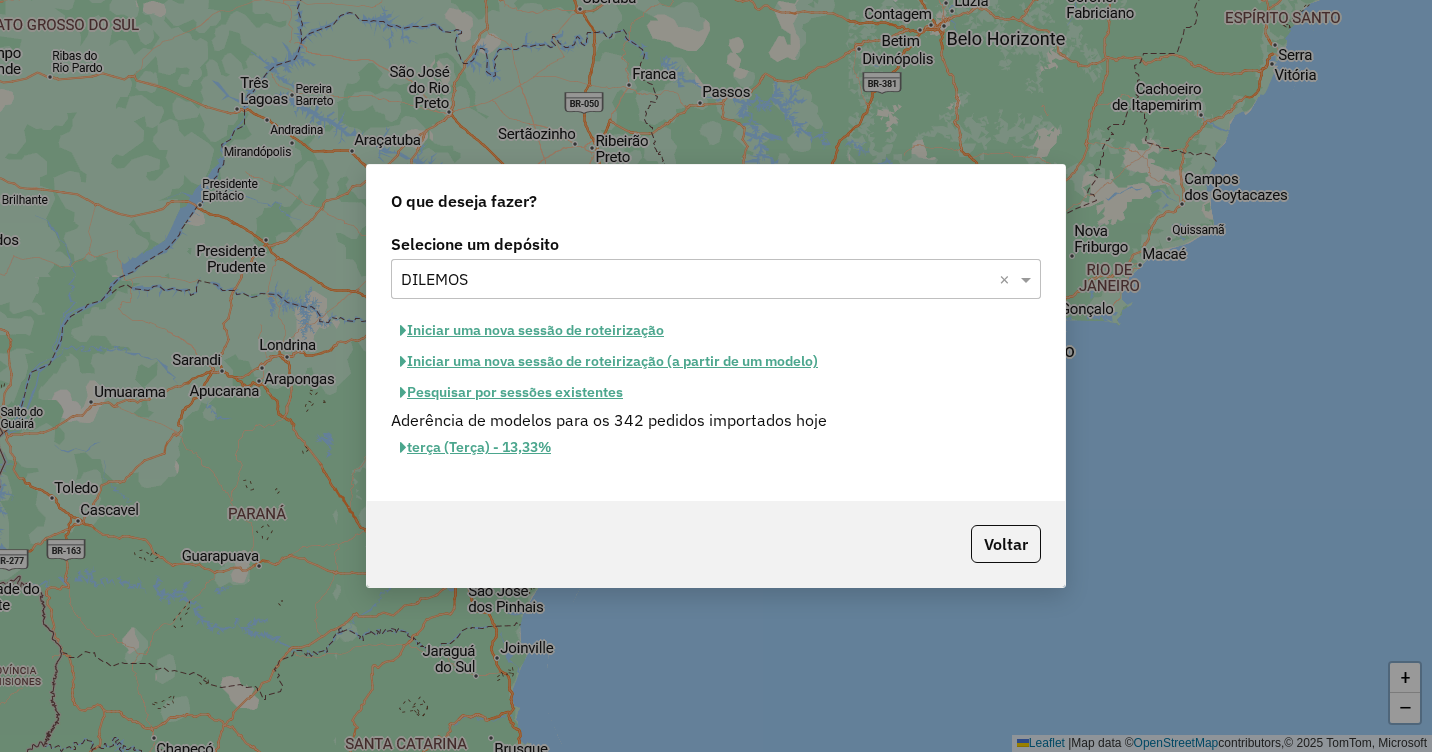 click on "Iniciar uma nova sessão de roteirização" 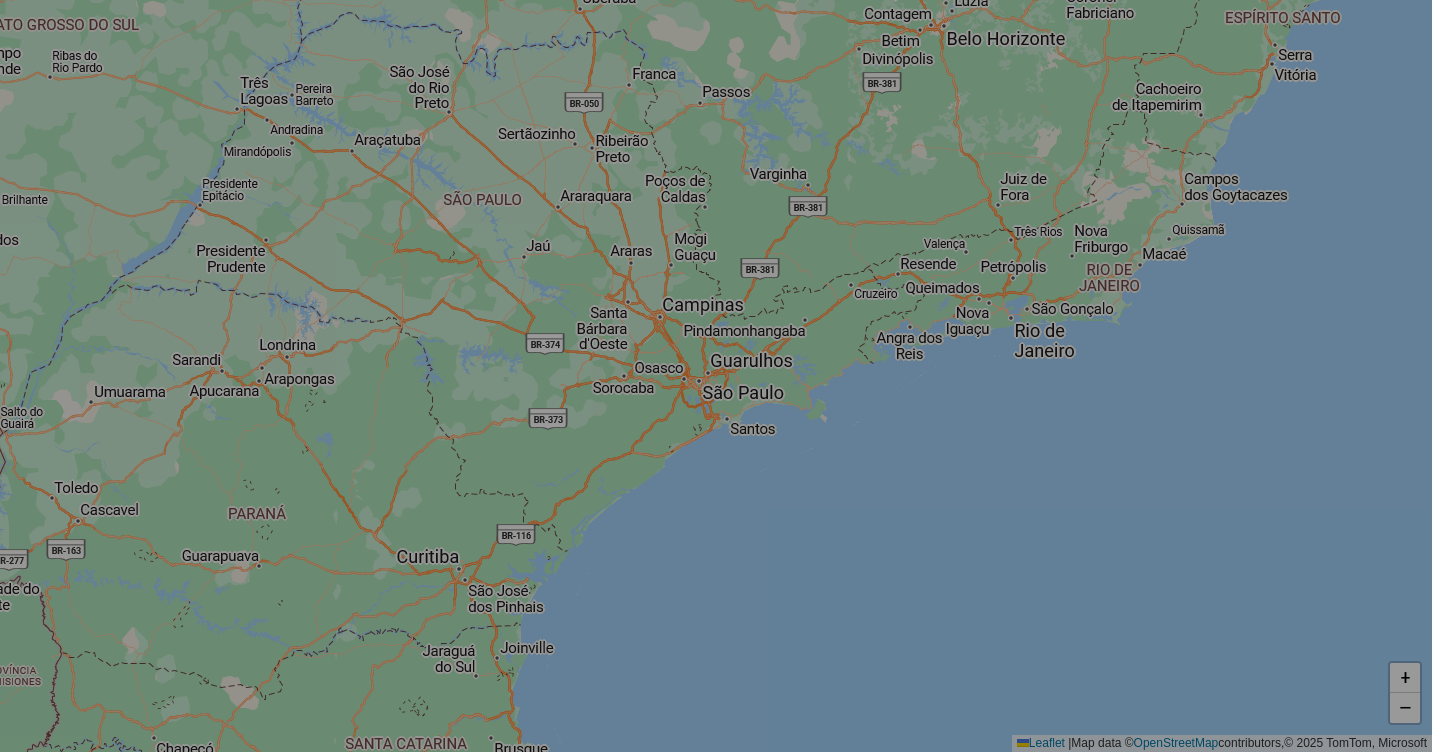 select on "*" 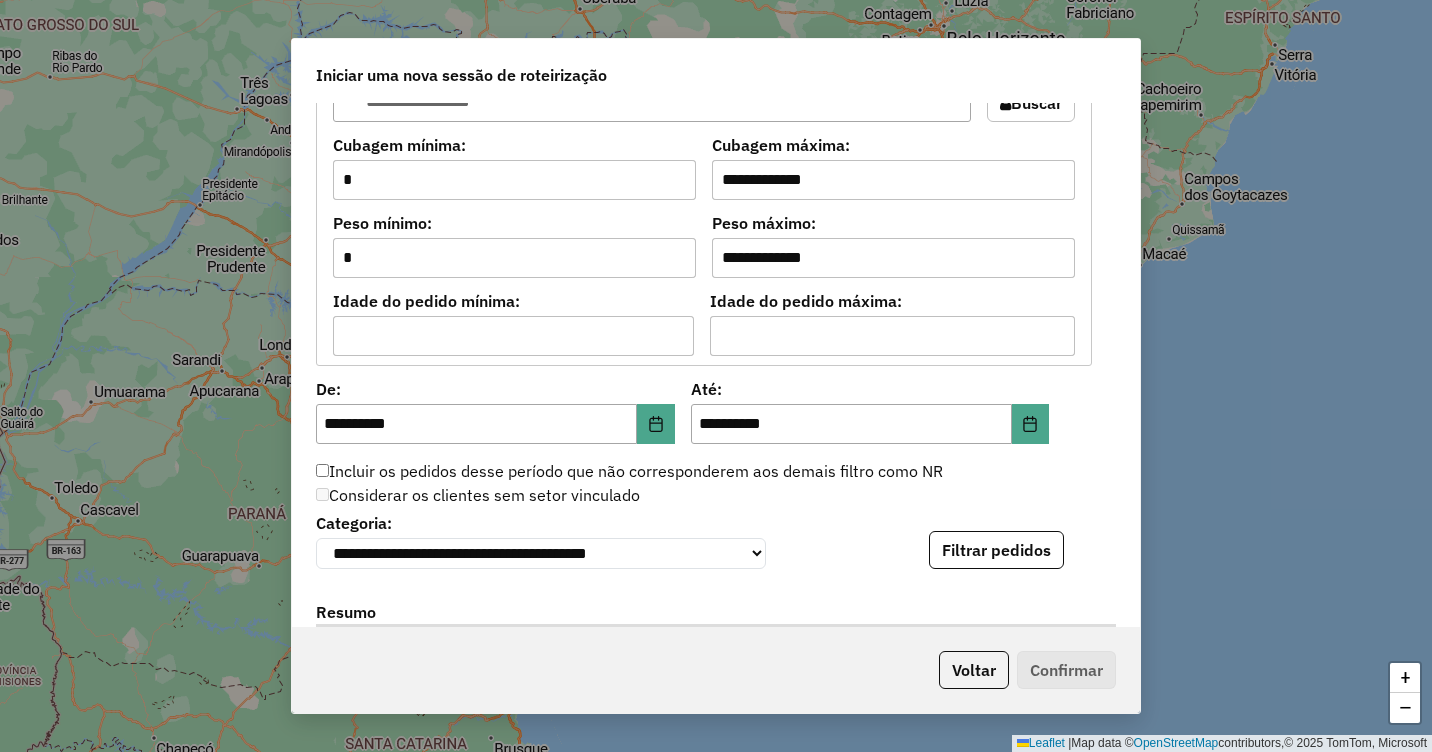 scroll, scrollTop: 1800, scrollLeft: 0, axis: vertical 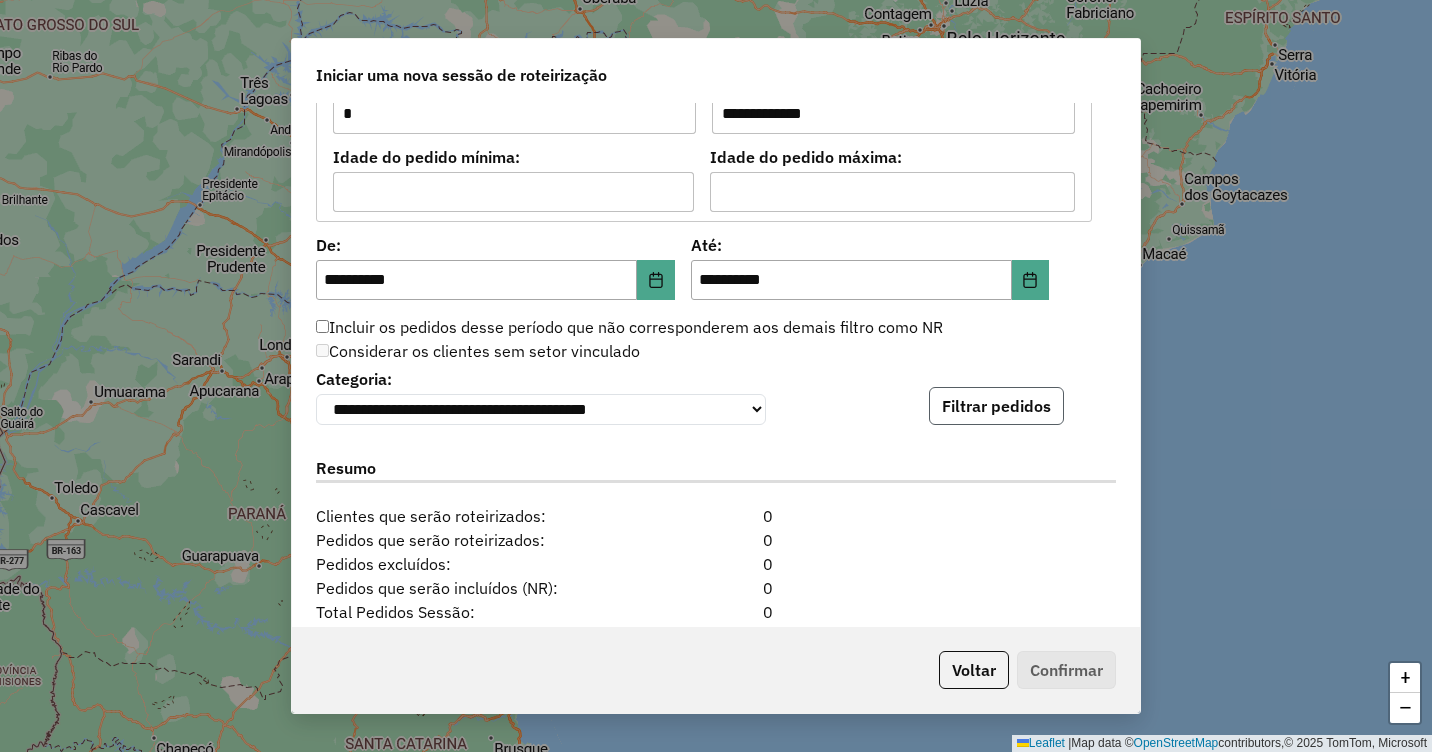 click on "Filtrar pedidos" 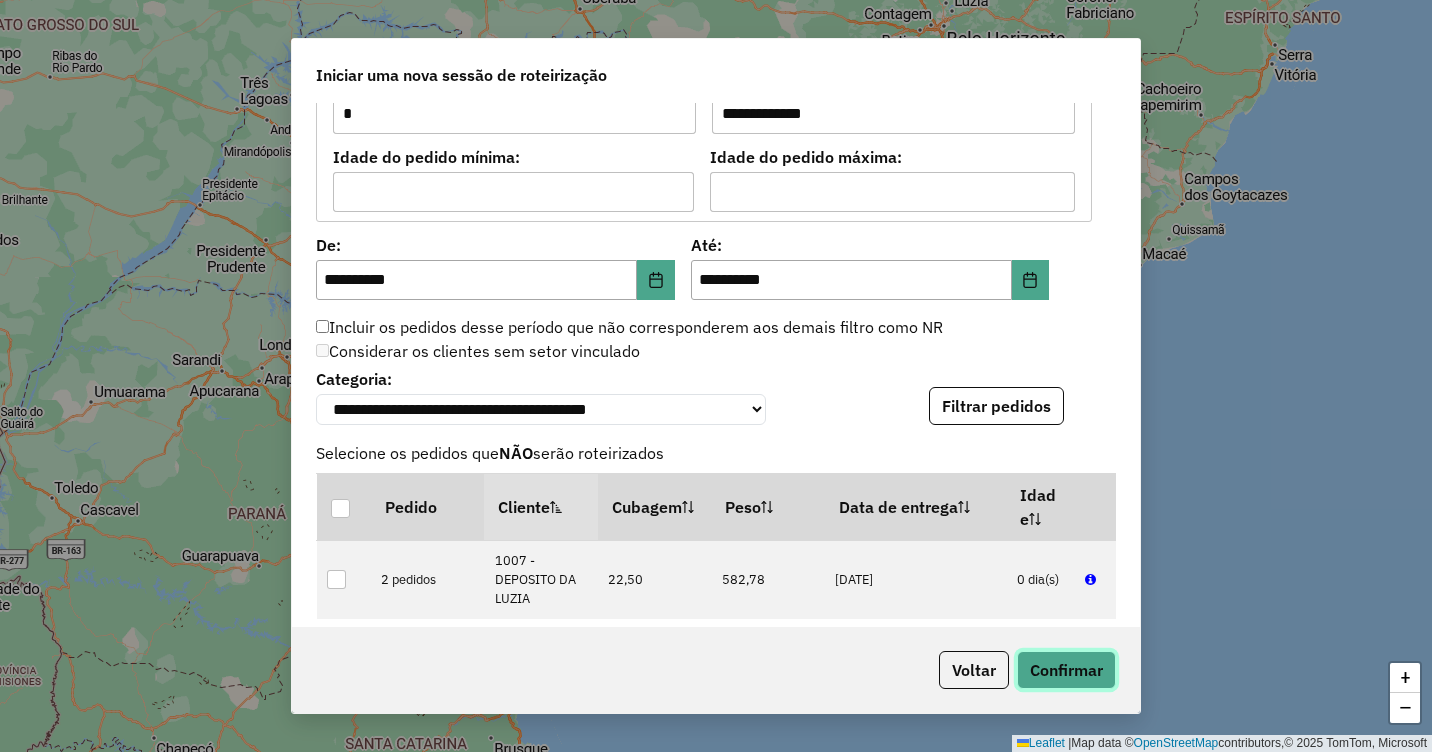 click on "Confirmar" 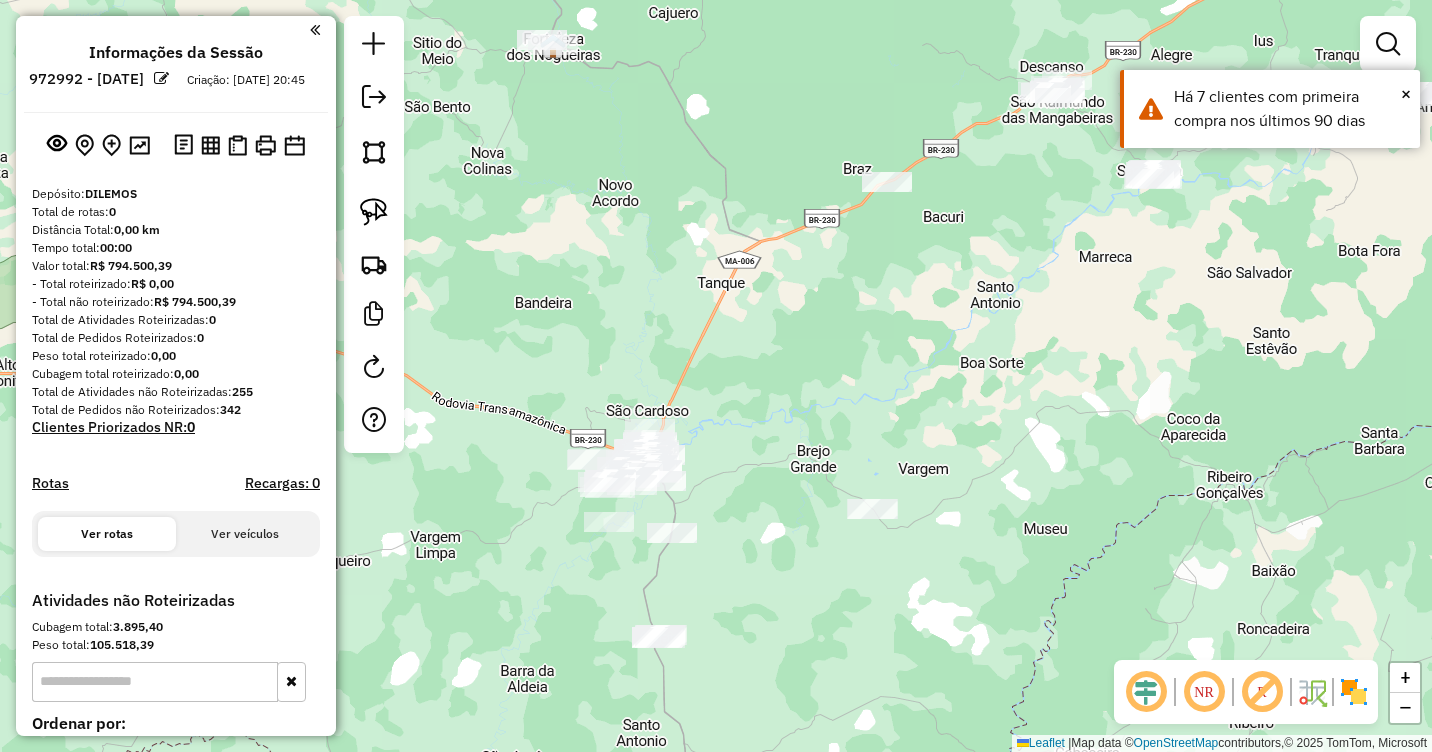 drag, startPoint x: 1037, startPoint y: 335, endPoint x: 959, endPoint y: 400, distance: 101.53325 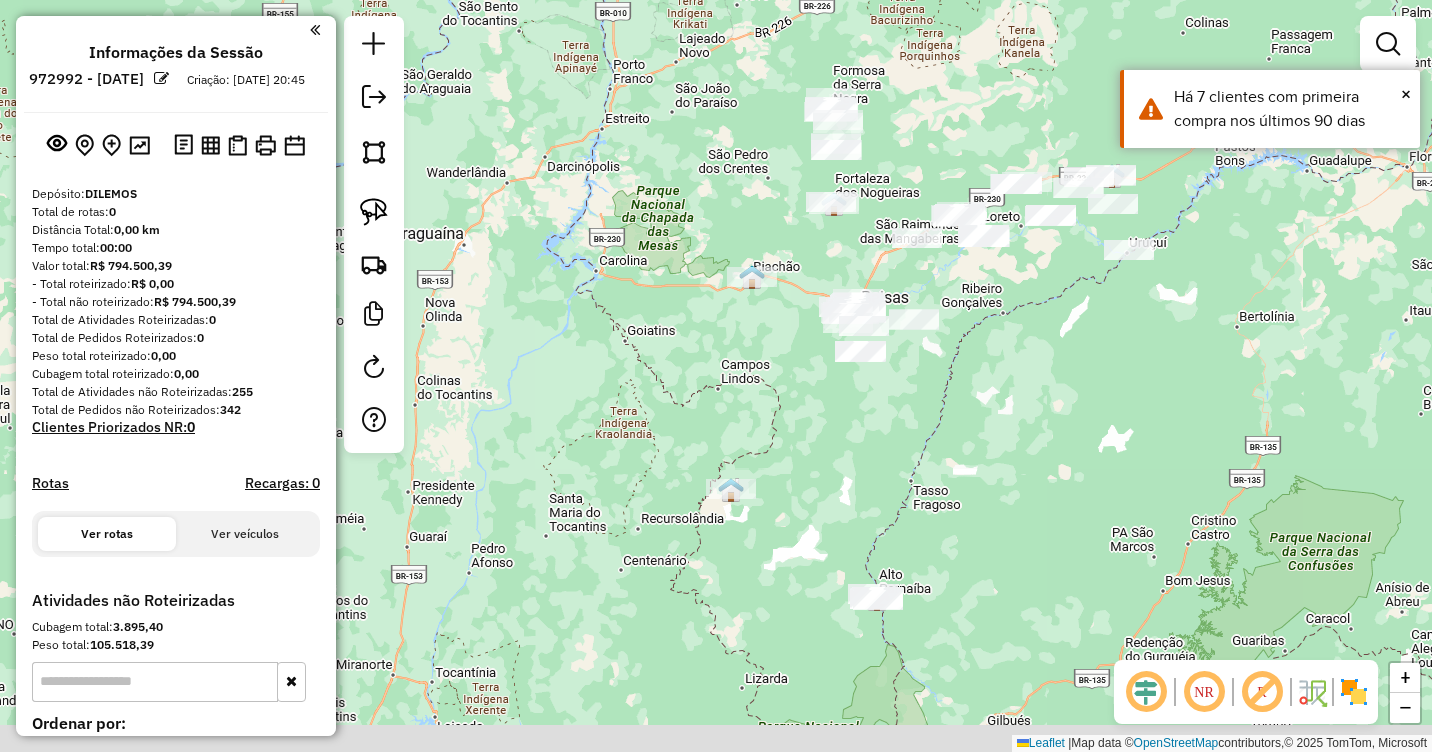 drag, startPoint x: 939, startPoint y: 606, endPoint x: 954, endPoint y: 358, distance: 248.45322 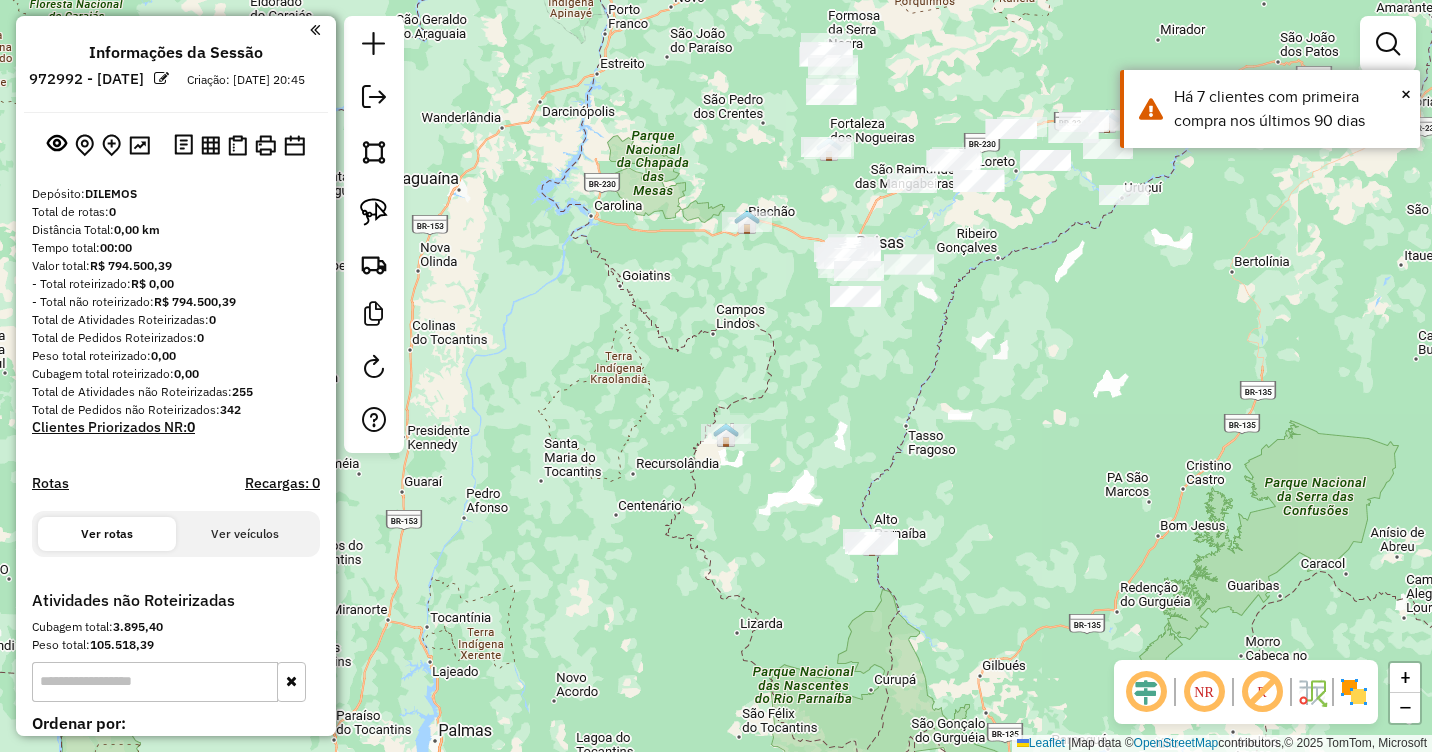 drag, startPoint x: 944, startPoint y: 470, endPoint x: 911, endPoint y: 409, distance: 69.354164 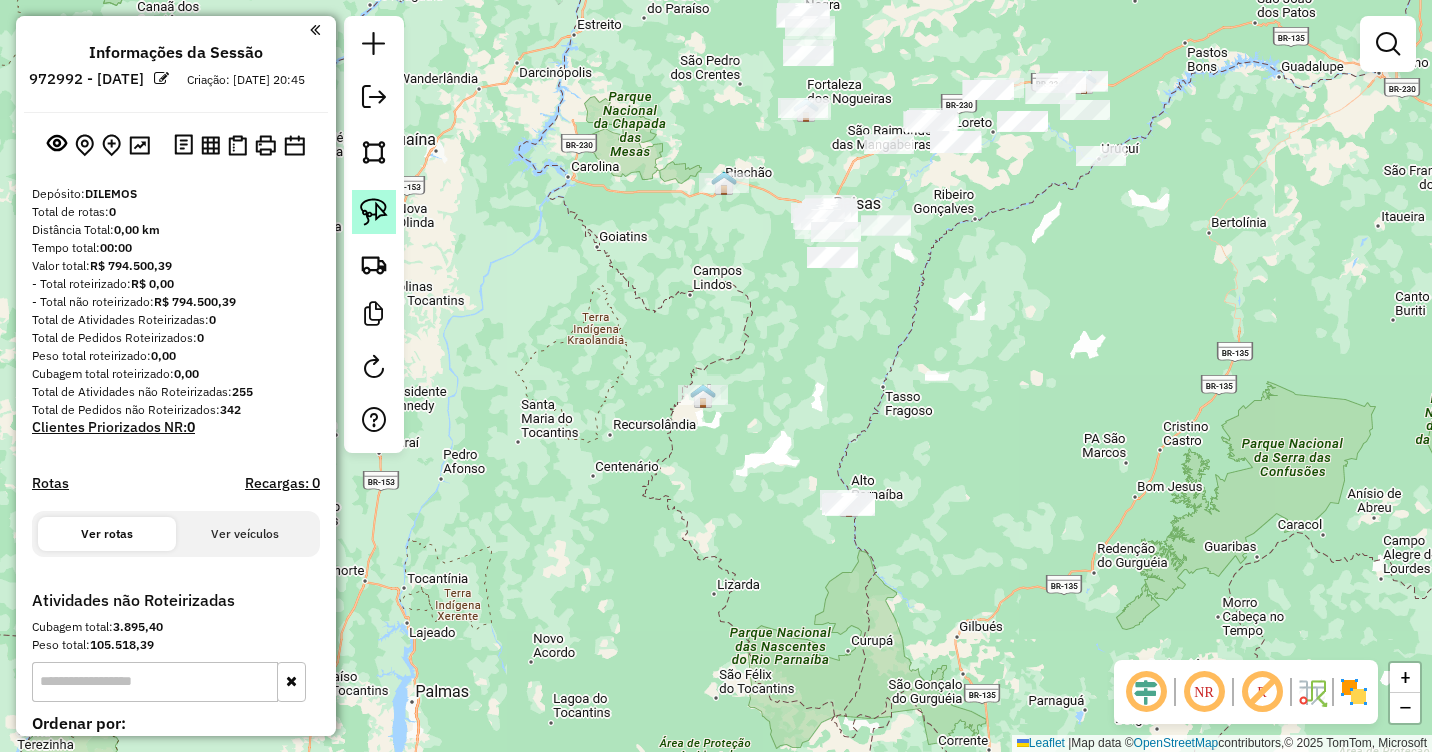 click 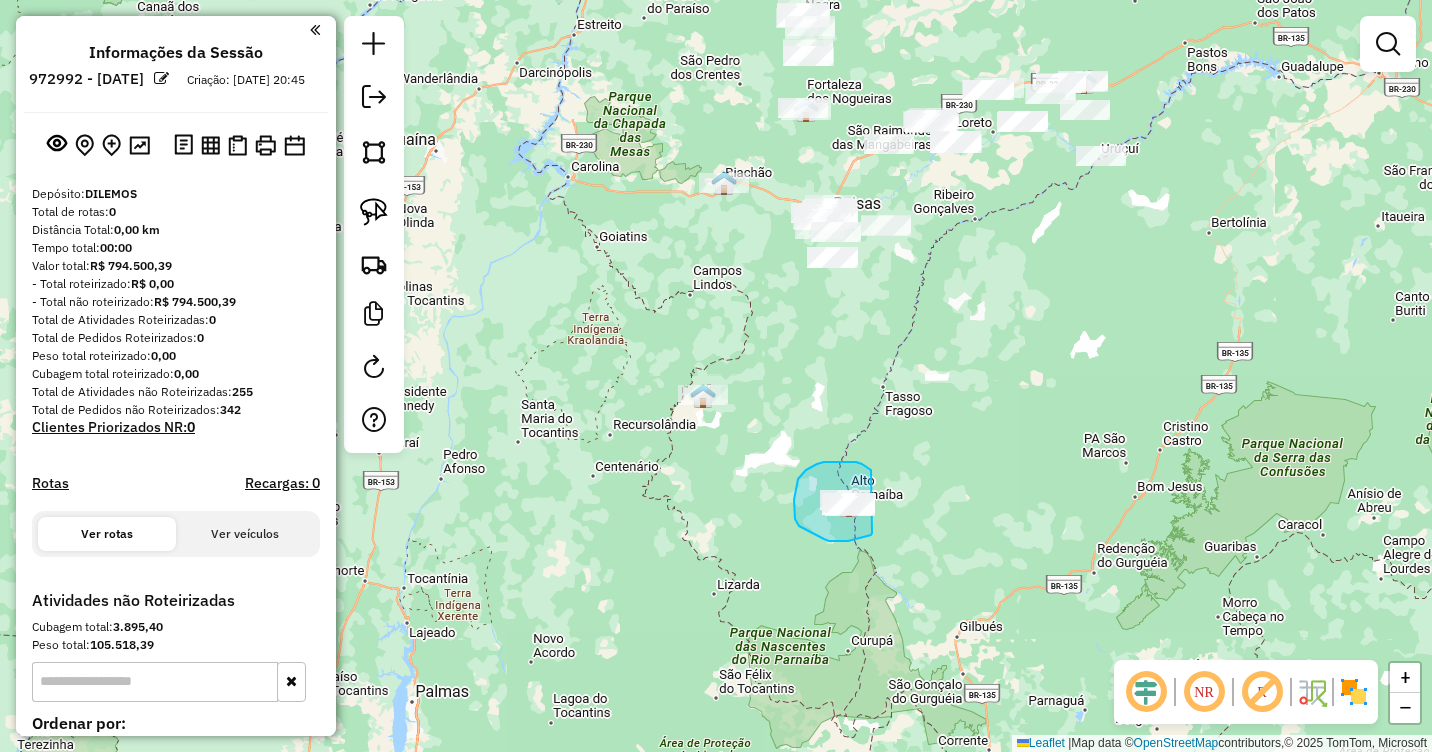 drag, startPoint x: 871, startPoint y: 470, endPoint x: 891, endPoint y: 495, distance: 32.01562 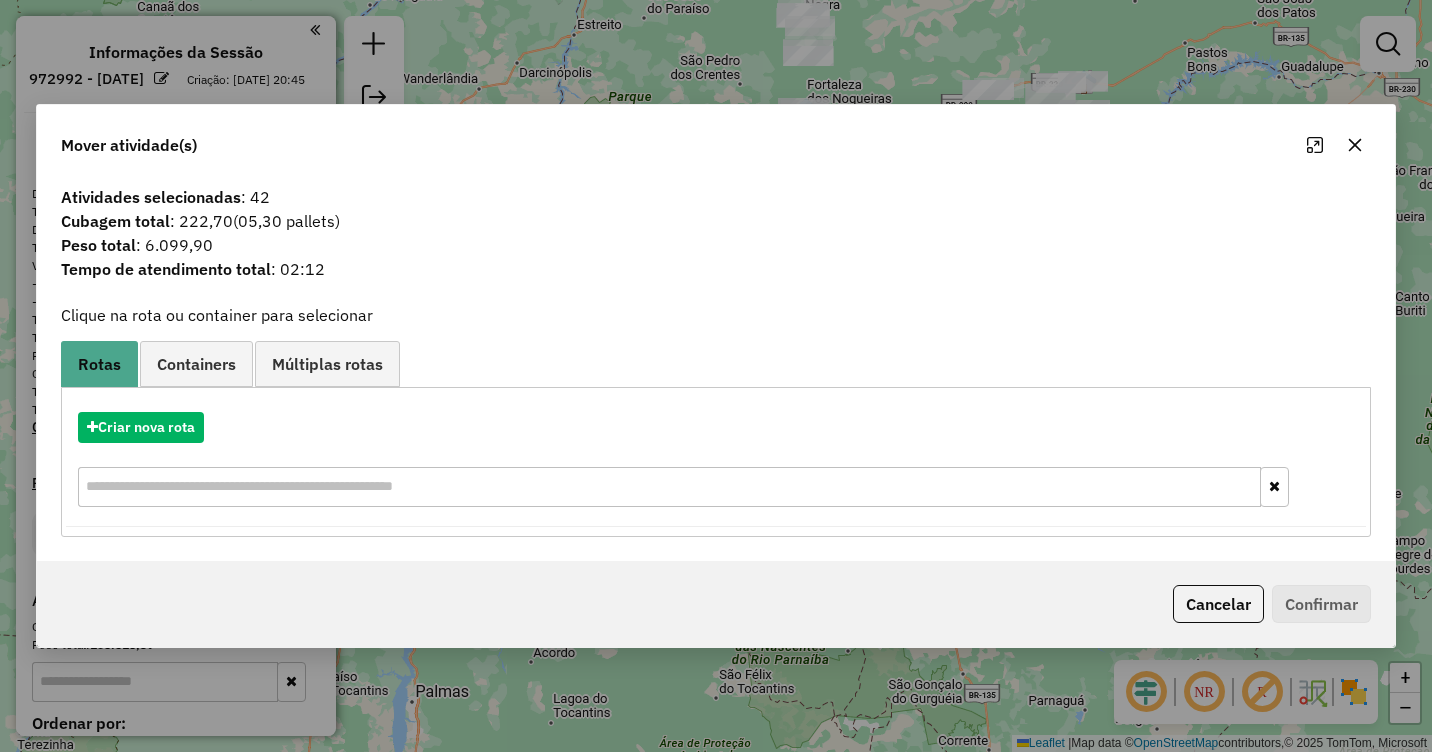 click 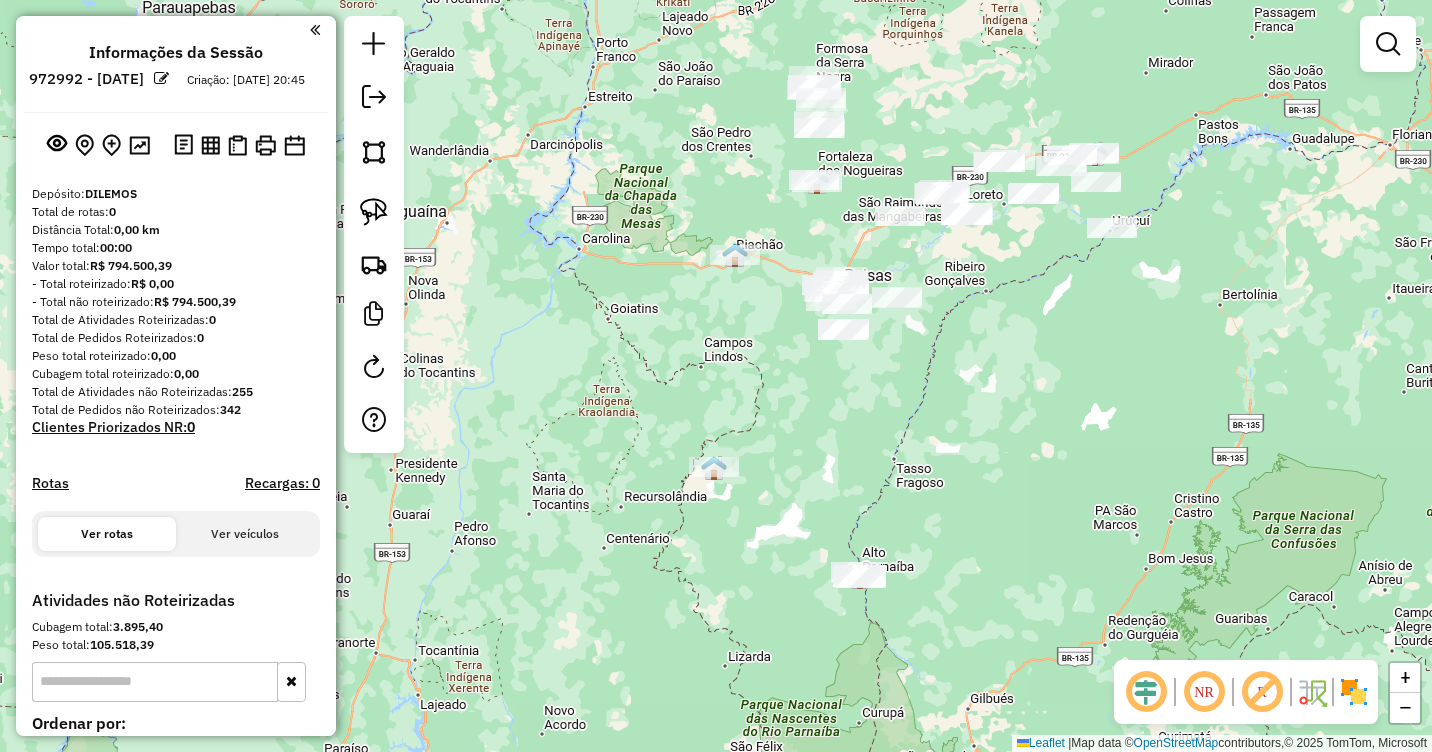 drag, startPoint x: 954, startPoint y: 278, endPoint x: 974, endPoint y: 458, distance: 181.1077 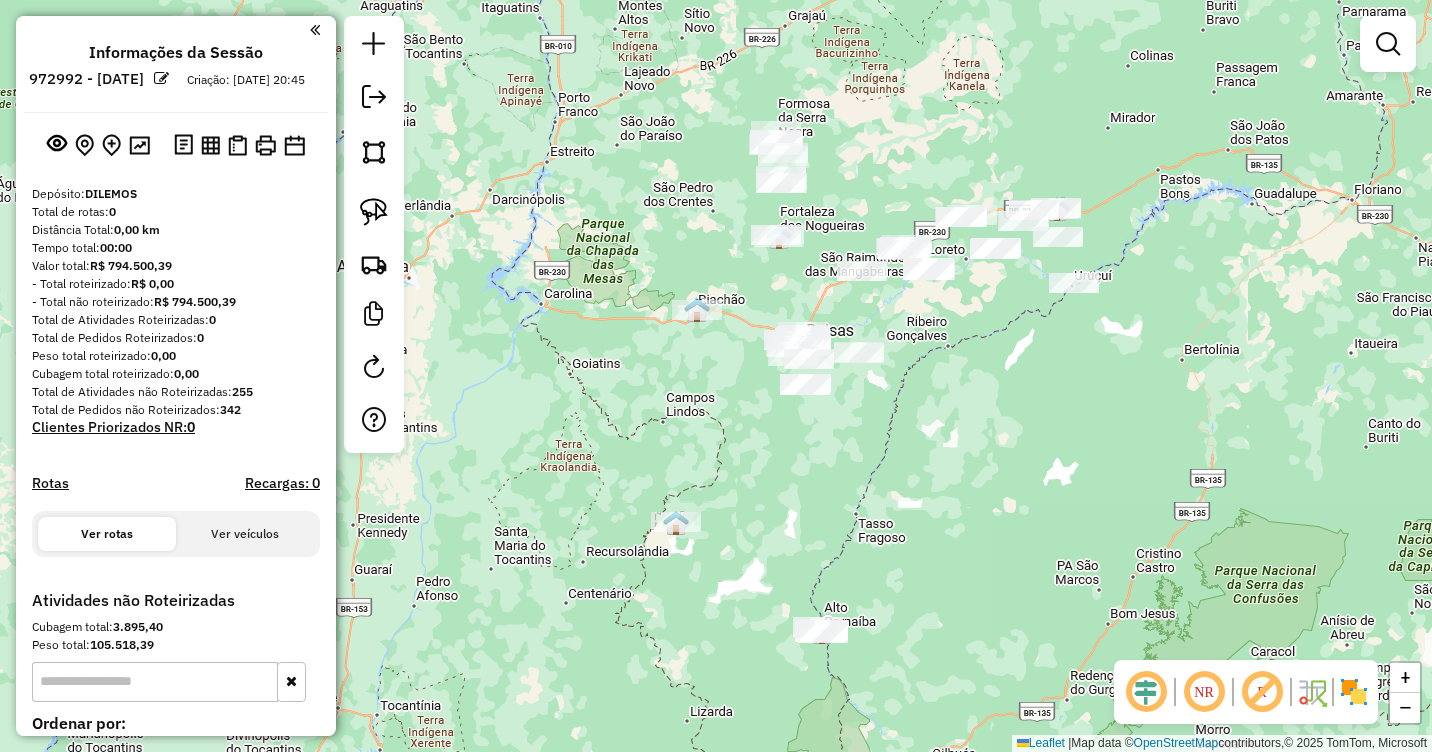 drag, startPoint x: 996, startPoint y: 407, endPoint x: 947, endPoint y: 351, distance: 74.41102 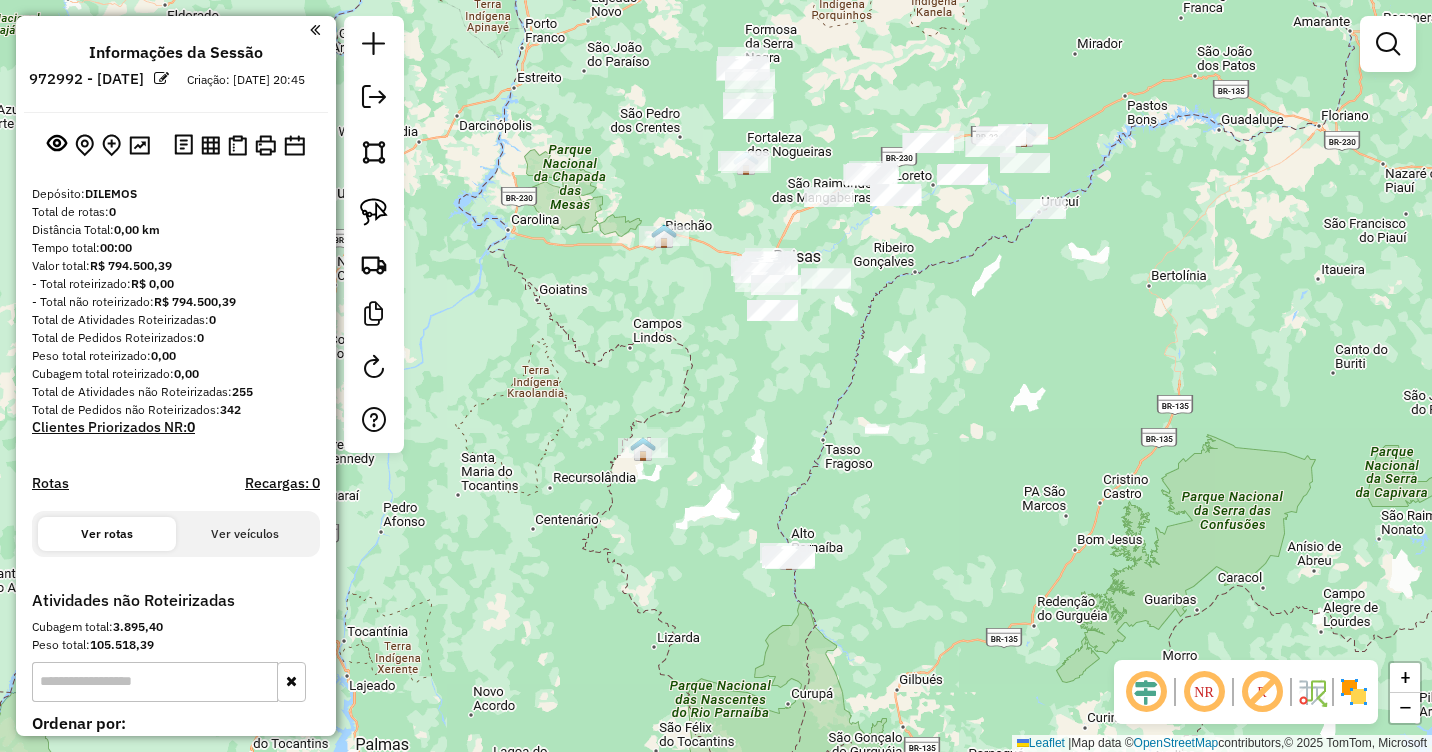 drag, startPoint x: 910, startPoint y: 591, endPoint x: 808, endPoint y: 417, distance: 201.69284 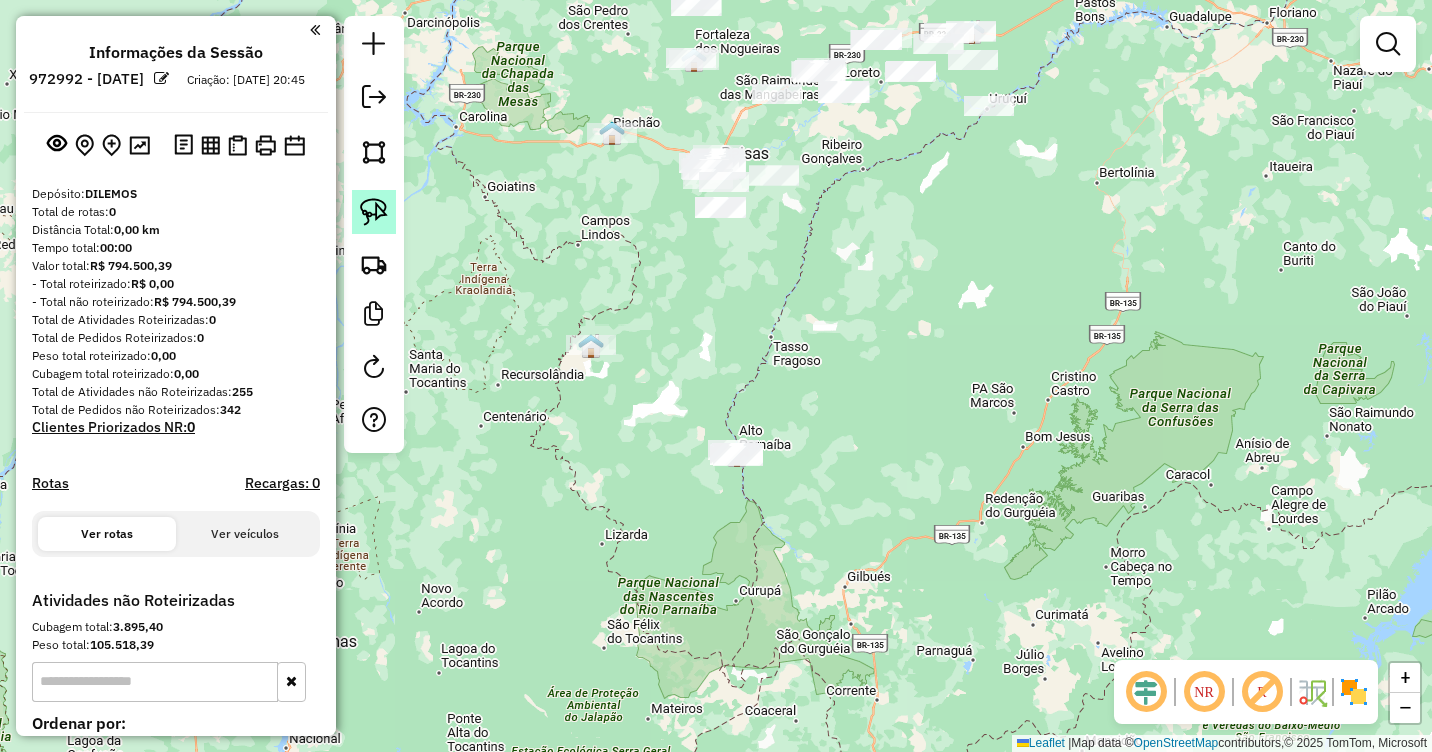click 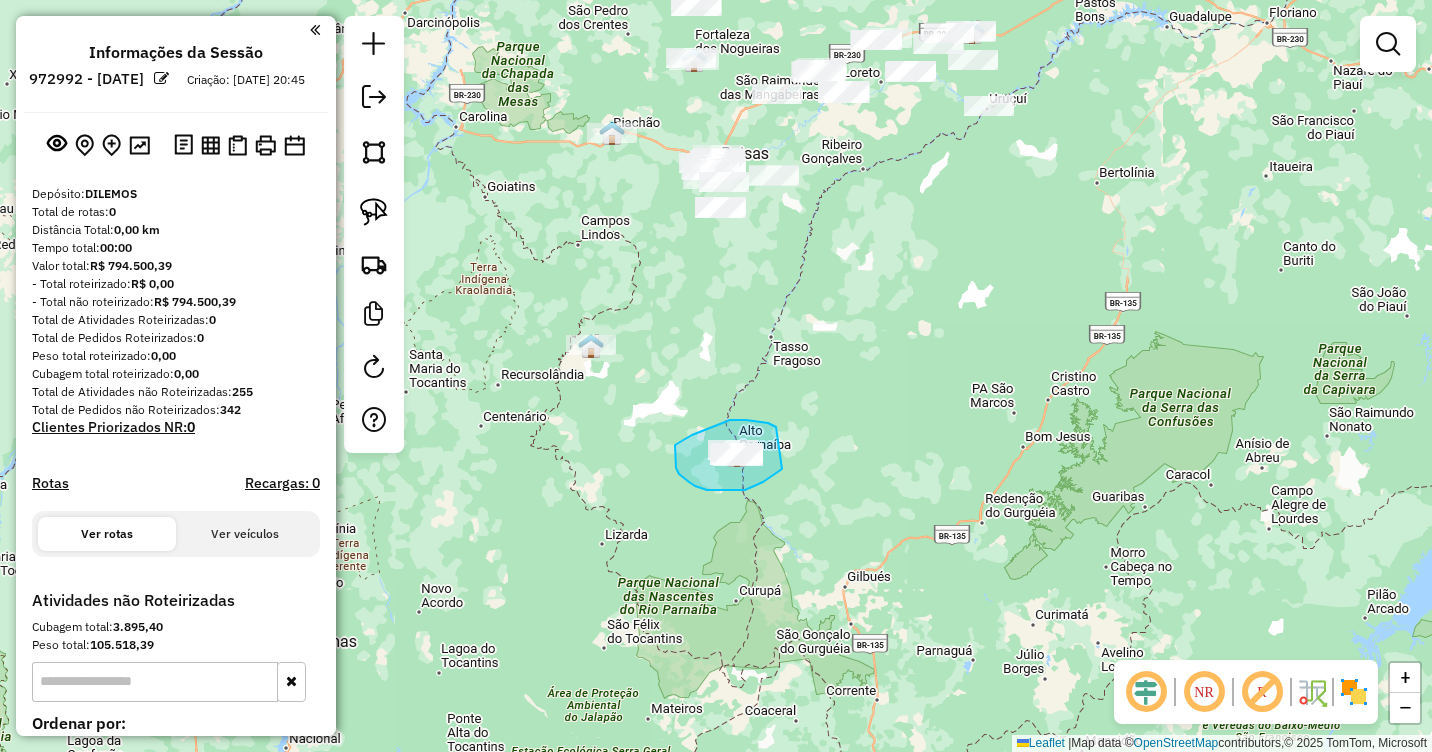 drag, startPoint x: 756, startPoint y: 422, endPoint x: 782, endPoint y: 467, distance: 51.971146 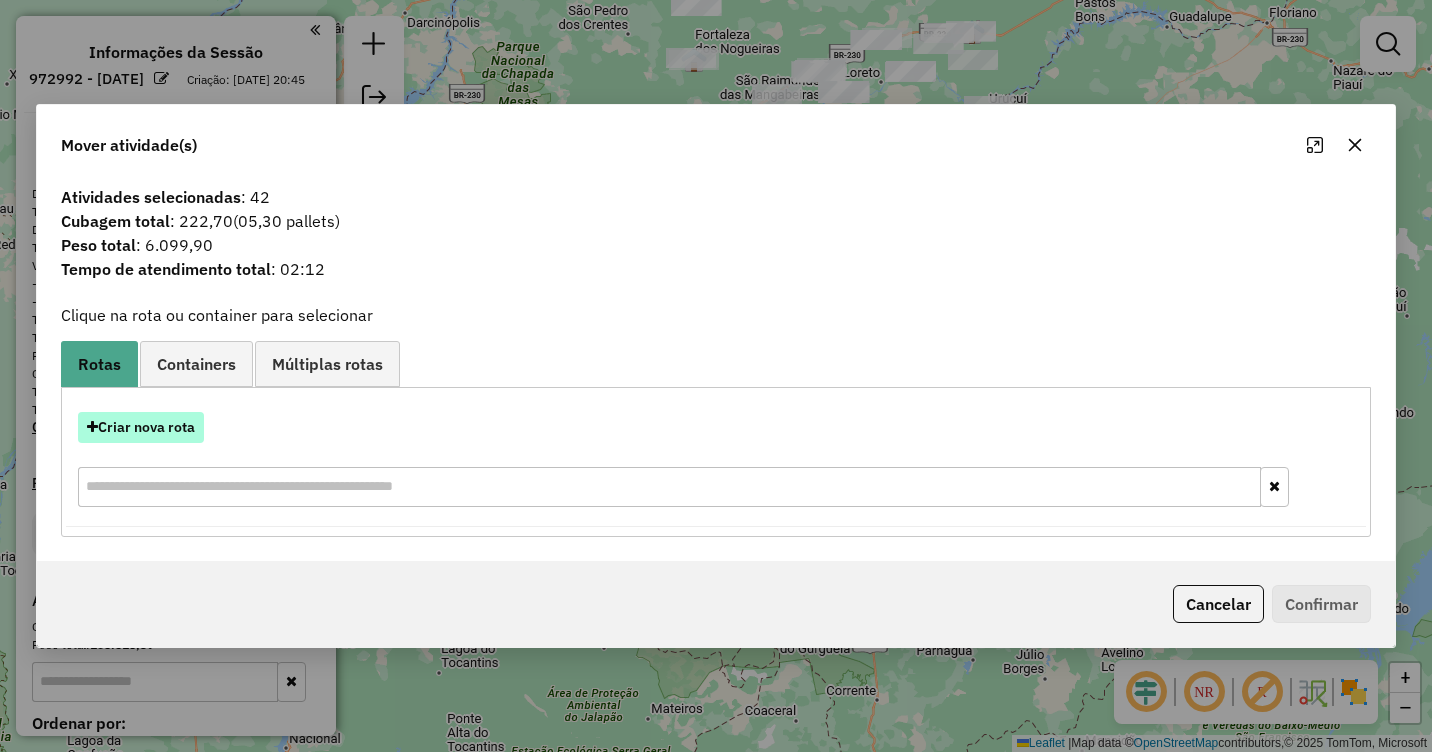 click on "Criar nova rota" at bounding box center [141, 427] 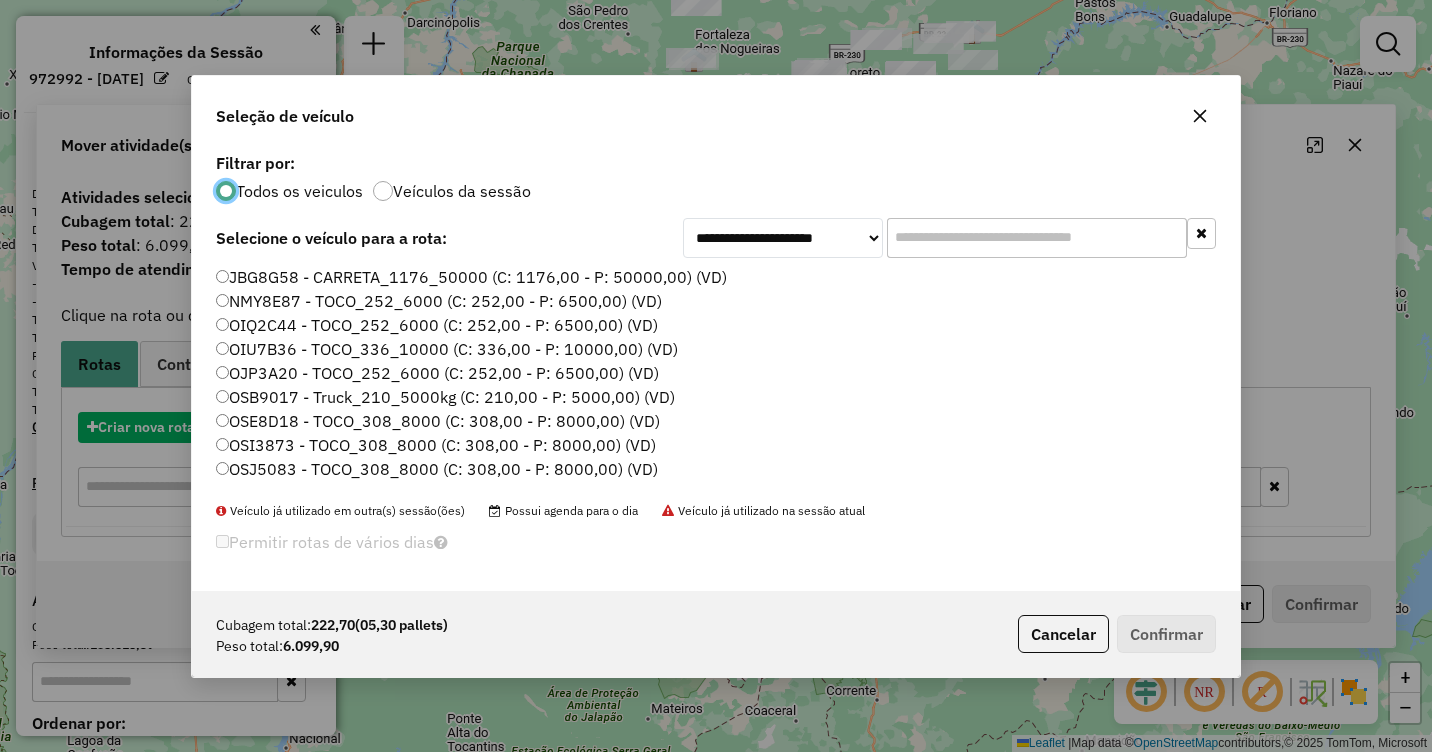 scroll, scrollTop: 11, scrollLeft: 6, axis: both 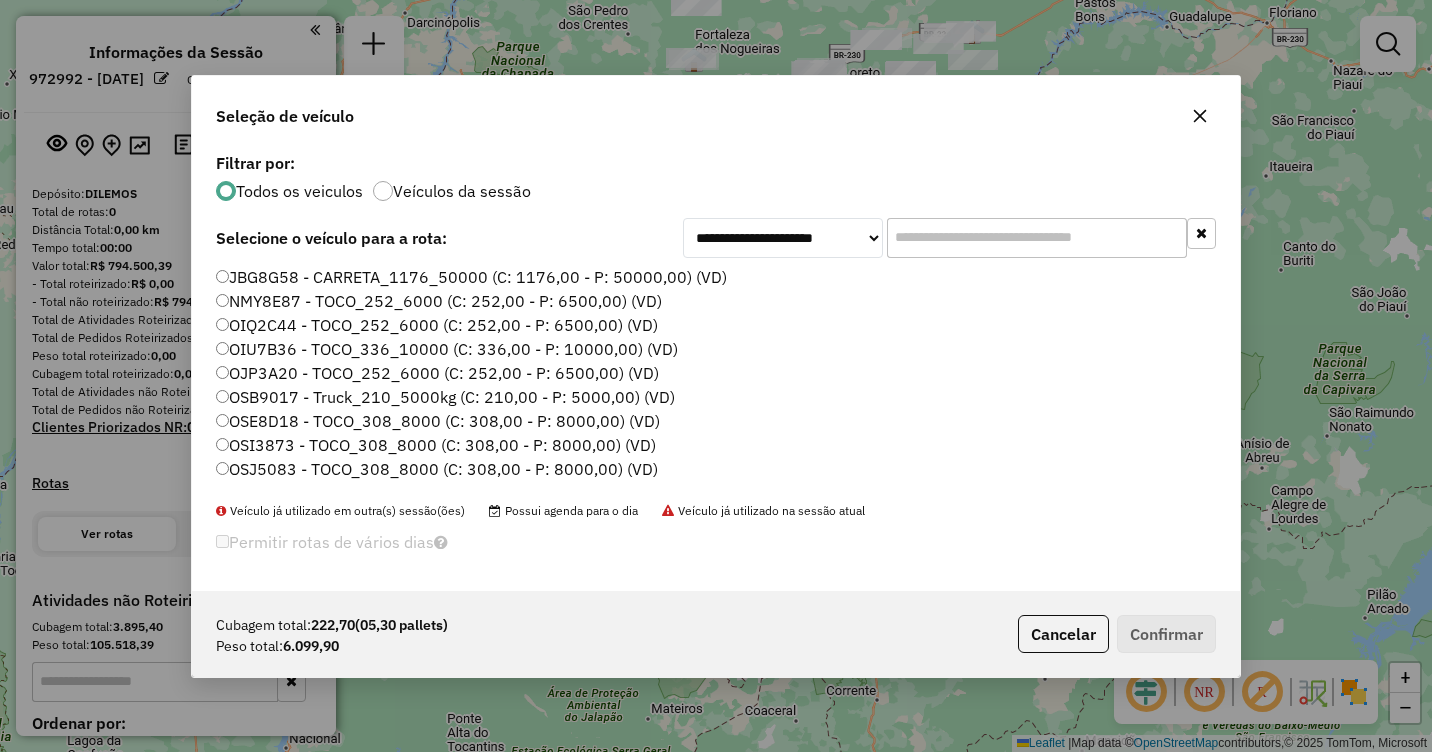 click on "OIQ2C44 - TOCO_252_6000 (C: 252,00 - P: 6500,00) (VD)" 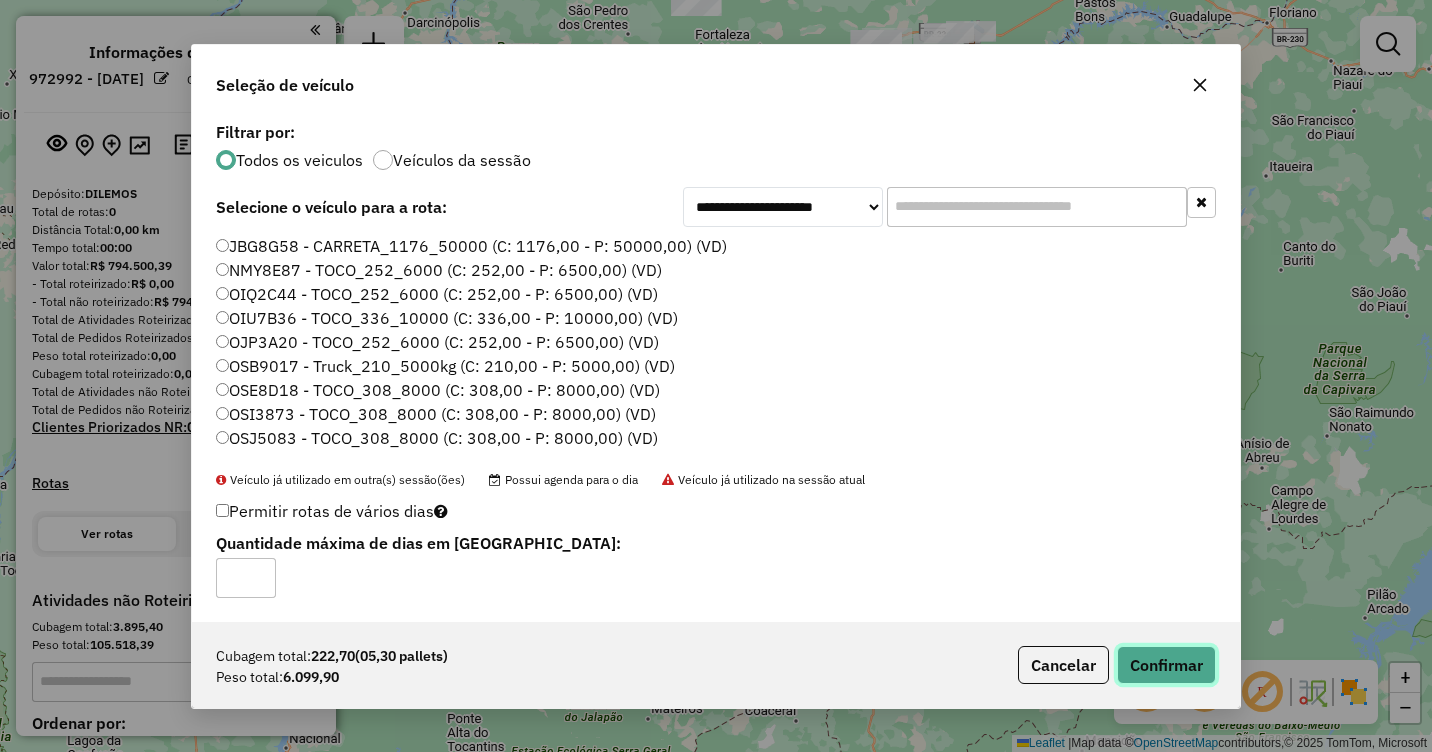 click on "Confirmar" 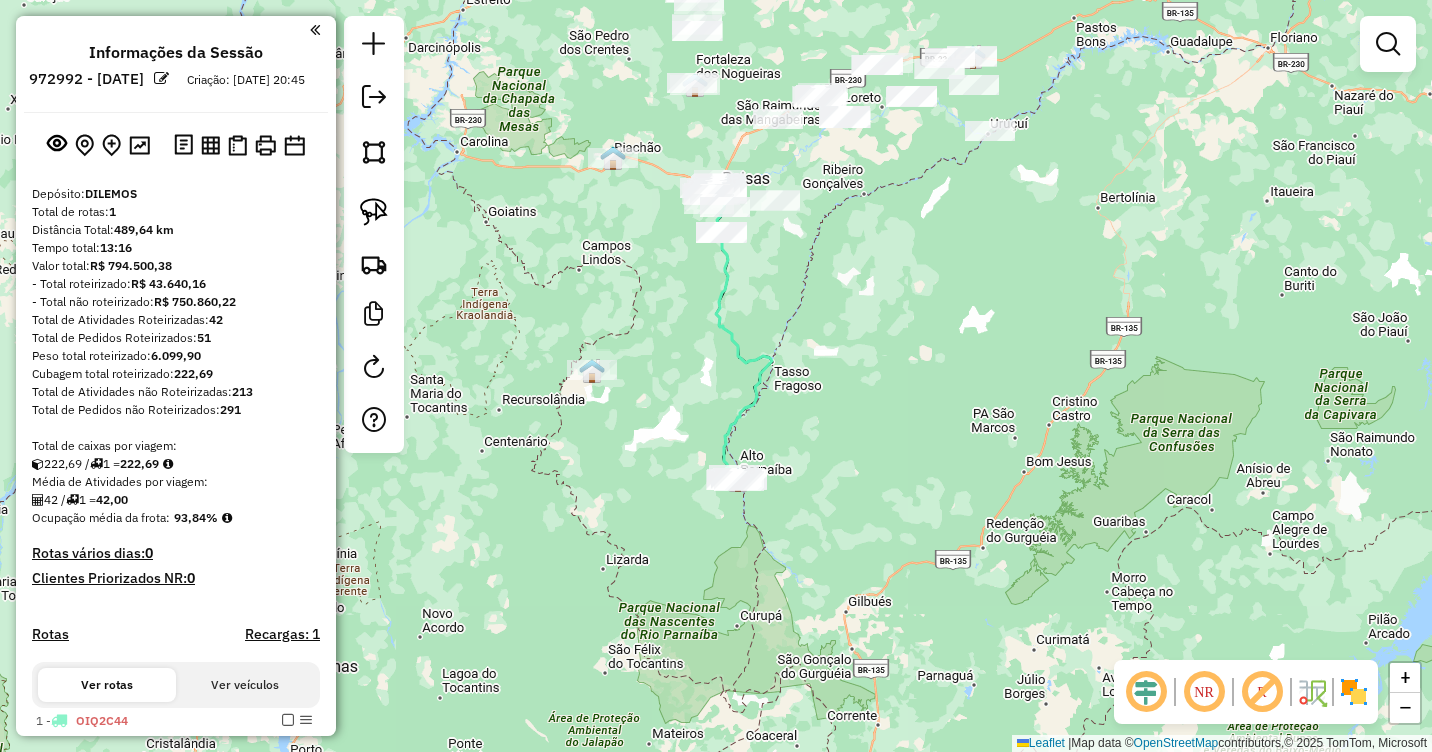 drag, startPoint x: 825, startPoint y: 222, endPoint x: 864, endPoint y: 376, distance: 158.86157 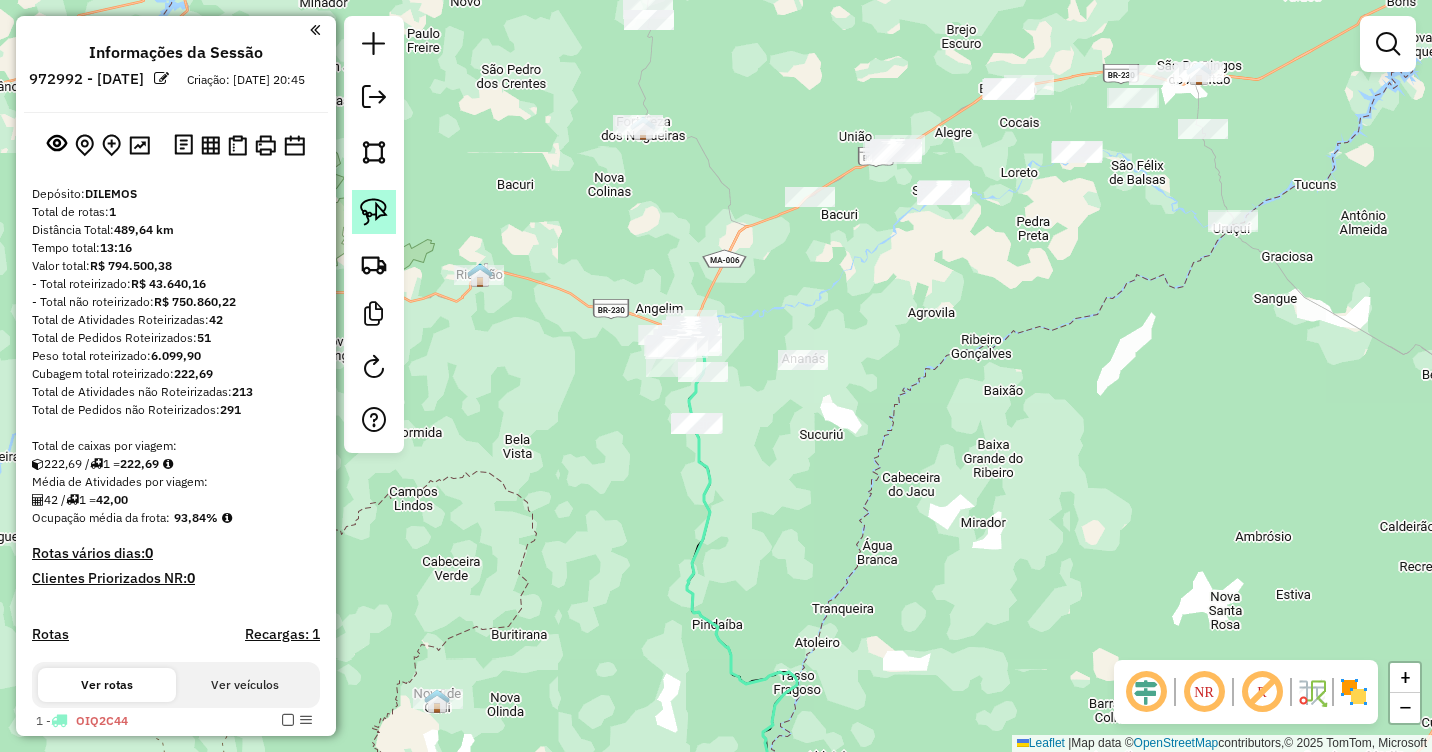 click 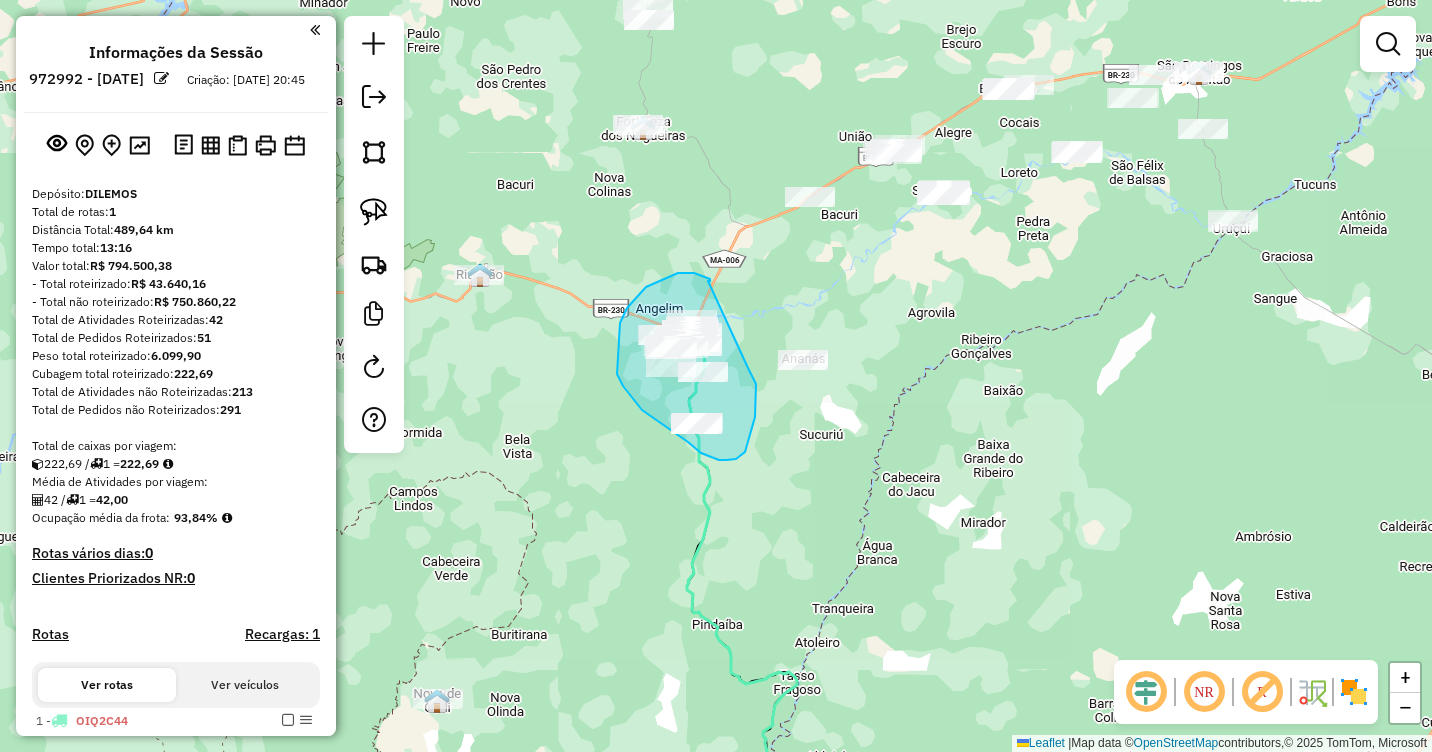 drag, startPoint x: 708, startPoint y: 281, endPoint x: 748, endPoint y: 368, distance: 95.7549 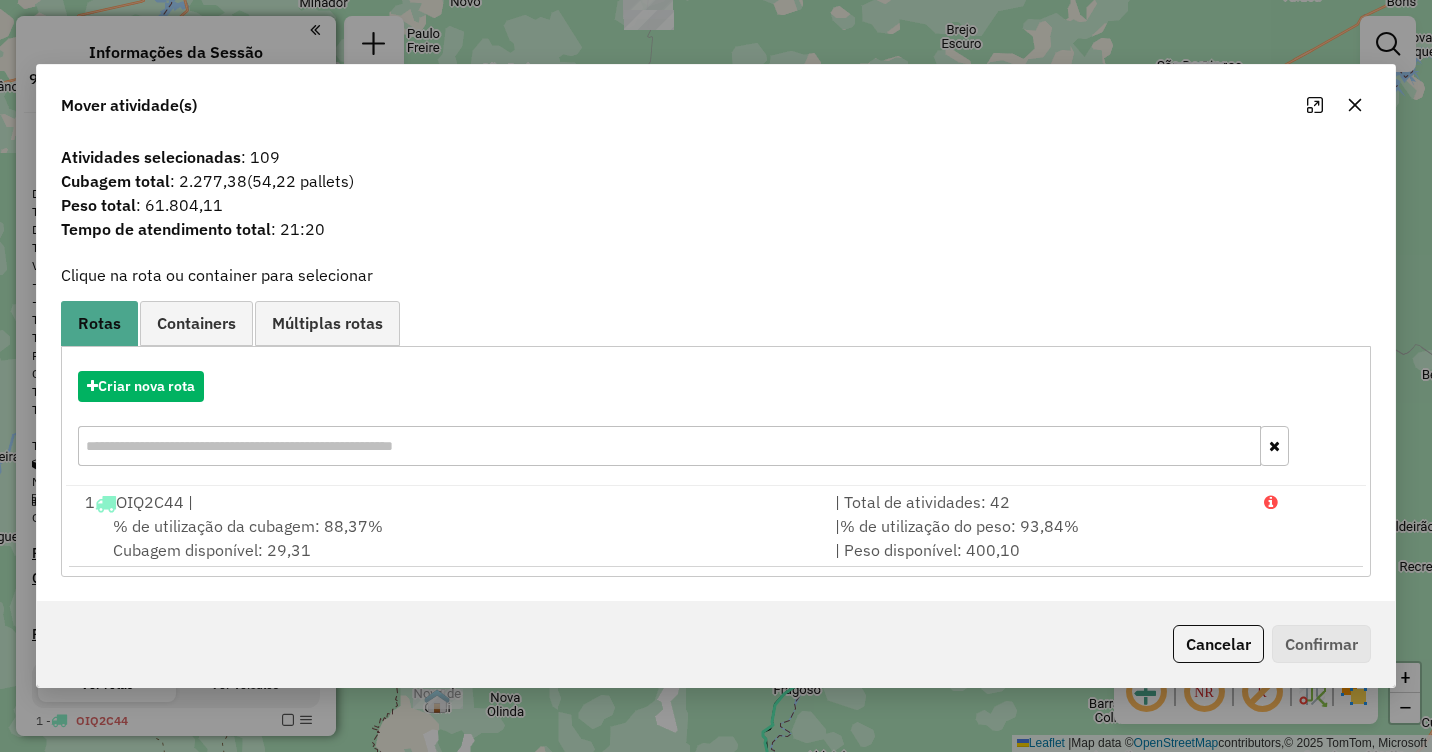 click 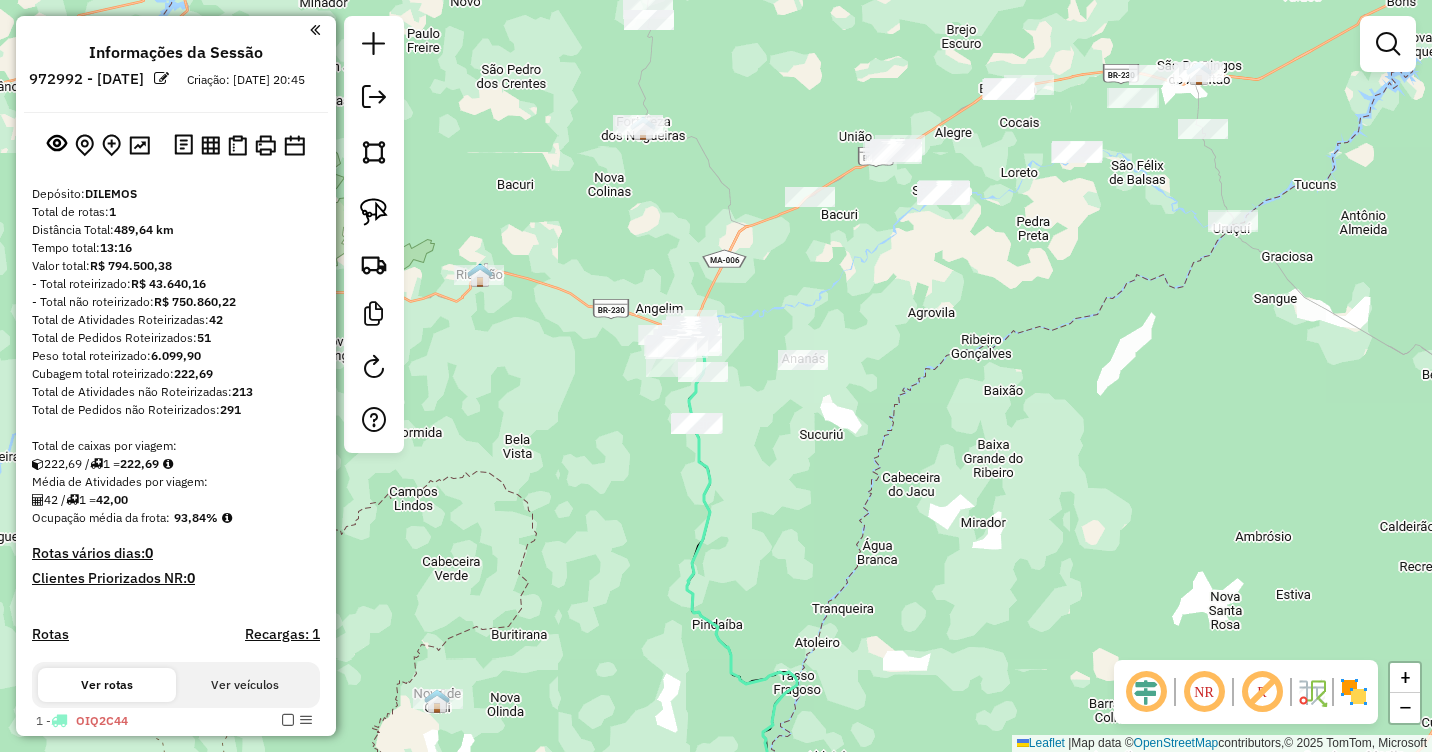 drag, startPoint x: 700, startPoint y: 239, endPoint x: 769, endPoint y: 308, distance: 97.580734 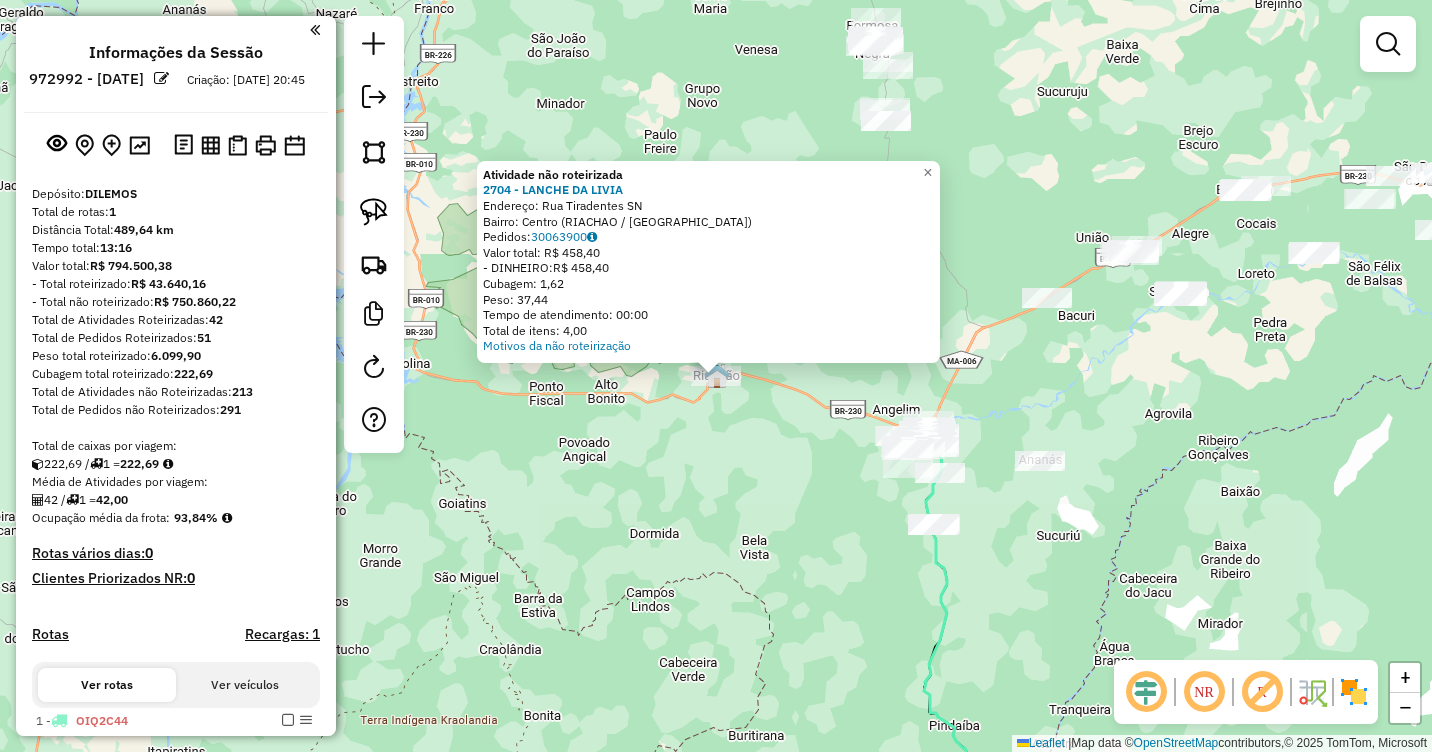 click on "Atividade não roteirizada 2704 - LANCHE DA LIVIA  Endereço:  Rua Tiradentes SN   Bairro: Centro (RIACHAO / [GEOGRAPHIC_DATA])   Pedidos:  30063900   Valor total: R$ 458,40   - DINHEIRO:  R$ 458,40   Cubagem: 1,62   Peso: 37,44   Tempo de atendimento: 00:00   Total de itens: 4,00  Motivos da não roteirização × Janela de atendimento Grade de atendimento Capacidade Transportadoras Veículos Cliente Pedidos  Rotas Selecione os dias de semana para filtrar as janelas de atendimento  Seg   Ter   Qua   Qui   Sex   Sáb   Dom  Informe o período da janela de atendimento: De: Até:  Filtrar exatamente a janela do cliente  Considerar janela de atendimento padrão  Selecione os dias de semana para filtrar as grades de atendimento  Seg   Ter   Qua   Qui   Sex   Sáb   Dom   Considerar clientes sem dia de atendimento cadastrado  Clientes fora do dia de atendimento selecionado Filtrar as atividades entre os valores definidos abaixo:  Peso mínimo:   Peso máximo:   Cubagem mínima:   Cubagem máxima:   De:   Até:   De:   Até:  De:" 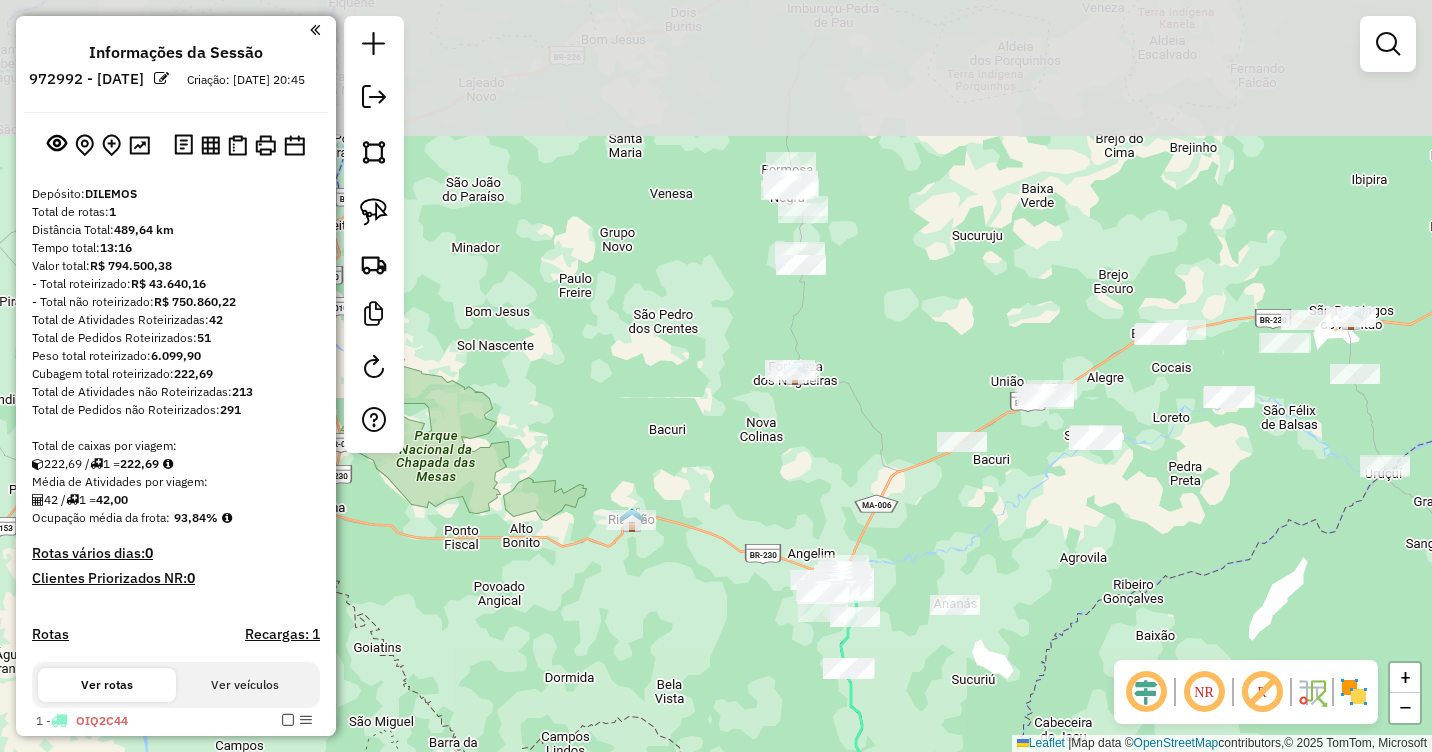 drag, startPoint x: 1132, startPoint y: 371, endPoint x: 1047, endPoint y: 516, distance: 168.07736 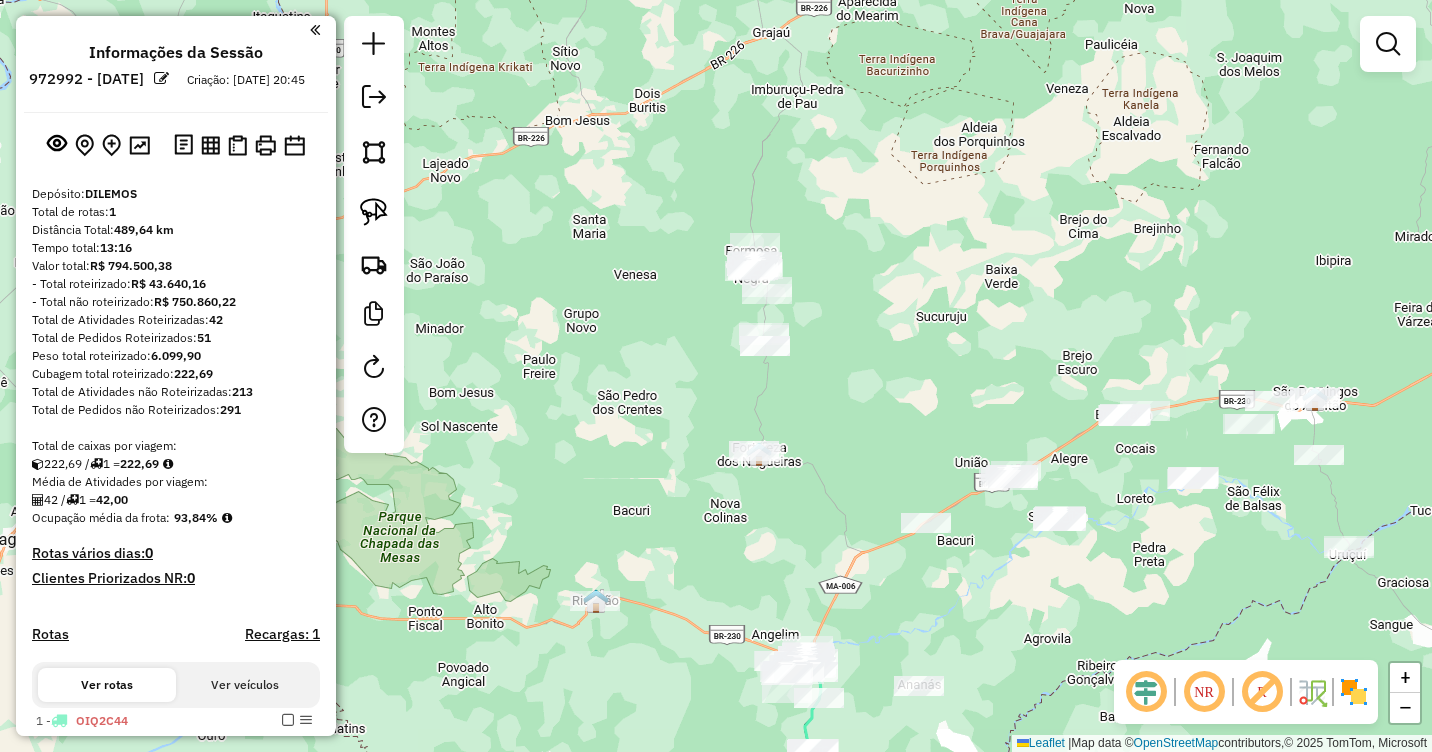 drag, startPoint x: 929, startPoint y: 262, endPoint x: 893, endPoint y: 342, distance: 87.72685 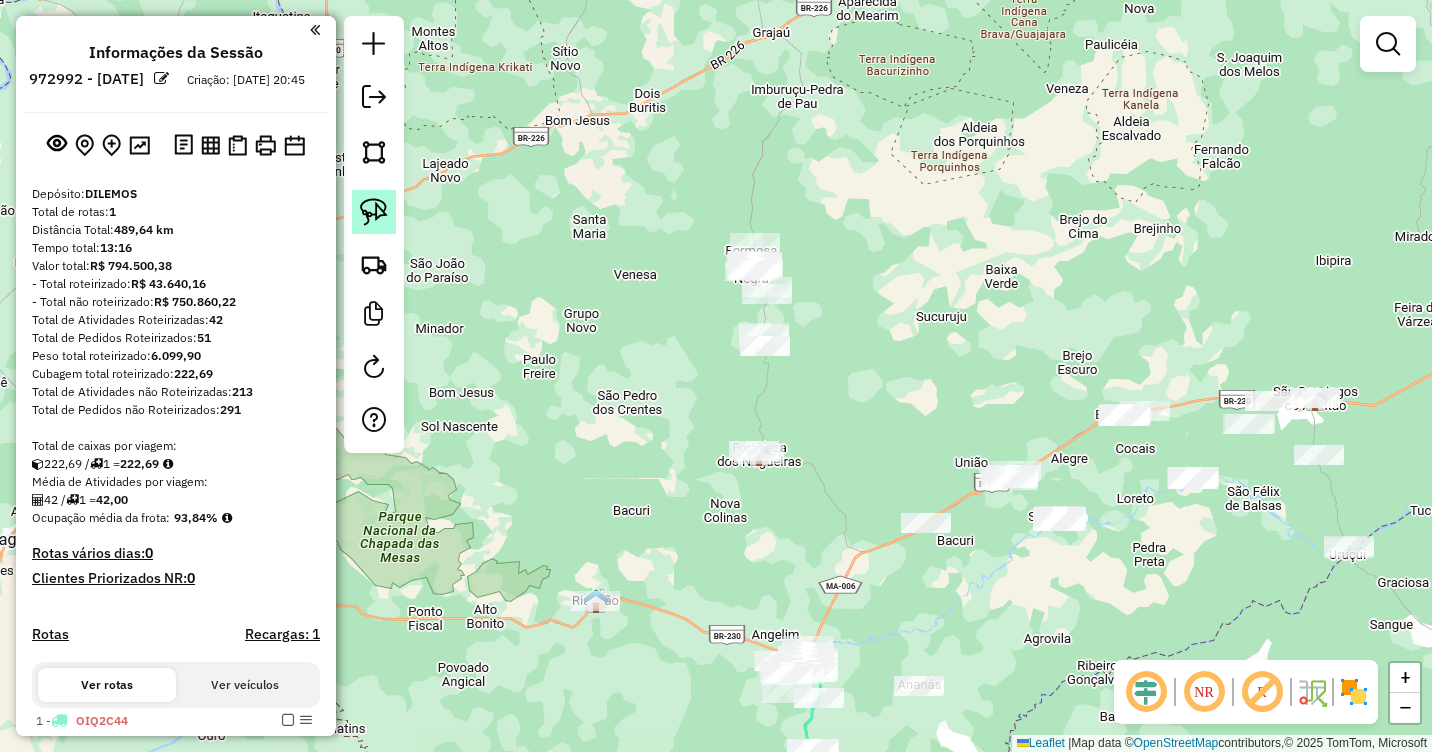 click 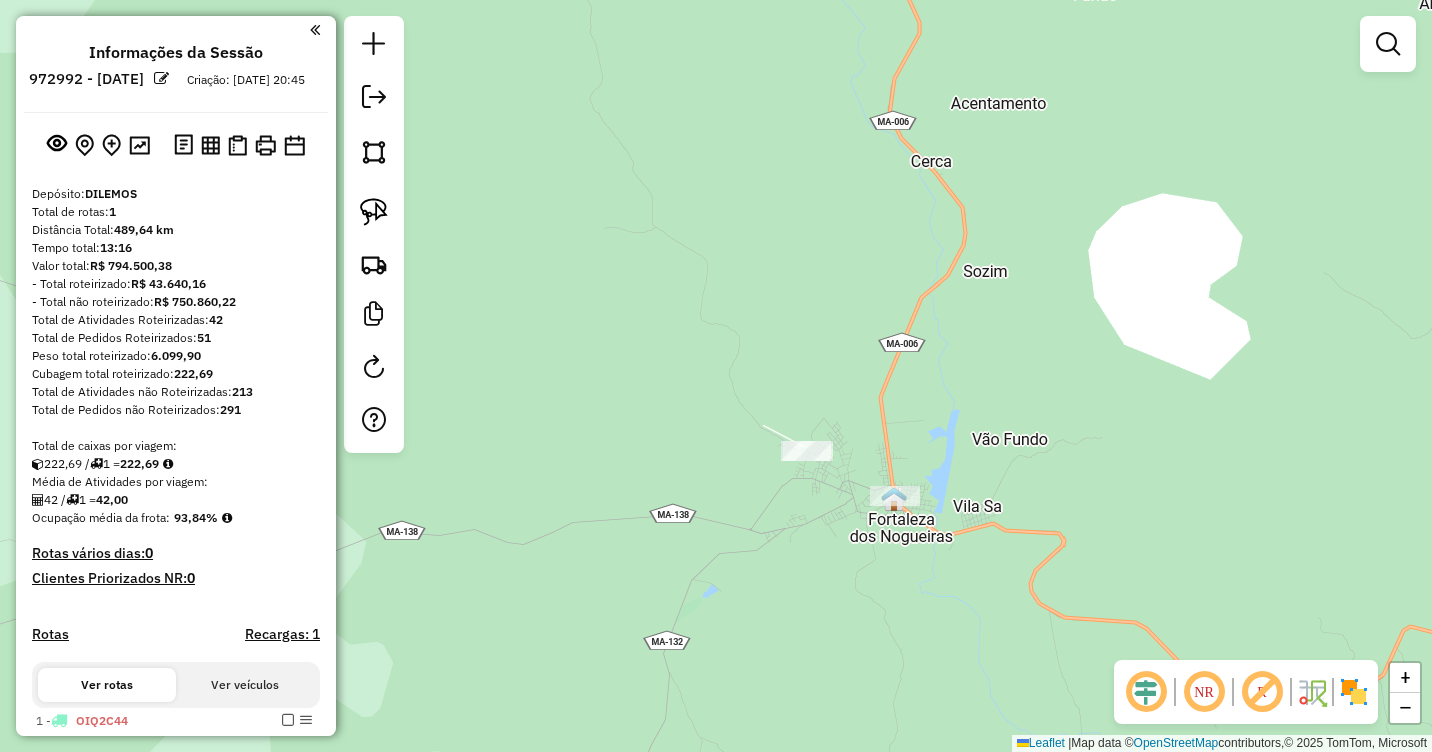 drag, startPoint x: 368, startPoint y: 214, endPoint x: 454, endPoint y: 260, distance: 97.52948 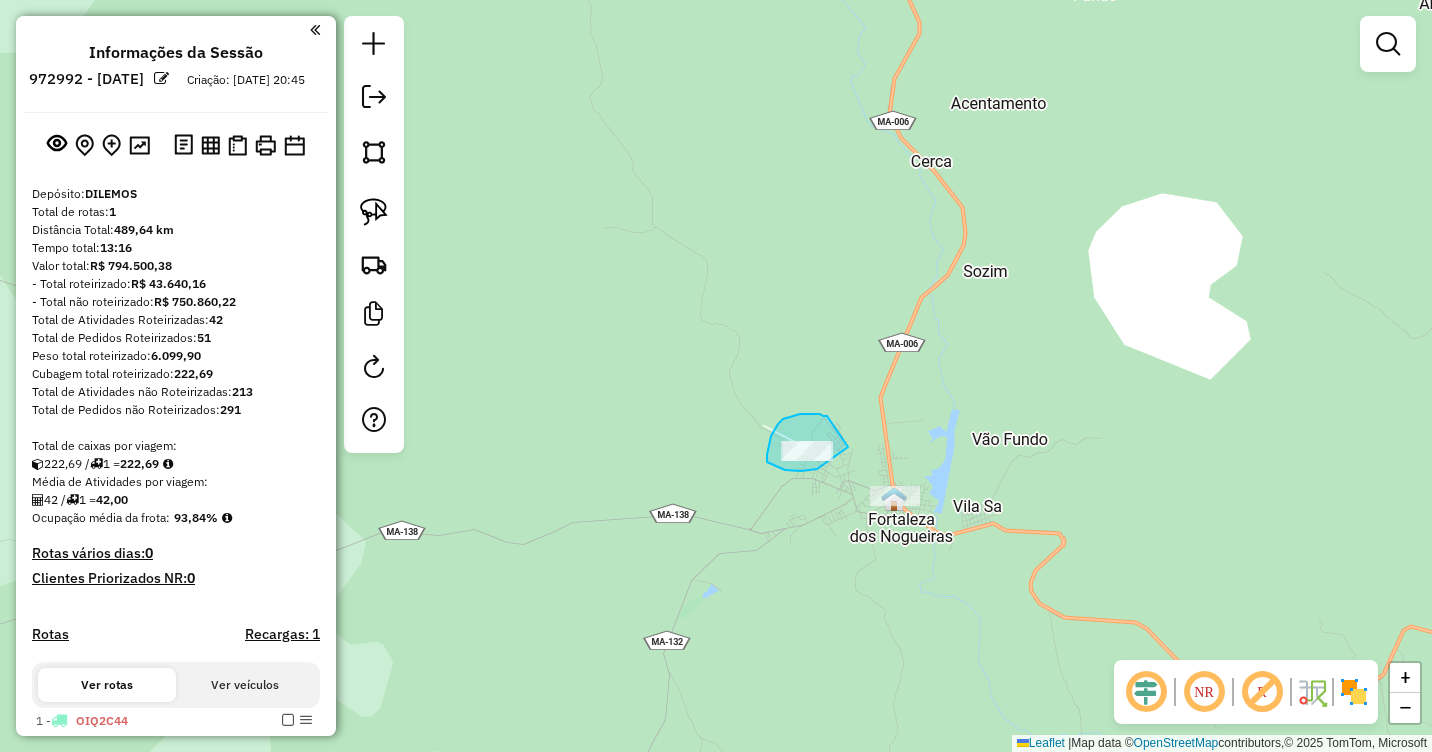drag, startPoint x: 827, startPoint y: 416, endPoint x: 850, endPoint y: 442, distance: 34.713108 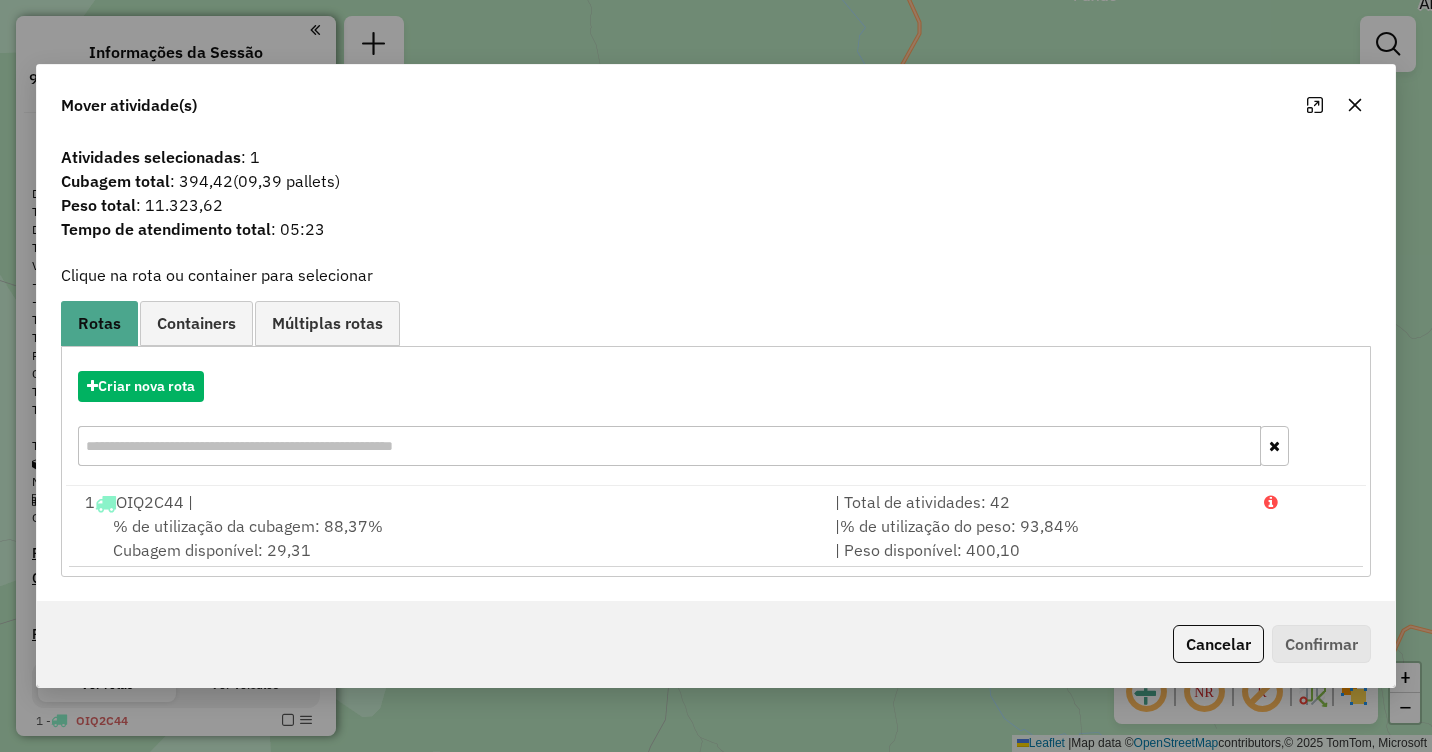 click 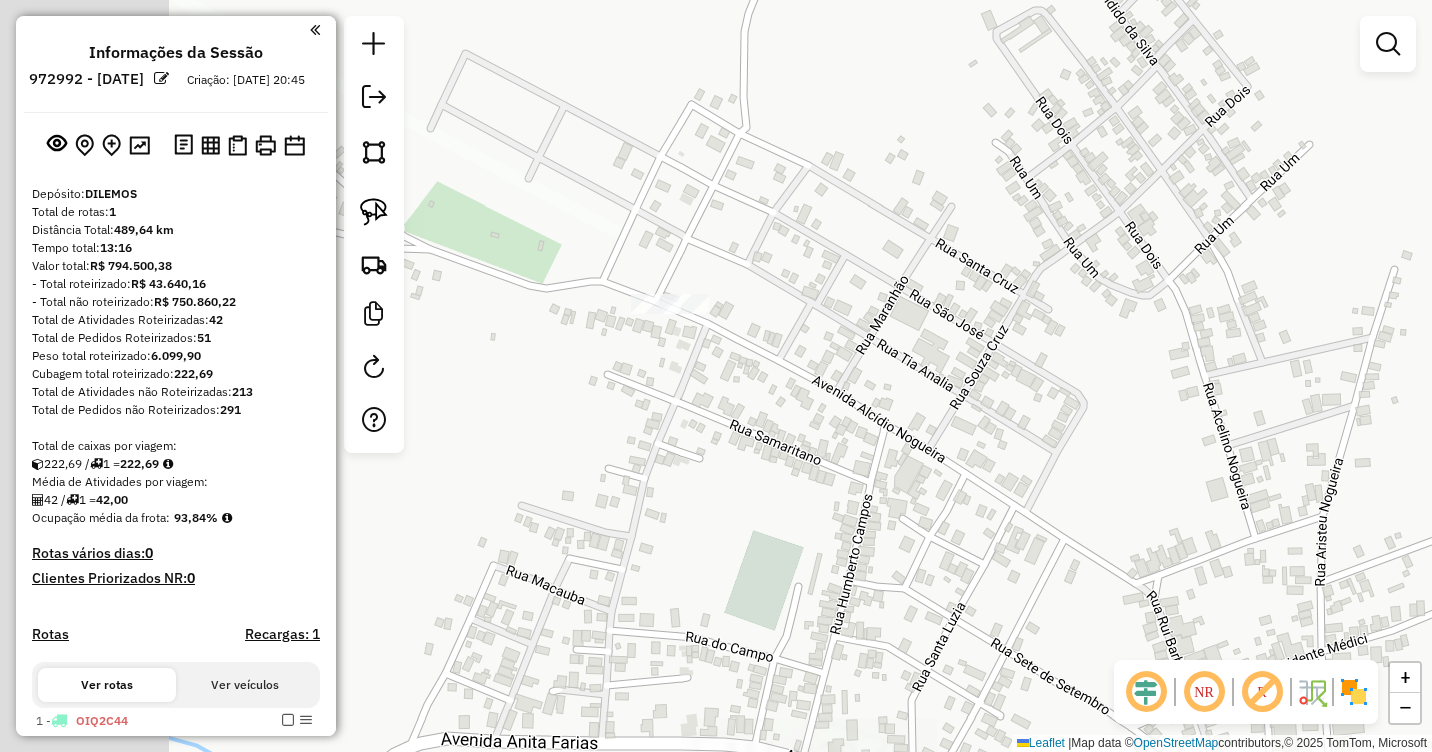 drag, startPoint x: 574, startPoint y: 394, endPoint x: 846, endPoint y: 369, distance: 273.14648 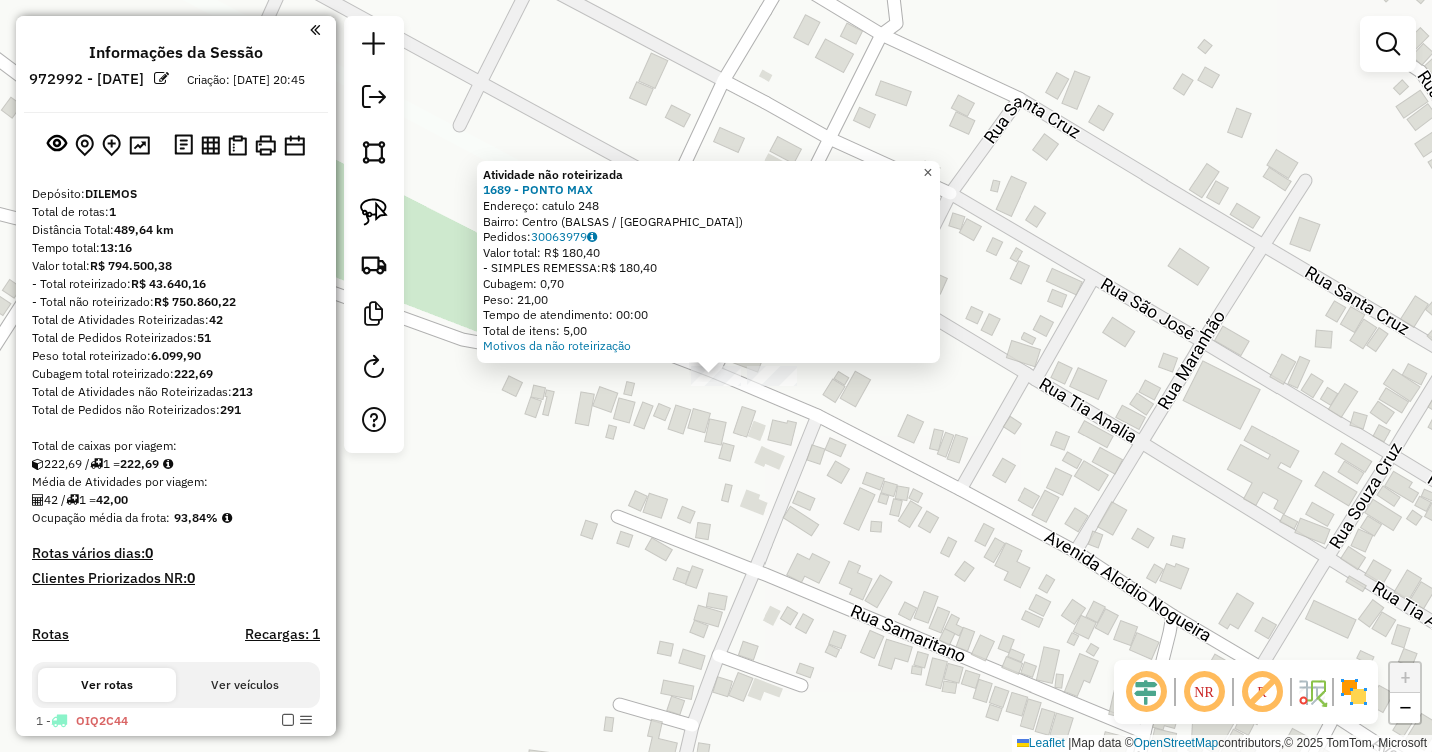 click on "×" 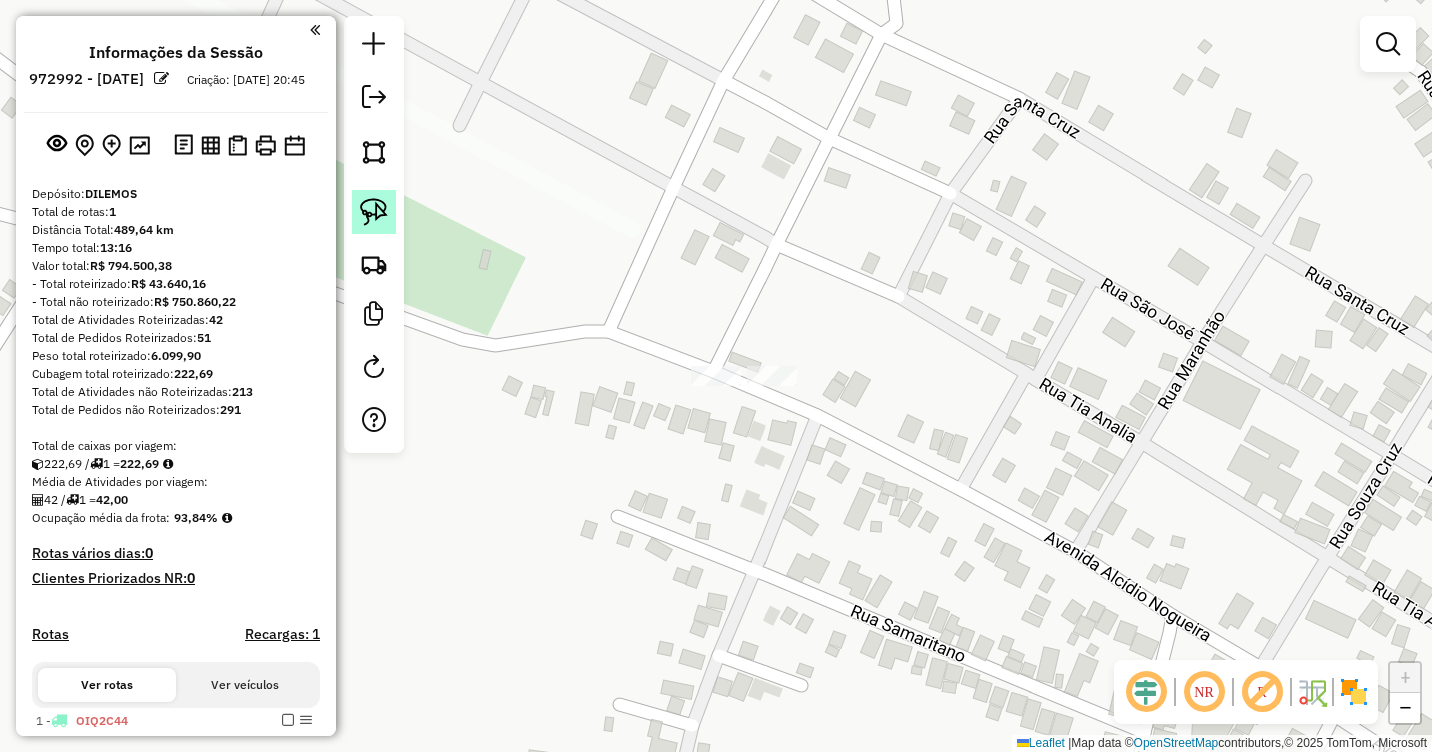 click 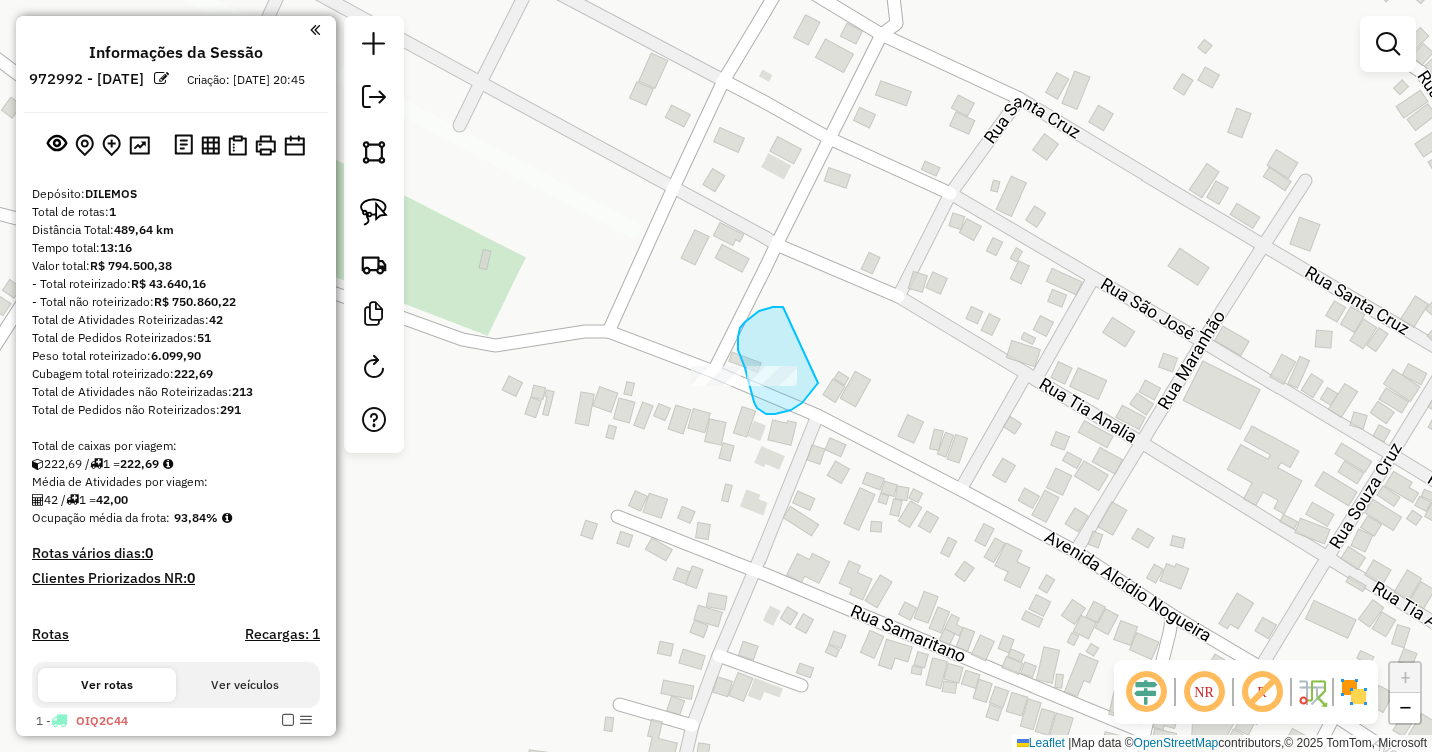 drag, startPoint x: 783, startPoint y: 307, endPoint x: 818, endPoint y: 383, distance: 83.67198 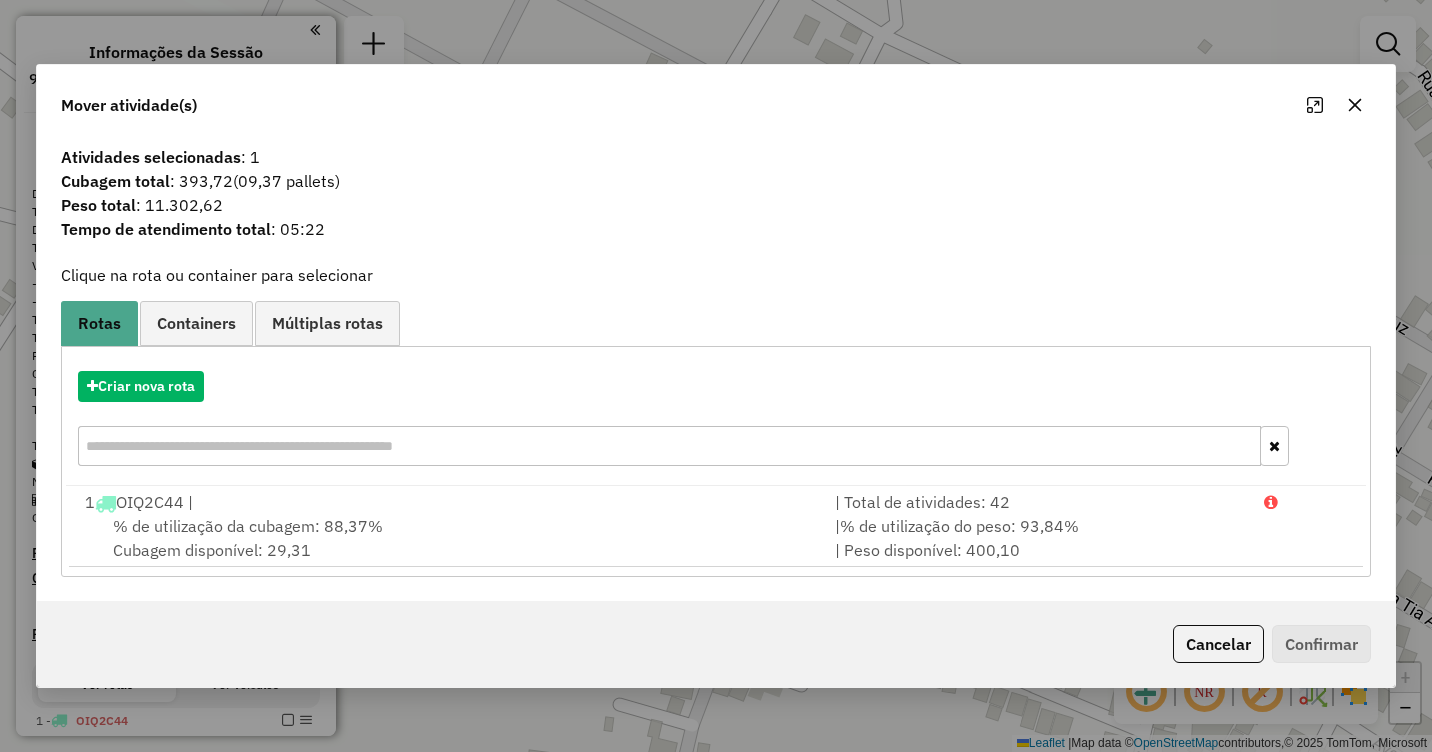 click 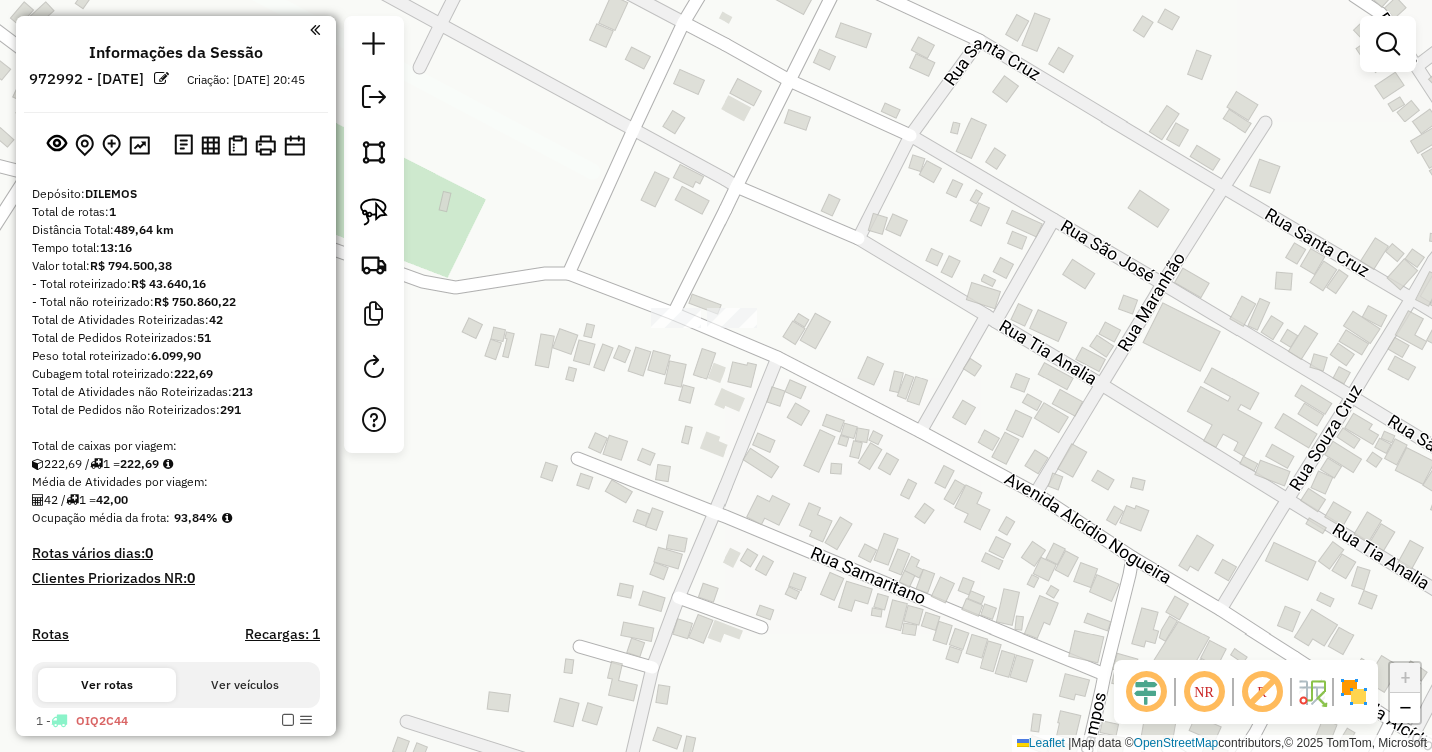 drag, startPoint x: 987, startPoint y: 369, endPoint x: 906, endPoint y: 250, distance: 143.95139 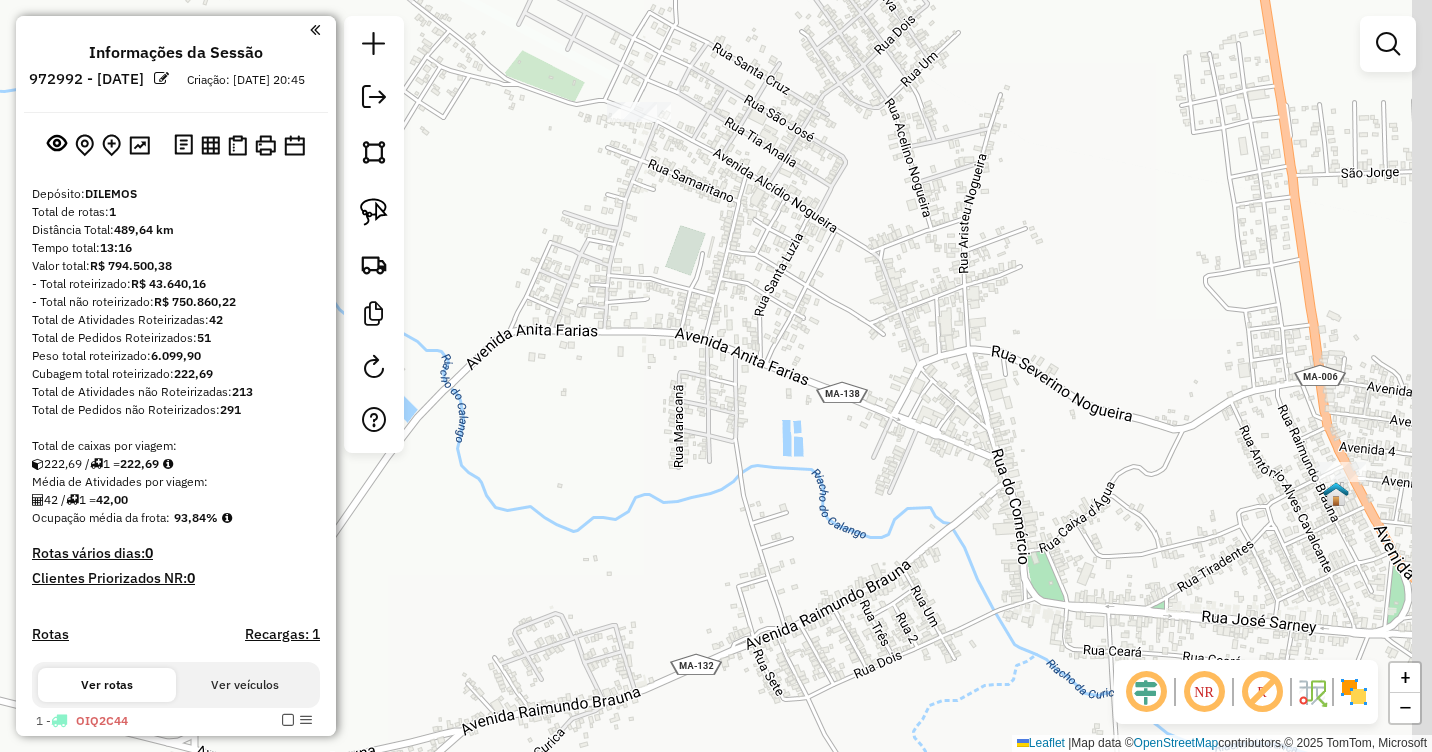 drag, startPoint x: 1173, startPoint y: 414, endPoint x: 958, endPoint y: 280, distance: 253.33969 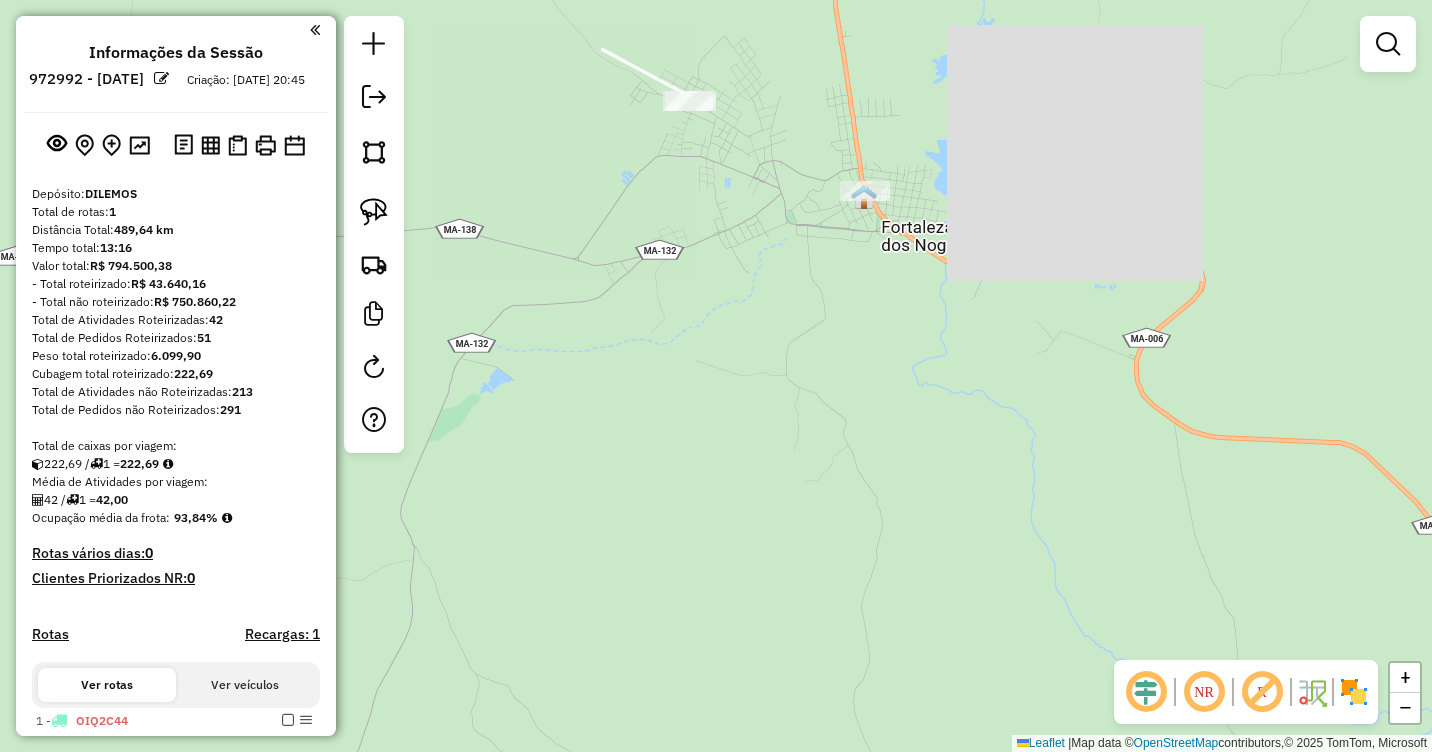 drag, startPoint x: 1145, startPoint y: 383, endPoint x: 945, endPoint y: 237, distance: 247.62068 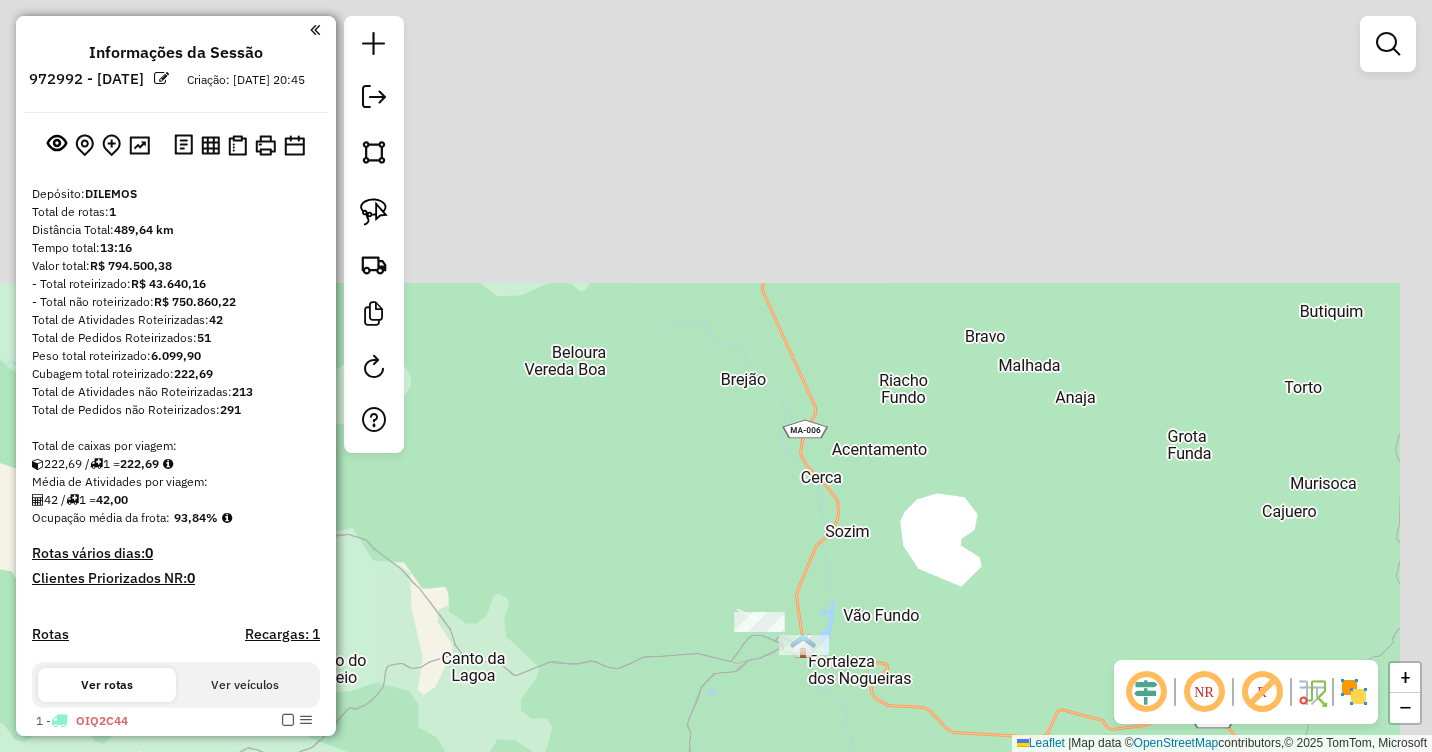 drag, startPoint x: 984, startPoint y: 180, endPoint x: 903, endPoint y: 617, distance: 444.44348 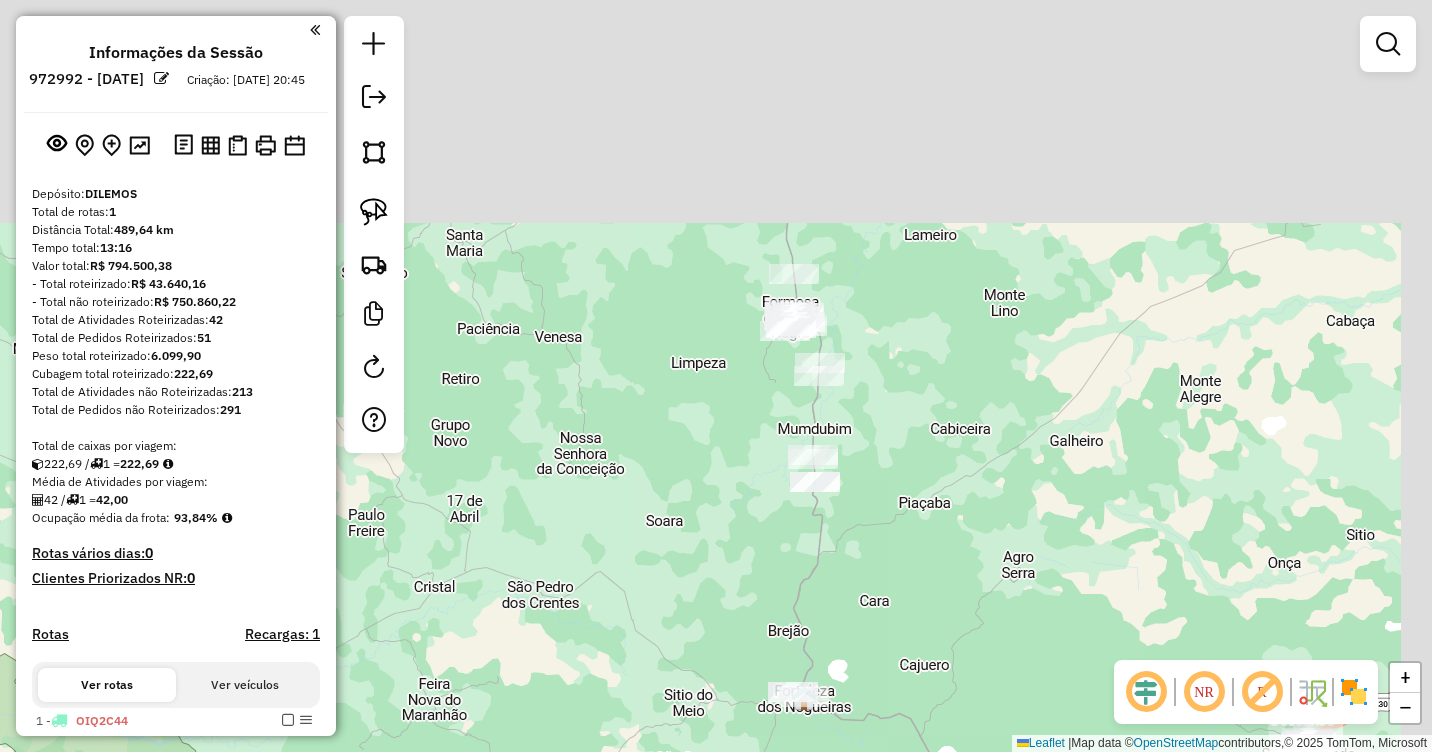 drag, startPoint x: 938, startPoint y: 271, endPoint x: 879, endPoint y: 523, distance: 258.8146 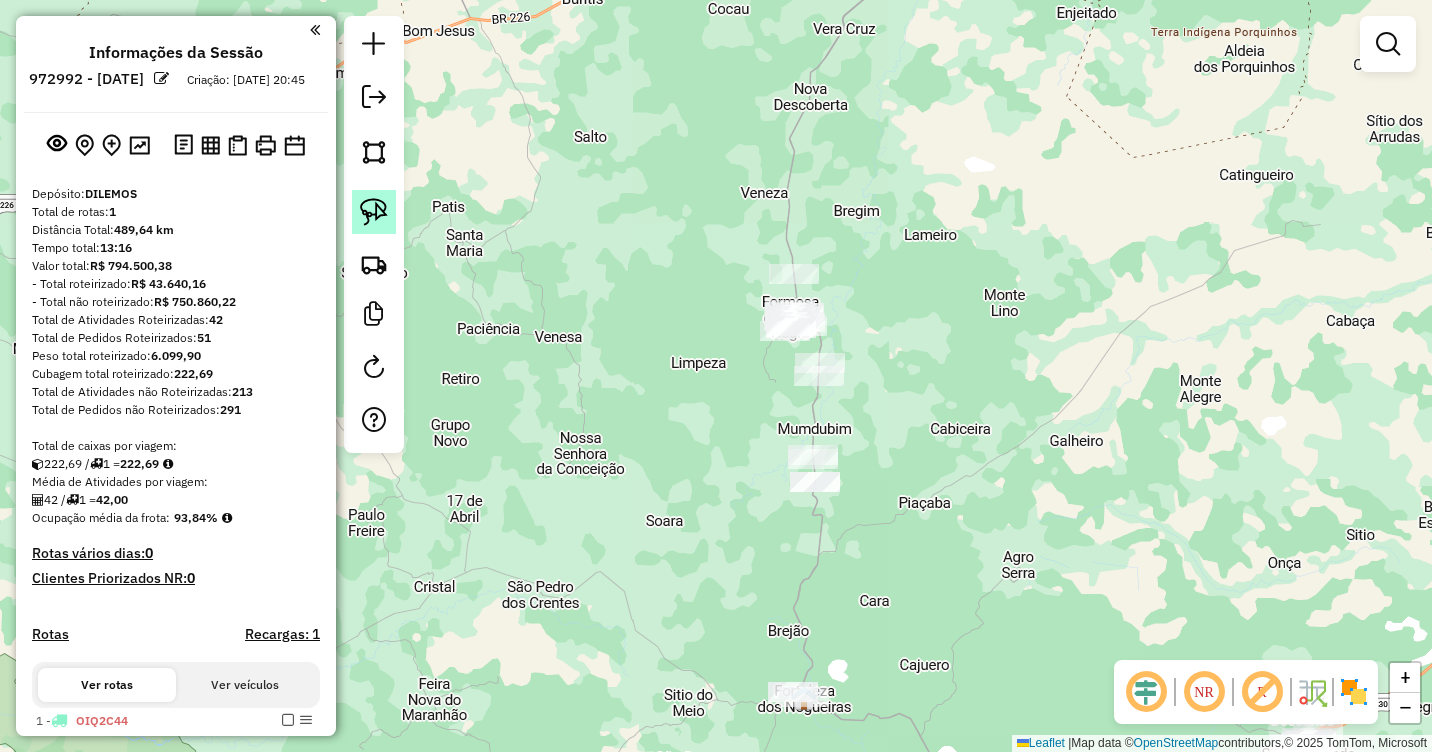 click 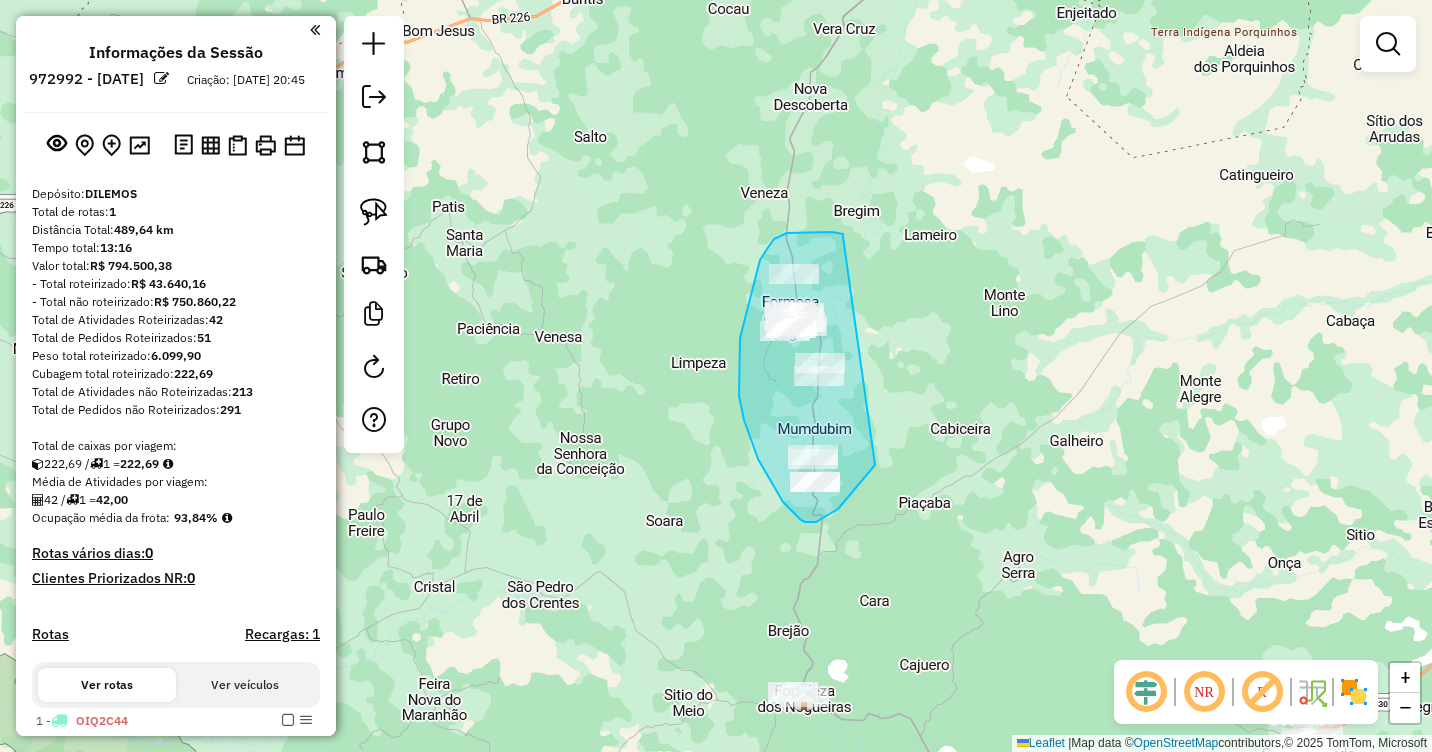 drag, startPoint x: 843, startPoint y: 234, endPoint x: 875, endPoint y: 465, distance: 233.20592 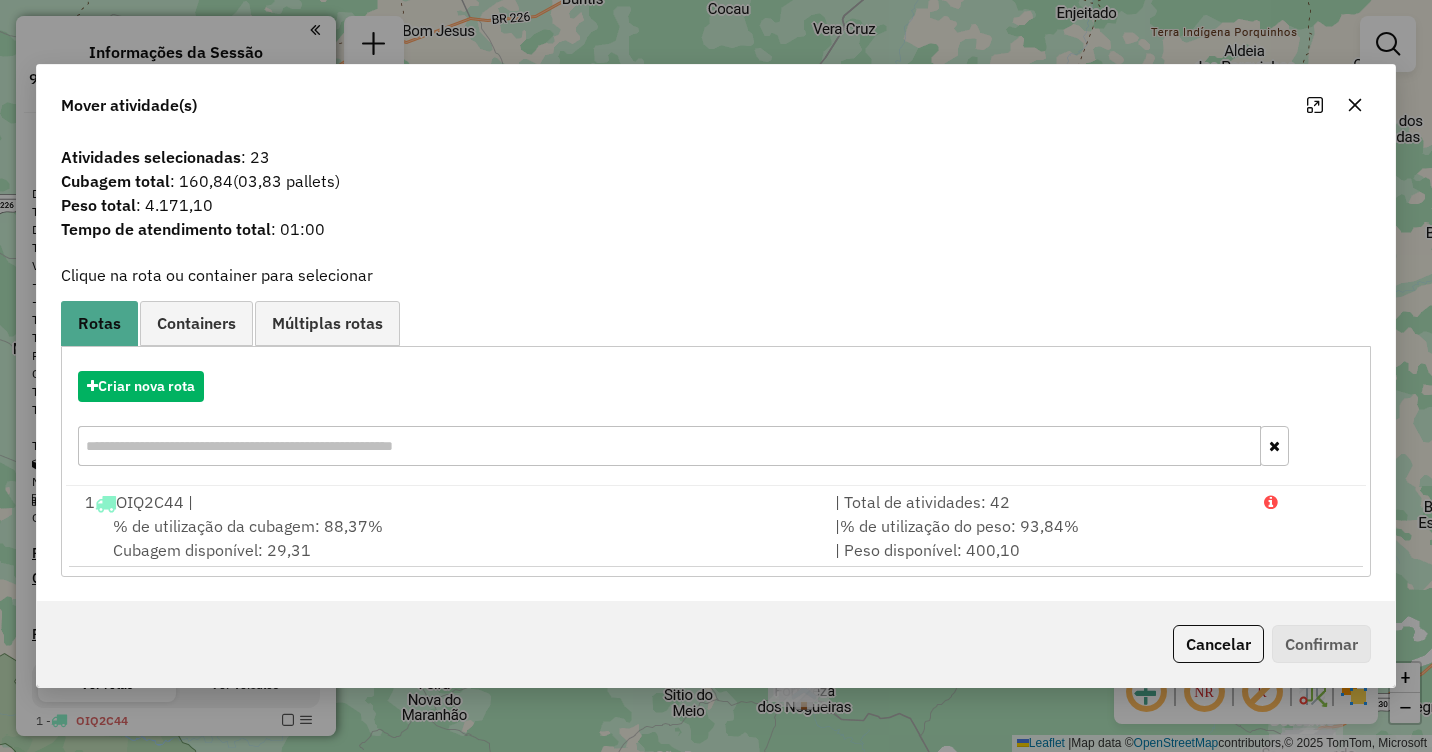 click 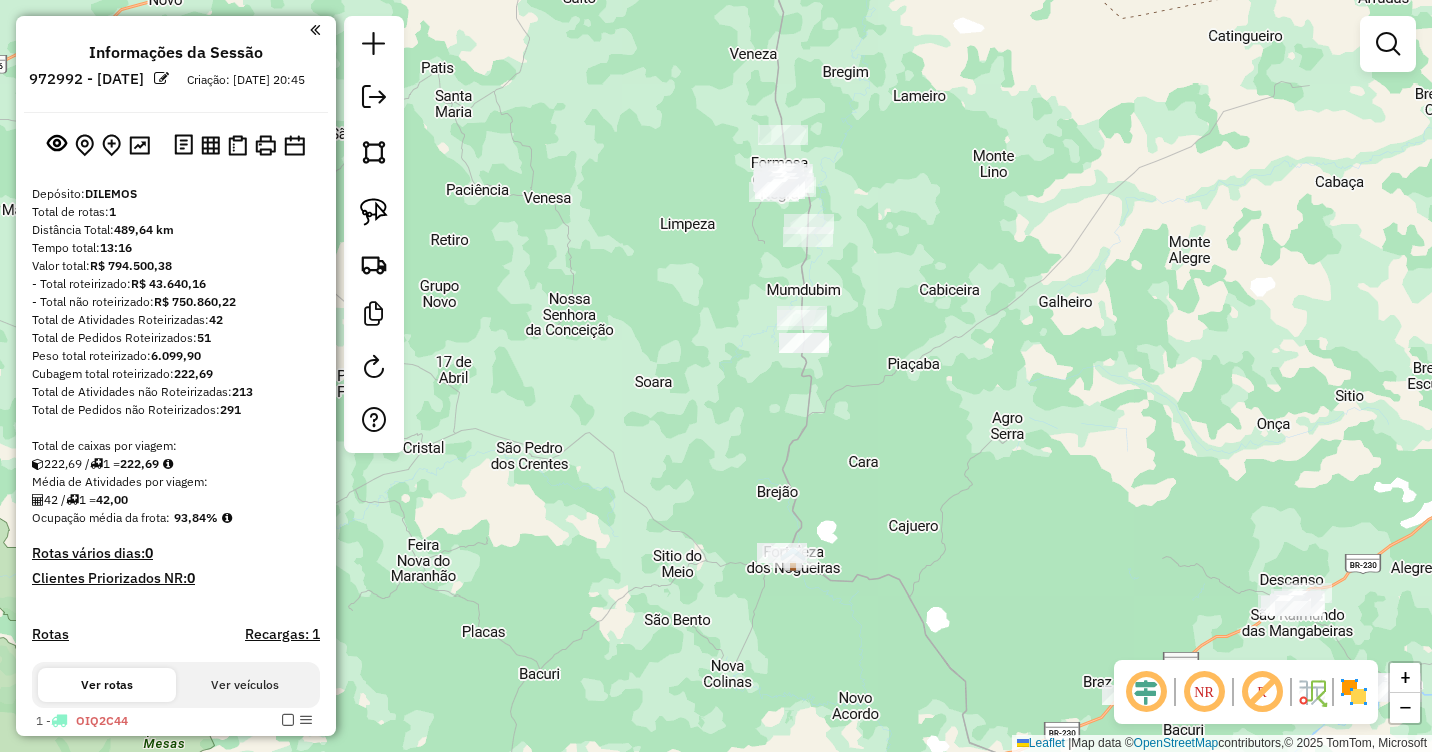 drag, startPoint x: 1004, startPoint y: 583, endPoint x: 1057, endPoint y: 228, distance: 358.93454 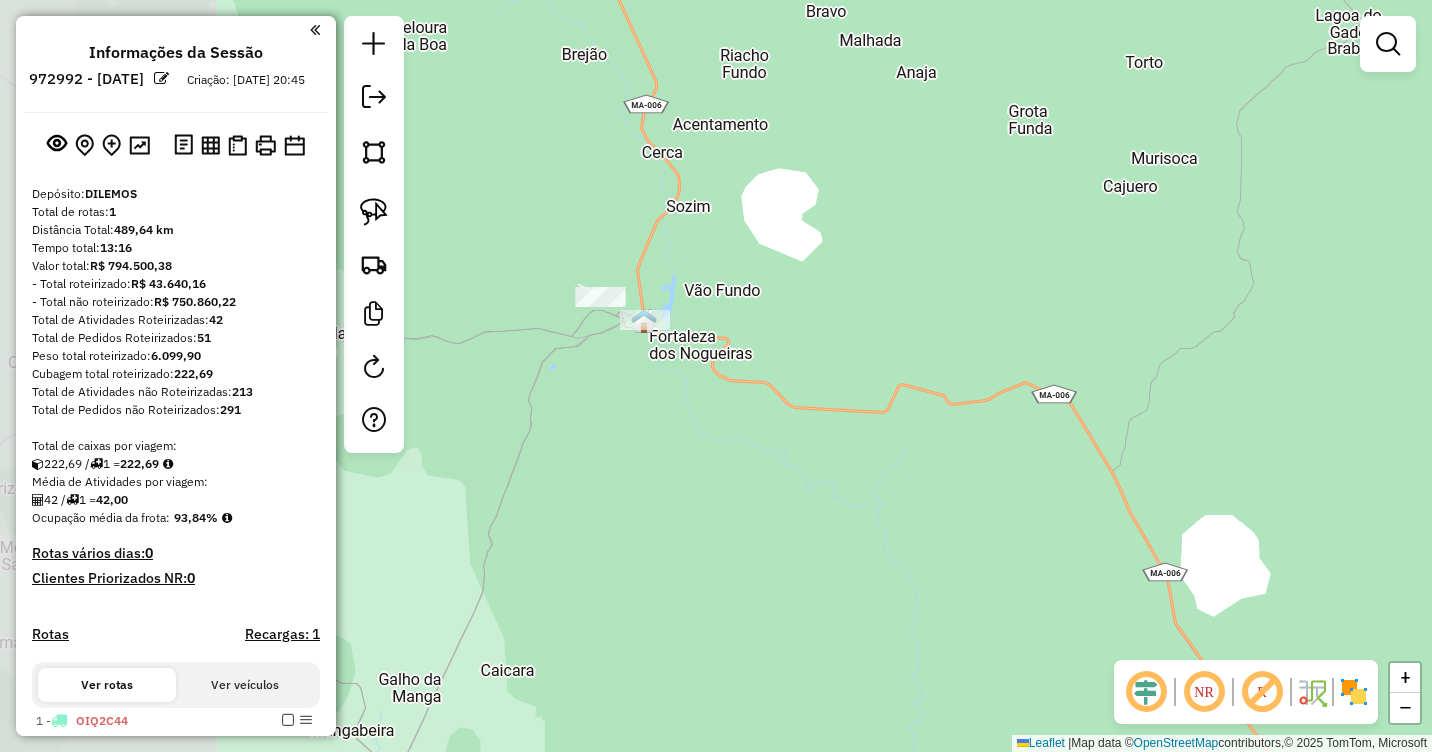drag, startPoint x: 802, startPoint y: 319, endPoint x: 1044, endPoint y: 500, distance: 302.20026 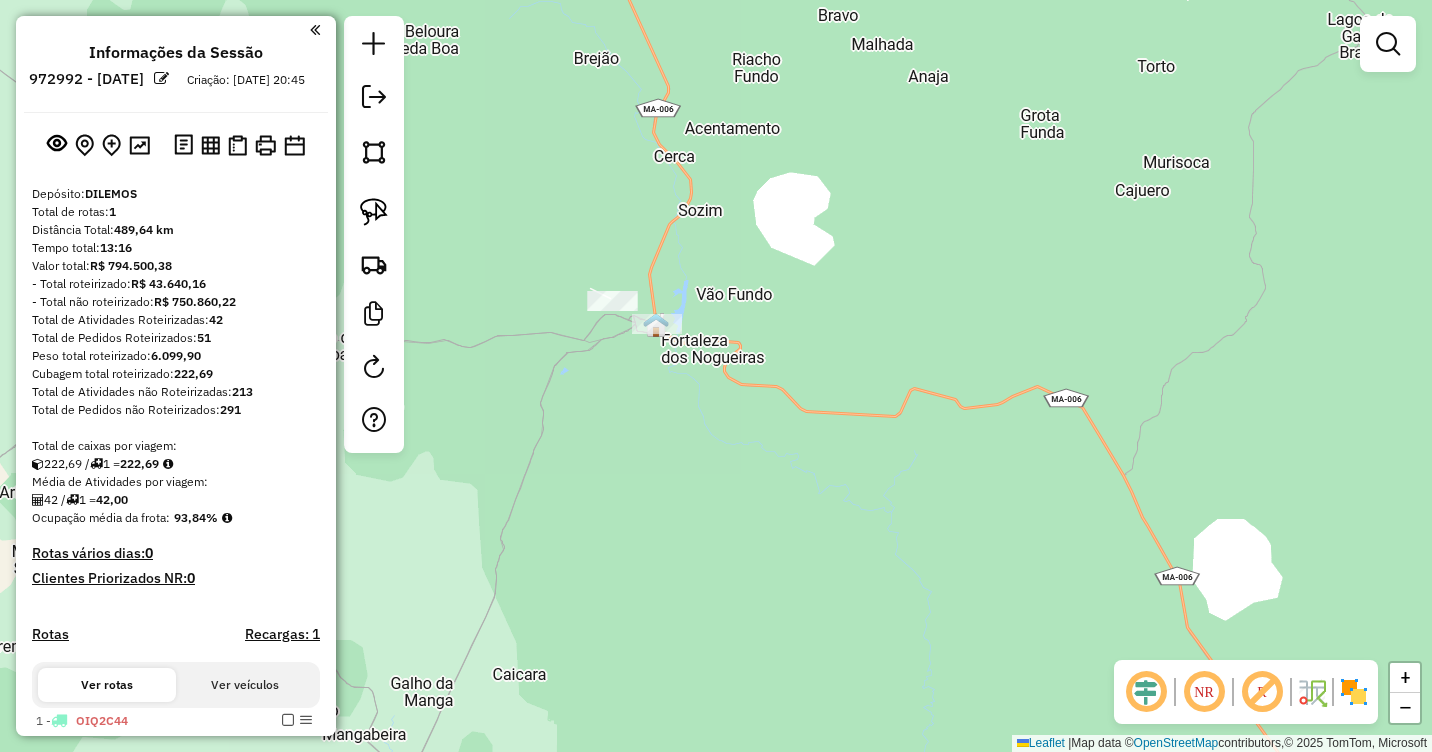 drag, startPoint x: 1227, startPoint y: 509, endPoint x: 787, endPoint y: 147, distance: 569.7754 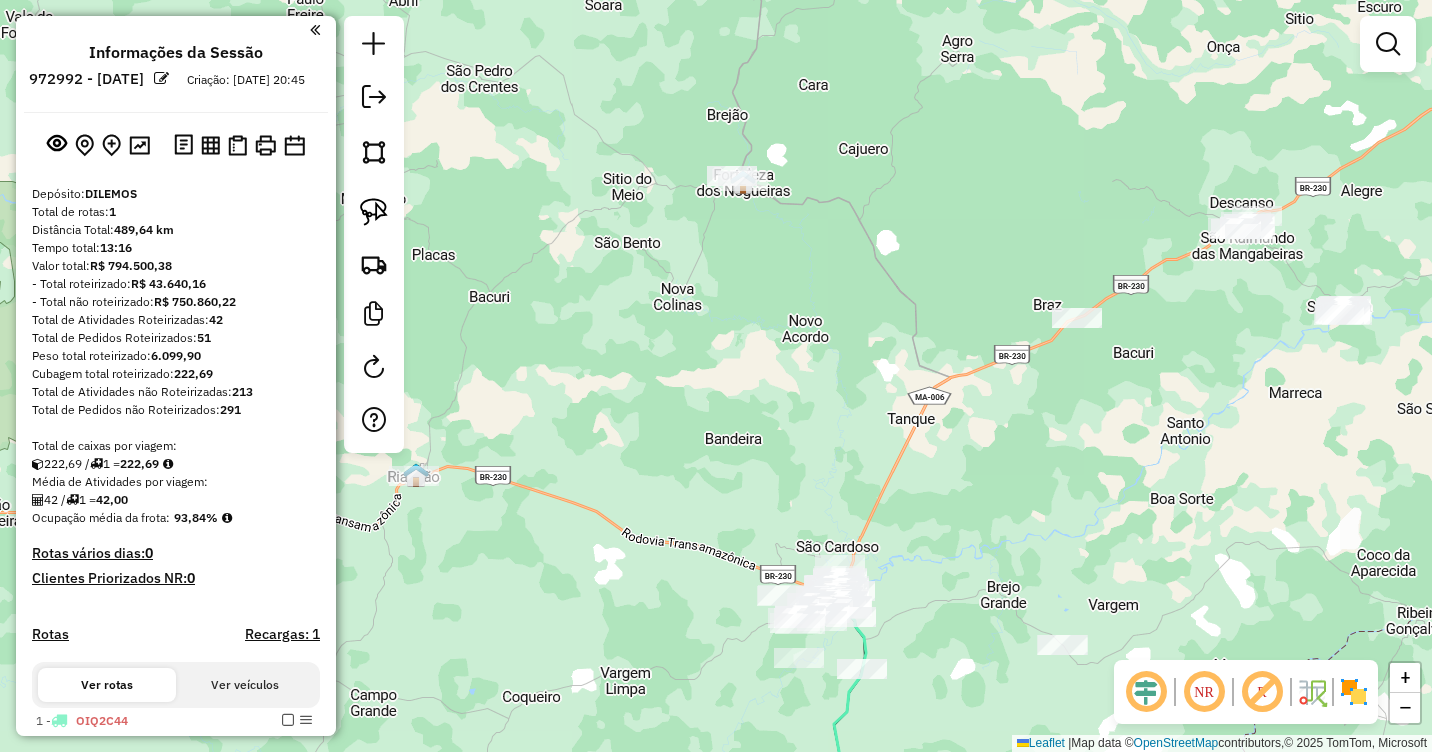 drag, startPoint x: 1267, startPoint y: 461, endPoint x: 1345, endPoint y: 529, distance: 103.47947 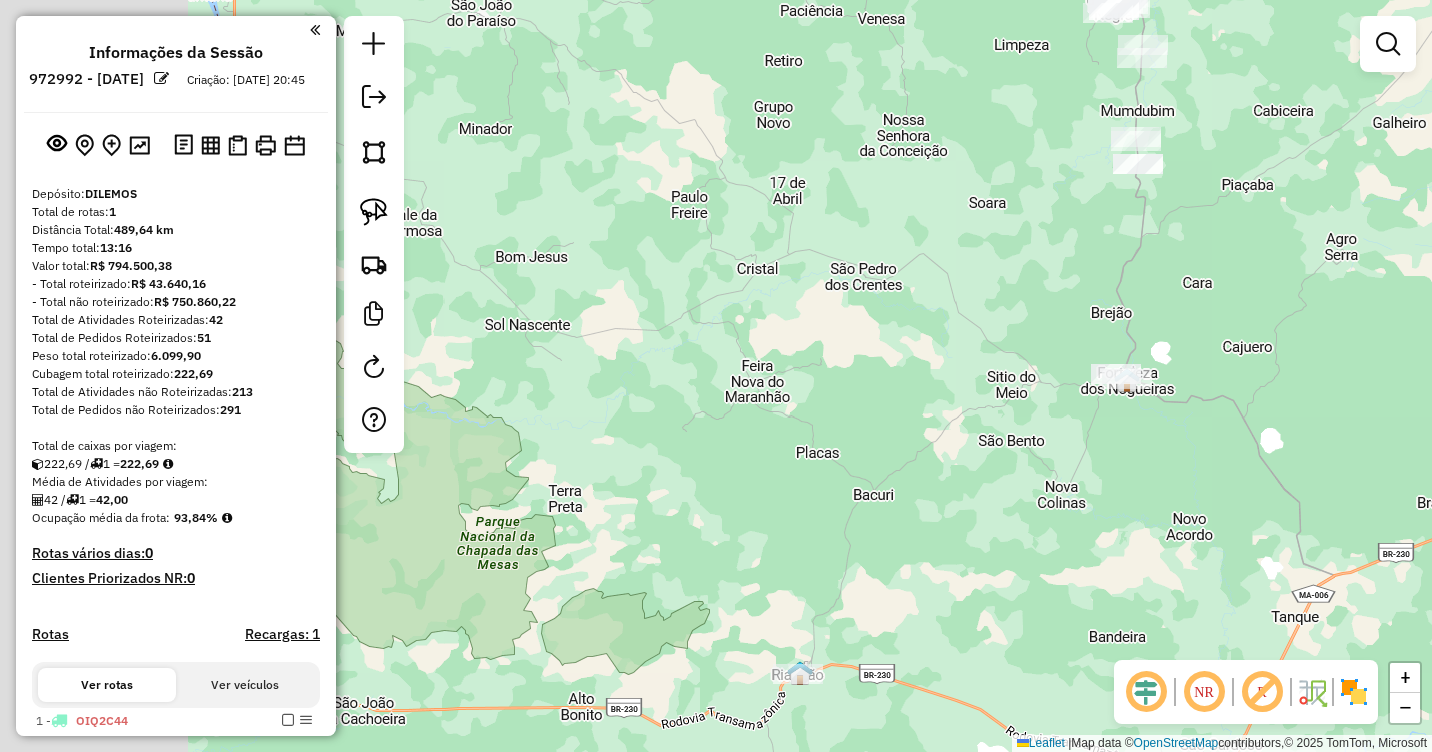 drag, startPoint x: 824, startPoint y: 358, endPoint x: 1150, endPoint y: 519, distance: 363.58905 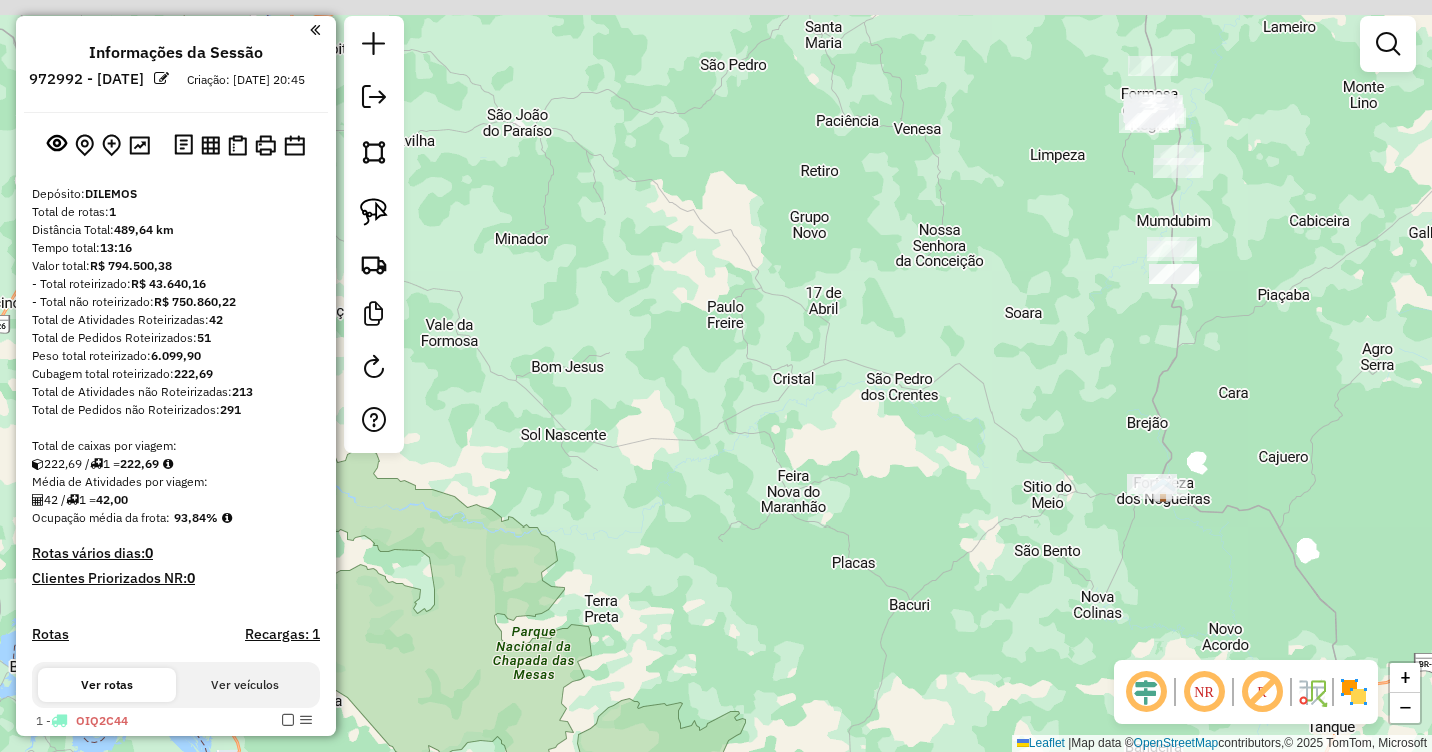 drag, startPoint x: 1022, startPoint y: 325, endPoint x: 889, endPoint y: 390, distance: 148.03378 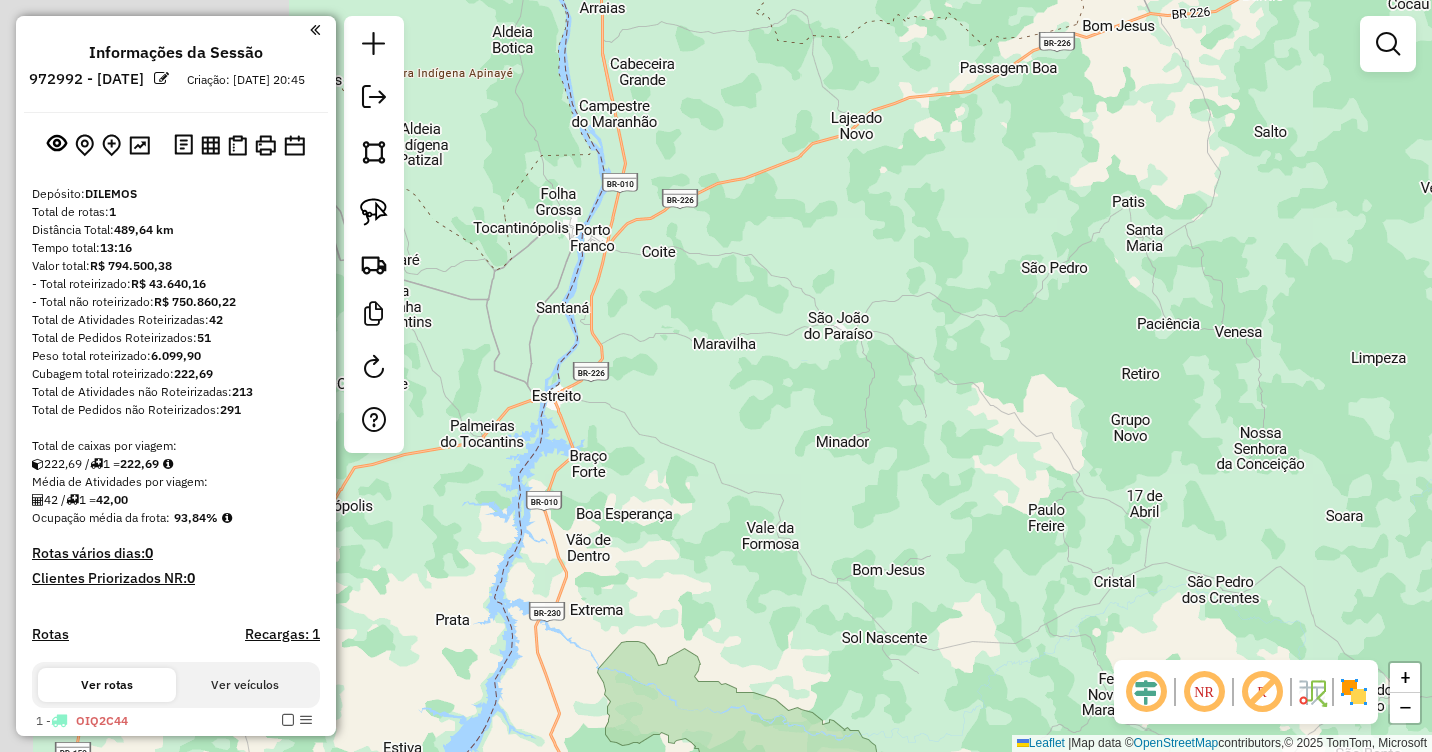 drag, startPoint x: 792, startPoint y: 336, endPoint x: 1228, endPoint y: 506, distance: 467.9701 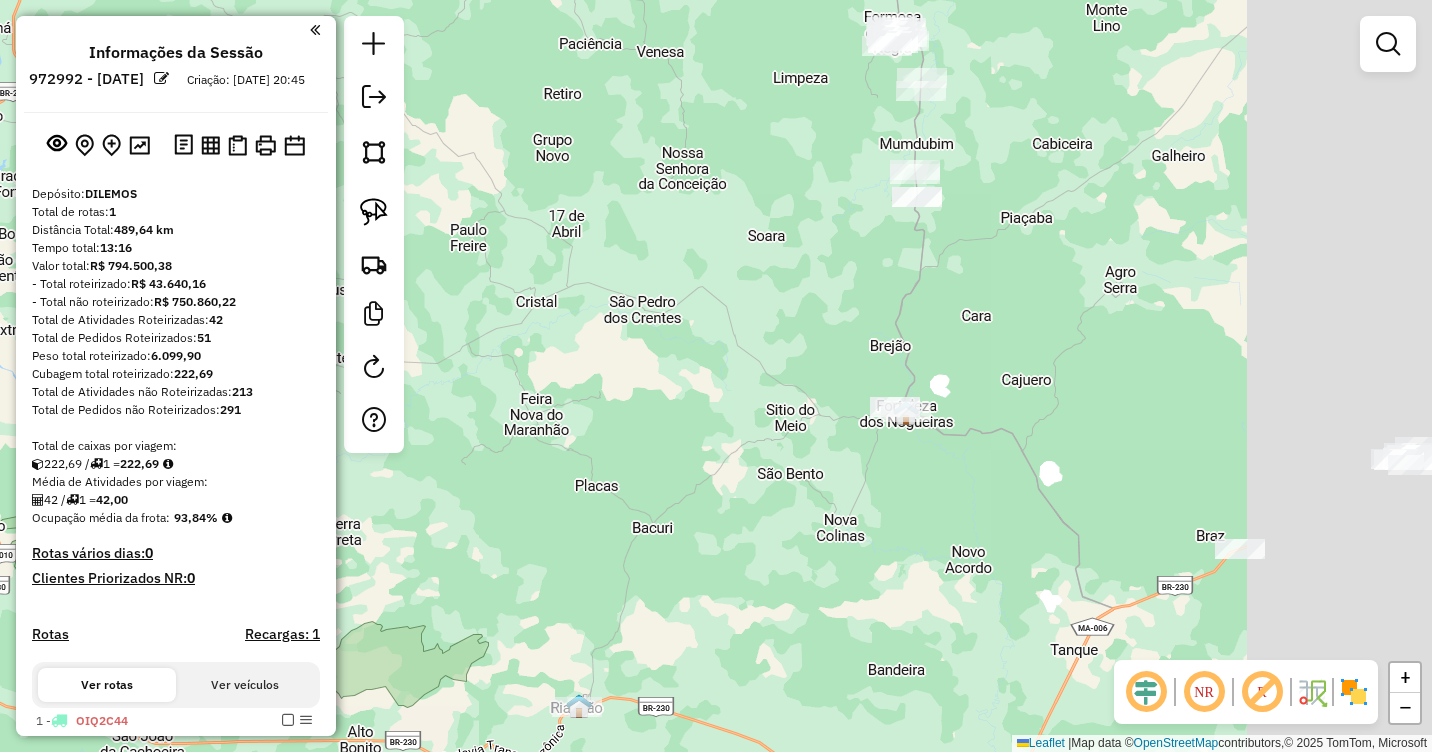 drag, startPoint x: 1203, startPoint y: 432, endPoint x: 843, endPoint y: 514, distance: 369.2208 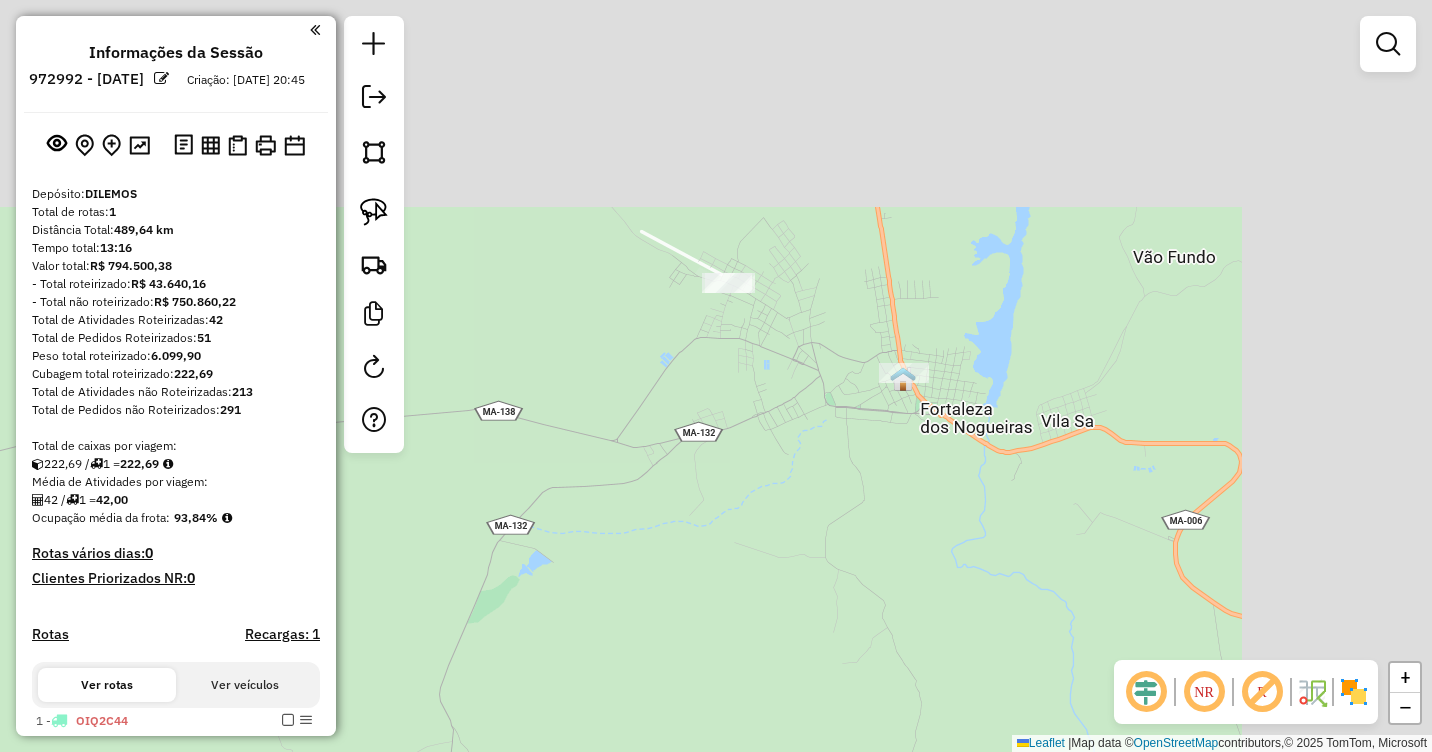 drag, startPoint x: 1039, startPoint y: 187, endPoint x: 704, endPoint y: 613, distance: 541.9419 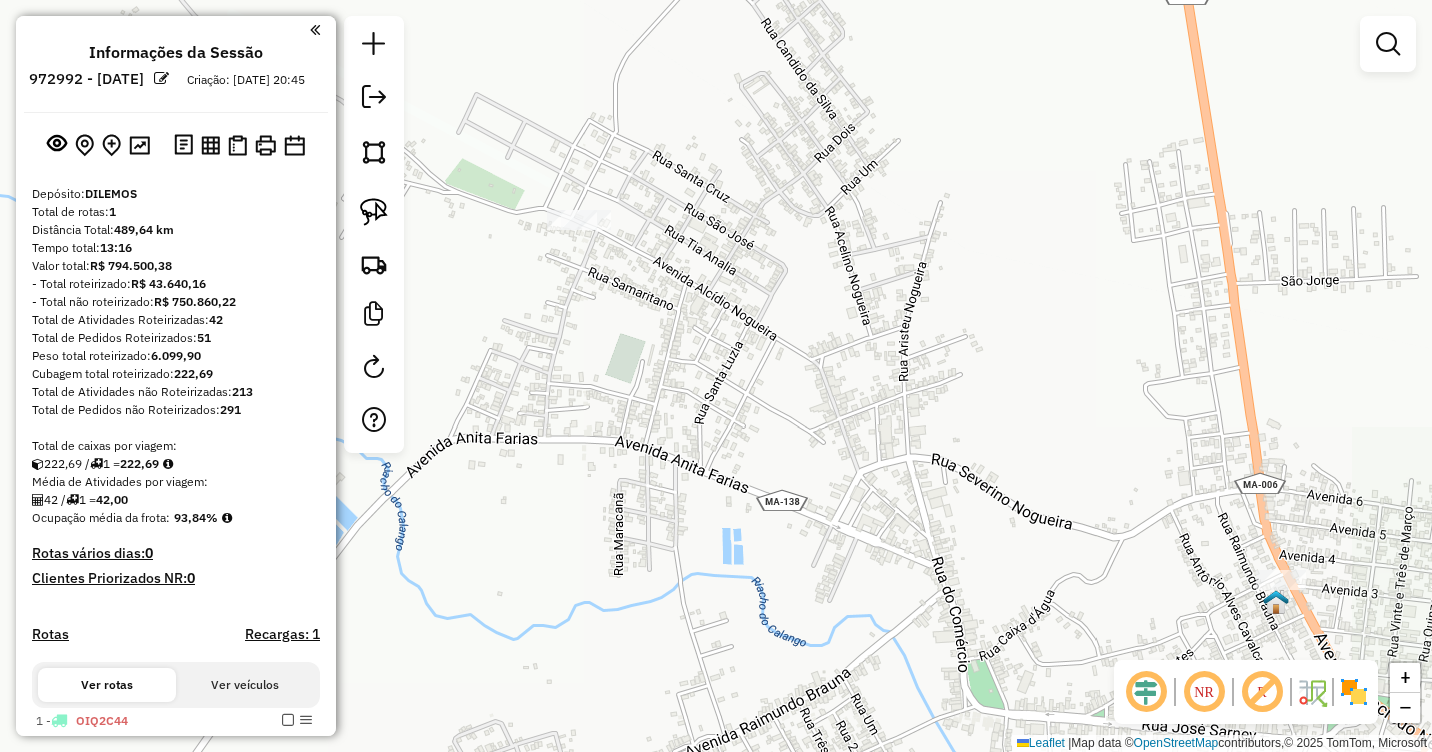 drag, startPoint x: 673, startPoint y: 366, endPoint x: 694, endPoint y: 407, distance: 46.06517 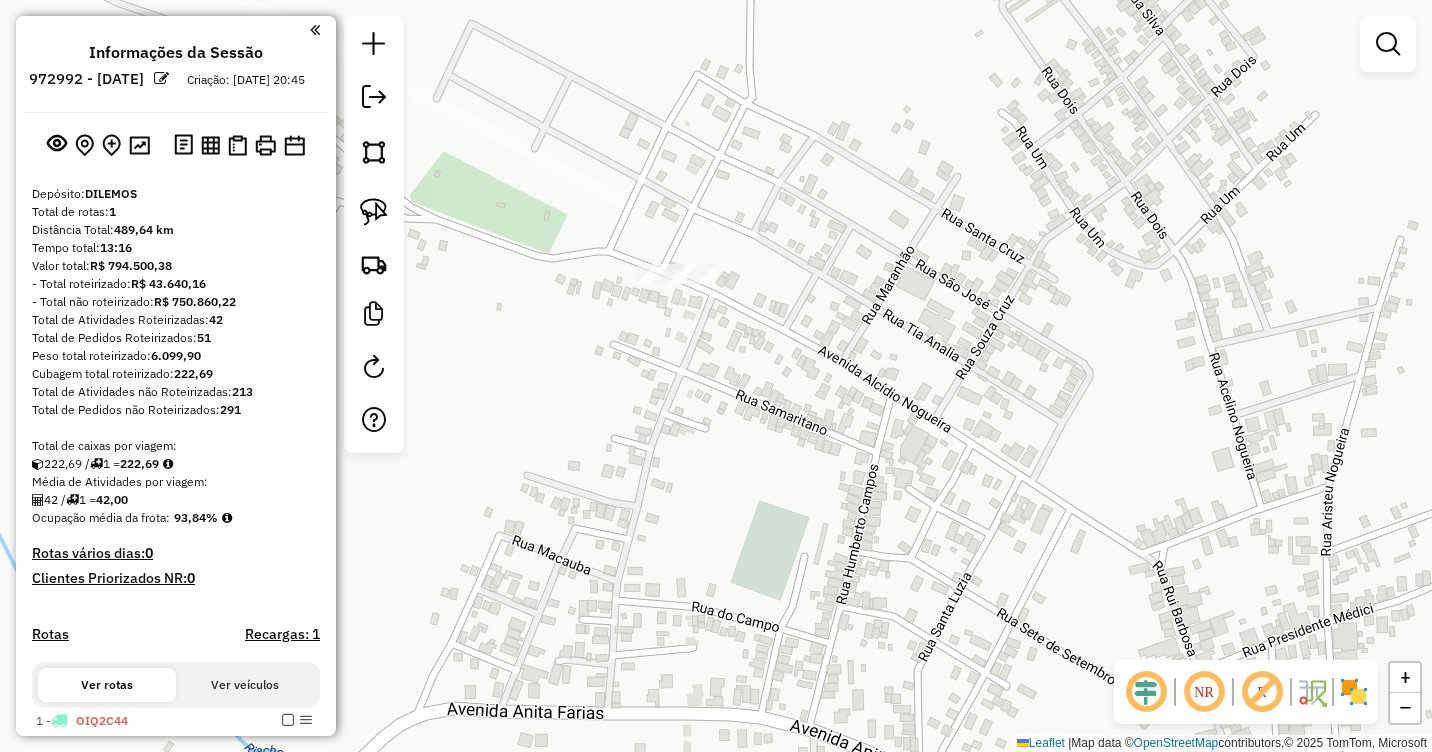 drag, startPoint x: 729, startPoint y: 219, endPoint x: 844, endPoint y: 336, distance: 164.05487 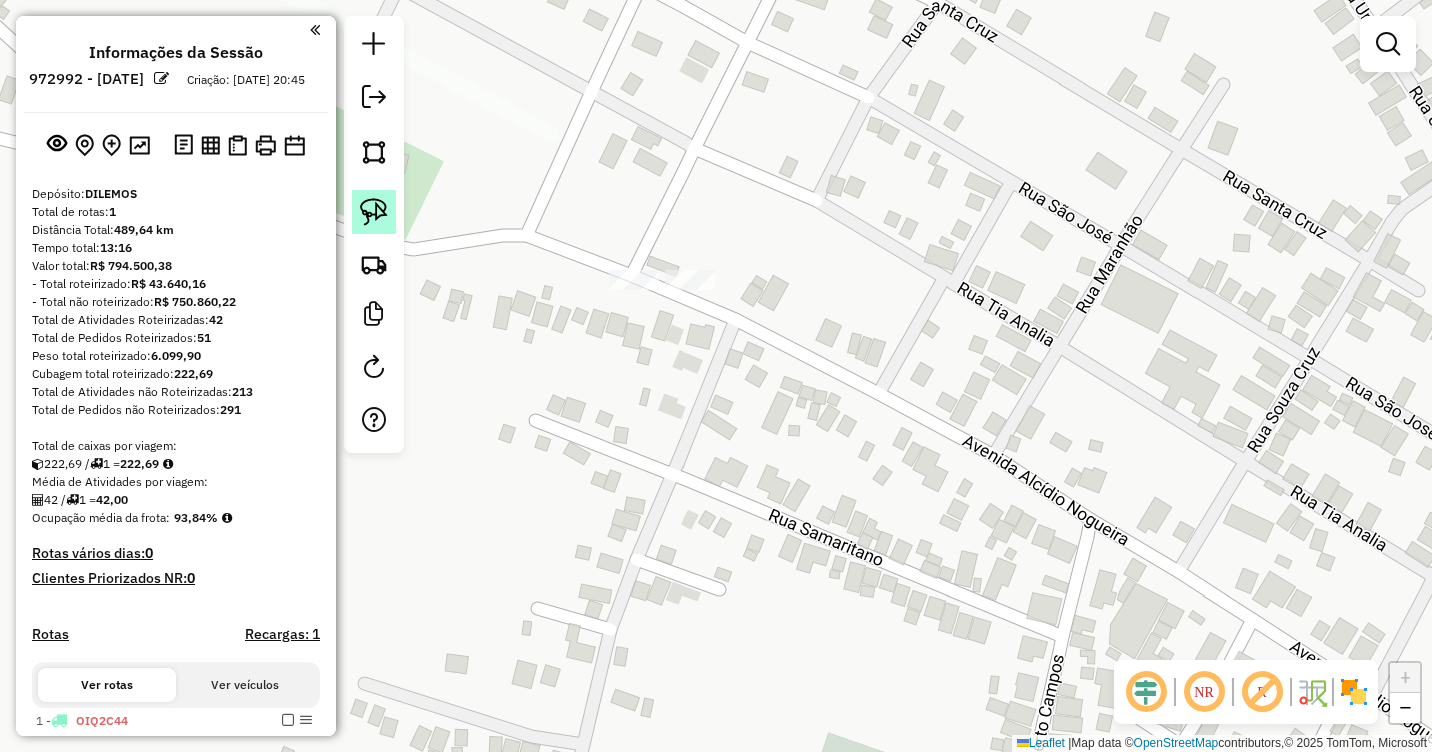 click 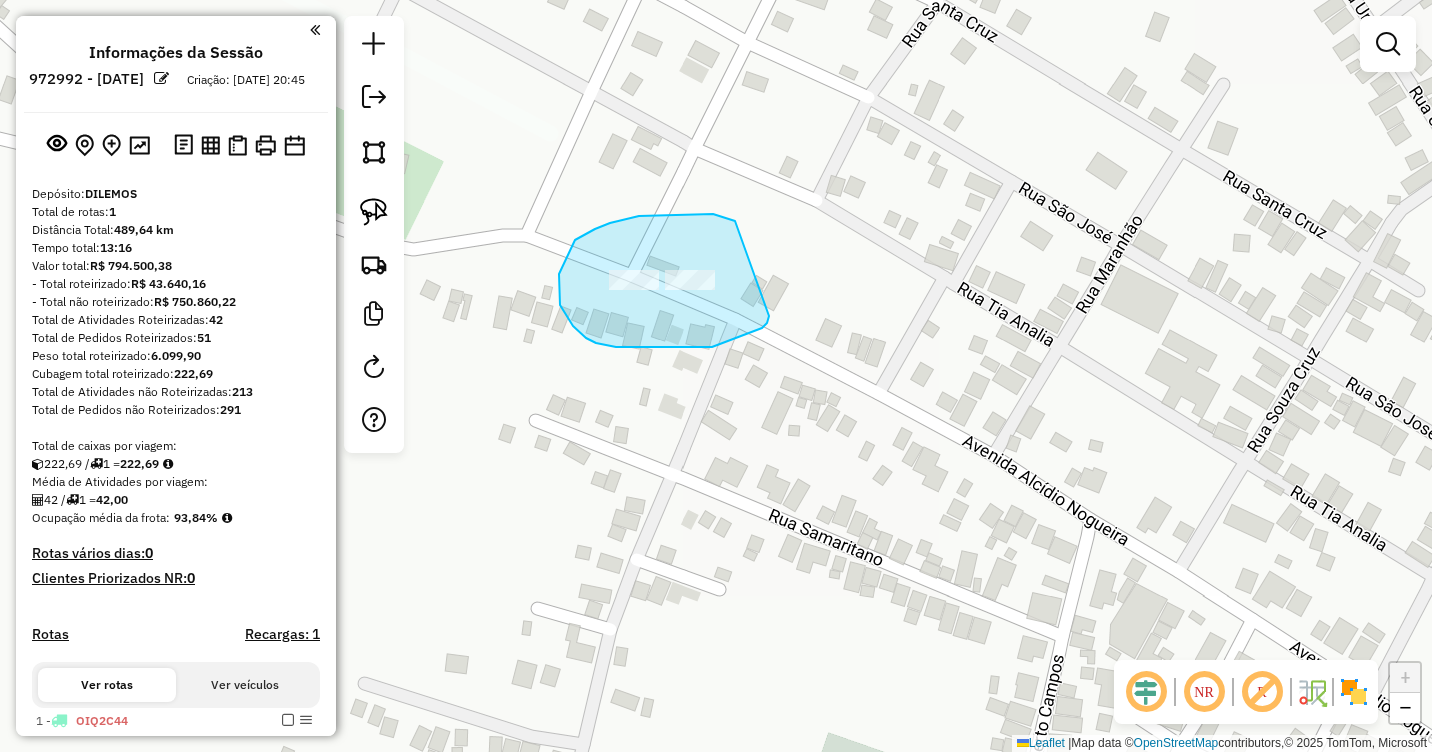 drag, startPoint x: 728, startPoint y: 219, endPoint x: 769, endPoint y: 316, distance: 105.30907 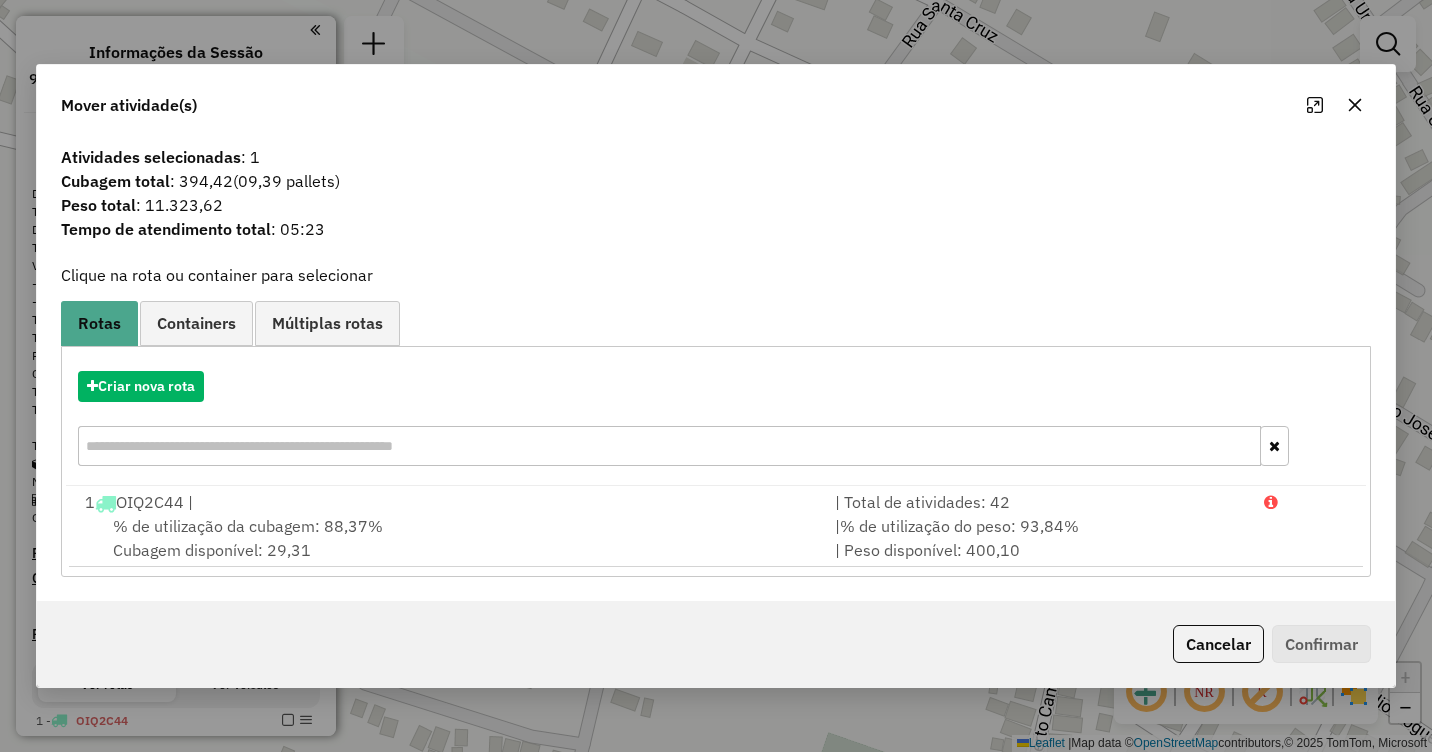 click 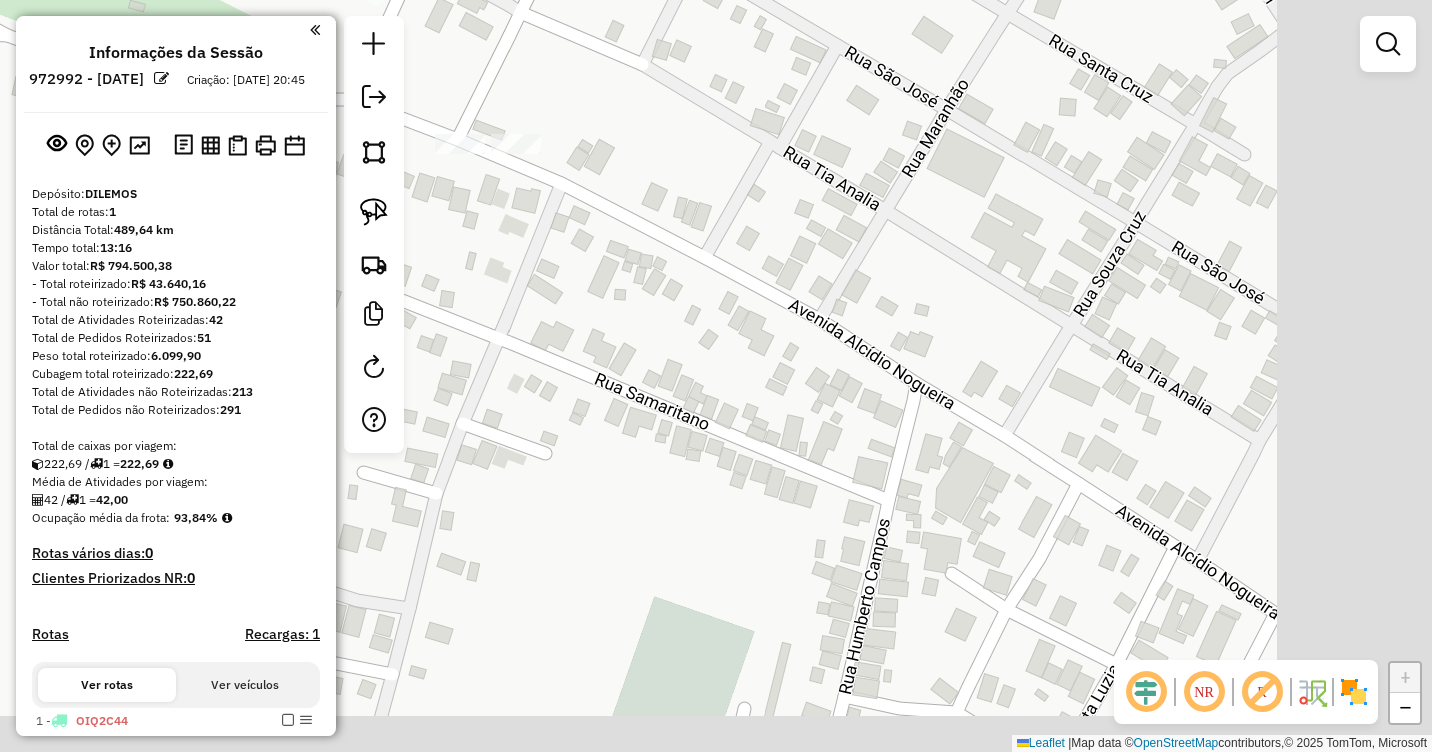 drag, startPoint x: 1002, startPoint y: 389, endPoint x: 744, endPoint y: 229, distance: 303.58524 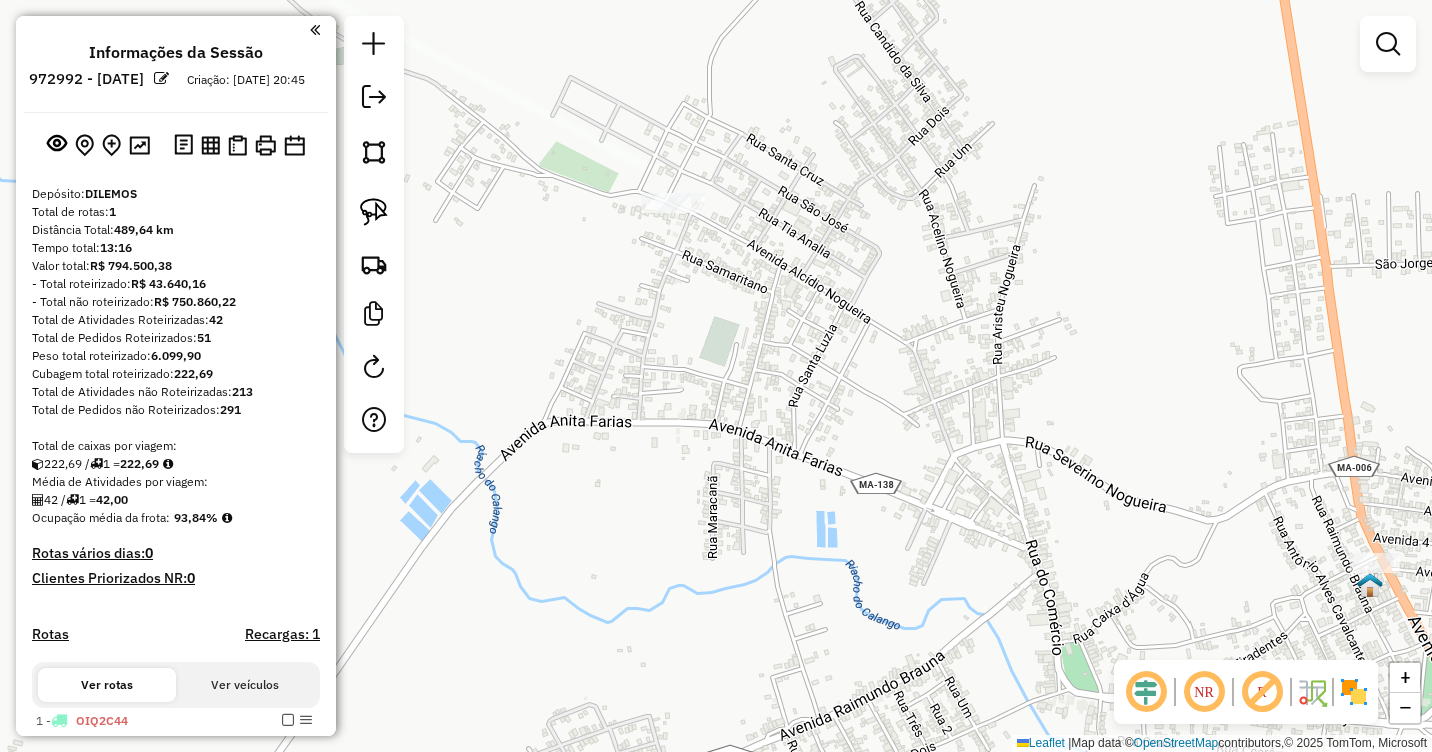 drag, startPoint x: 991, startPoint y: 348, endPoint x: 733, endPoint y: 196, distance: 299.44617 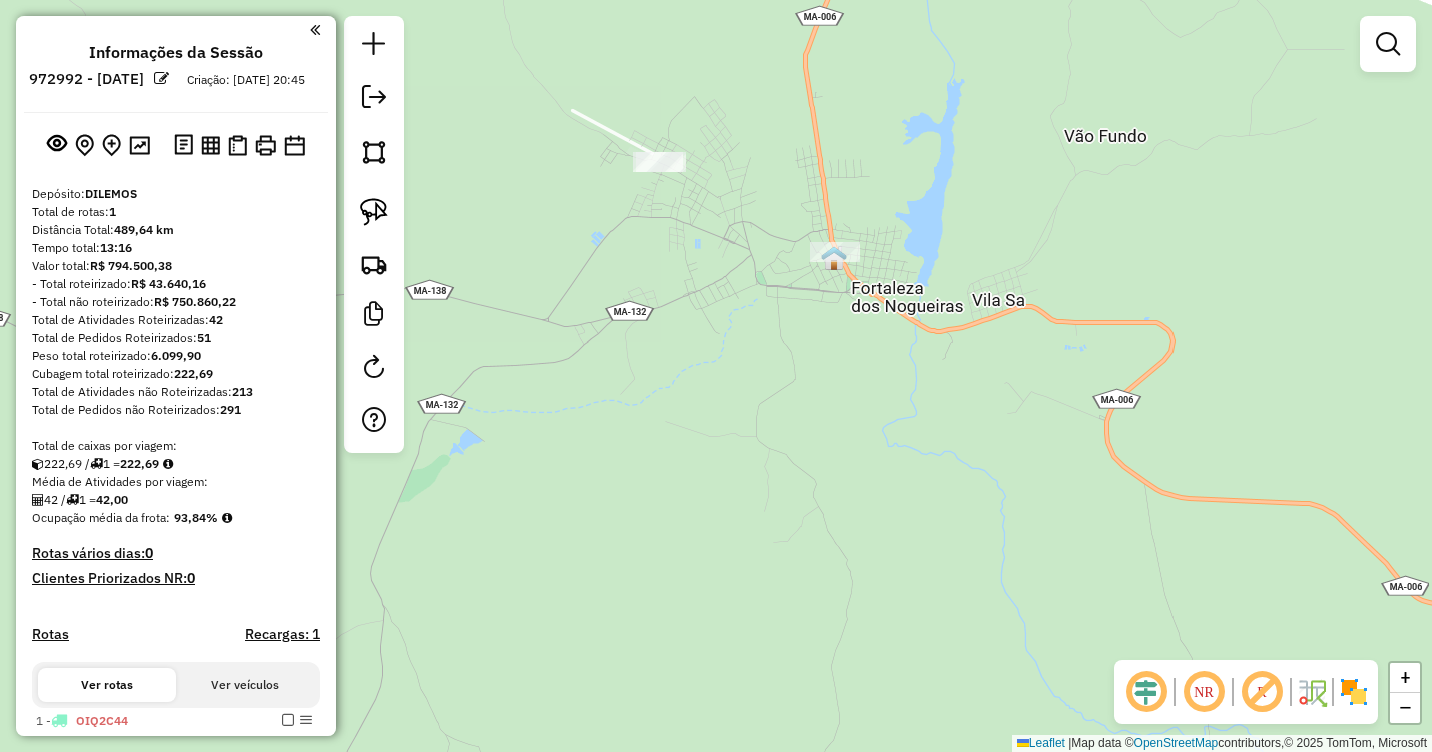 drag, startPoint x: 880, startPoint y: 382, endPoint x: 961, endPoint y: 355, distance: 85.3815 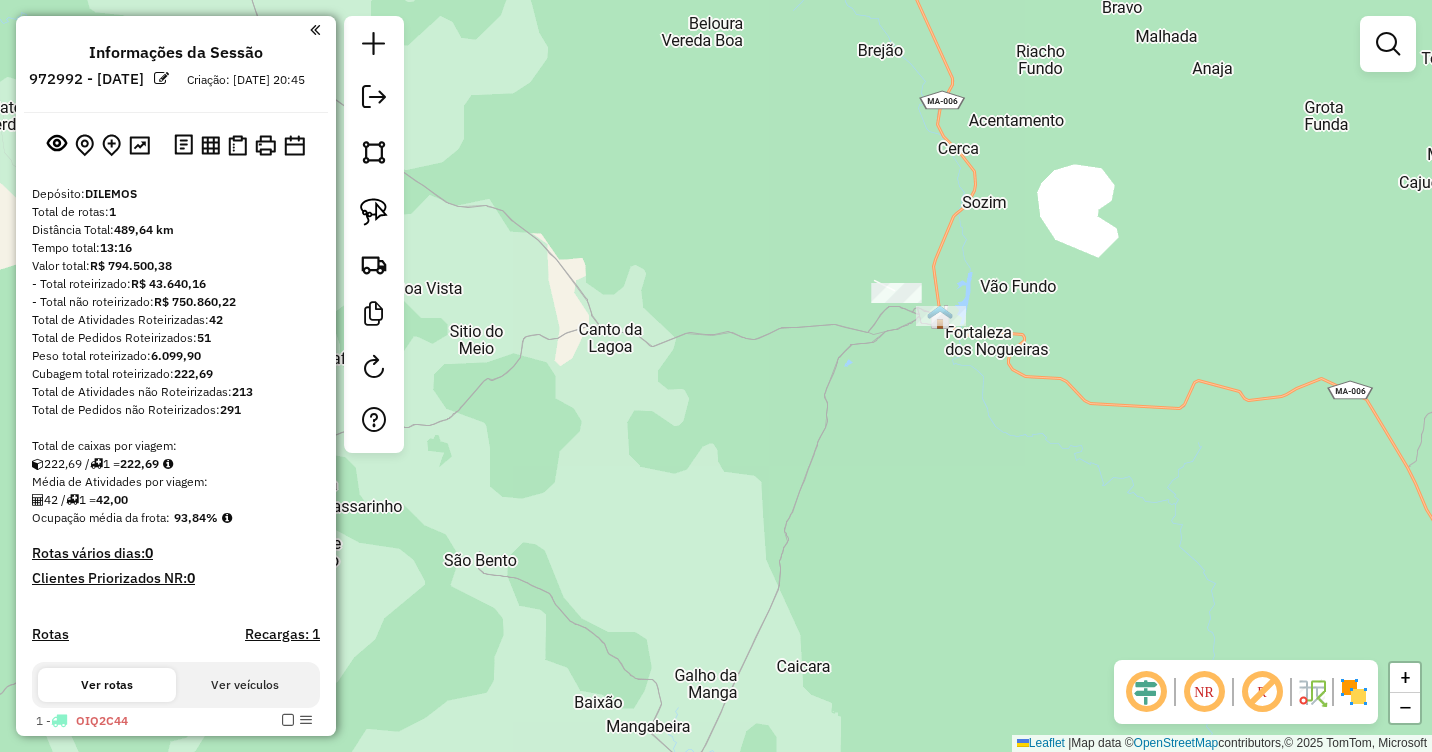 drag, startPoint x: 1094, startPoint y: 483, endPoint x: 746, endPoint y: 192, distance: 453.6353 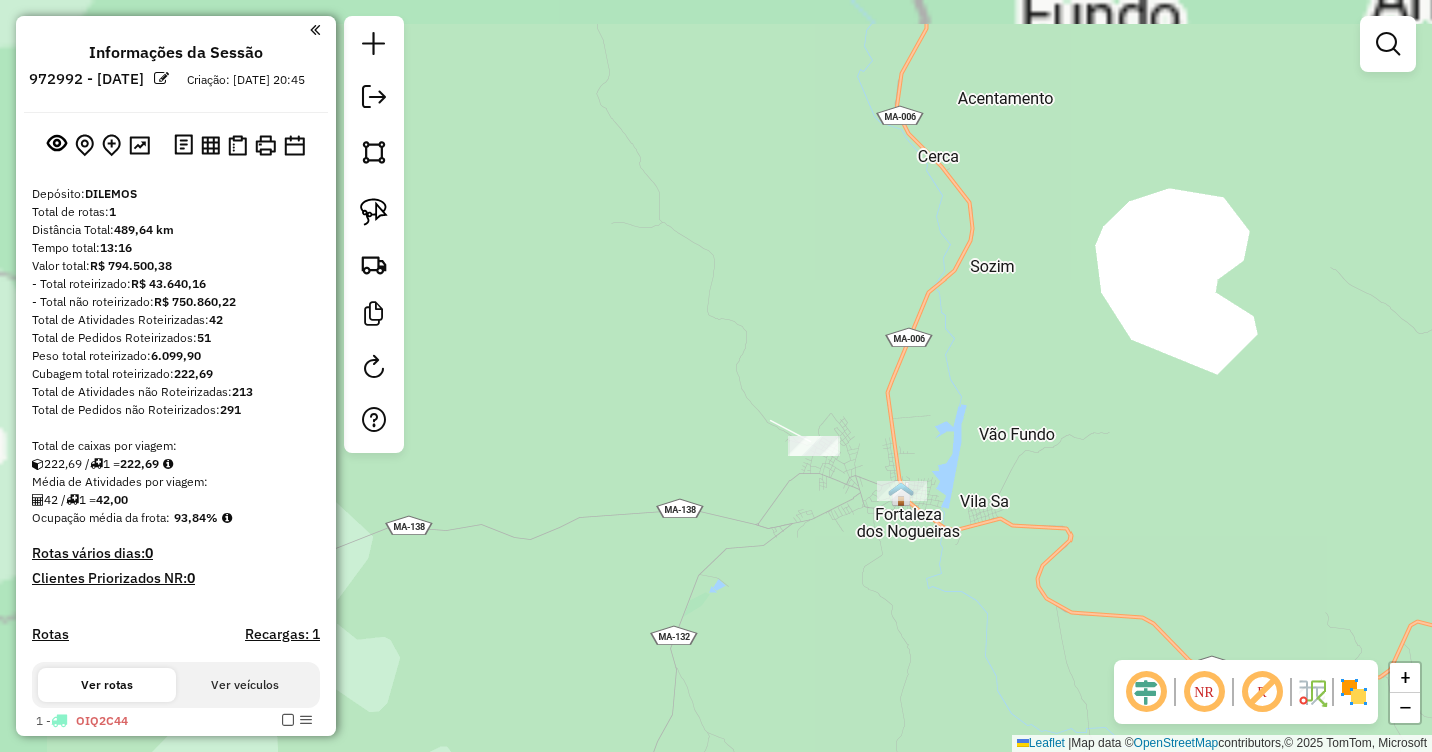 drag, startPoint x: 973, startPoint y: 491, endPoint x: 990, endPoint y: 577, distance: 87.66413 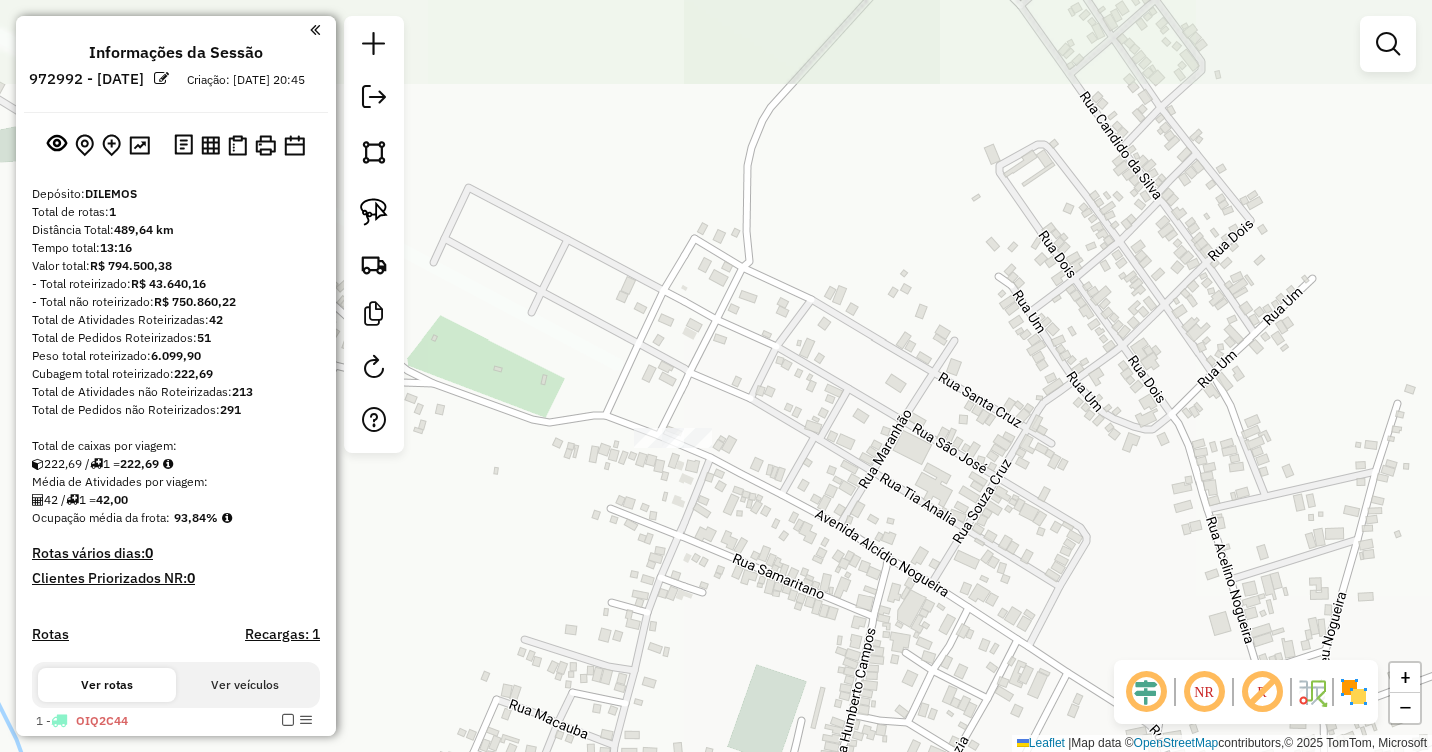 drag, startPoint x: 752, startPoint y: 462, endPoint x: 847, endPoint y: 504, distance: 103.87011 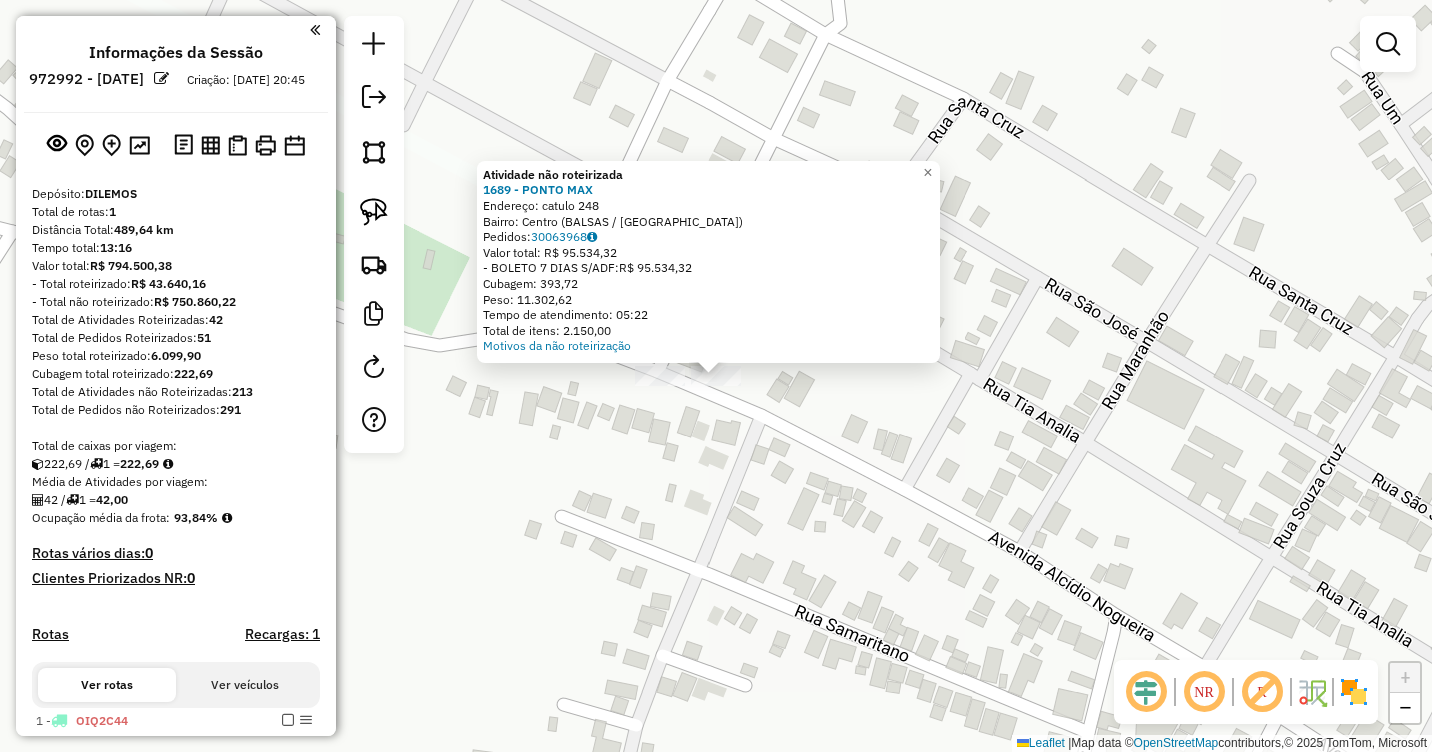 click on "Atividade não roteirizada 1689 - PONTO MAX  Endereço:  catulo 248   Bairro: Centro (BALSAS / [GEOGRAPHIC_DATA])   Pedidos:  30063968   Valor total: R$ 95.534,32   - BOLETO 7 DIAS S/ADF:  R$ 95.534,32   Cubagem: 393,72   Peso: 11.302,62   Tempo de atendimento: 05:22   Total de itens: 2.150,00  Motivos da não roteirização × Janela de atendimento Grade de atendimento Capacidade Transportadoras Veículos Cliente Pedidos  Rotas Selecione os dias de semana para filtrar as janelas de atendimento  Seg   Ter   Qua   Qui   Sex   Sáb   Dom  Informe o período da janela de atendimento: De: Até:  Filtrar exatamente a janela do cliente  Considerar janela de atendimento padrão  Selecione os dias de semana para filtrar as grades de atendimento  Seg   Ter   Qua   Qui   Sex   Sáb   Dom   Considerar clientes sem dia de atendimento cadastrado  Clientes fora do dia de atendimento selecionado Filtrar as atividades entre os valores definidos abaixo:  Peso mínimo:   Peso máximo:   Cubagem mínima:   Cubagem máxima:   De:   Até:  De:" 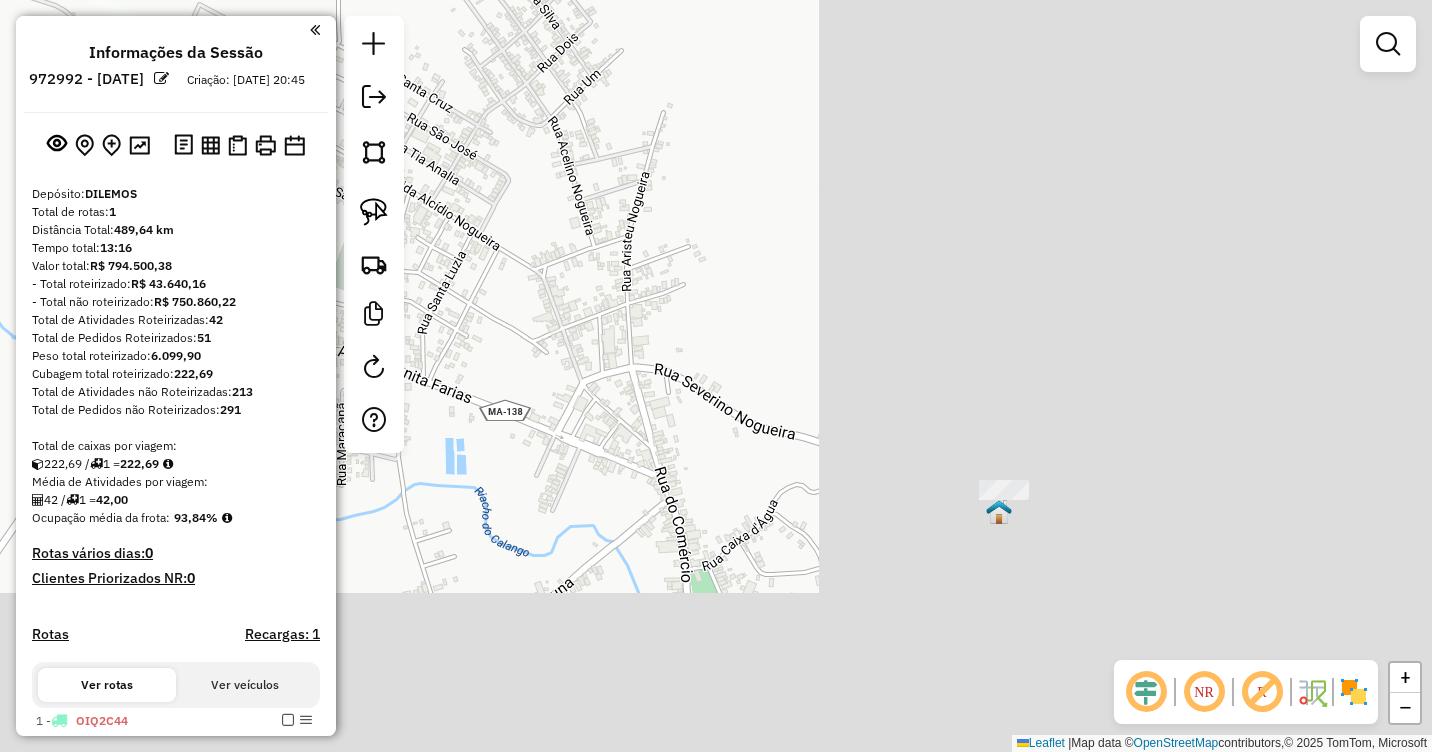 drag, startPoint x: 1168, startPoint y: 415, endPoint x: 463, endPoint y: 153, distance: 752.1097 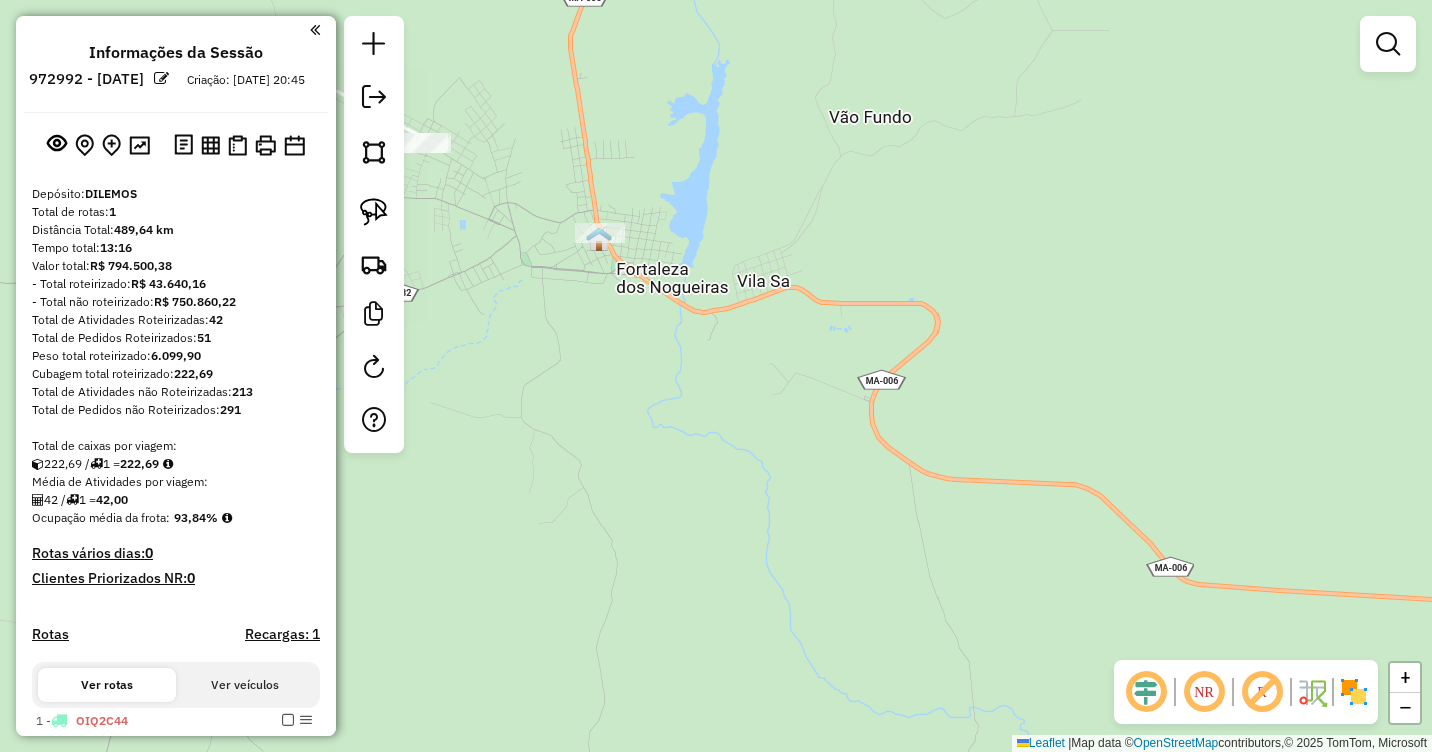 drag, startPoint x: 1001, startPoint y: 348, endPoint x: 784, endPoint y: 175, distance: 277.52118 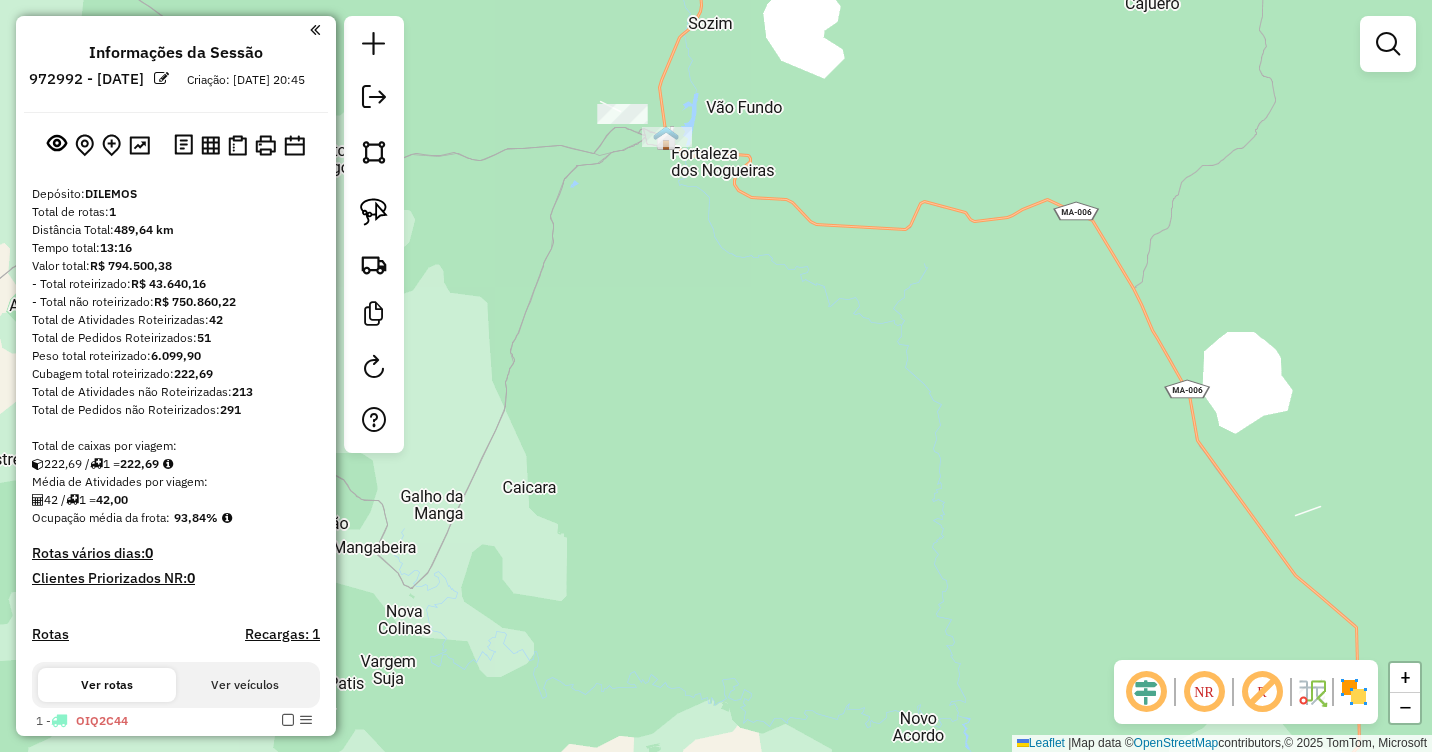 drag, startPoint x: 1088, startPoint y: 377, endPoint x: 648, endPoint y: 150, distance: 495.10504 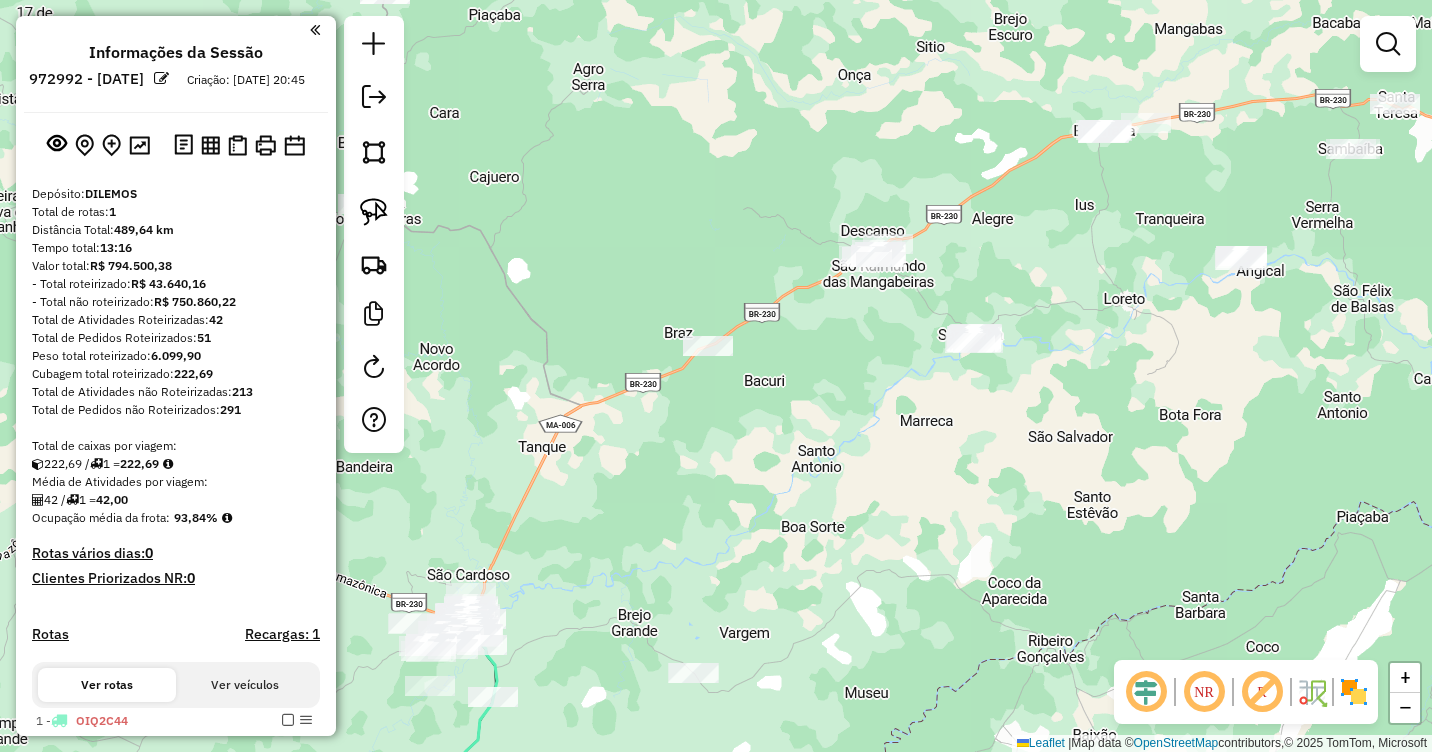 drag, startPoint x: 1007, startPoint y: 355, endPoint x: 821, endPoint y: 467, distance: 217.11748 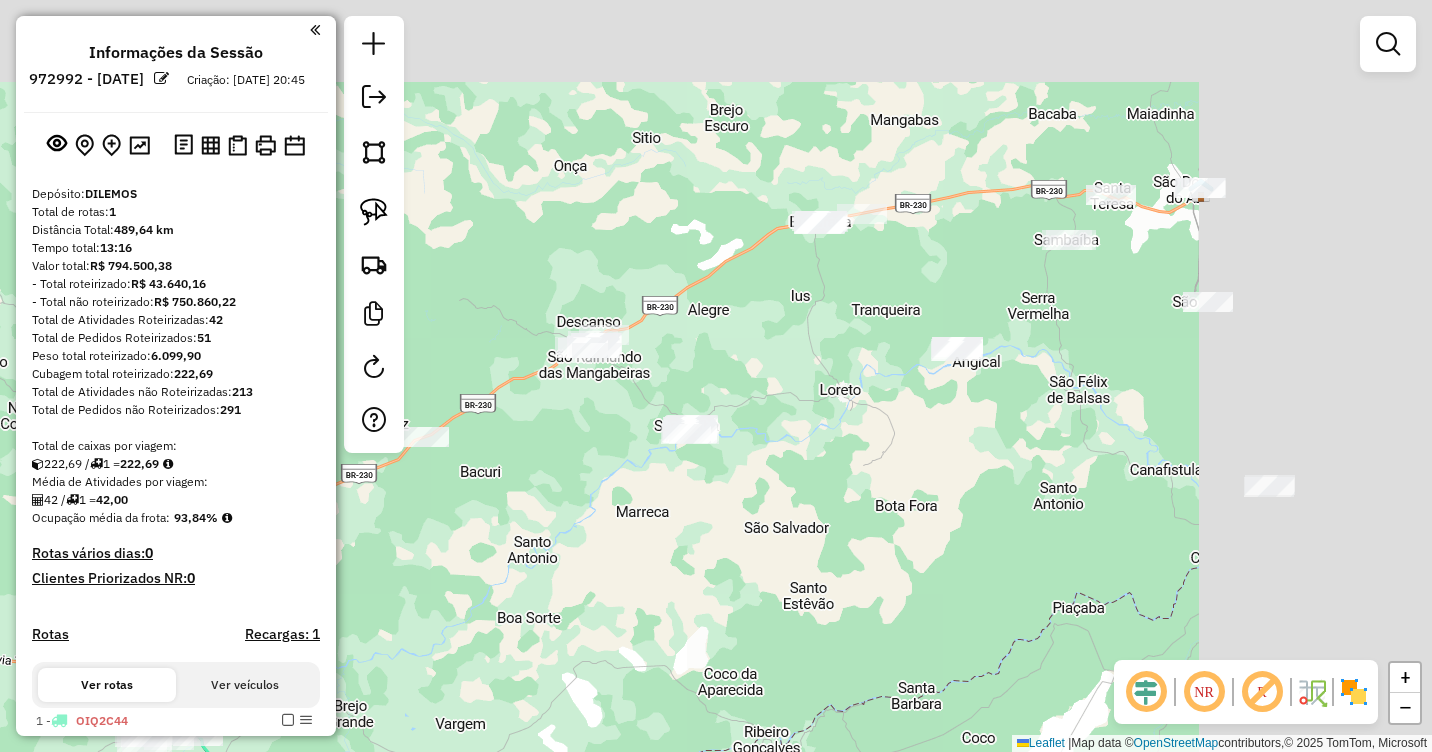 drag, startPoint x: 1152, startPoint y: 289, endPoint x: 907, endPoint y: 388, distance: 264.2461 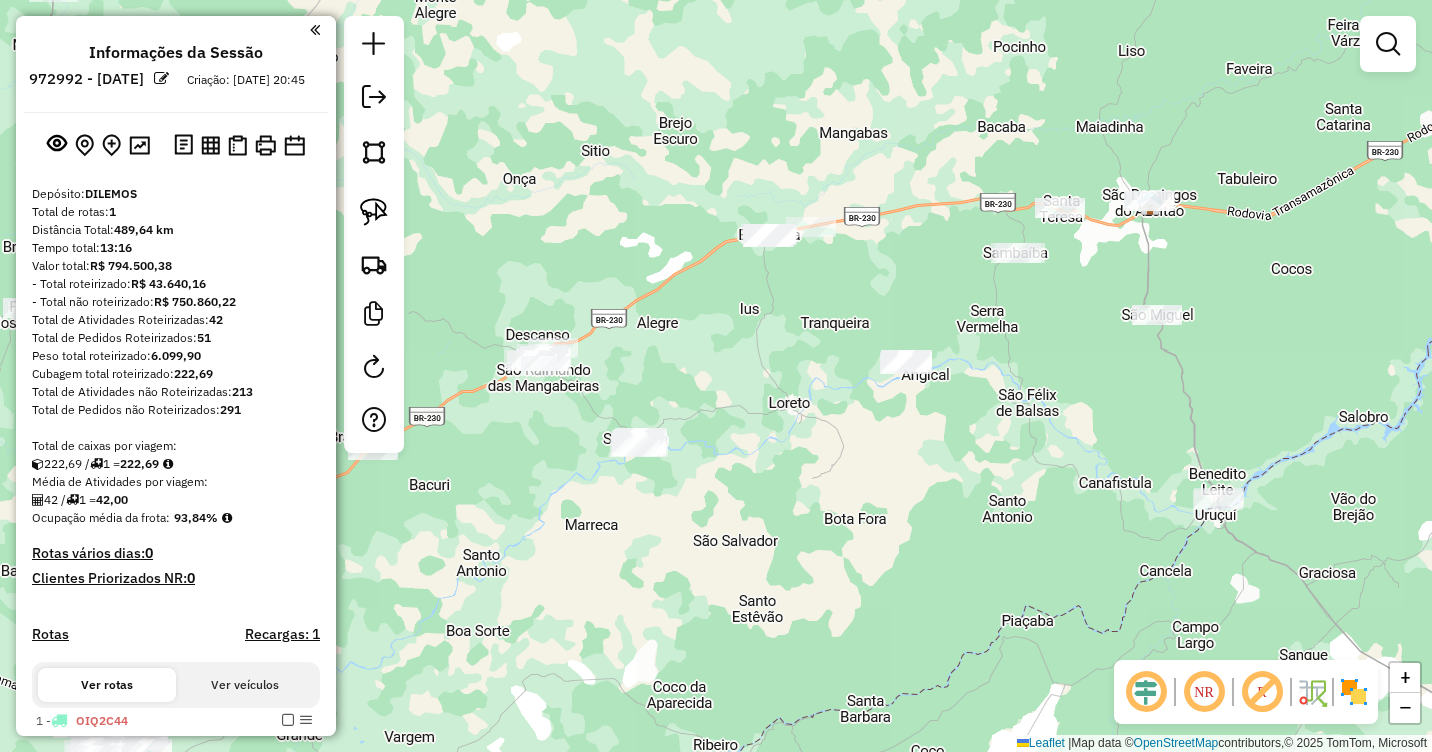 drag, startPoint x: 1132, startPoint y: 385, endPoint x: 1040, endPoint y: 347, distance: 99.53894 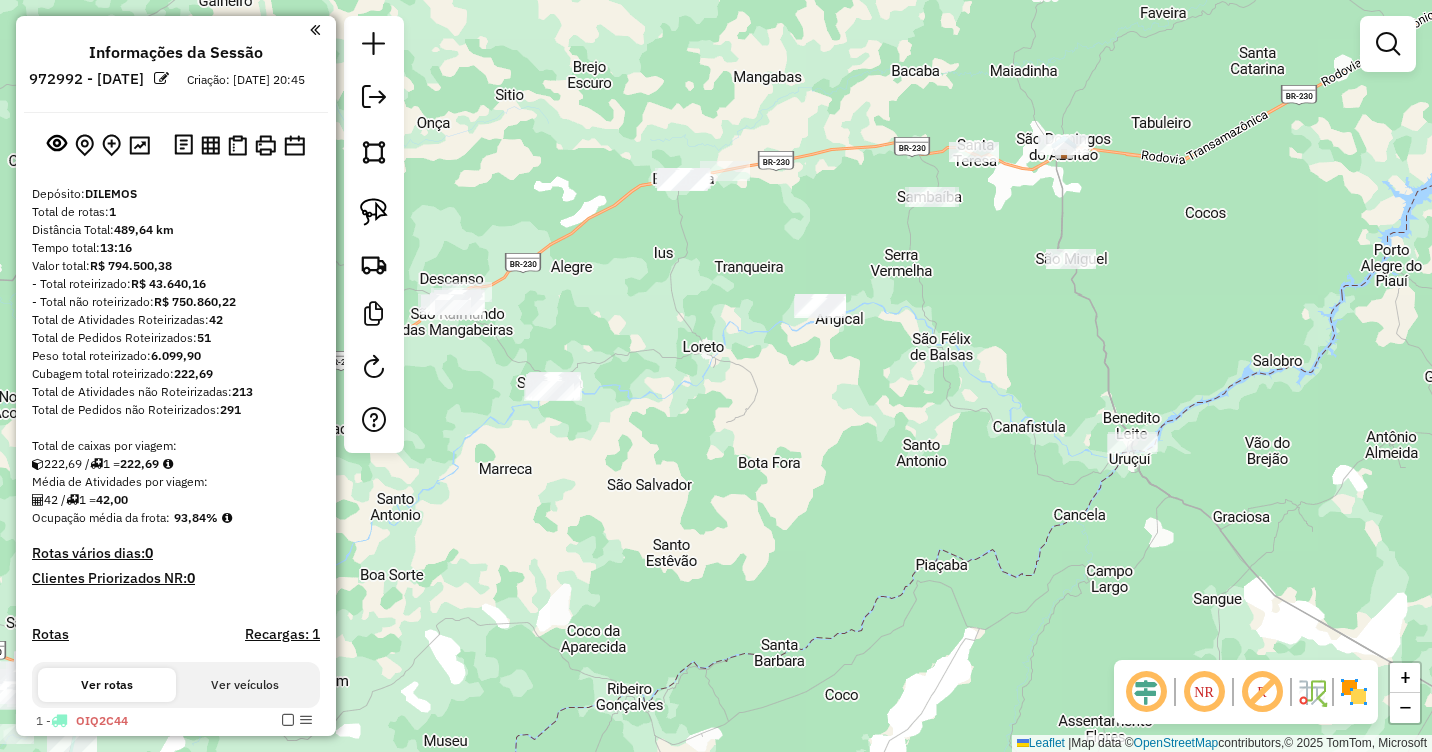 drag, startPoint x: 1178, startPoint y: 422, endPoint x: 1072, endPoint y: 304, distance: 158.61903 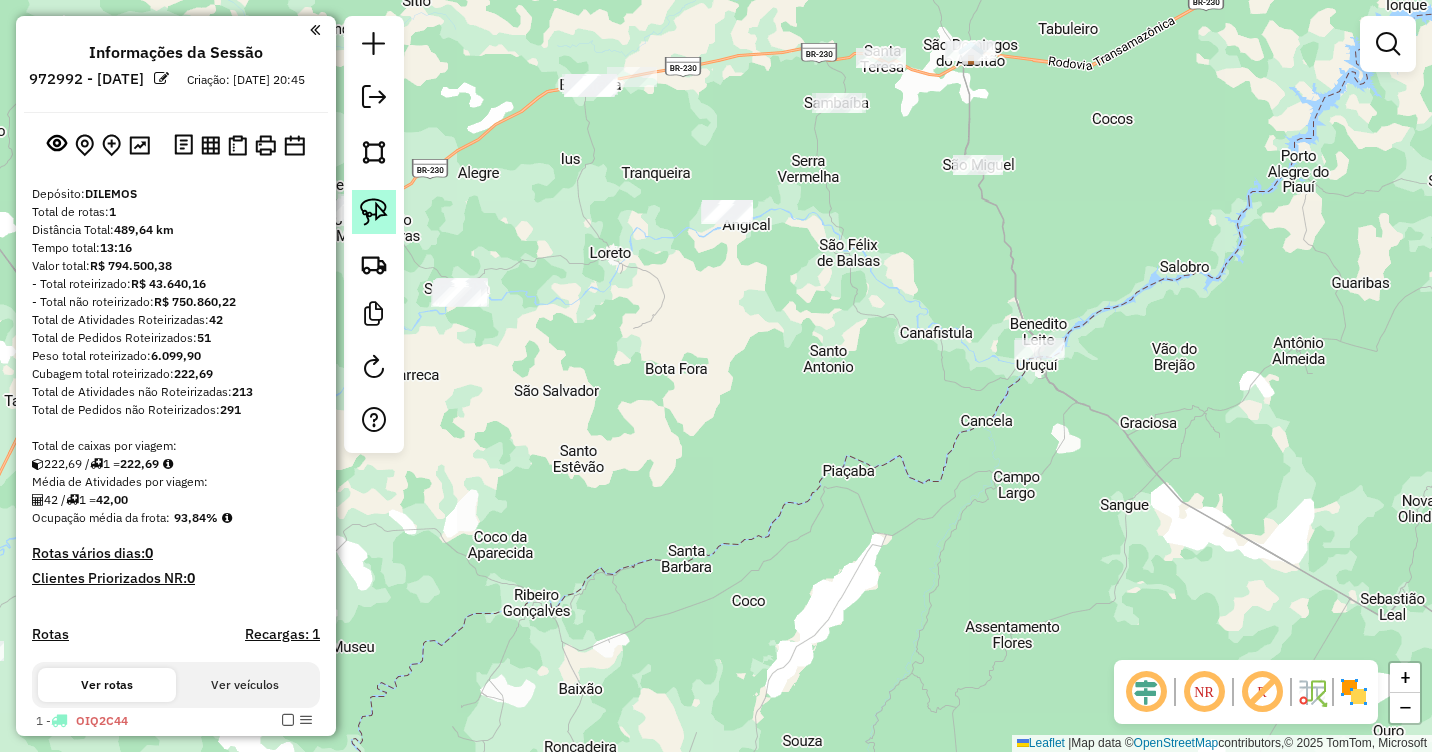 drag, startPoint x: 362, startPoint y: 216, endPoint x: 877, endPoint y: 192, distance: 515.5589 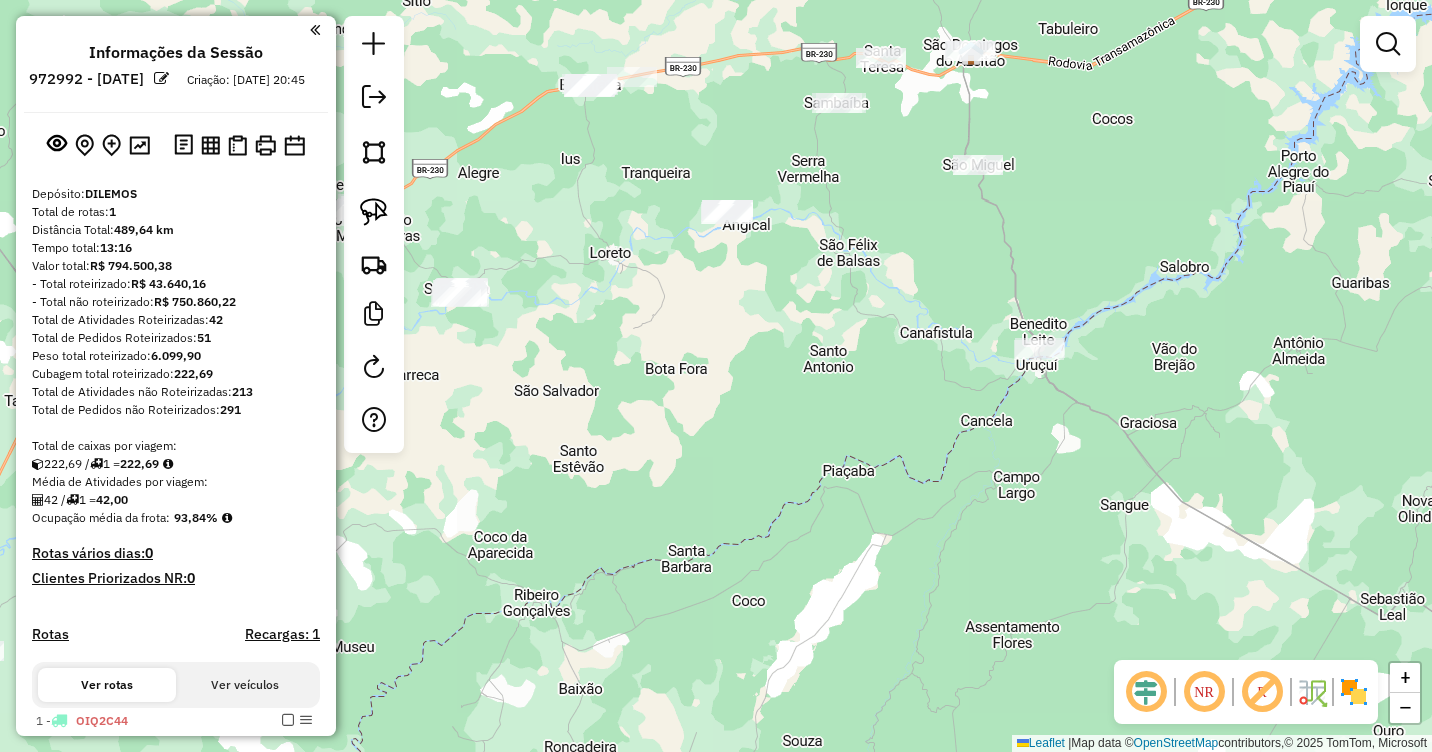 click 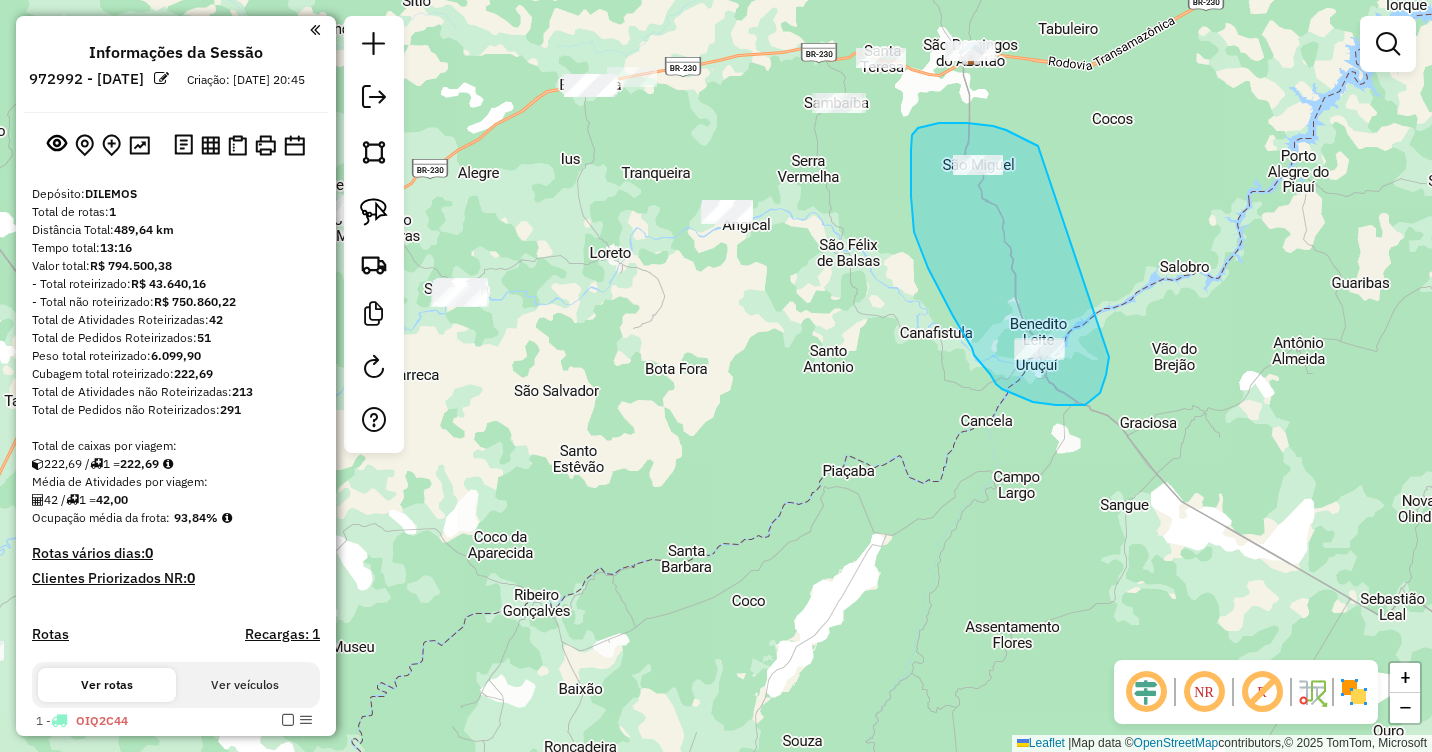 drag, startPoint x: 1031, startPoint y: 142, endPoint x: 1109, endPoint y: 357, distance: 228.71161 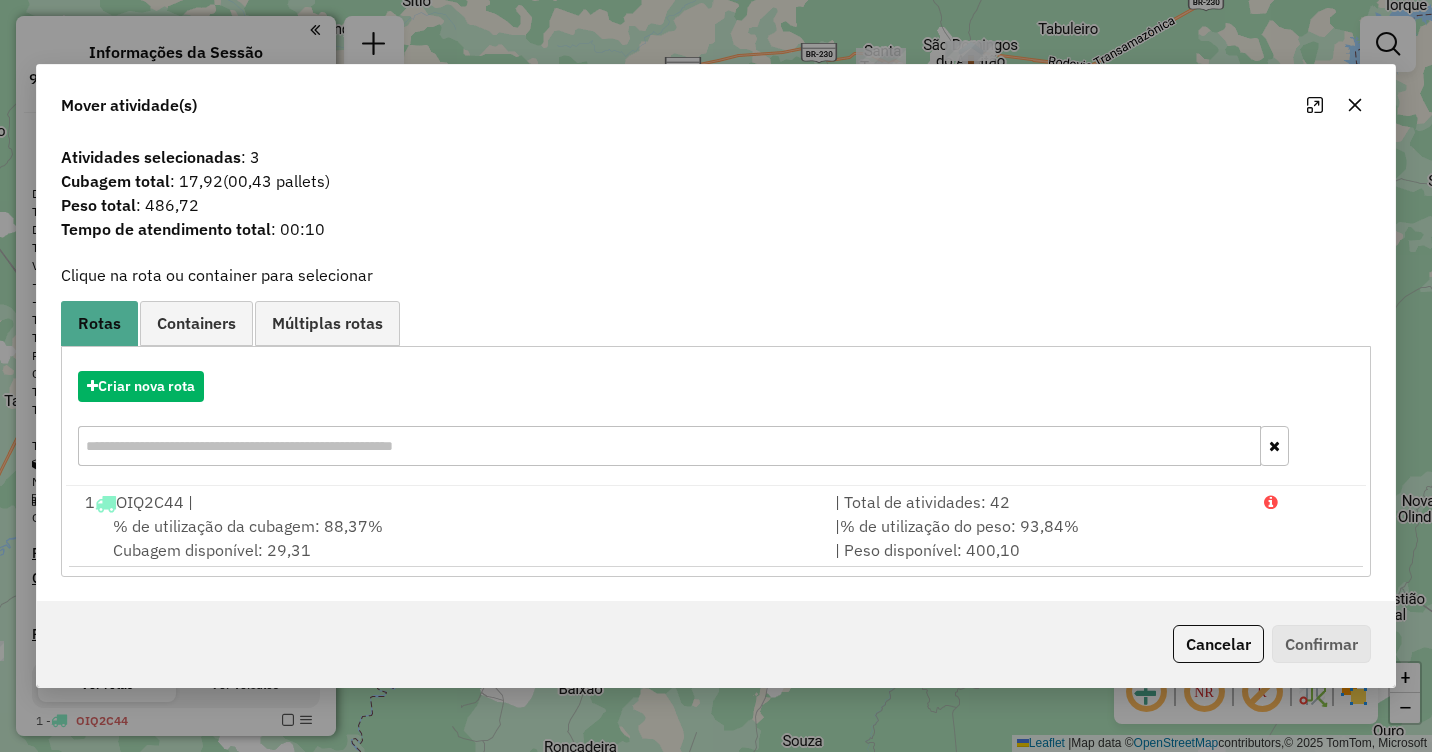 click 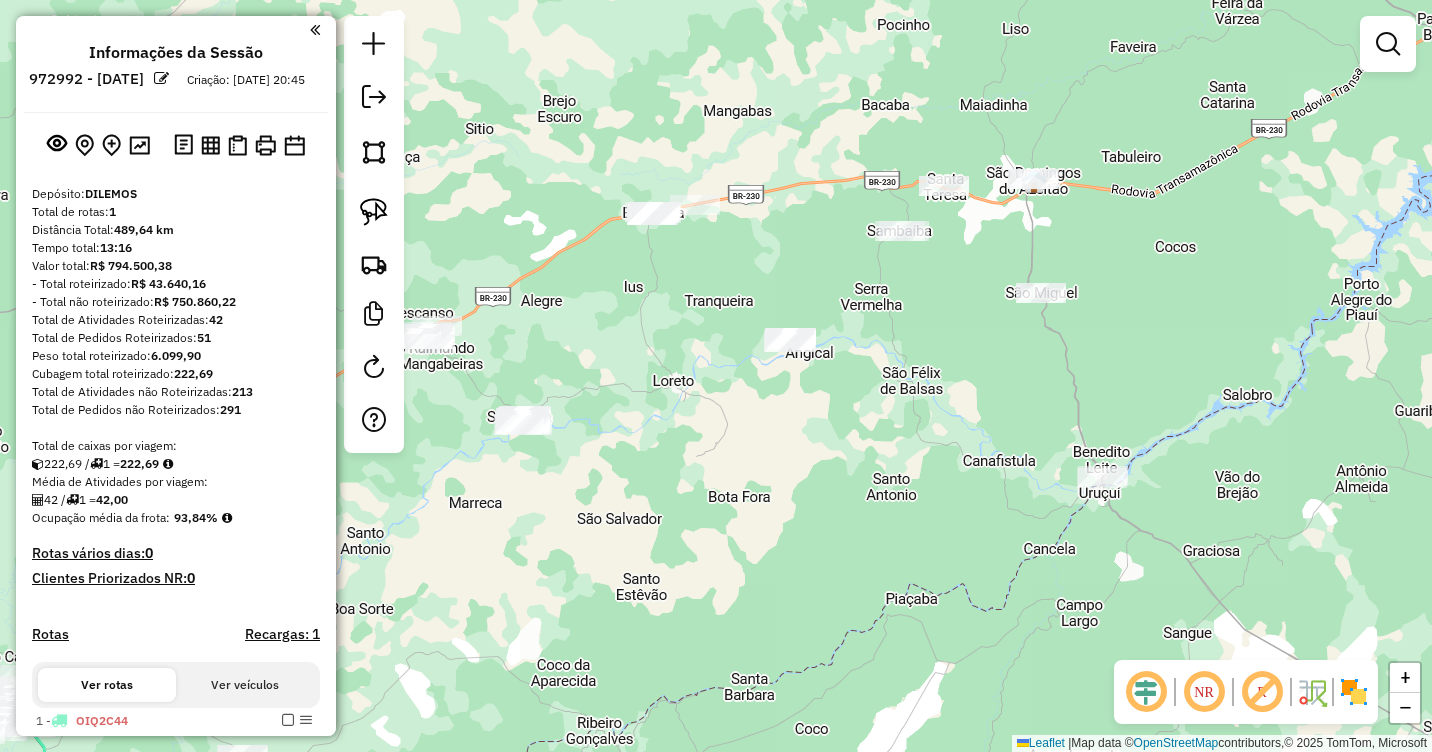 drag, startPoint x: 1026, startPoint y: 110, endPoint x: 1102, endPoint y: 249, distance: 158.42033 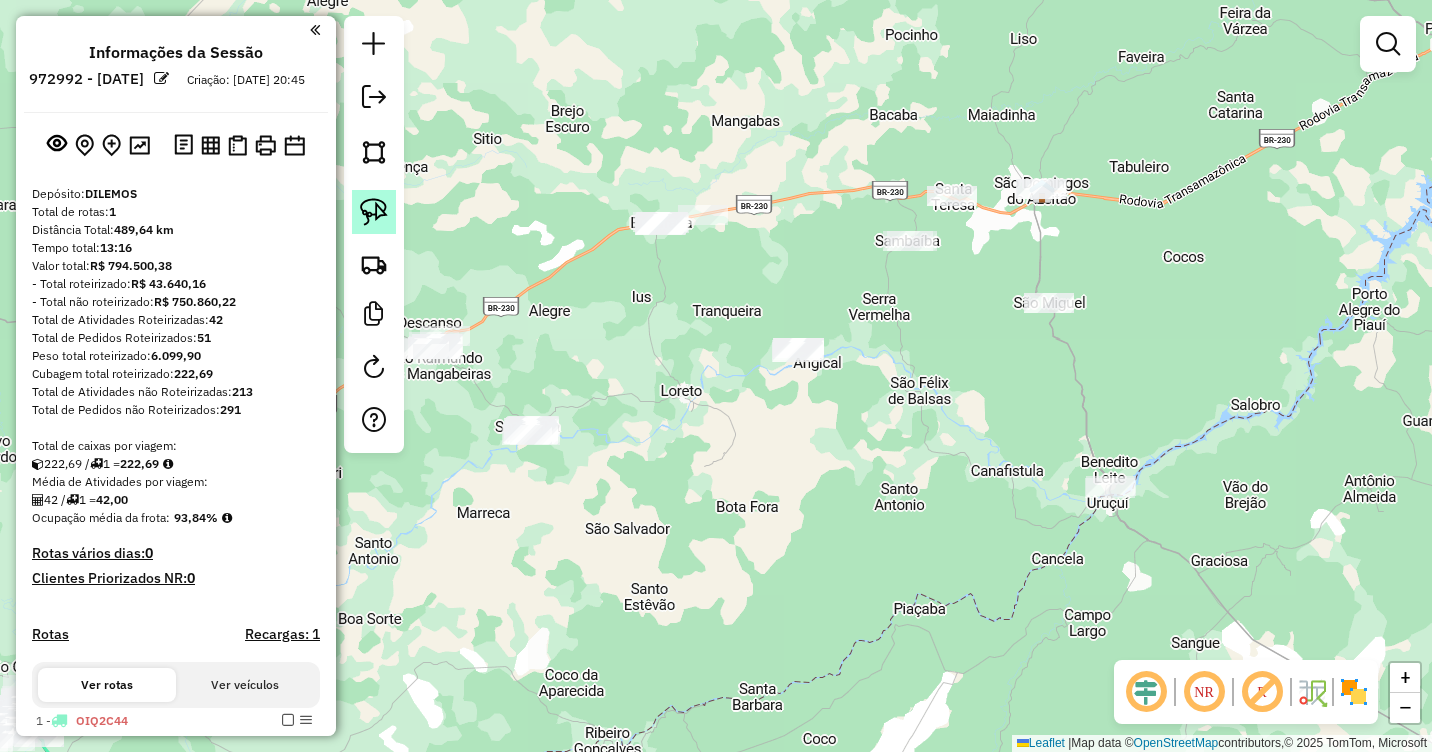 click 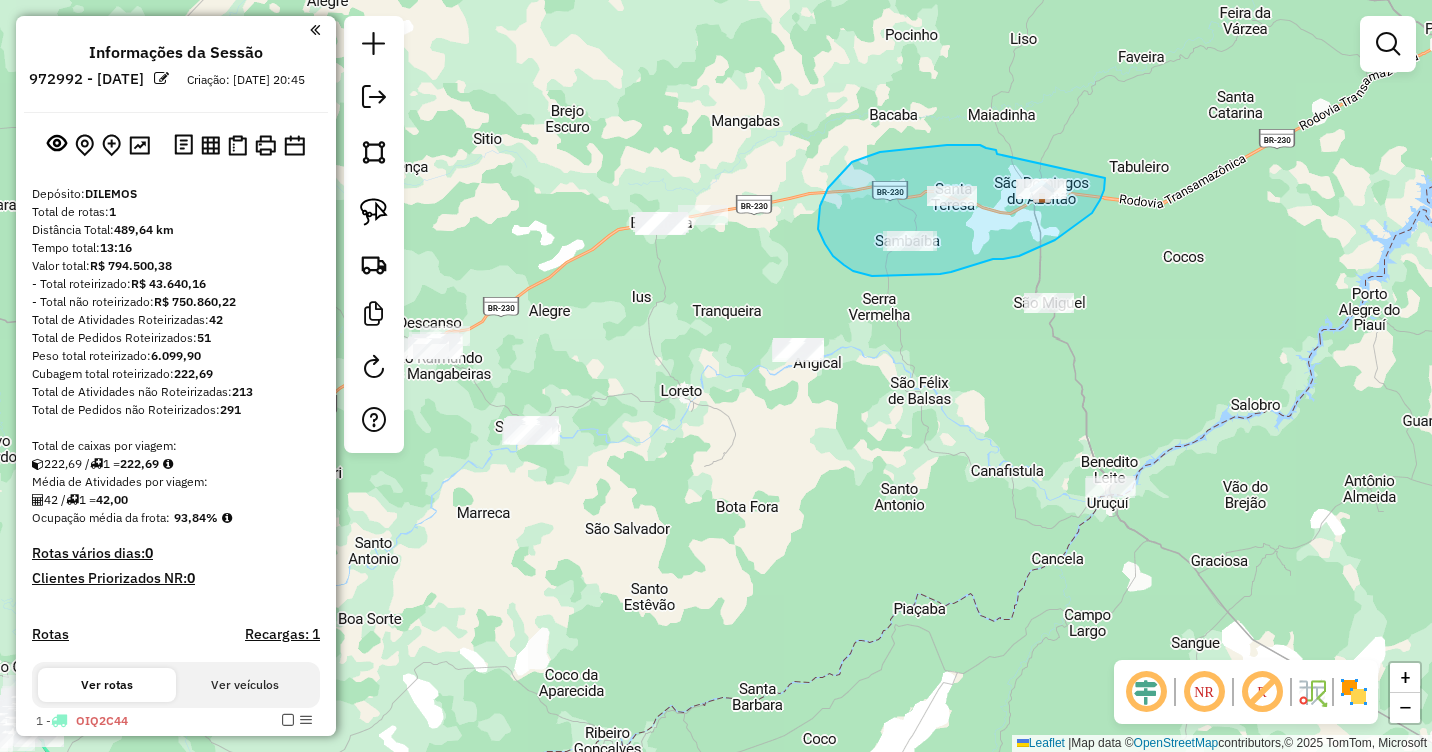 drag, startPoint x: 997, startPoint y: 154, endPoint x: 1105, endPoint y: 177, distance: 110.42192 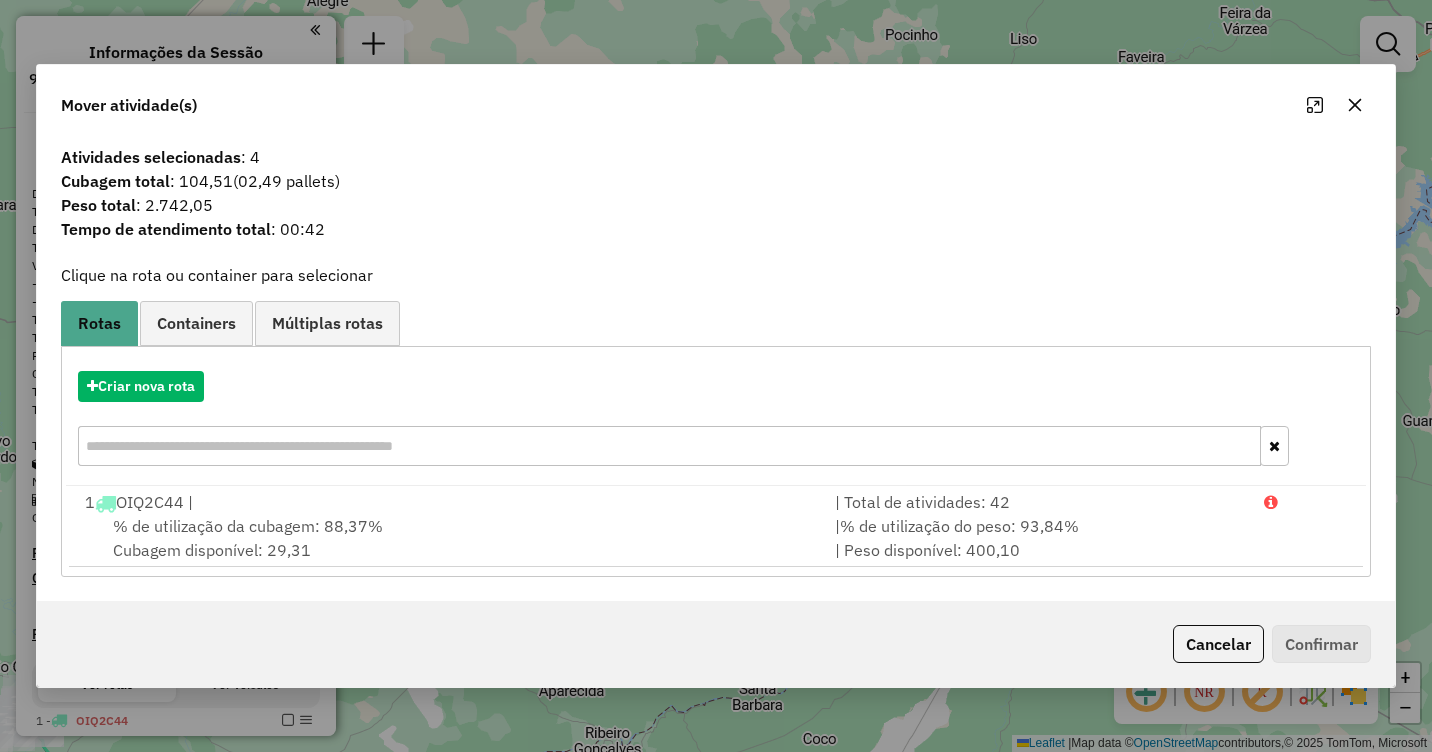 click 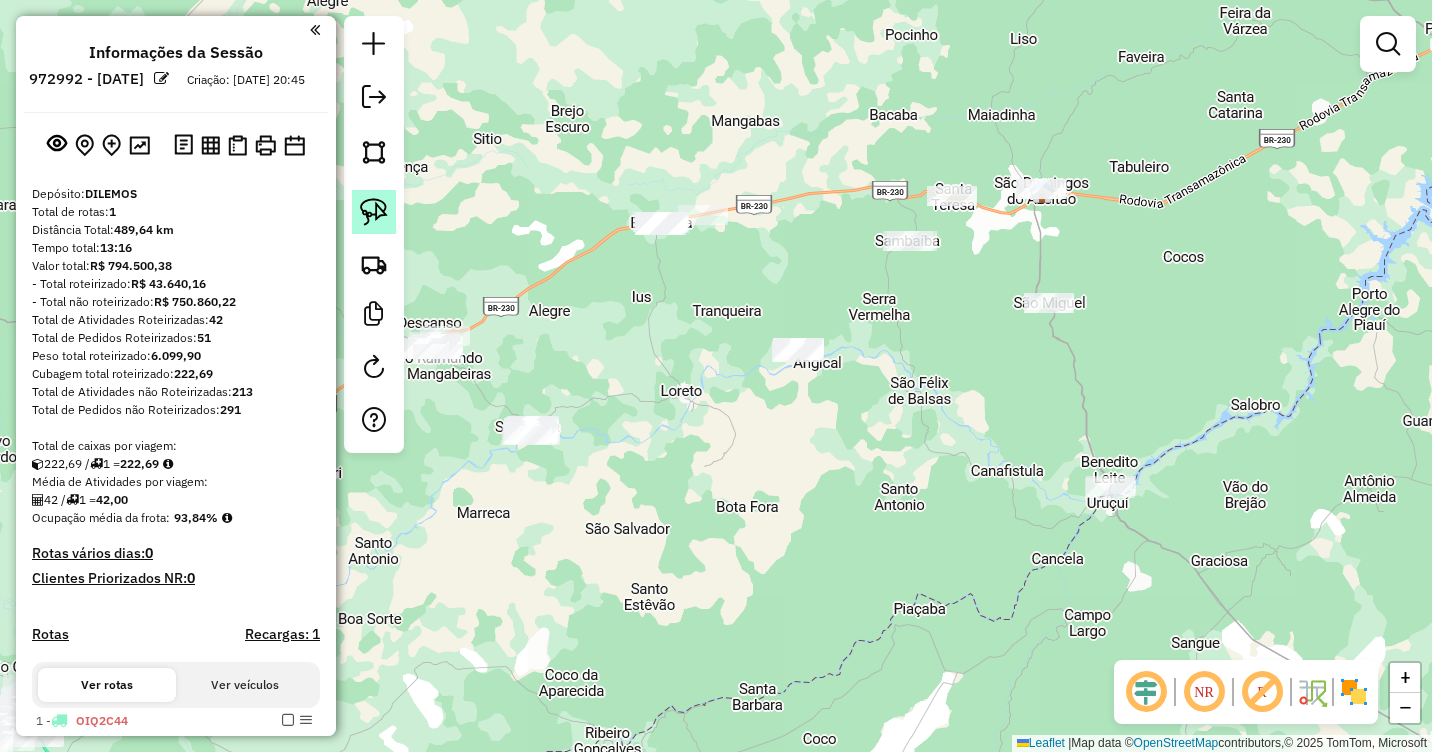 click 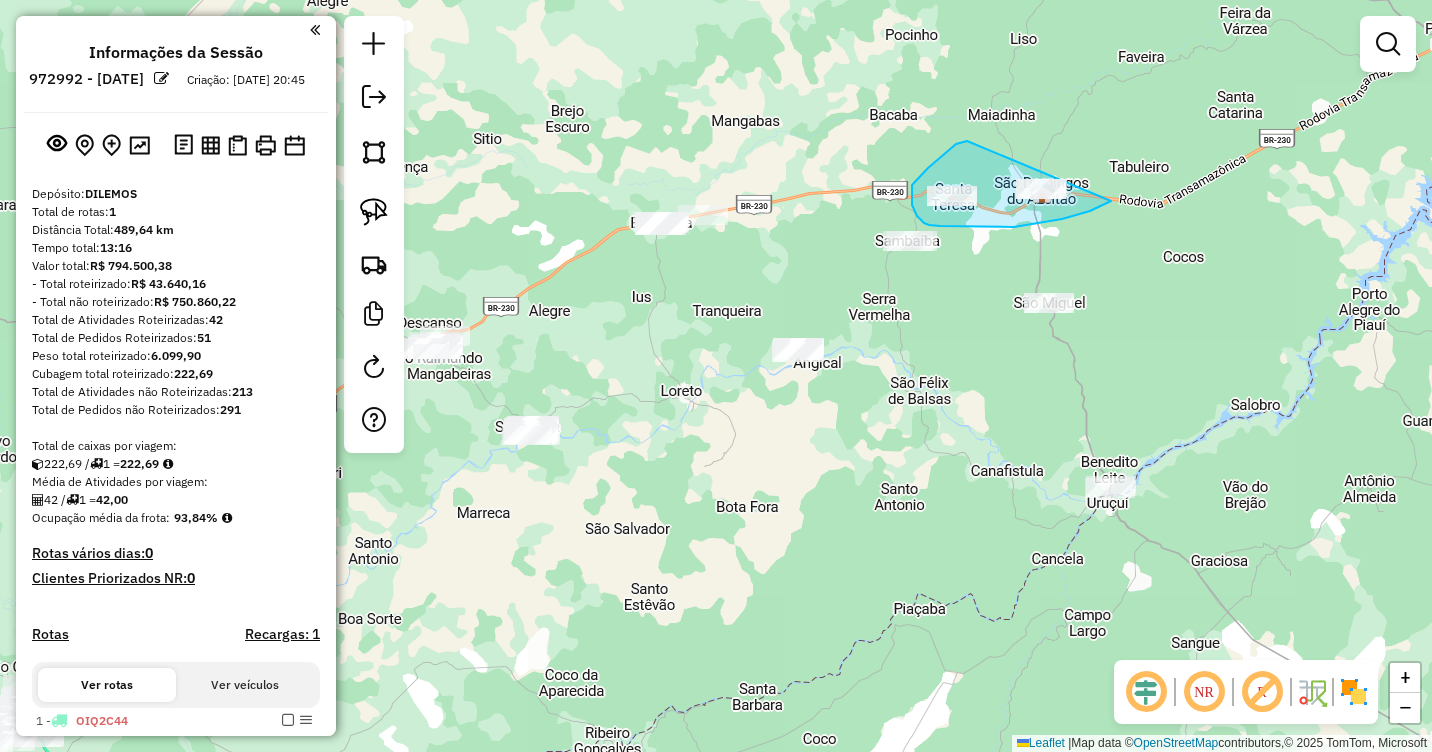 drag, startPoint x: 967, startPoint y: 141, endPoint x: 1105, endPoint y: 164, distance: 139.90353 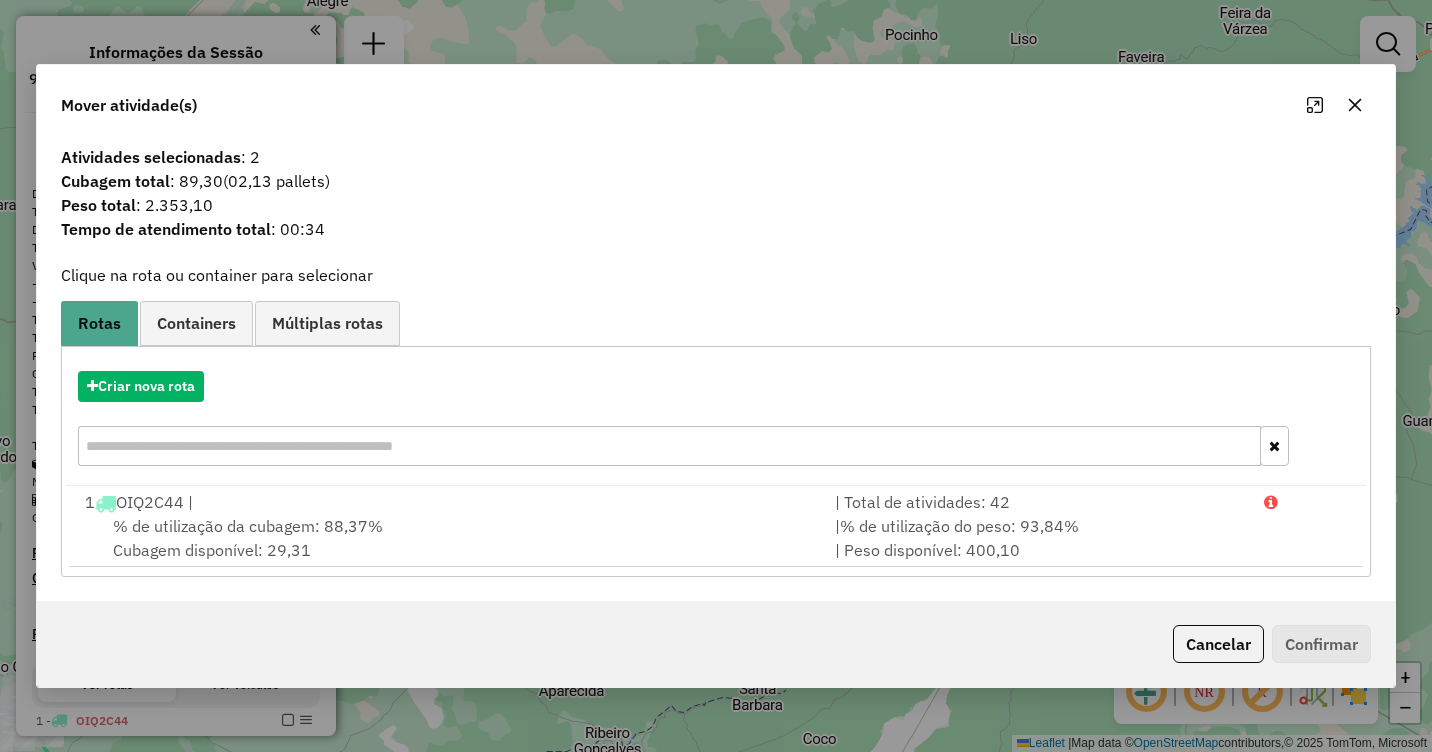 click 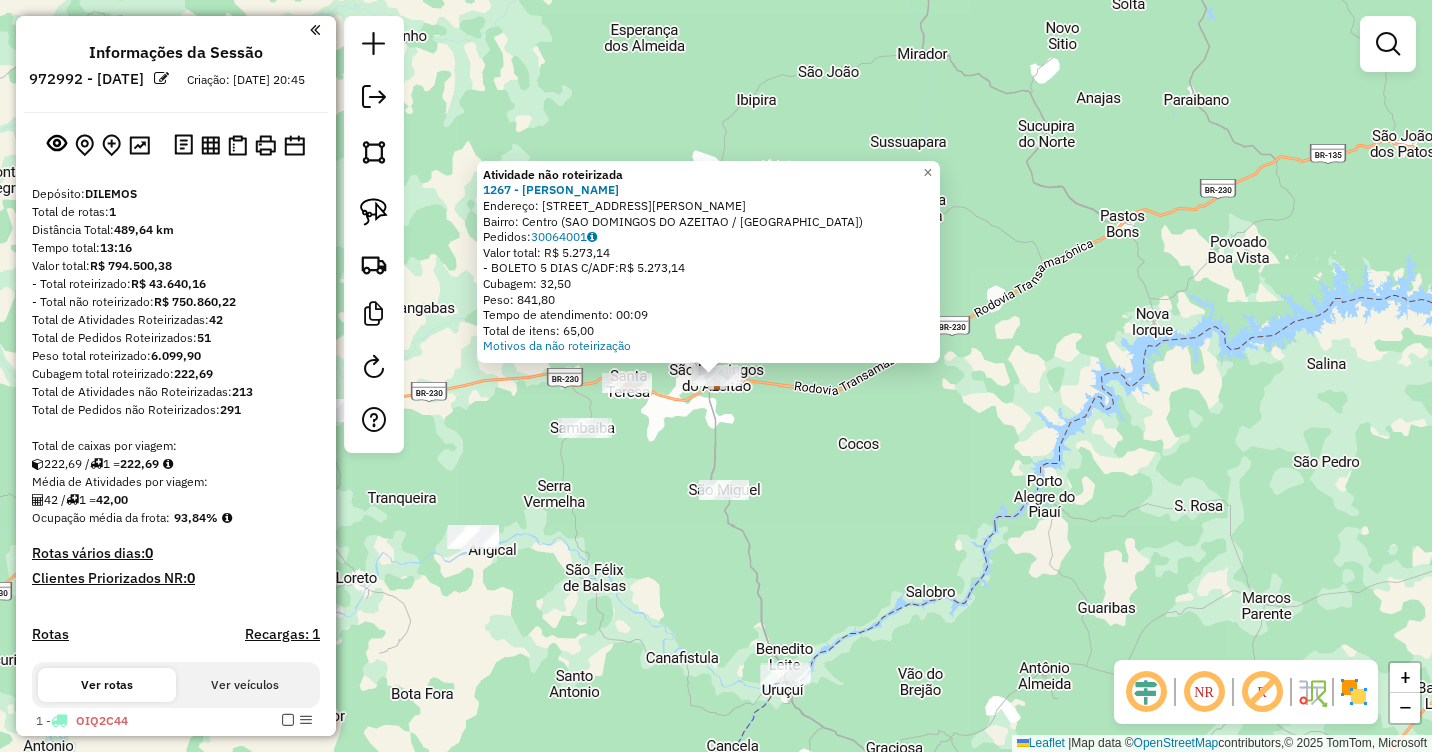 click on "Atividade não roteirizada 1267 - [PERSON_NAME]  Endereço:  AV [PERSON_NAME] 1   Bairro: Centro (SAO DOMINGOS DO AZEITAO / [GEOGRAPHIC_DATA])   Pedidos:  30064001   Valor total: R$ 5.273,14   - BOLETO 5 DIAS C/ADF:  R$ 5.273,14   Cubagem: 32,50   Peso: 841,80   Tempo de atendimento: 00:09   Total de itens: 65,00  Motivos da não roteirização × Janela de atendimento Grade de atendimento Capacidade Transportadoras Veículos Cliente Pedidos  Rotas Selecione os dias de semana para filtrar as janelas de atendimento  Seg   Ter   Qua   Qui   Sex   Sáb   Dom  Informe o período da janela de atendimento: De: Até:  Filtrar exatamente a janela do cliente  Considerar janela de atendimento padrão  Selecione os dias de semana para filtrar as grades de atendimento  Seg   Ter   Qua   Qui   Sex   Sáb   Dom   Considerar clientes sem dia de atendimento cadastrado  Clientes fora do dia de atendimento selecionado Filtrar as atividades entre os valores definidos abaixo:  Peso mínimo:   Peso máximo:   Cubagem mínima:   De:   Até:  +" 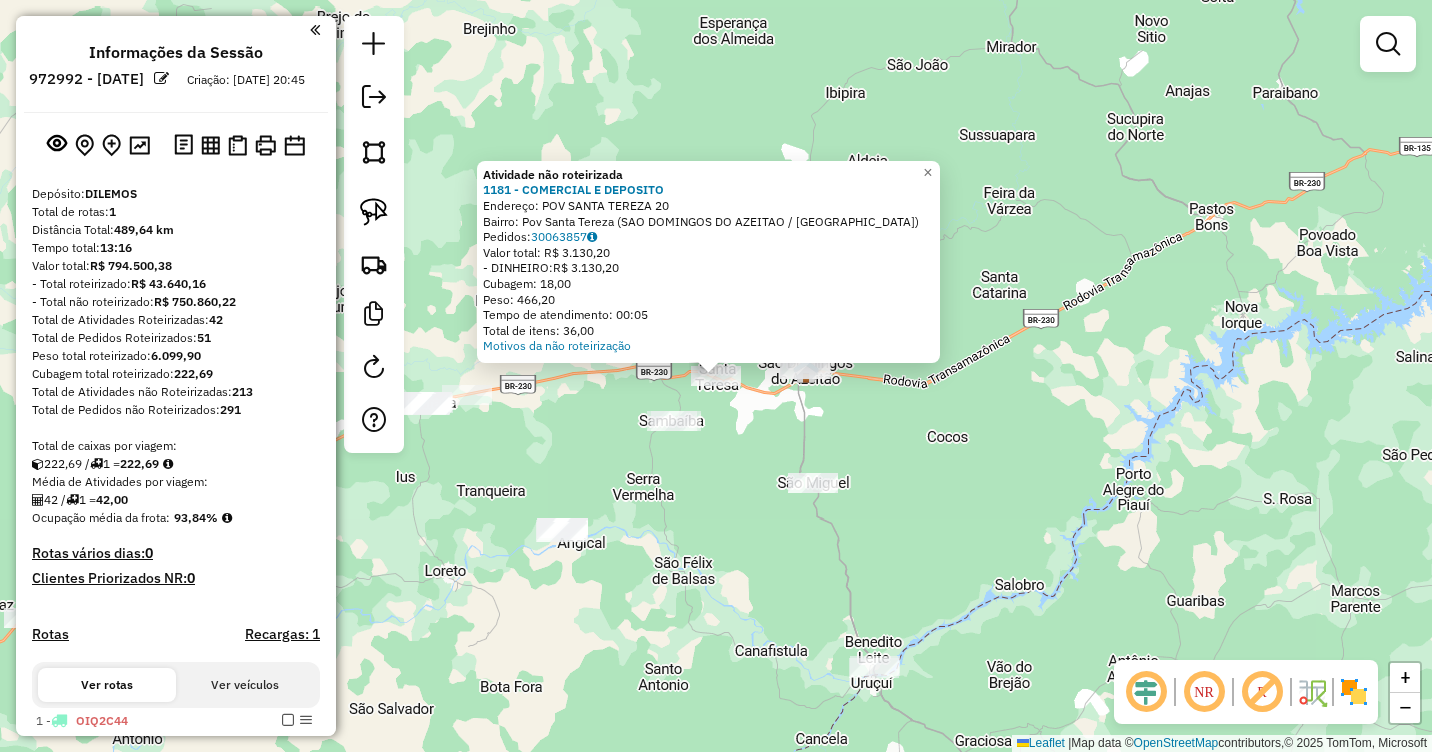 click on "Atividade não roteirizada 1181 - COMERCIAL E DEPOSITO  Endereço:  POV SANTA TEREZA 20   Bairro: [GEOGRAPHIC_DATA] ([GEOGRAPHIC_DATA] / MA)   Pedidos:  30063857   Valor total: R$ 3.130,20   - DINHEIRO:  R$ 3.130,20   Cubagem: 18,00   Peso: 466,20   Tempo de atendimento: 00:05   Total de itens: 36,00  Motivos da não roteirização × Janela de atendimento Grade de atendimento Capacidade Transportadoras Veículos Cliente Pedidos  Rotas Selecione os dias de semana para filtrar as janelas de atendimento  Seg   Ter   Qua   Qui   Sex   Sáb   Dom  Informe o período da janela de atendimento: De: Até:  Filtrar exatamente a janela do cliente  Considerar janela de atendimento padrão  Selecione os dias de semana para filtrar as grades de atendimento  Seg   Ter   Qua   Qui   Sex   Sáb   Dom   Considerar clientes sem dia de atendimento cadastrado  Clientes fora do dia de atendimento selecionado Filtrar as atividades entre os valores definidos abaixo:  Peso mínimo:   Peso máximo:   Cubagem mínima:   De:  De:" 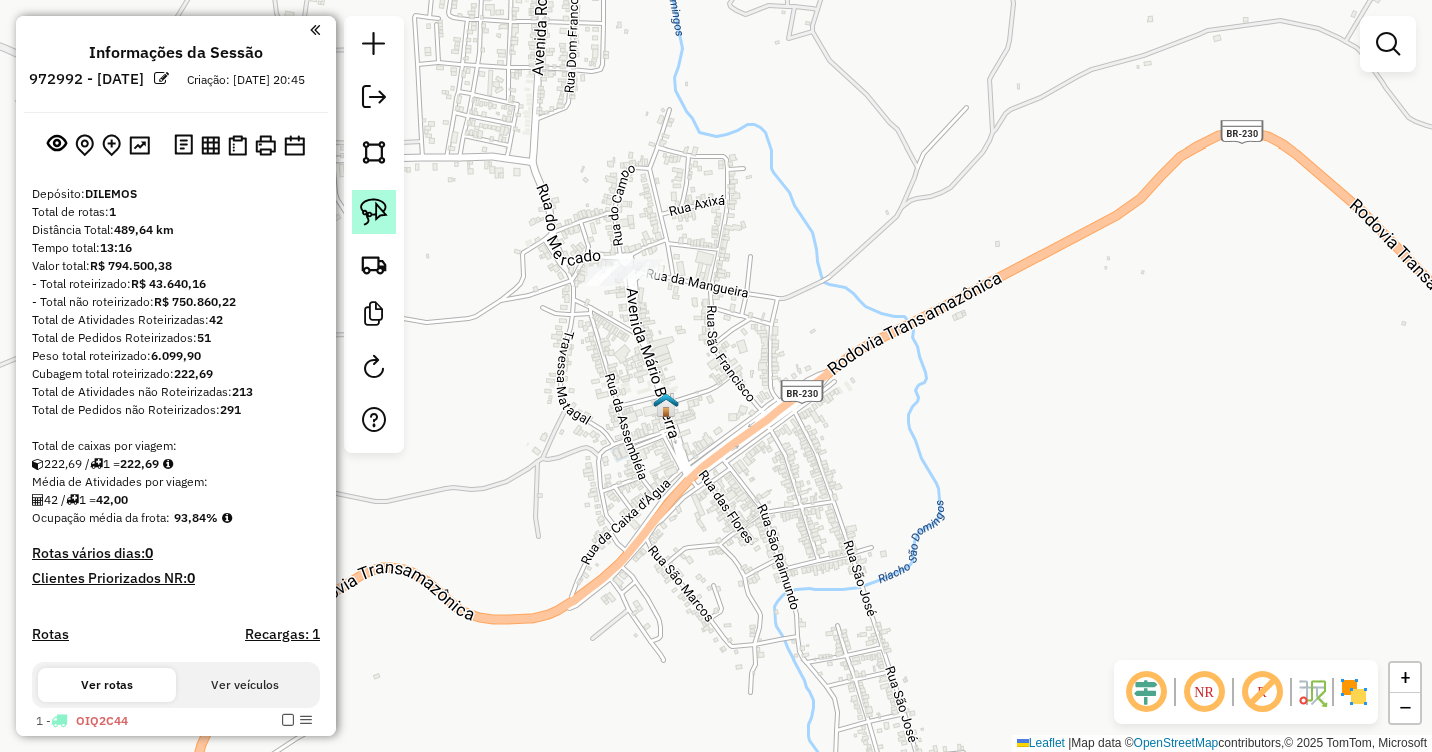 click 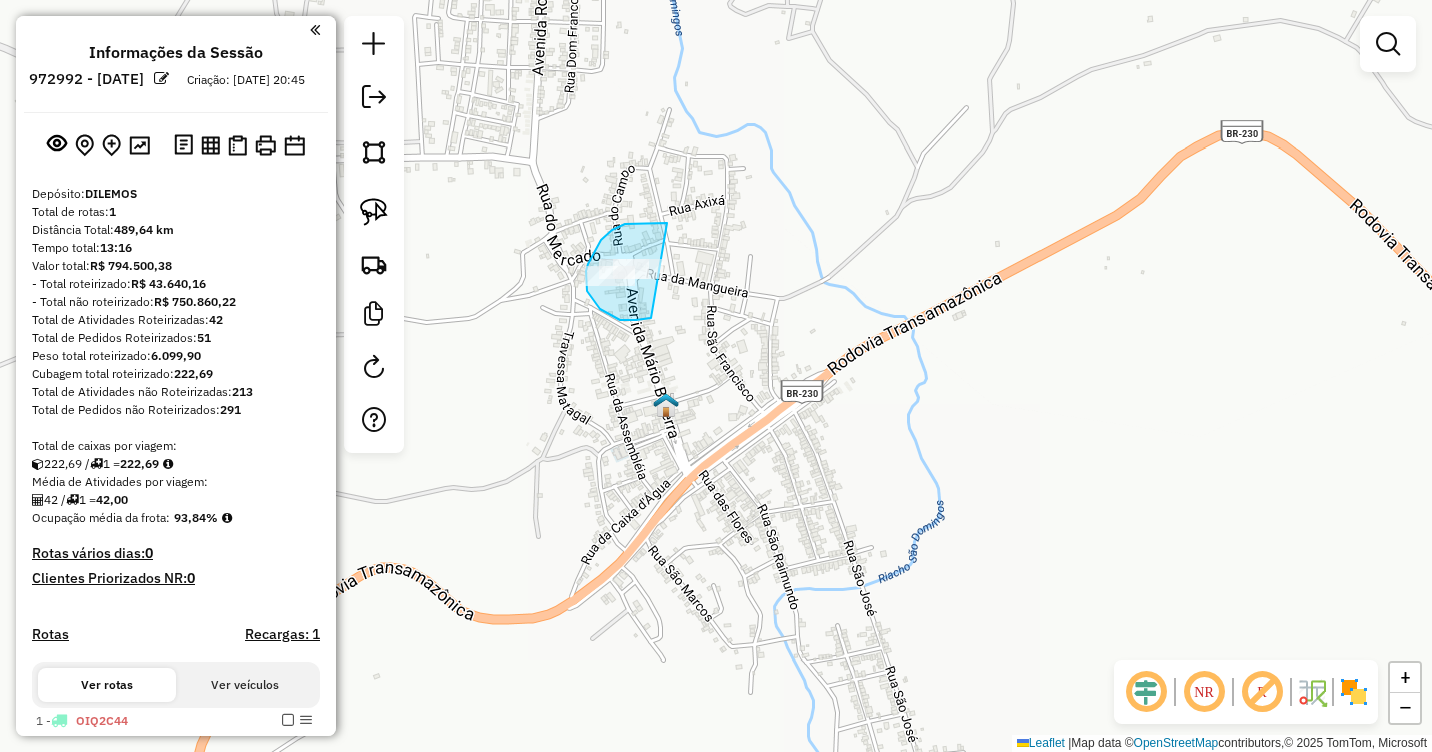 drag, startPoint x: 667, startPoint y: 223, endPoint x: 687, endPoint y: 294, distance: 73.76314 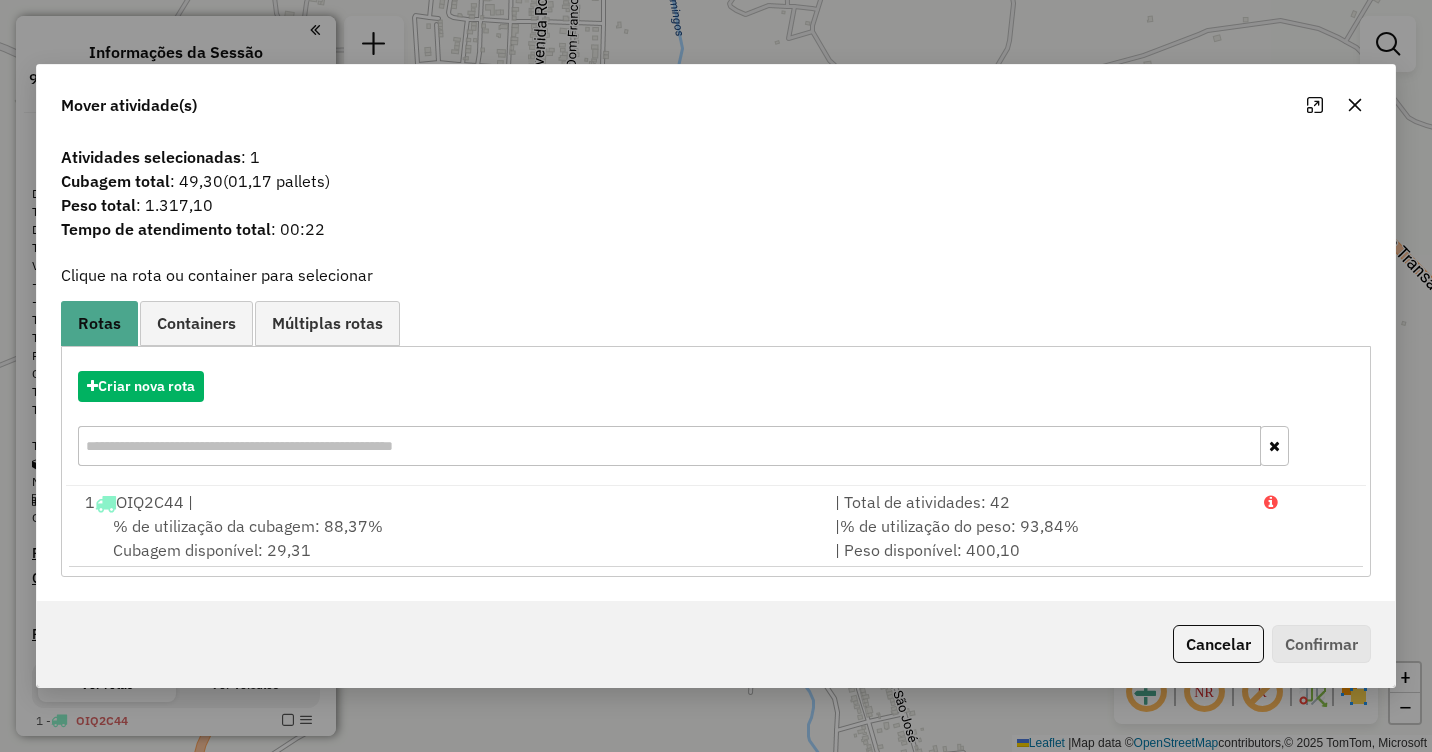 click 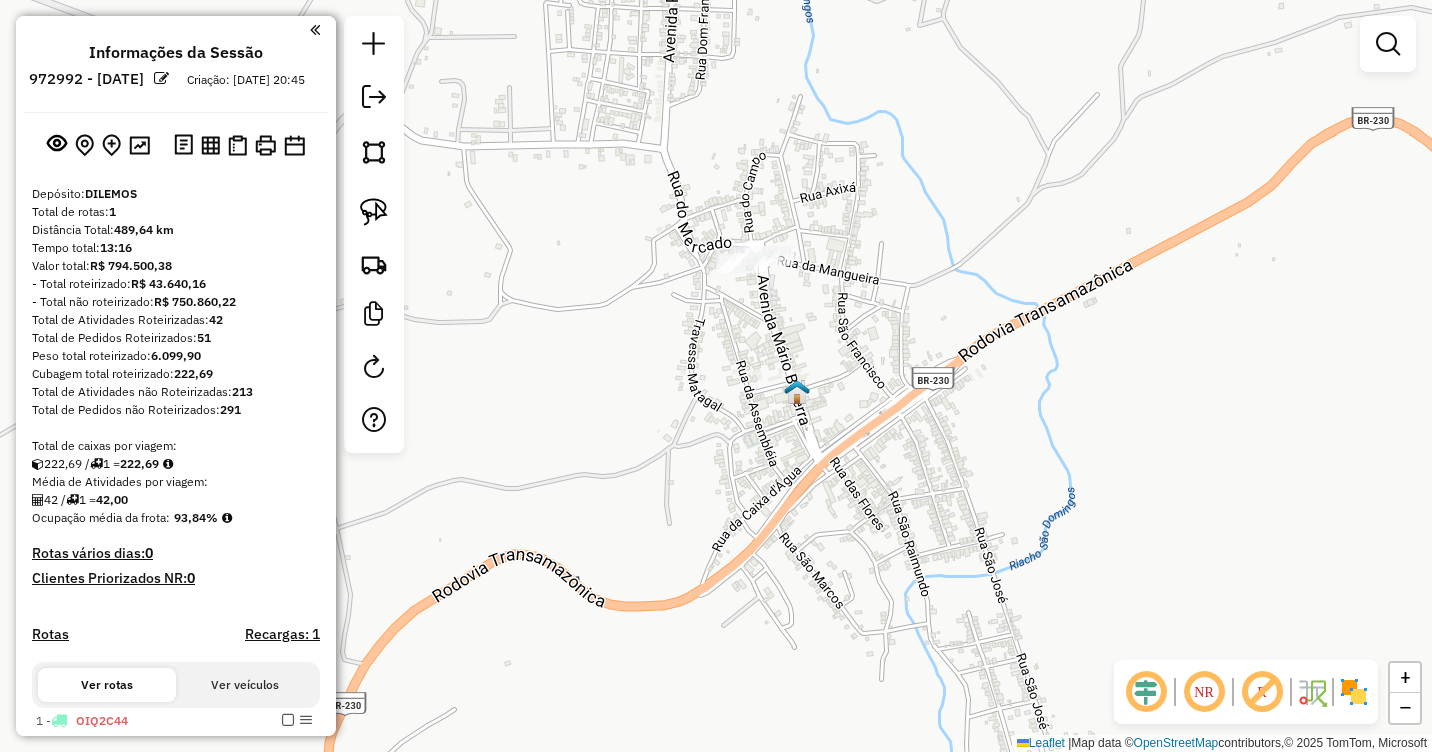drag, startPoint x: 693, startPoint y: 292, endPoint x: 945, endPoint y: 179, distance: 276.17566 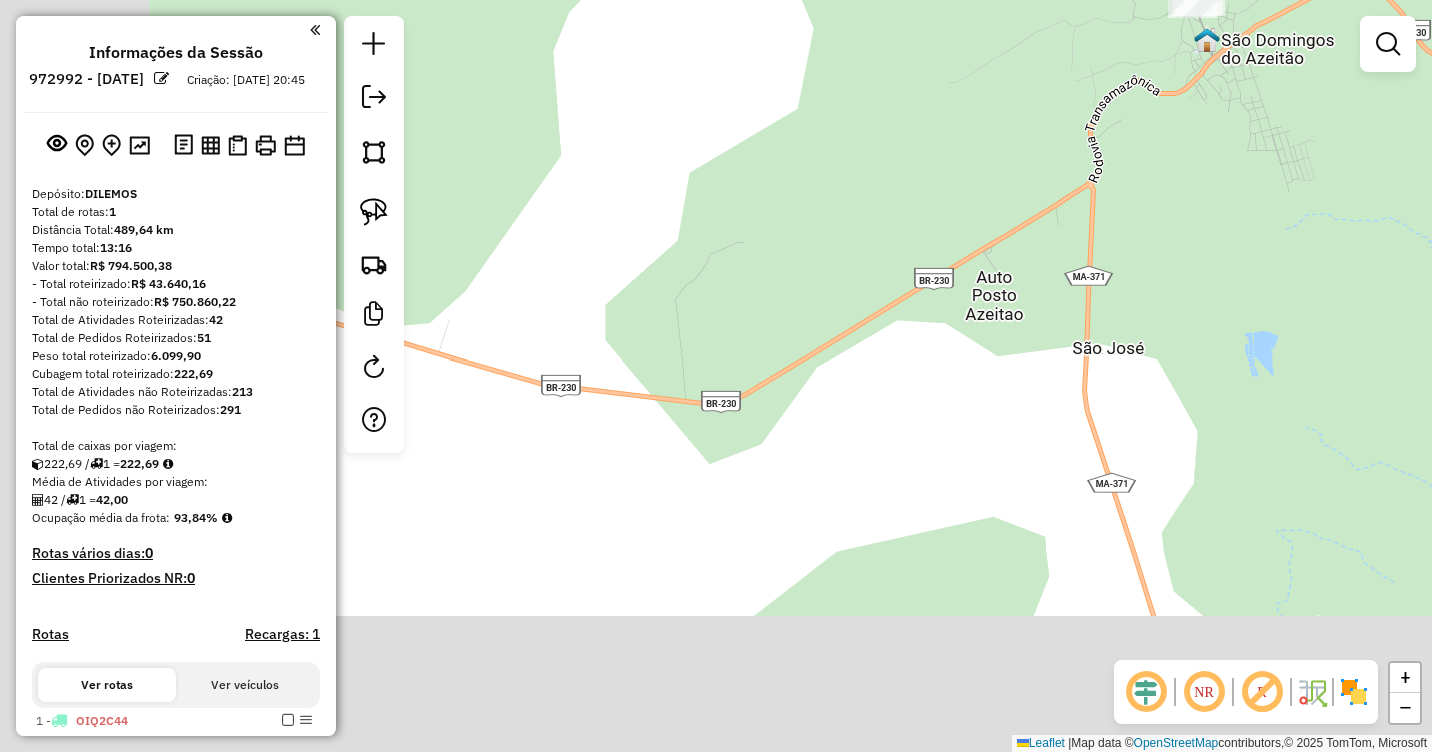 drag, startPoint x: 570, startPoint y: 405, endPoint x: 940, endPoint y: 197, distance: 424.4573 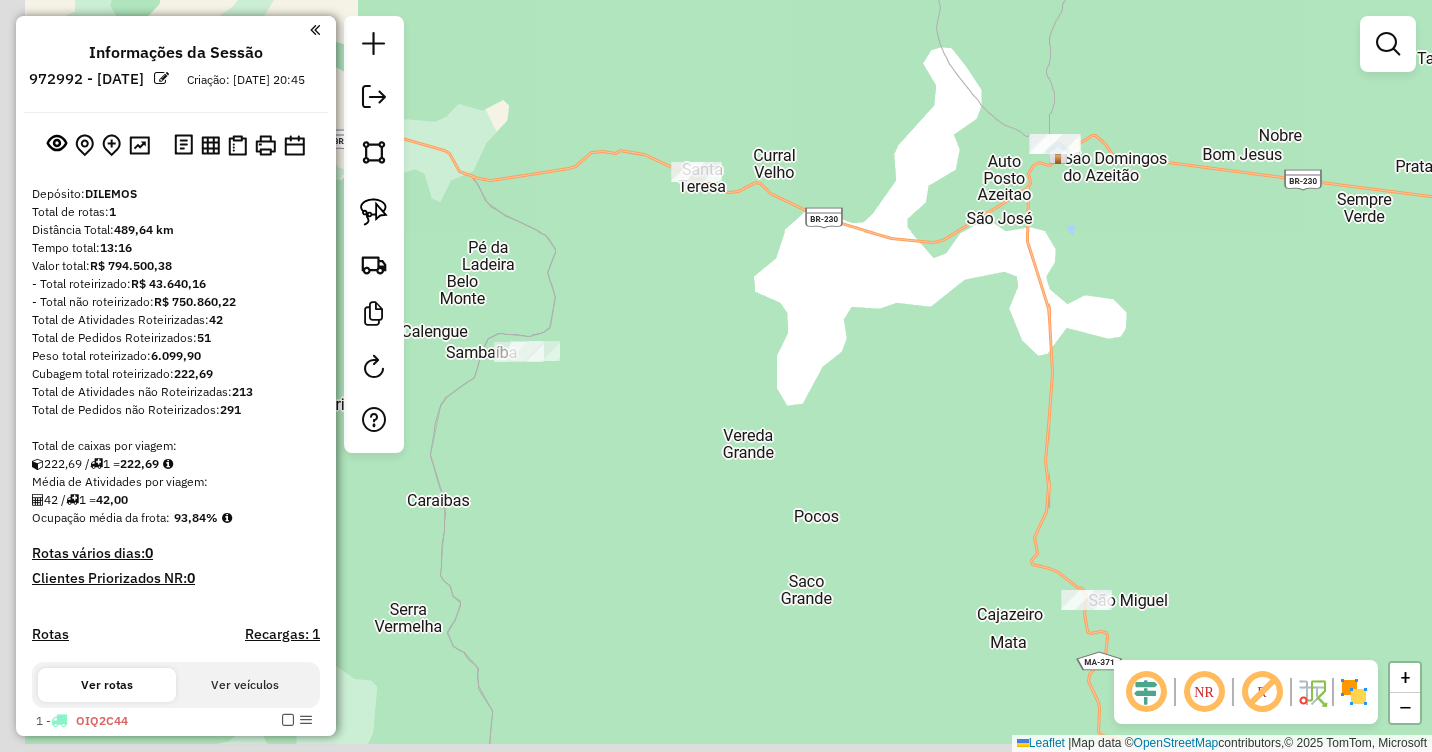 drag, startPoint x: 607, startPoint y: 333, endPoint x: 940, endPoint y: 224, distance: 350.3855 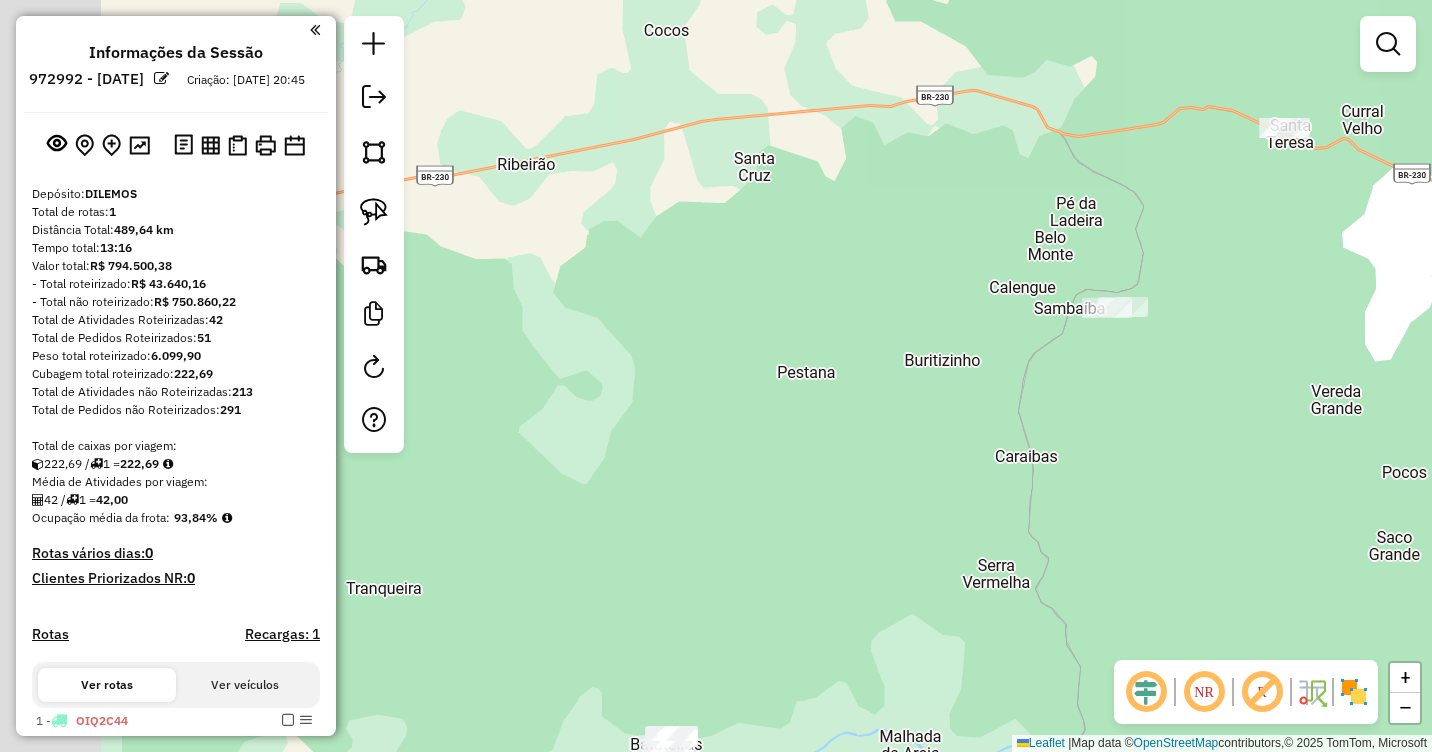drag, startPoint x: 844, startPoint y: 237, endPoint x: 1031, endPoint y: 246, distance: 187.21645 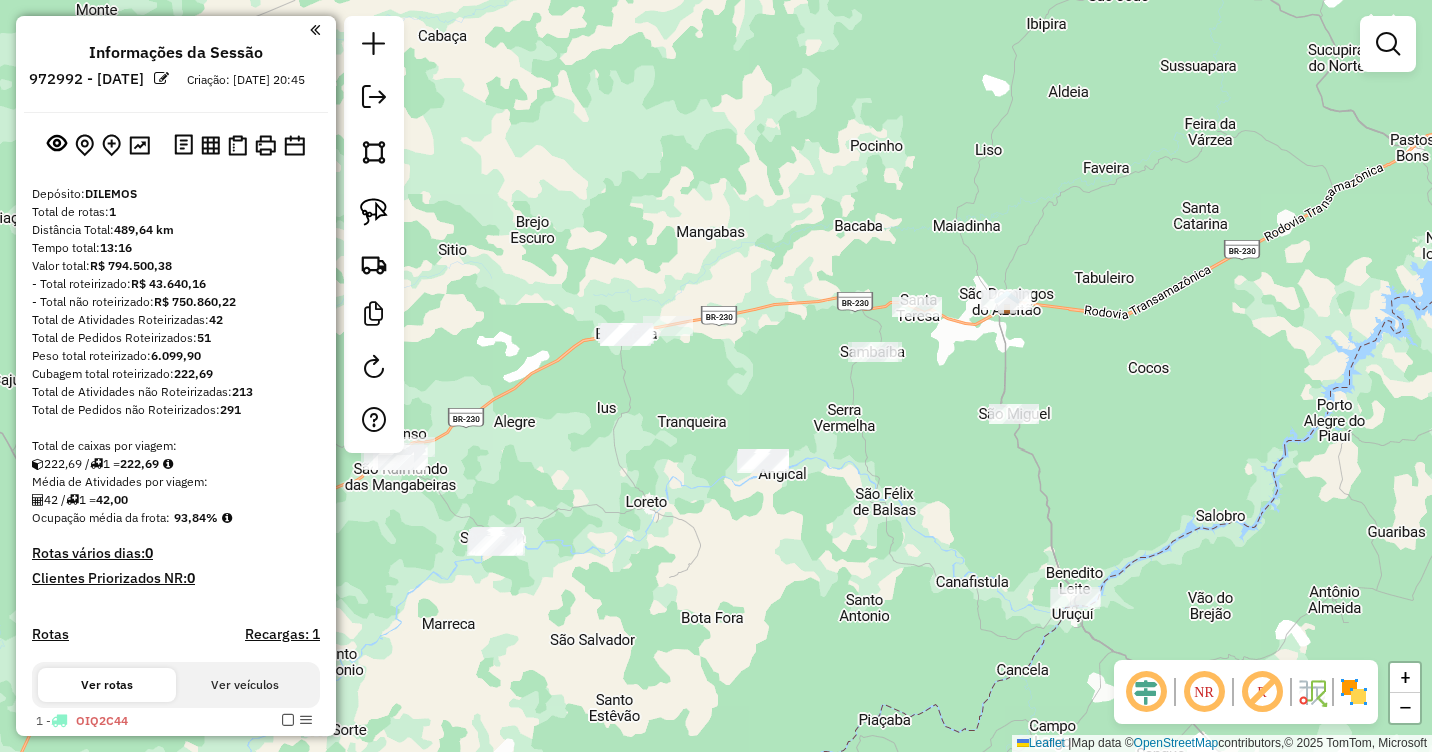 drag, startPoint x: 803, startPoint y: 386, endPoint x: 782, endPoint y: 309, distance: 79.81228 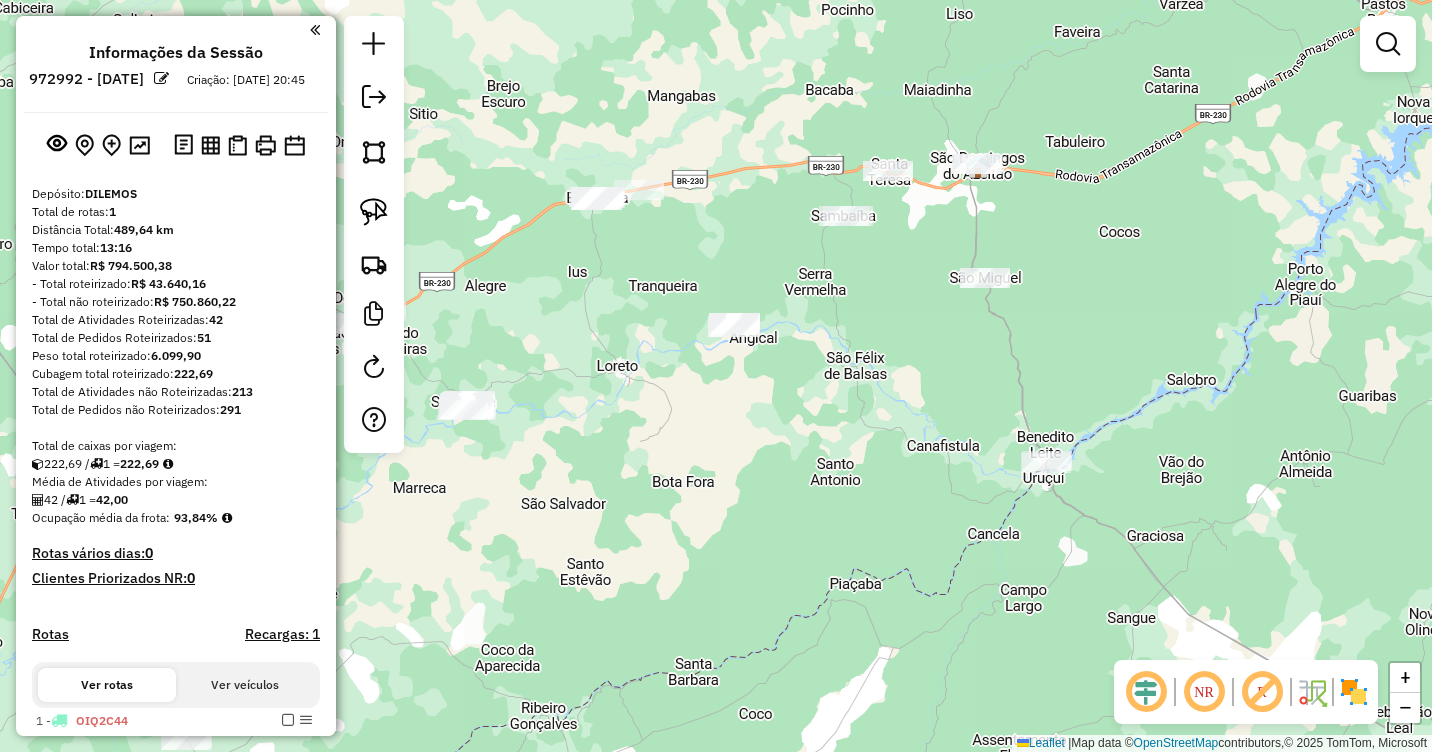 drag, startPoint x: 363, startPoint y: 208, endPoint x: 564, endPoint y: 246, distance: 204.5605 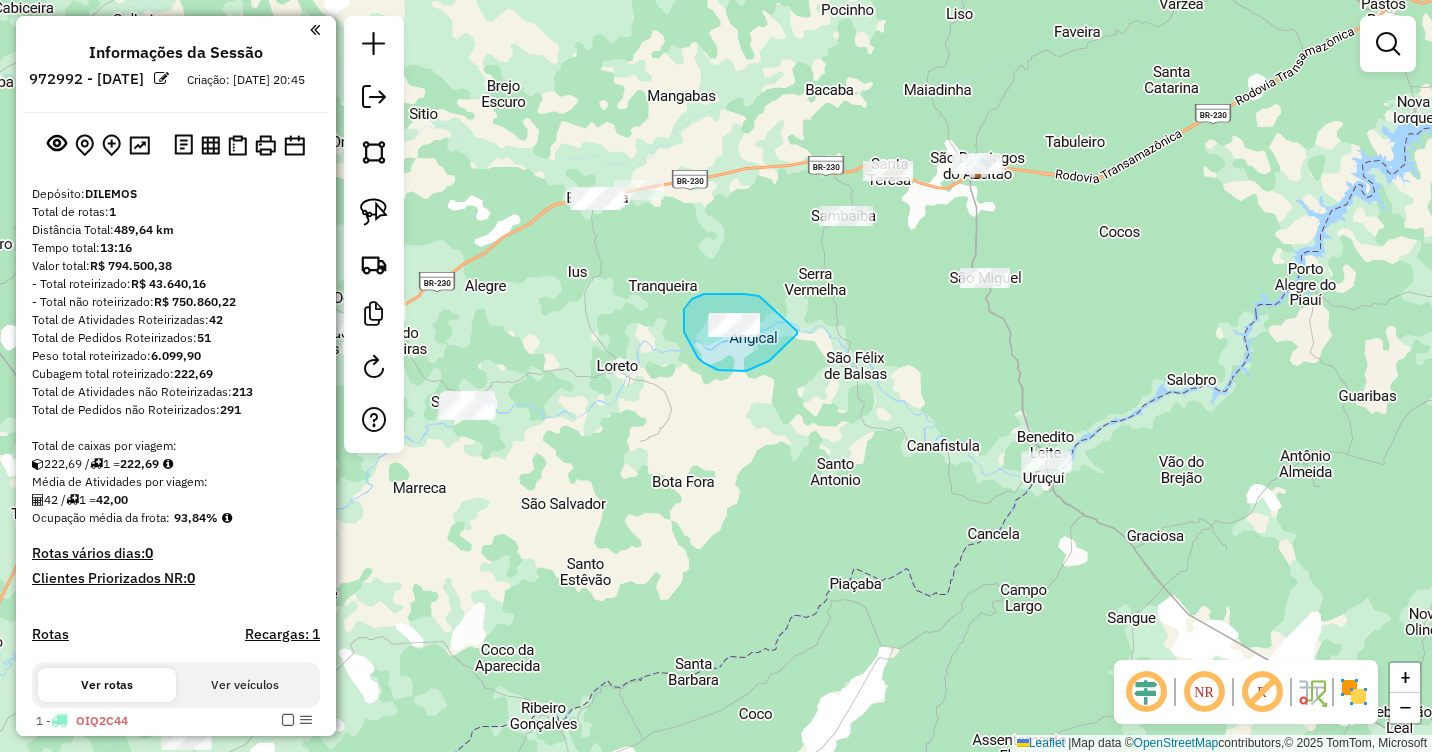 drag, startPoint x: 759, startPoint y: 296, endPoint x: 797, endPoint y: 331, distance: 51.662365 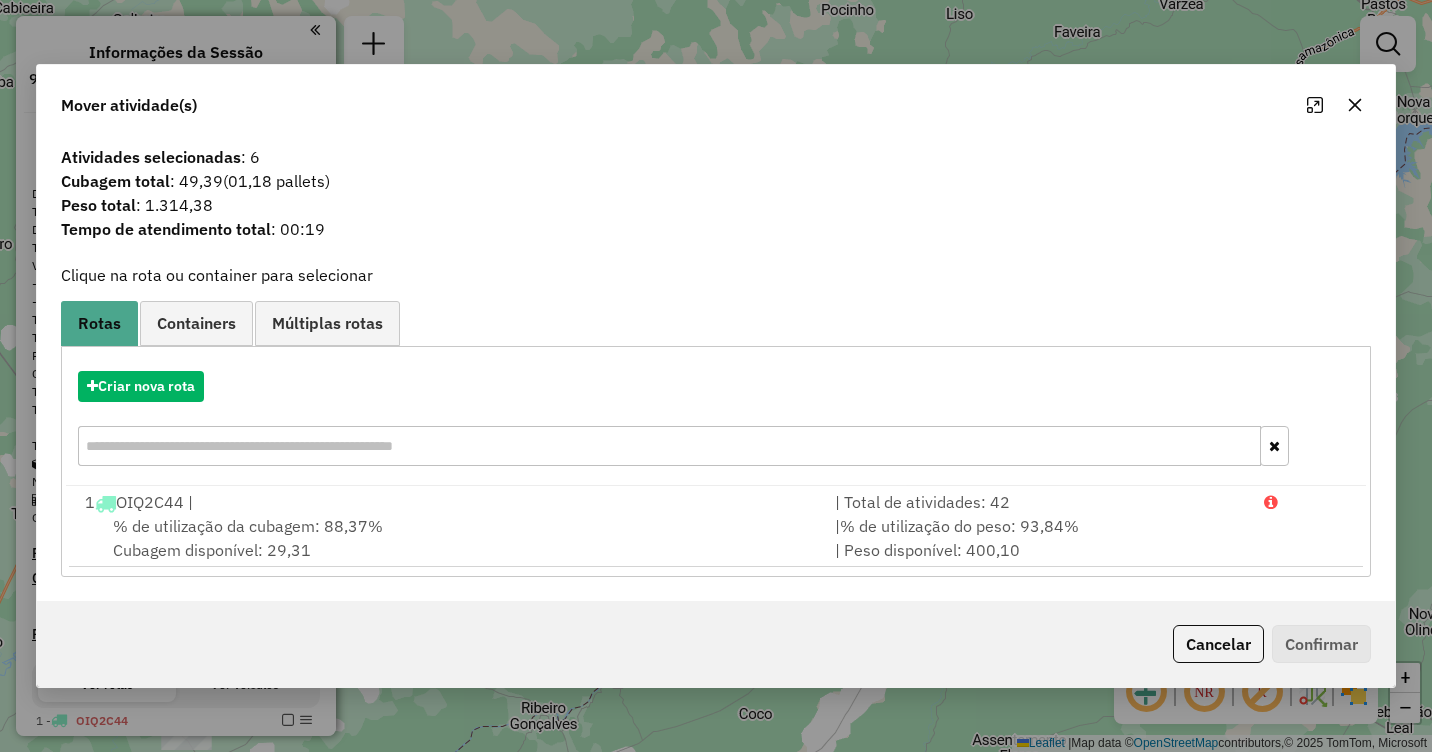click 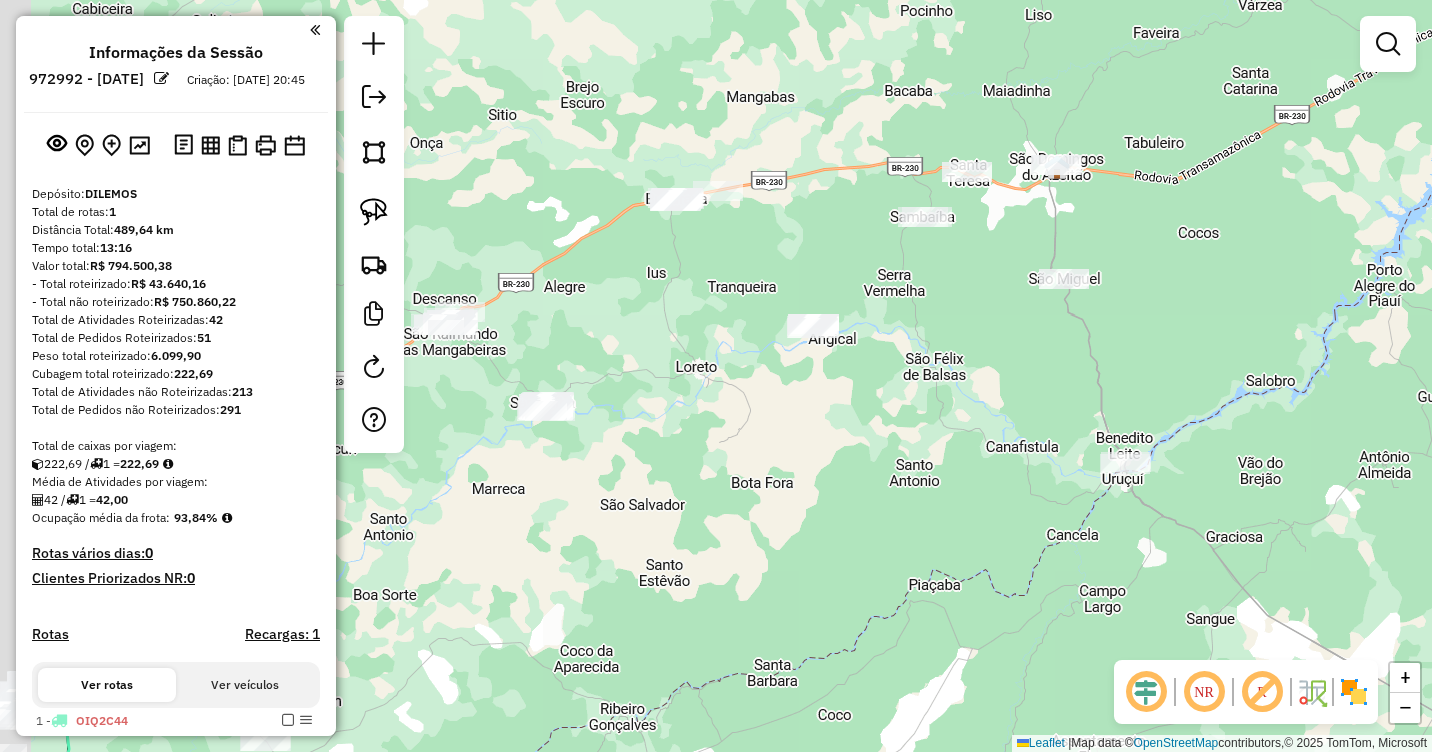 drag, startPoint x: 674, startPoint y: 290, endPoint x: 833, endPoint y: 291, distance: 159.00314 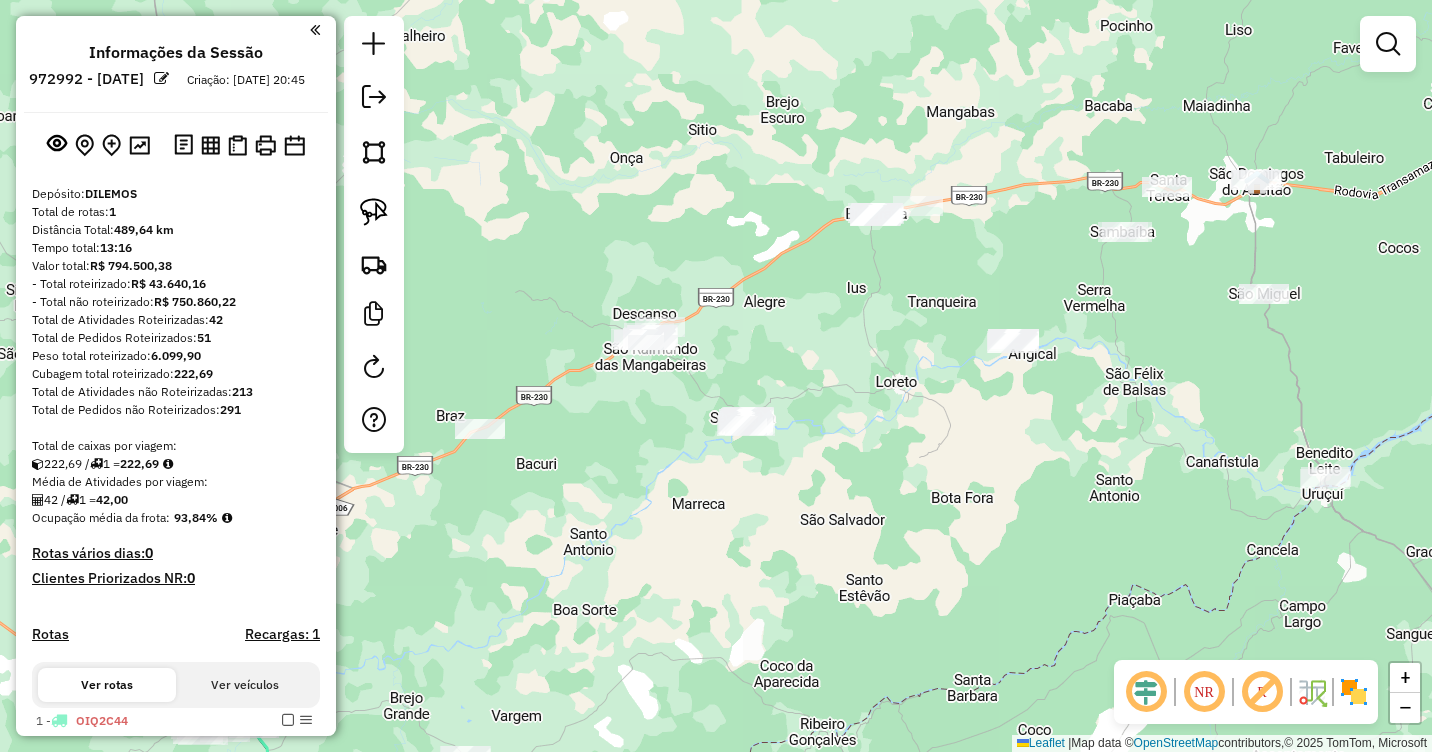 drag, startPoint x: 794, startPoint y: 274, endPoint x: 885, endPoint y: 285, distance: 91.66242 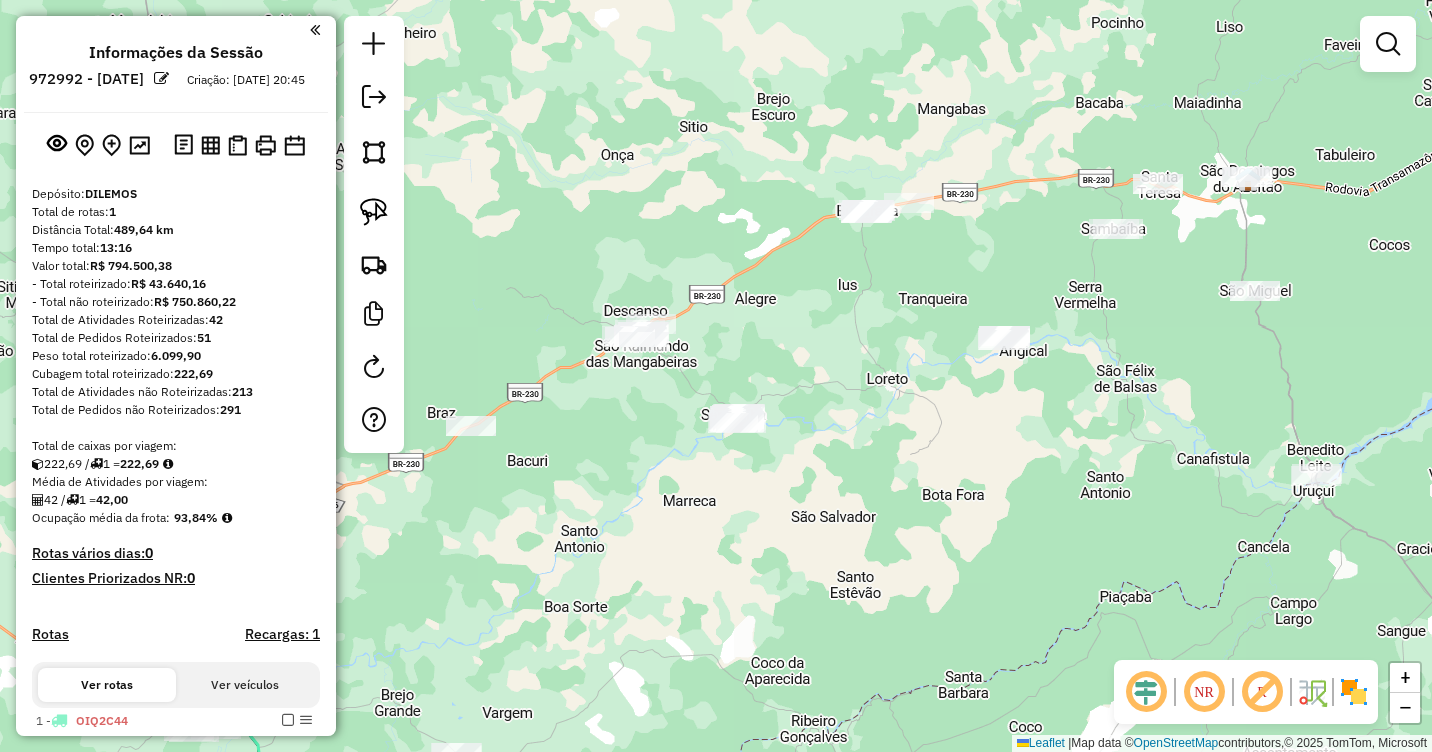 drag, startPoint x: 933, startPoint y: 164, endPoint x: 923, endPoint y: 160, distance: 10.770329 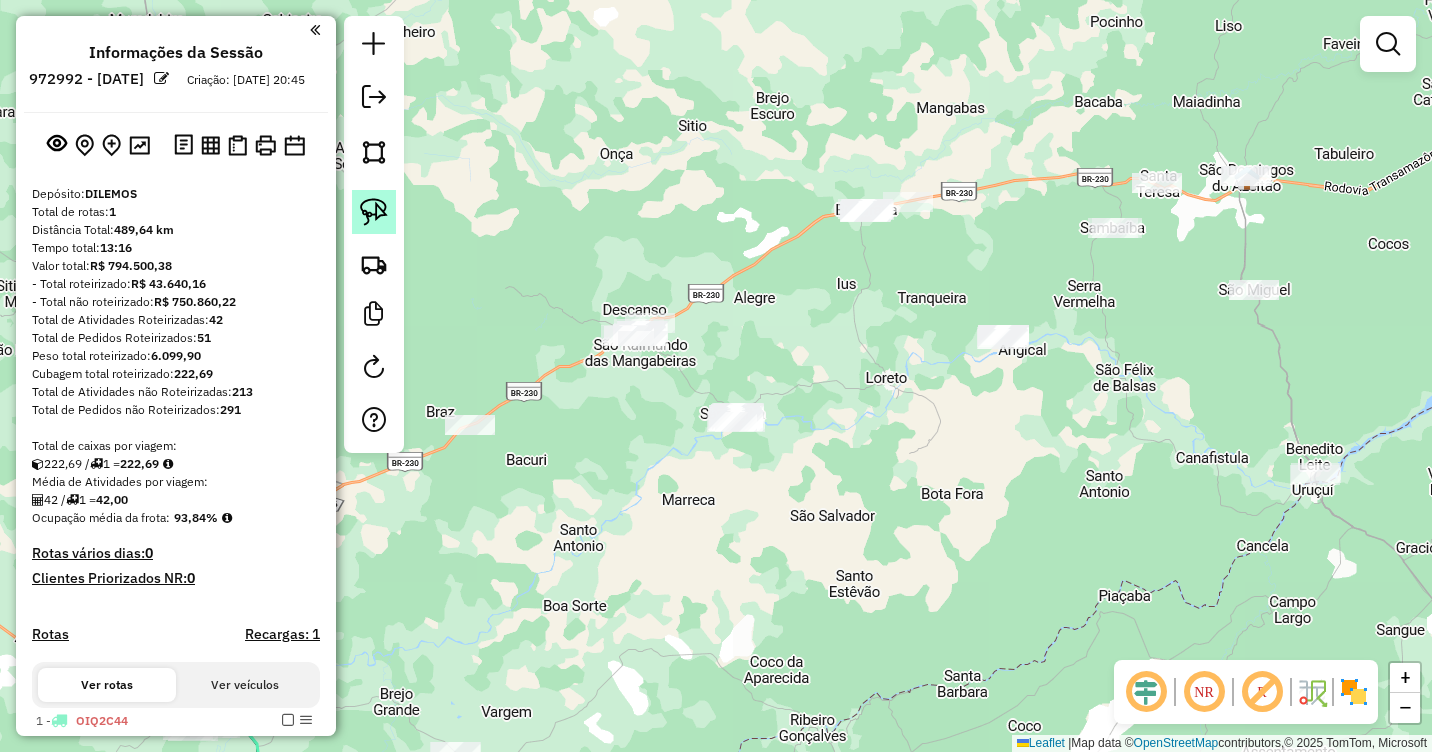 click 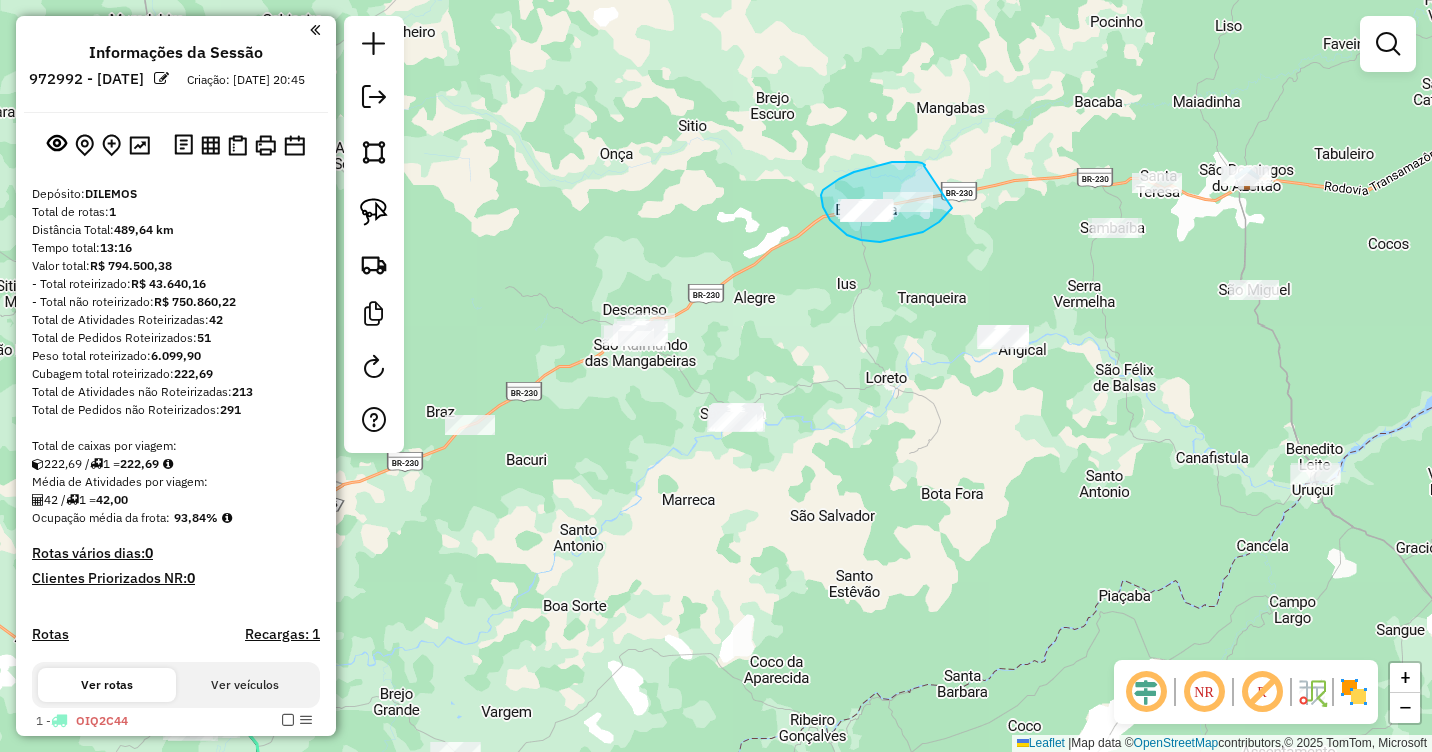 drag, startPoint x: 924, startPoint y: 166, endPoint x: 955, endPoint y: 204, distance: 49.0408 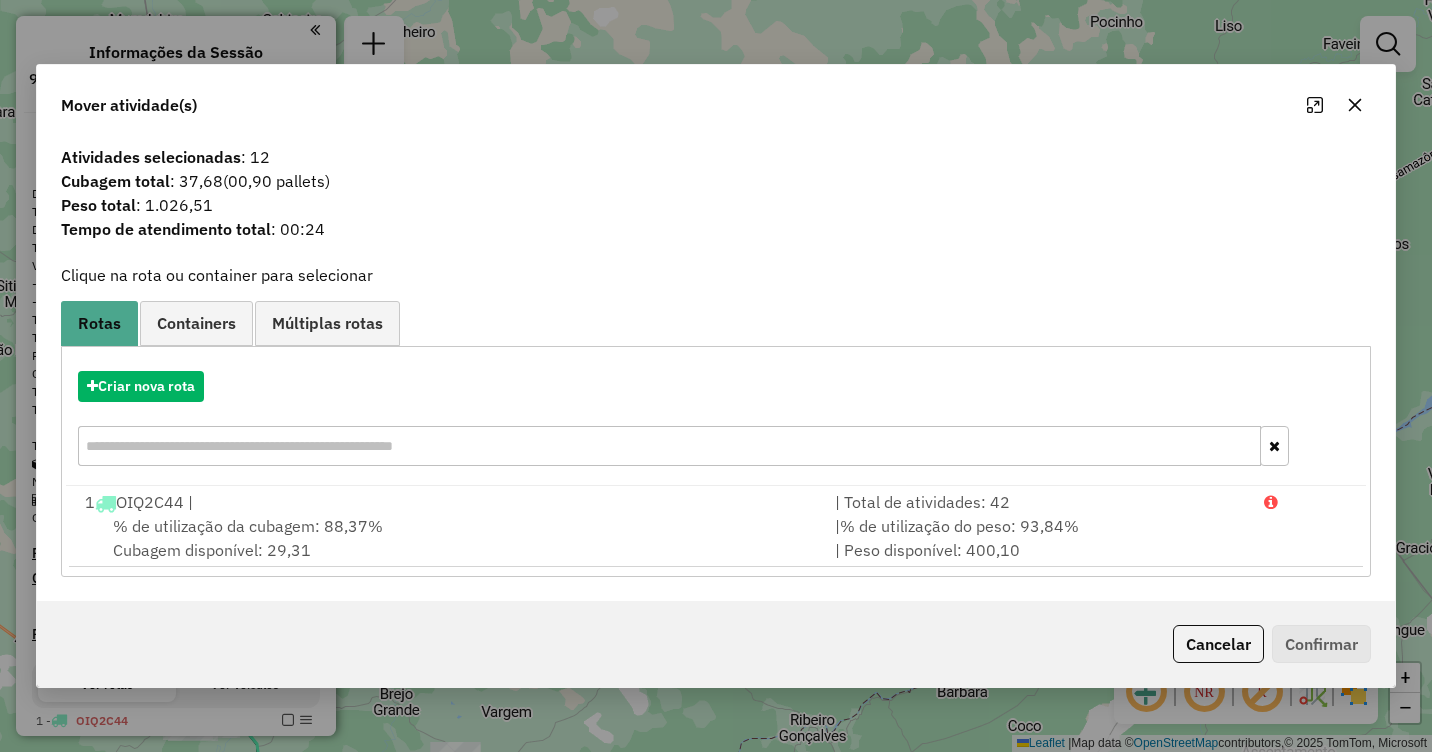 click 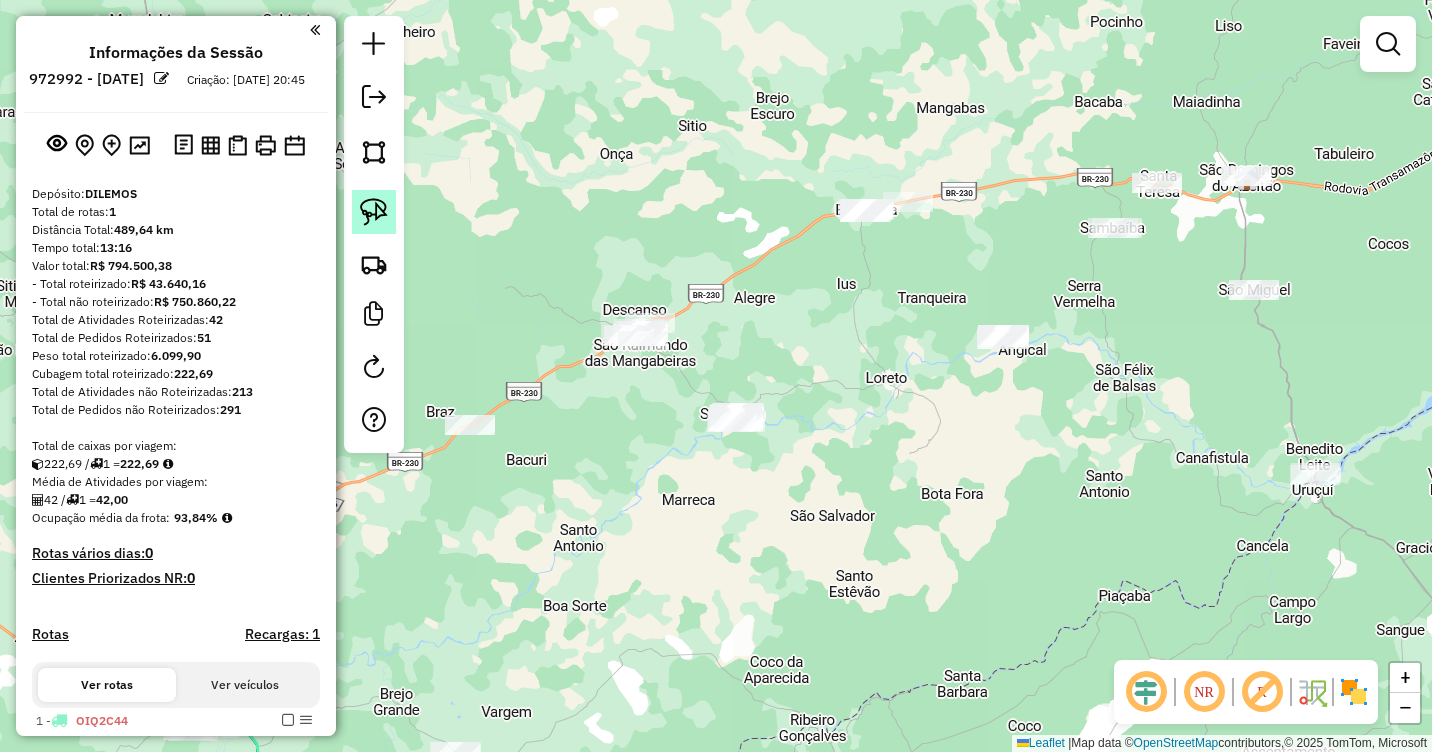click 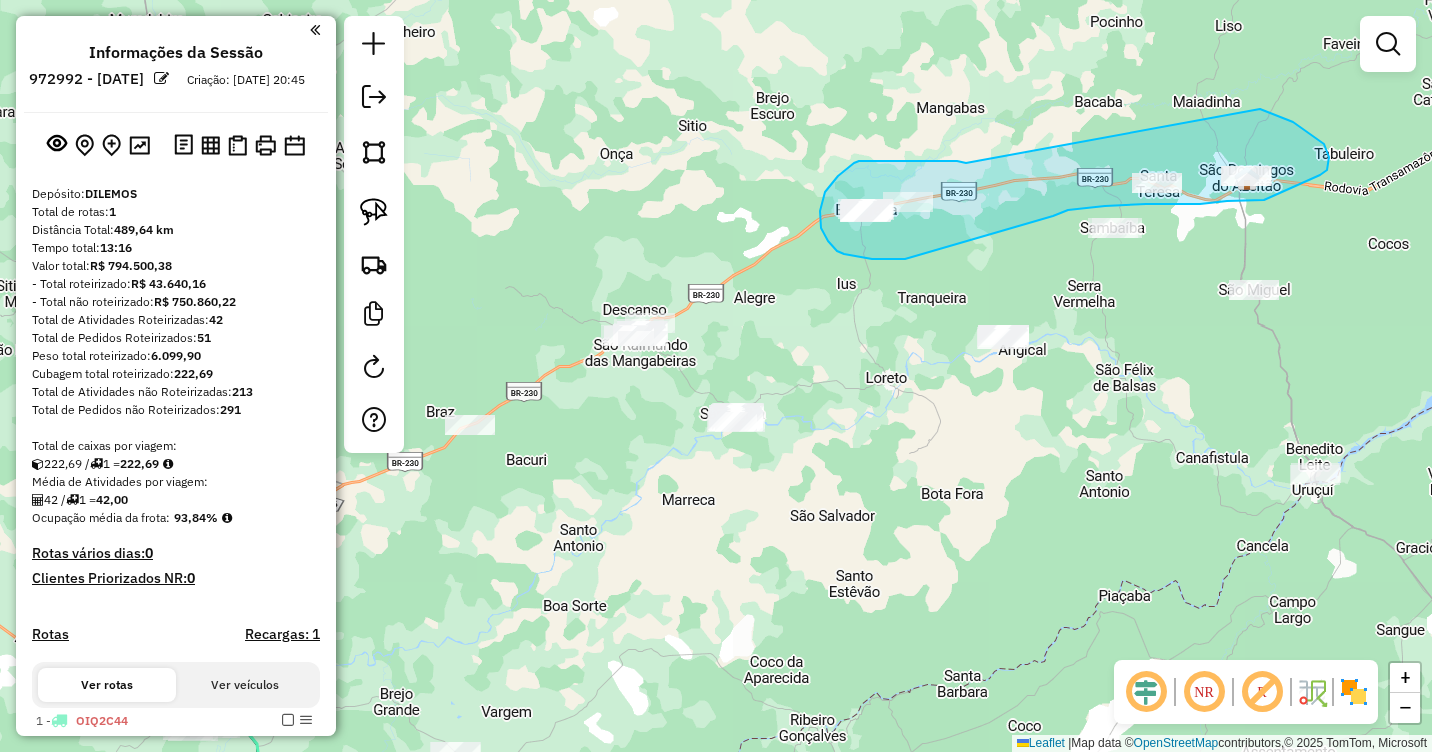 drag, startPoint x: 936, startPoint y: 161, endPoint x: 1243, endPoint y: 107, distance: 311.713 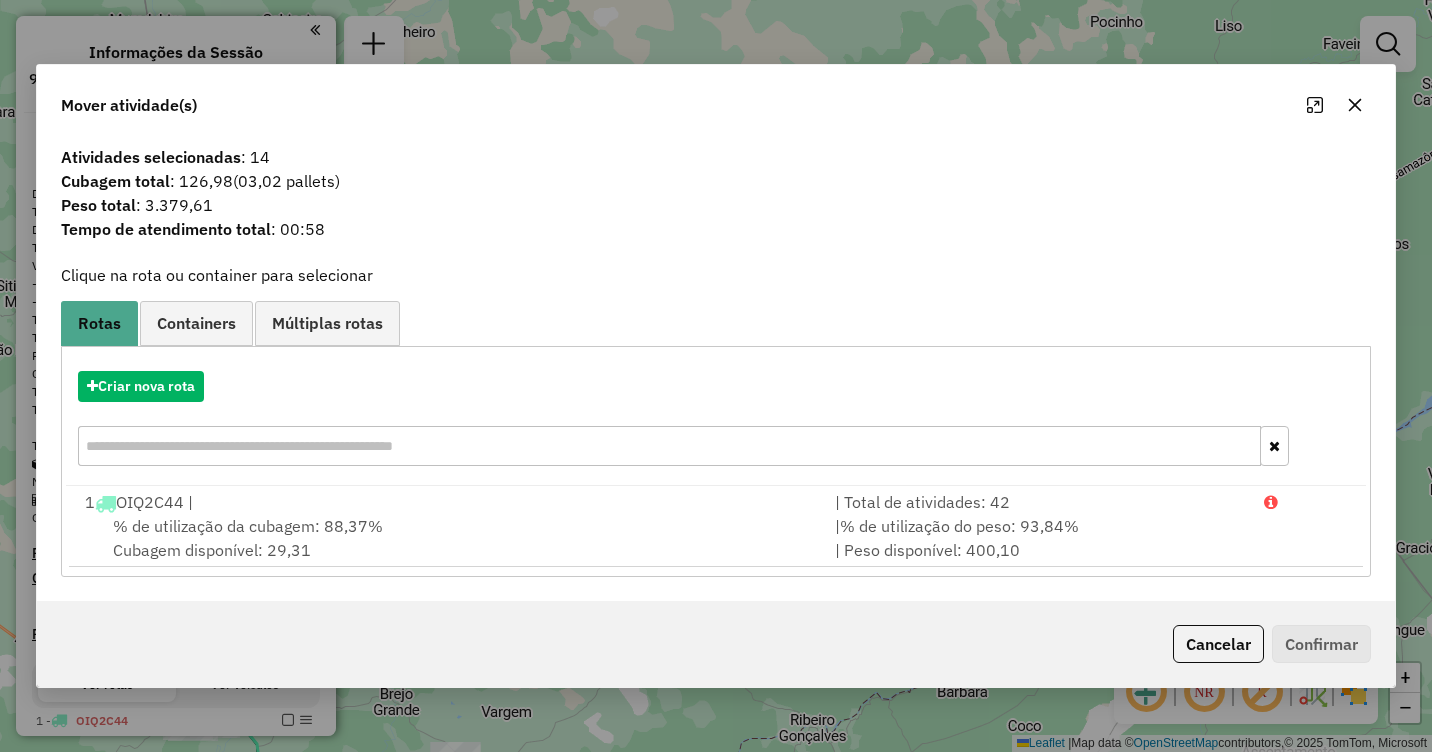 click 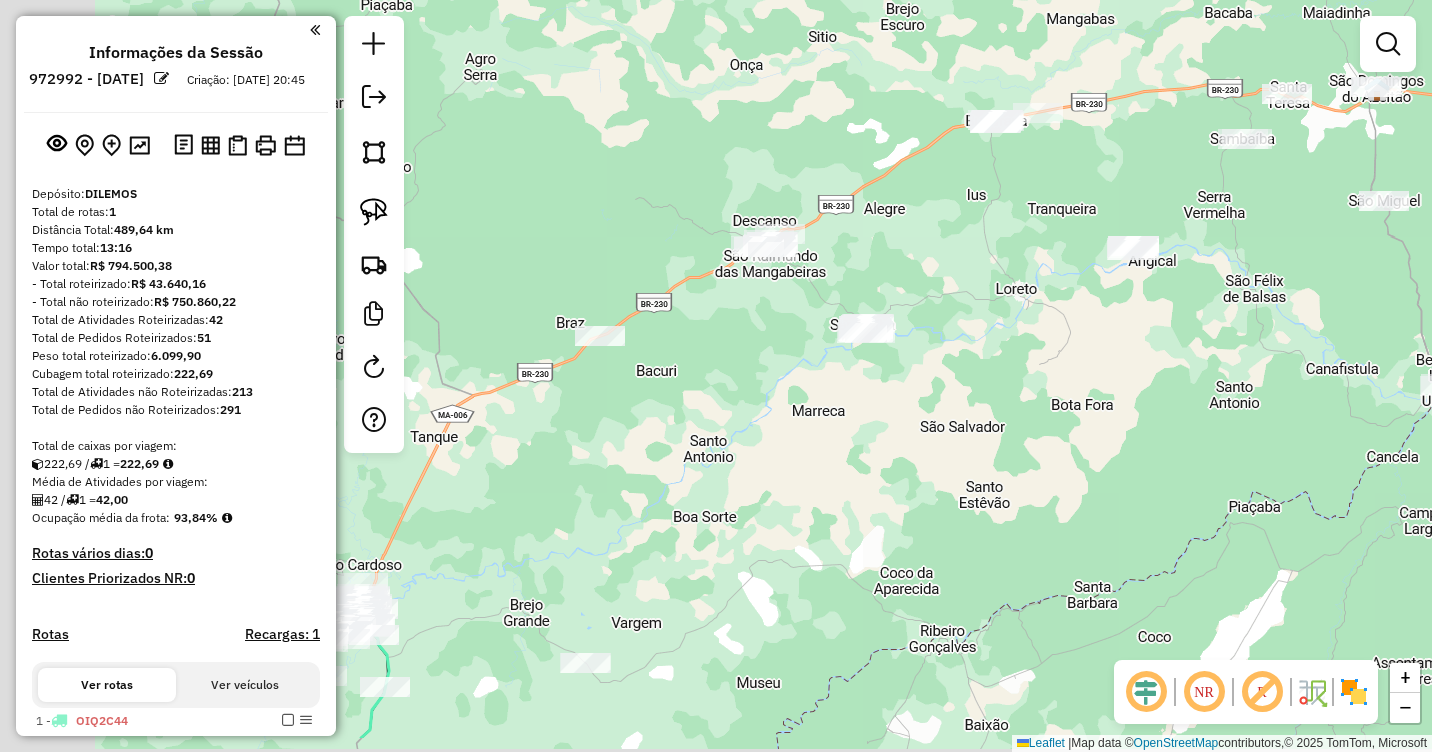 drag, startPoint x: 644, startPoint y: 413, endPoint x: 828, endPoint y: 287, distance: 223.00673 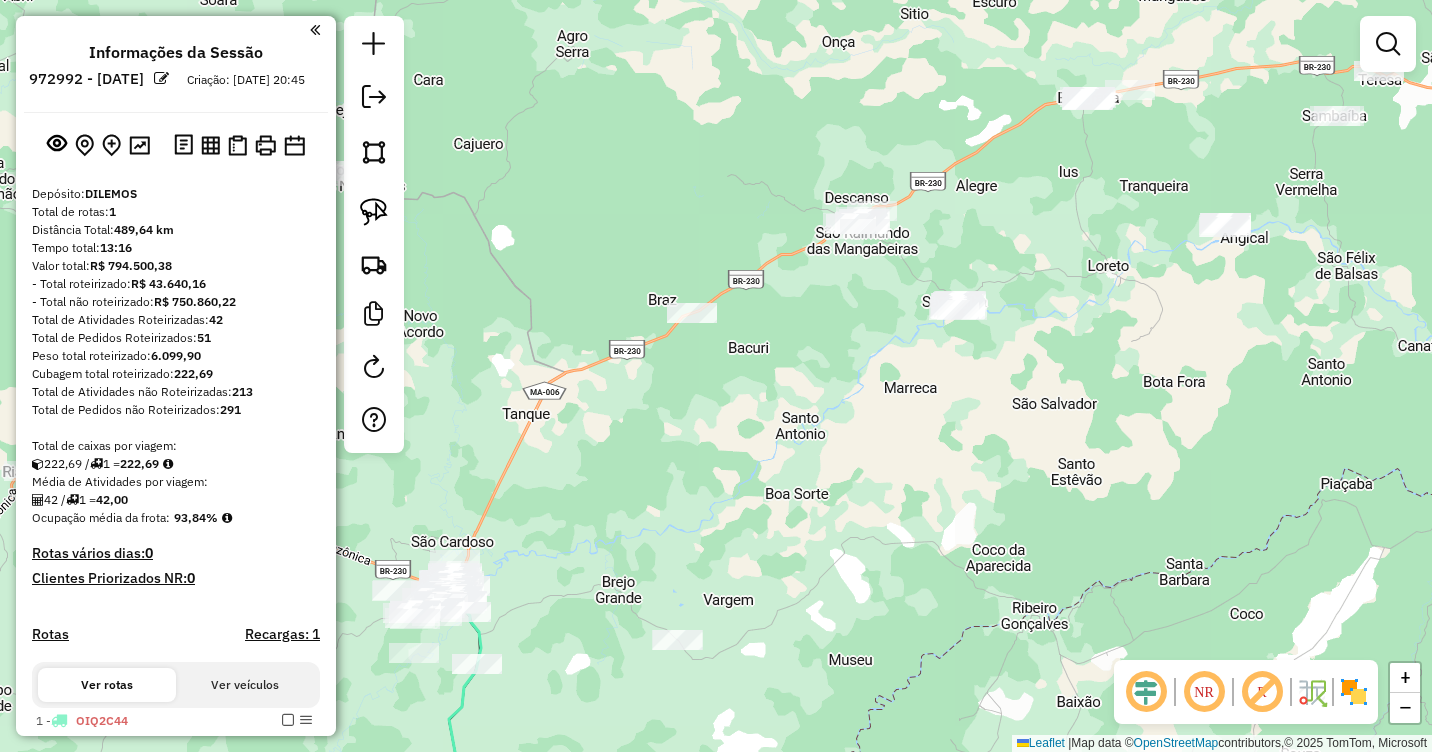 drag, startPoint x: 777, startPoint y: 327, endPoint x: 775, endPoint y: 366, distance: 39.051247 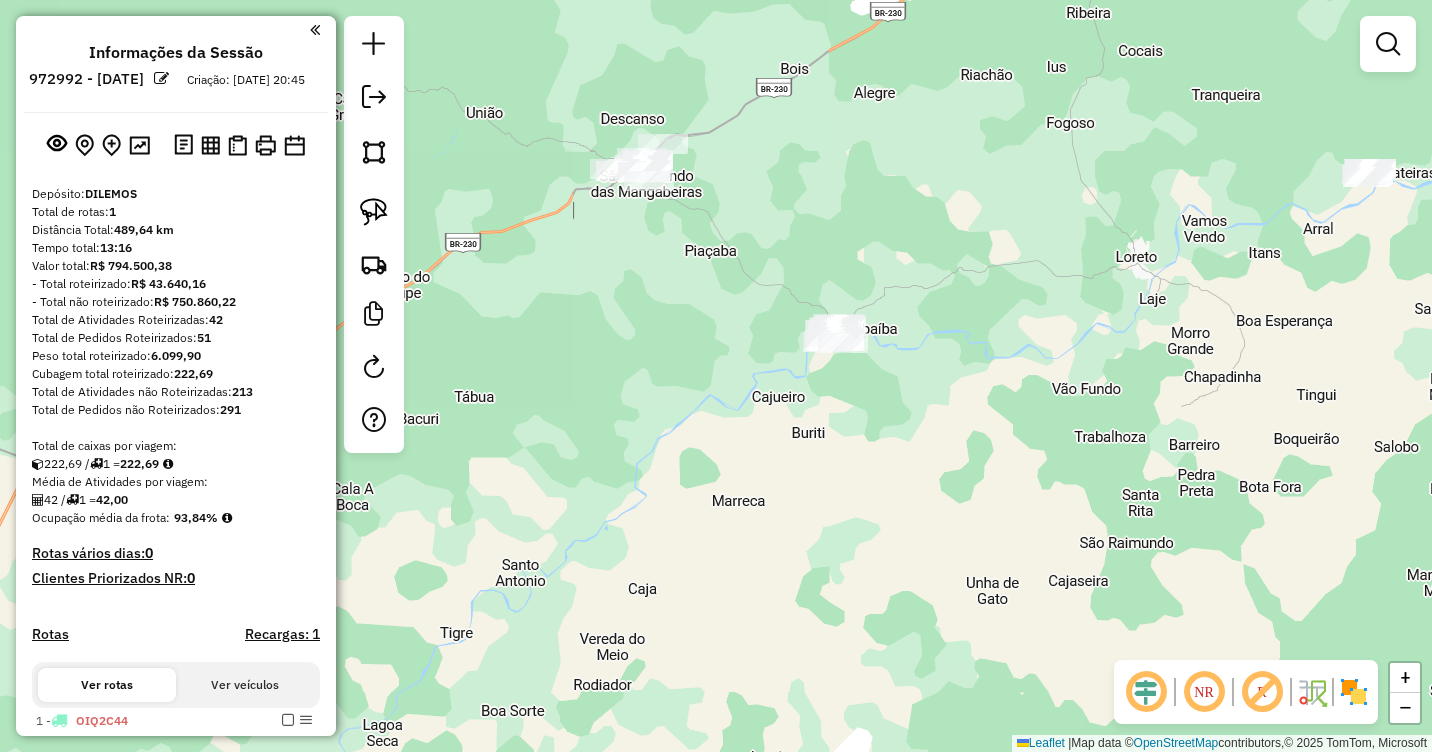 drag, startPoint x: 873, startPoint y: 368, endPoint x: 820, endPoint y: 377, distance: 53.75872 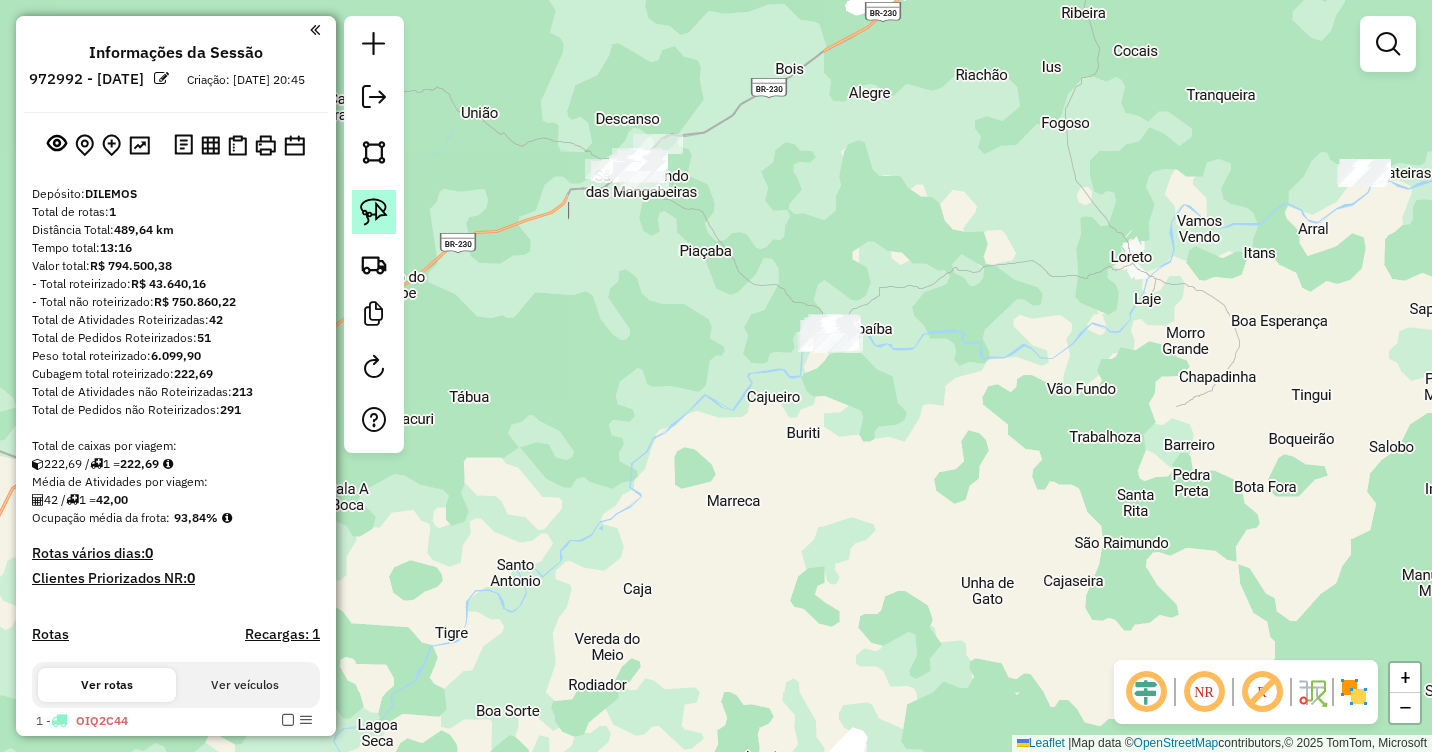 click 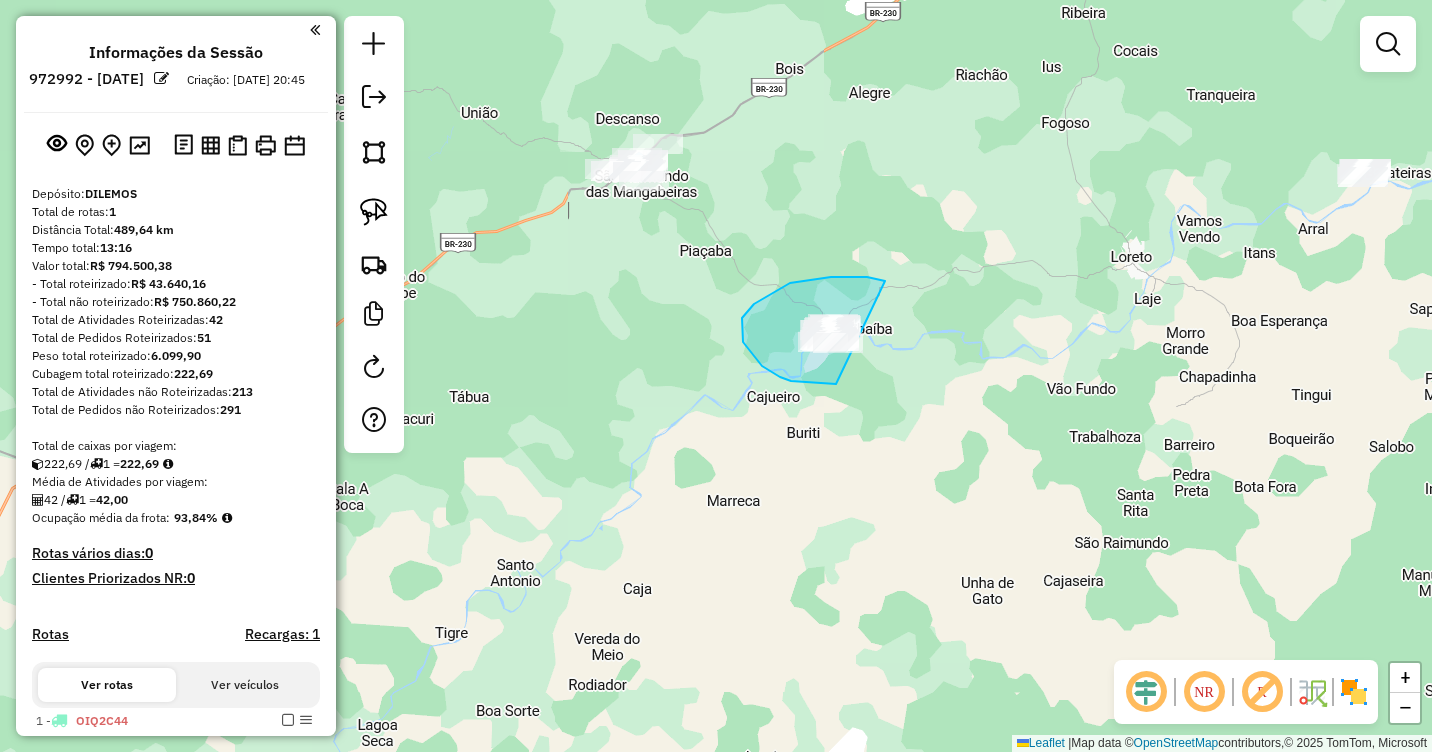 drag, startPoint x: 885, startPoint y: 281, endPoint x: 890, endPoint y: 360, distance: 79.15807 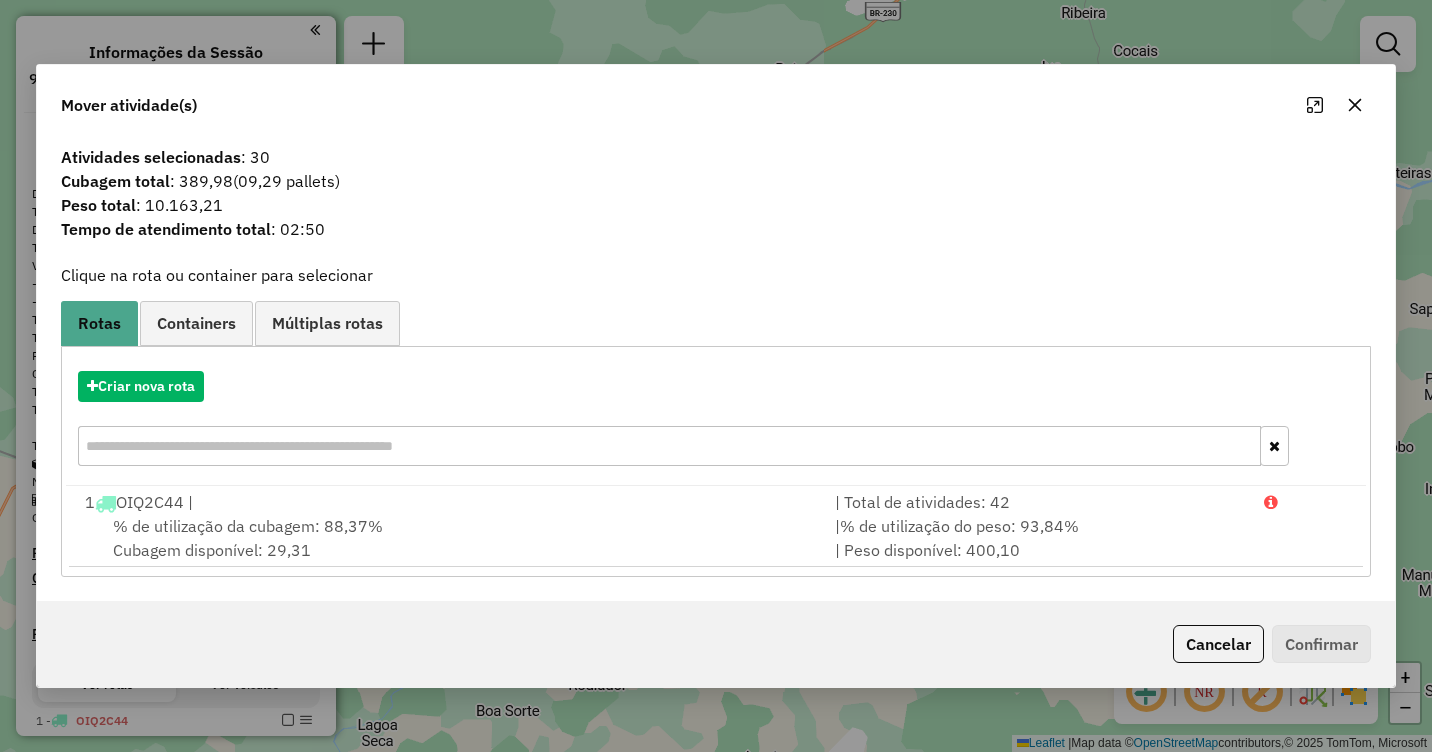 click 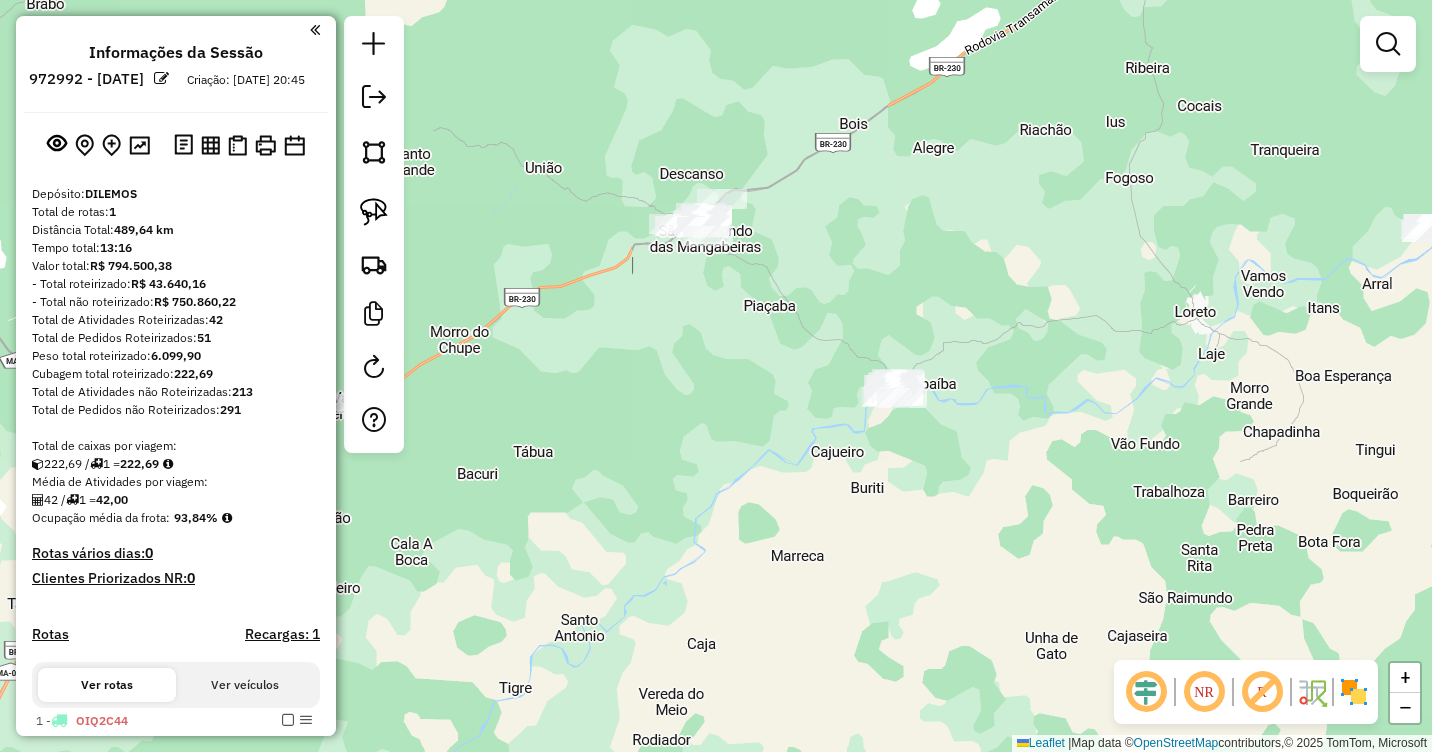 drag, startPoint x: 680, startPoint y: 291, endPoint x: 819, endPoint y: 407, distance: 181.04419 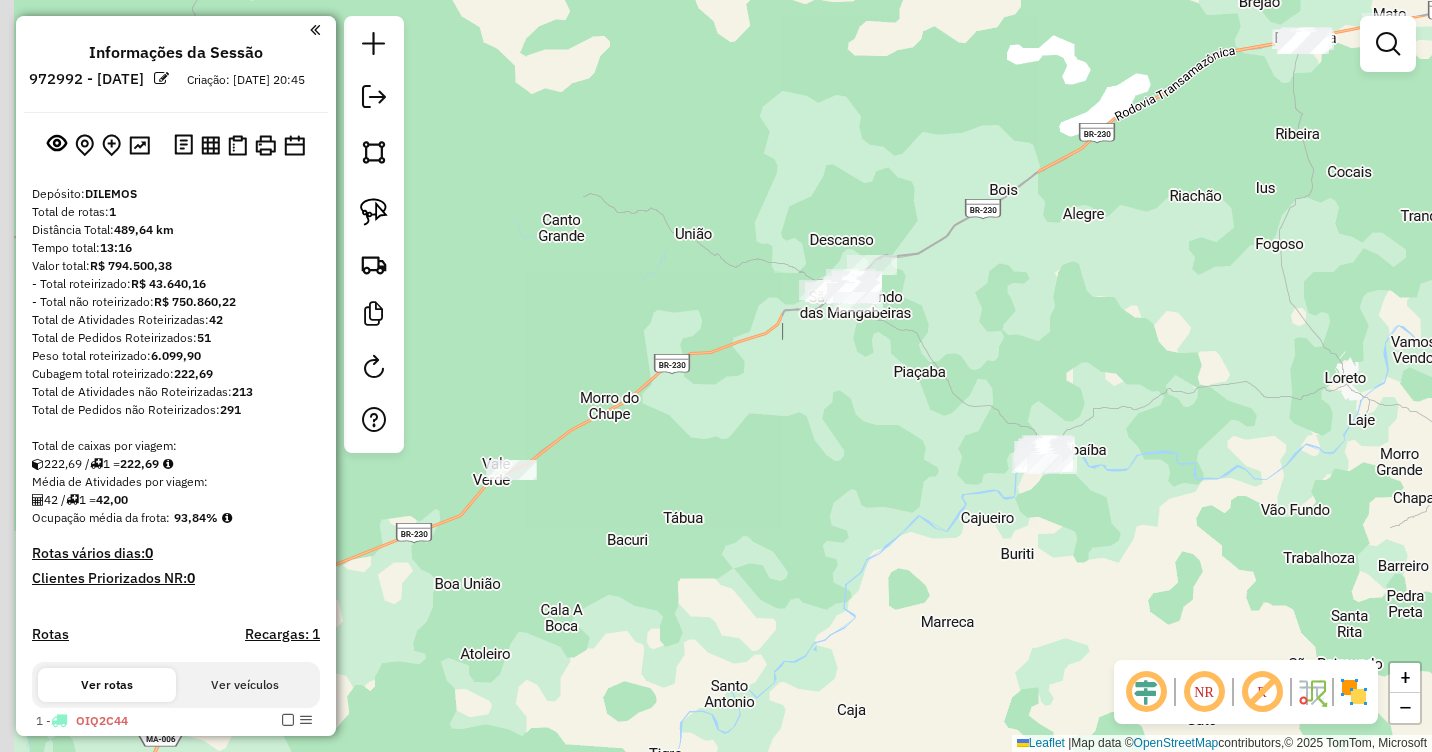drag, startPoint x: 778, startPoint y: 368, endPoint x: 857, endPoint y: 373, distance: 79.15807 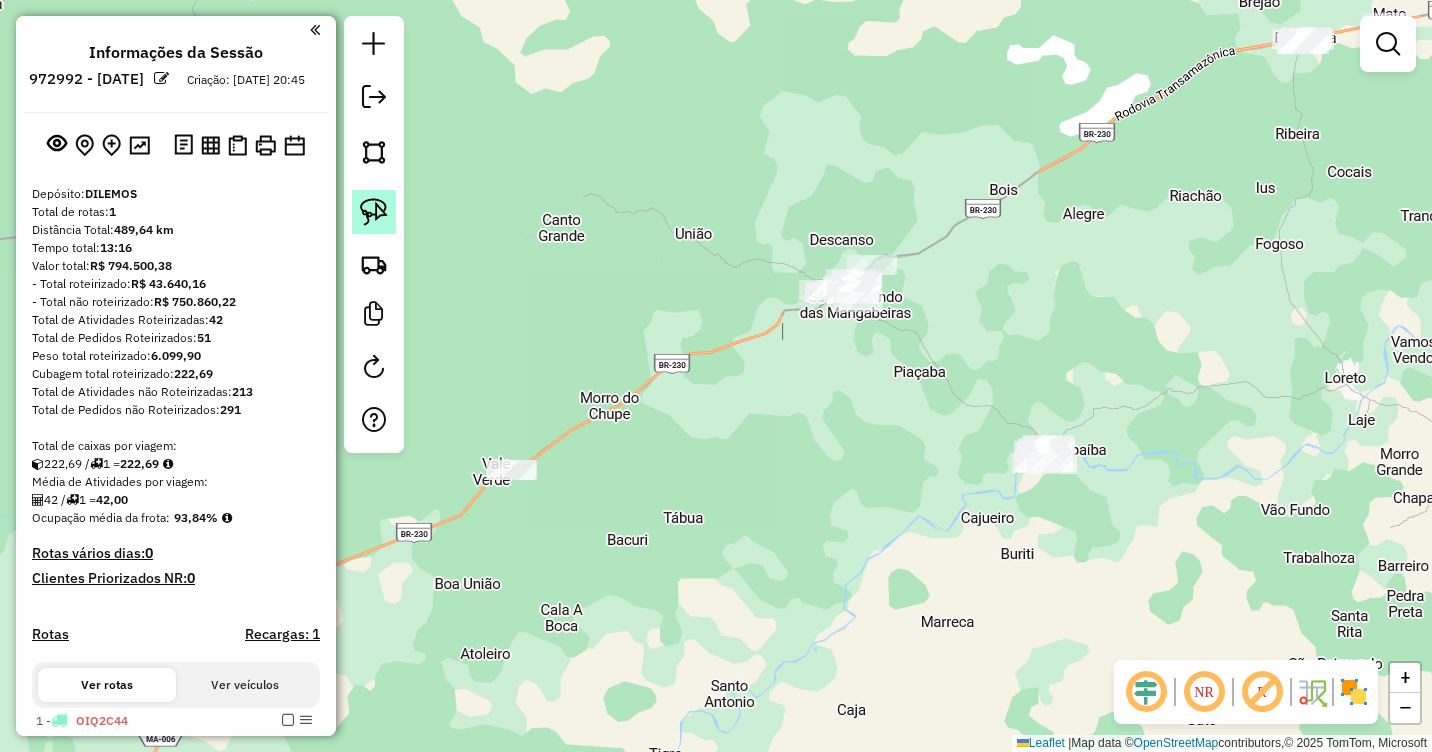 click 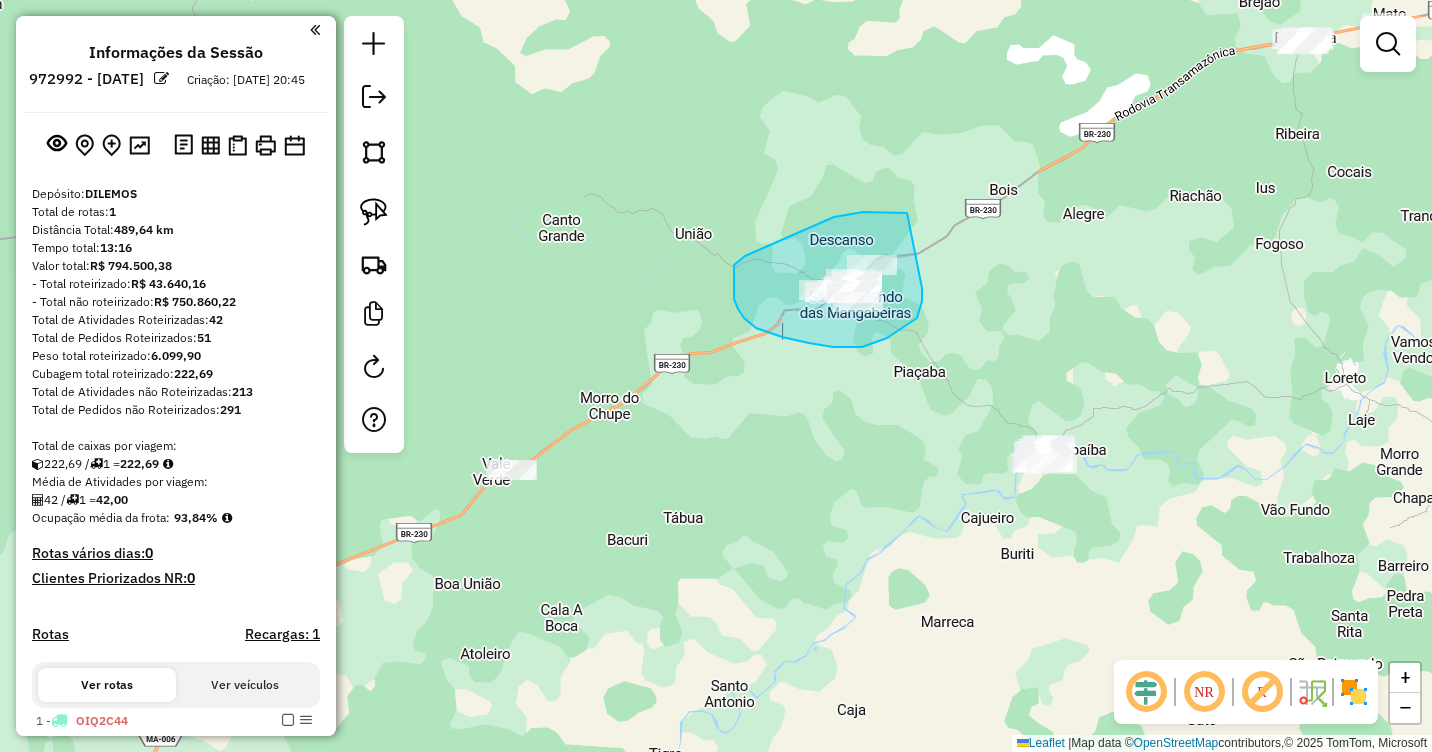 drag, startPoint x: 863, startPoint y: 212, endPoint x: 922, endPoint y: 288, distance: 96.2133 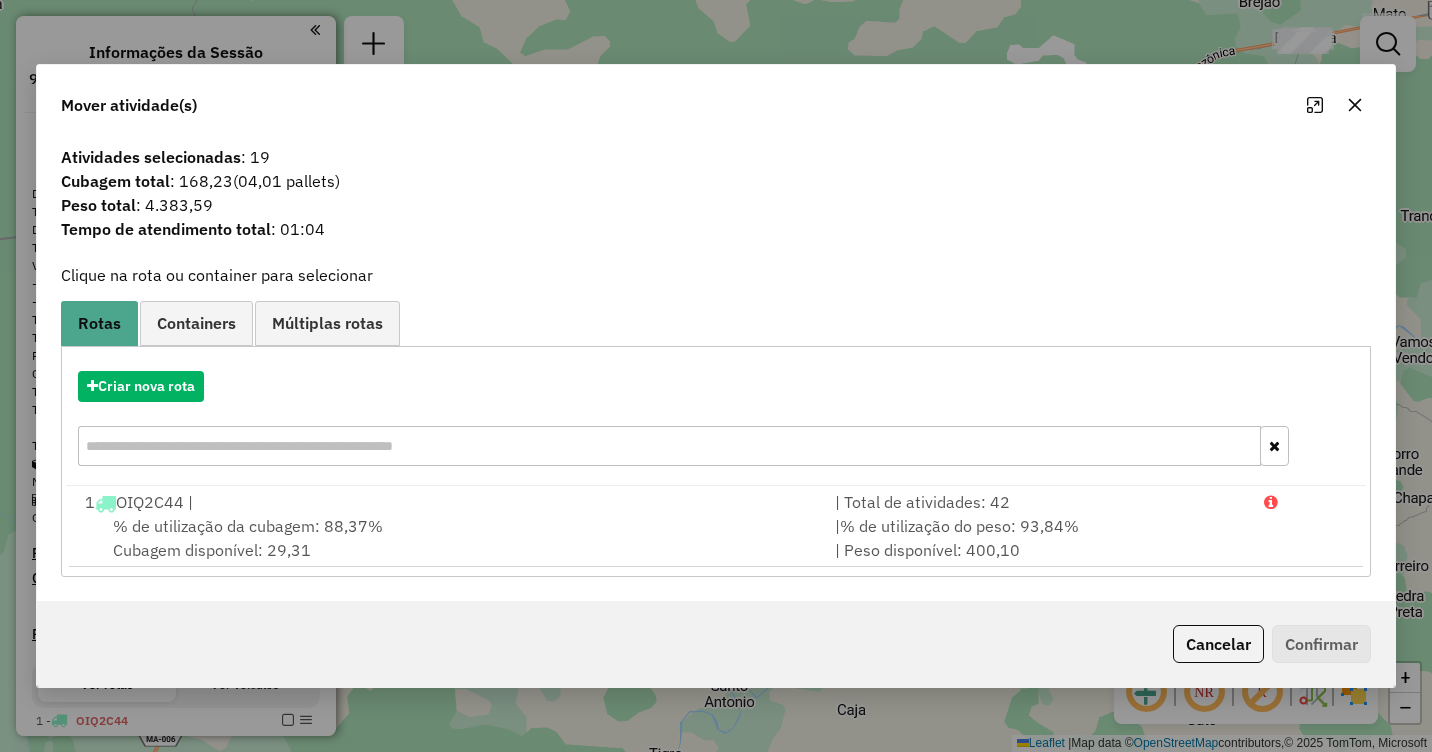 click 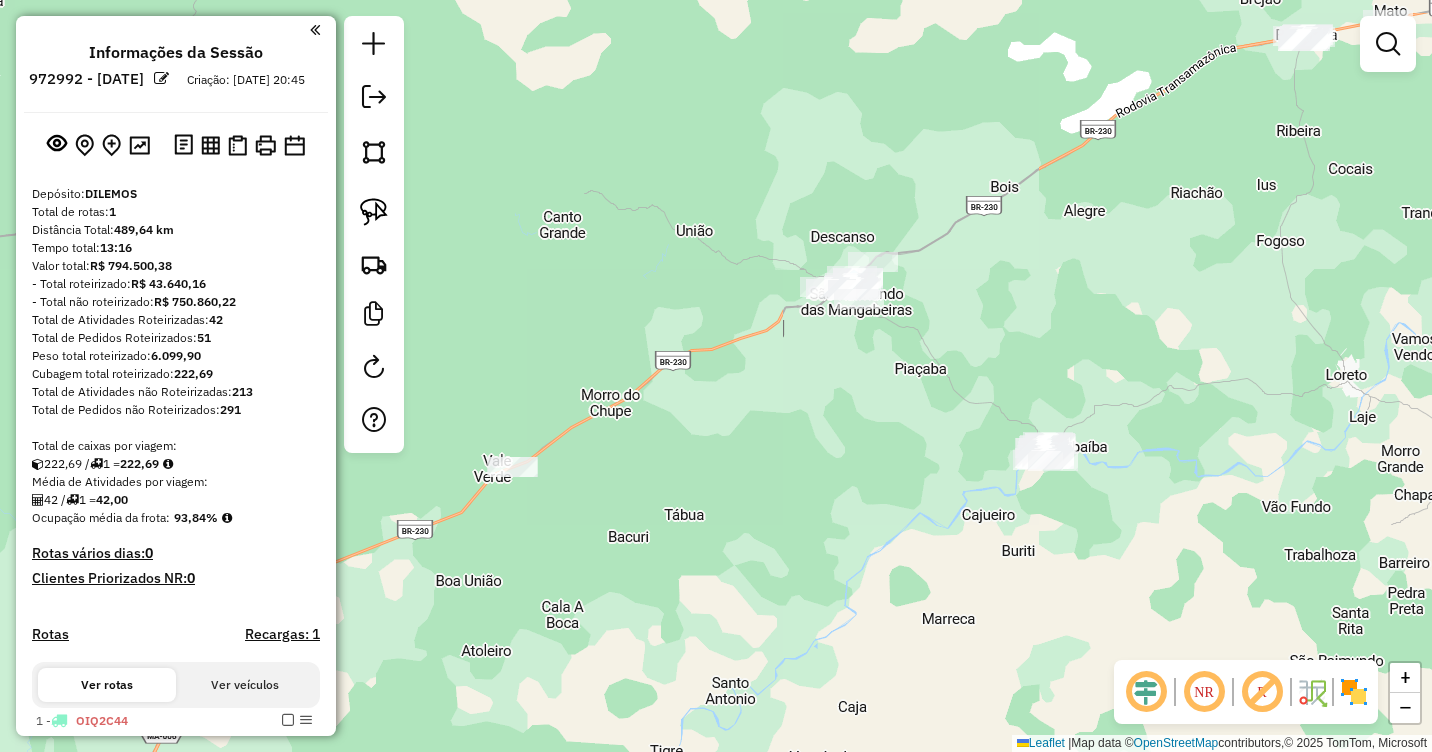 drag, startPoint x: 1110, startPoint y: 447, endPoint x: 987, endPoint y: 323, distance: 174.6568 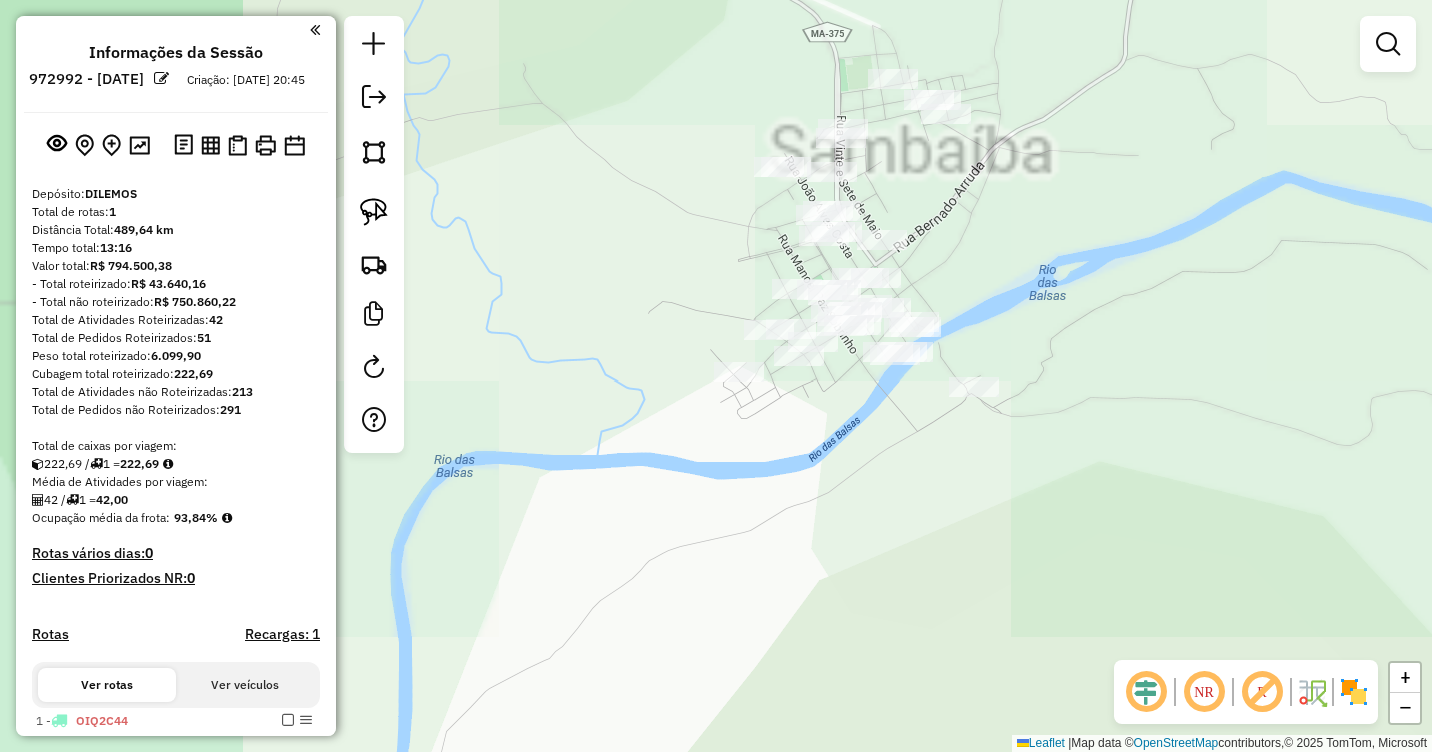 drag, startPoint x: 791, startPoint y: 328, endPoint x: 1105, endPoint y: 385, distance: 319.13162 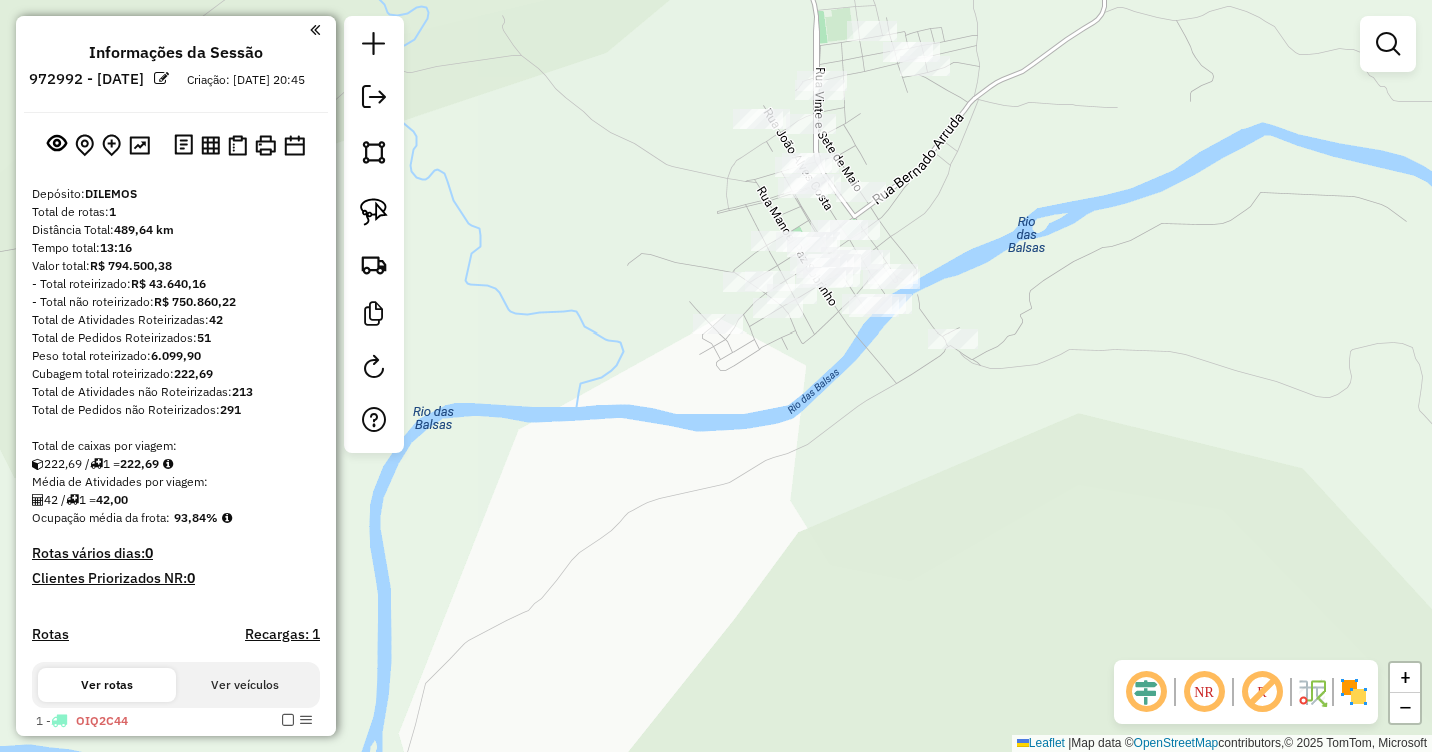 drag, startPoint x: 1049, startPoint y: 367, endPoint x: 999, endPoint y: 313, distance: 73.593475 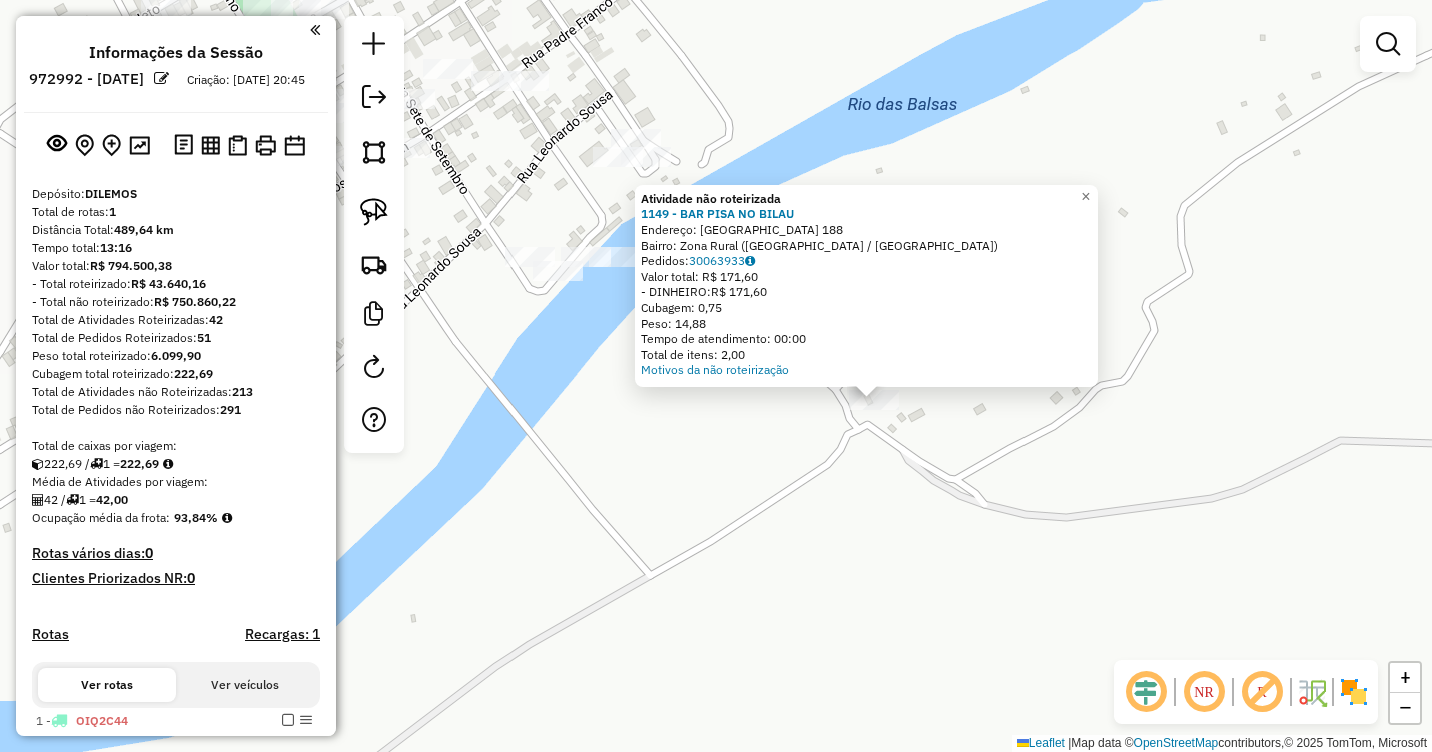 drag, startPoint x: 861, startPoint y: 421, endPoint x: 1019, endPoint y: 445, distance: 159.8124 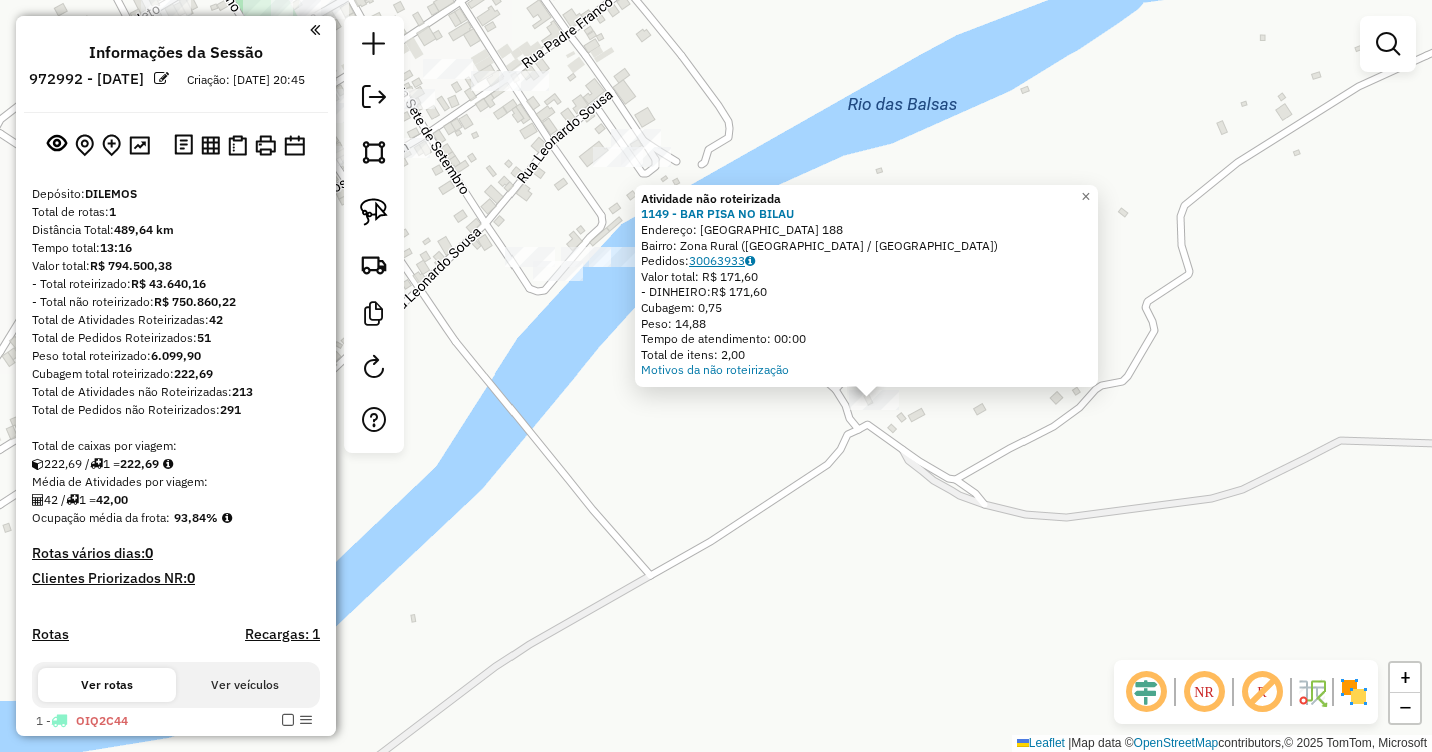 click on "30063933" 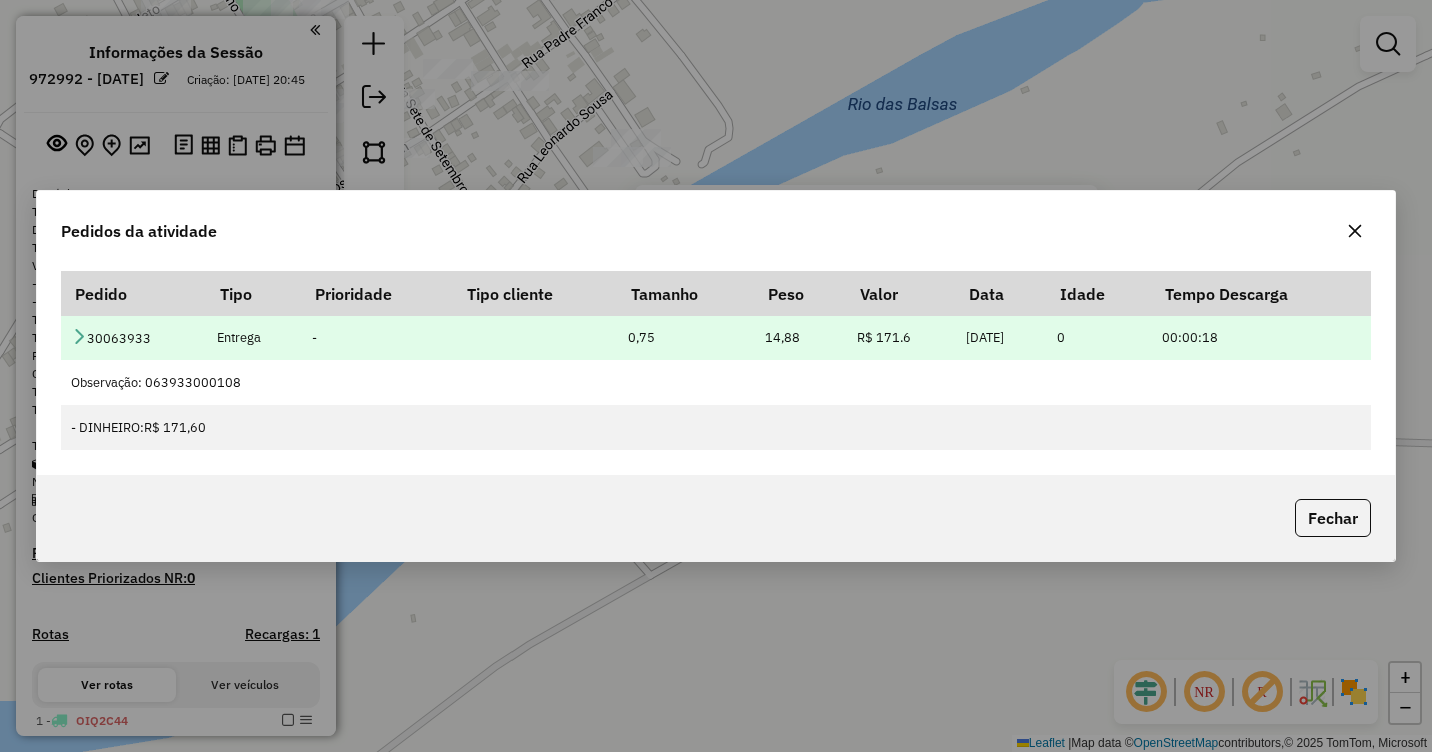 click at bounding box center [79, 336] 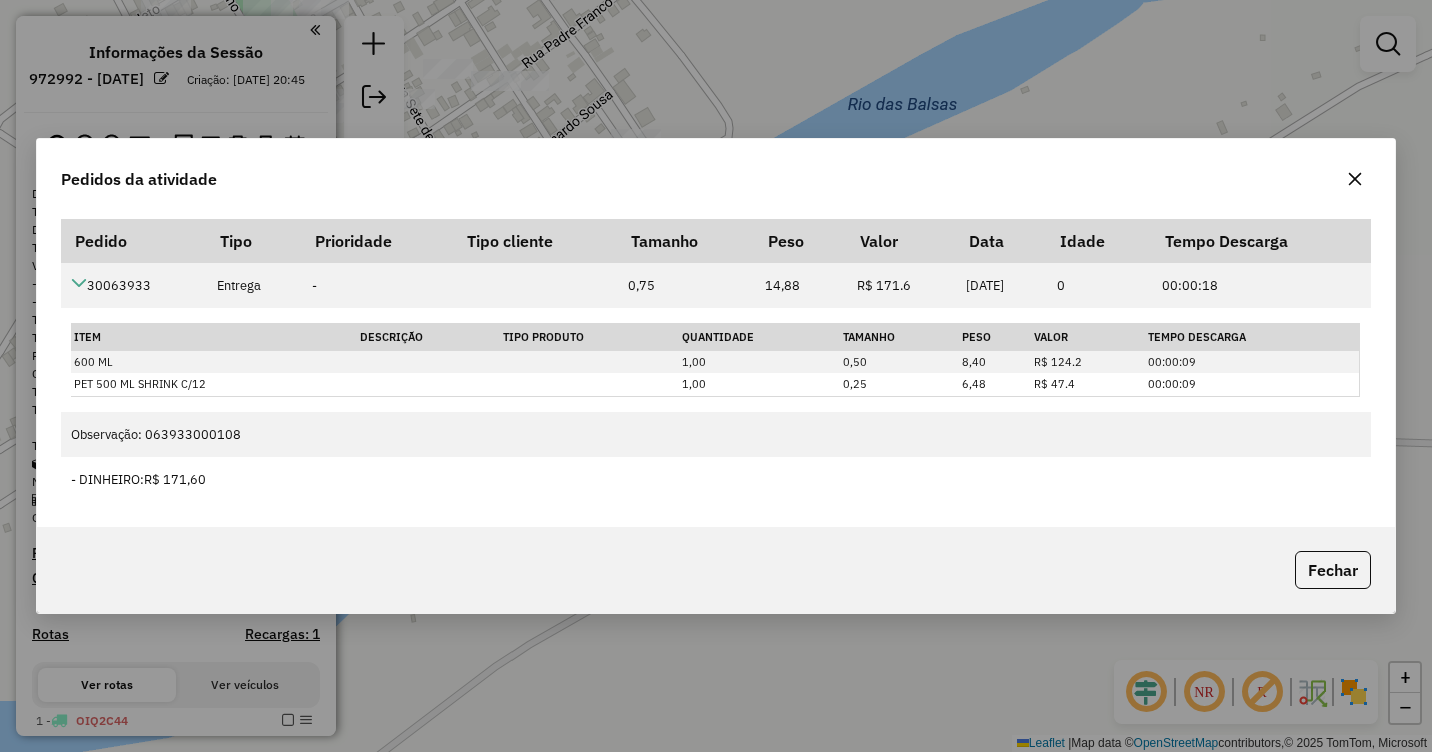 click 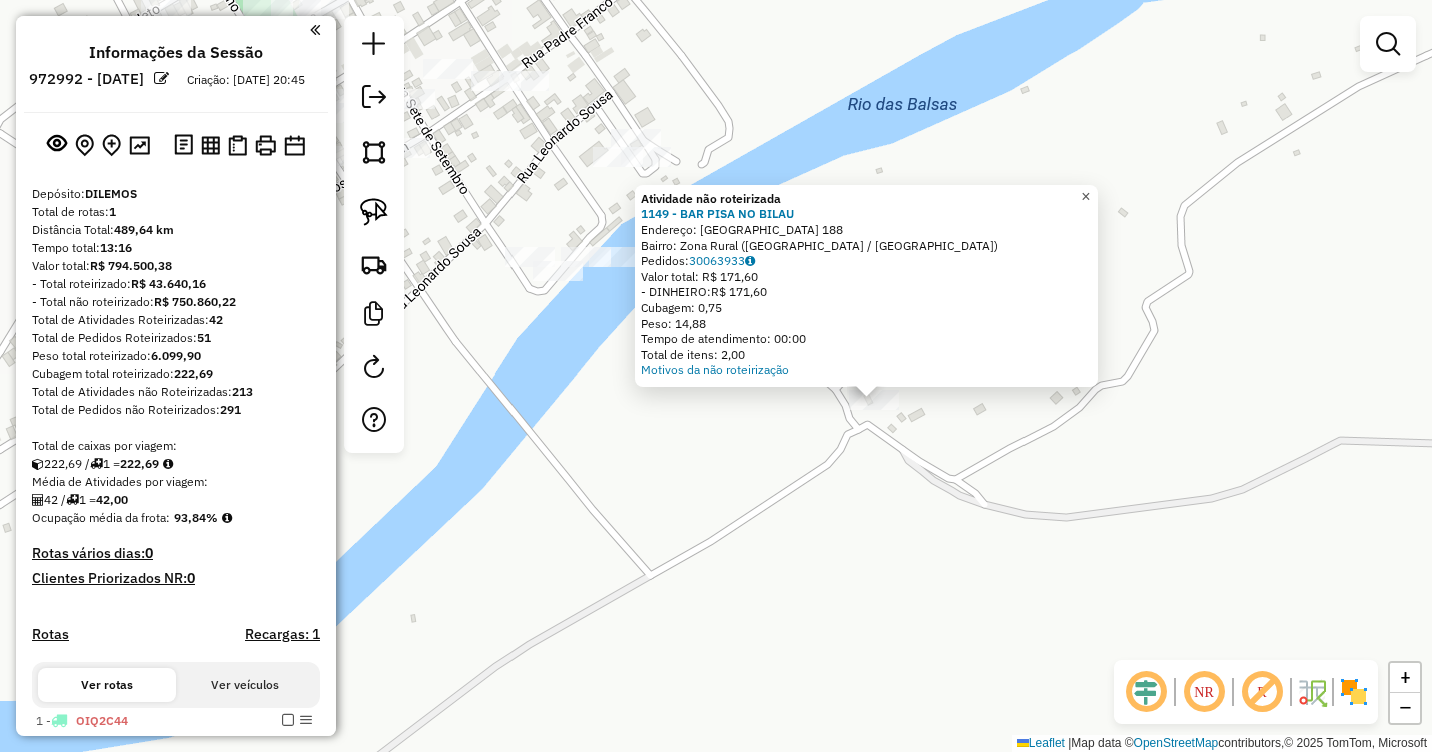 click on "×" 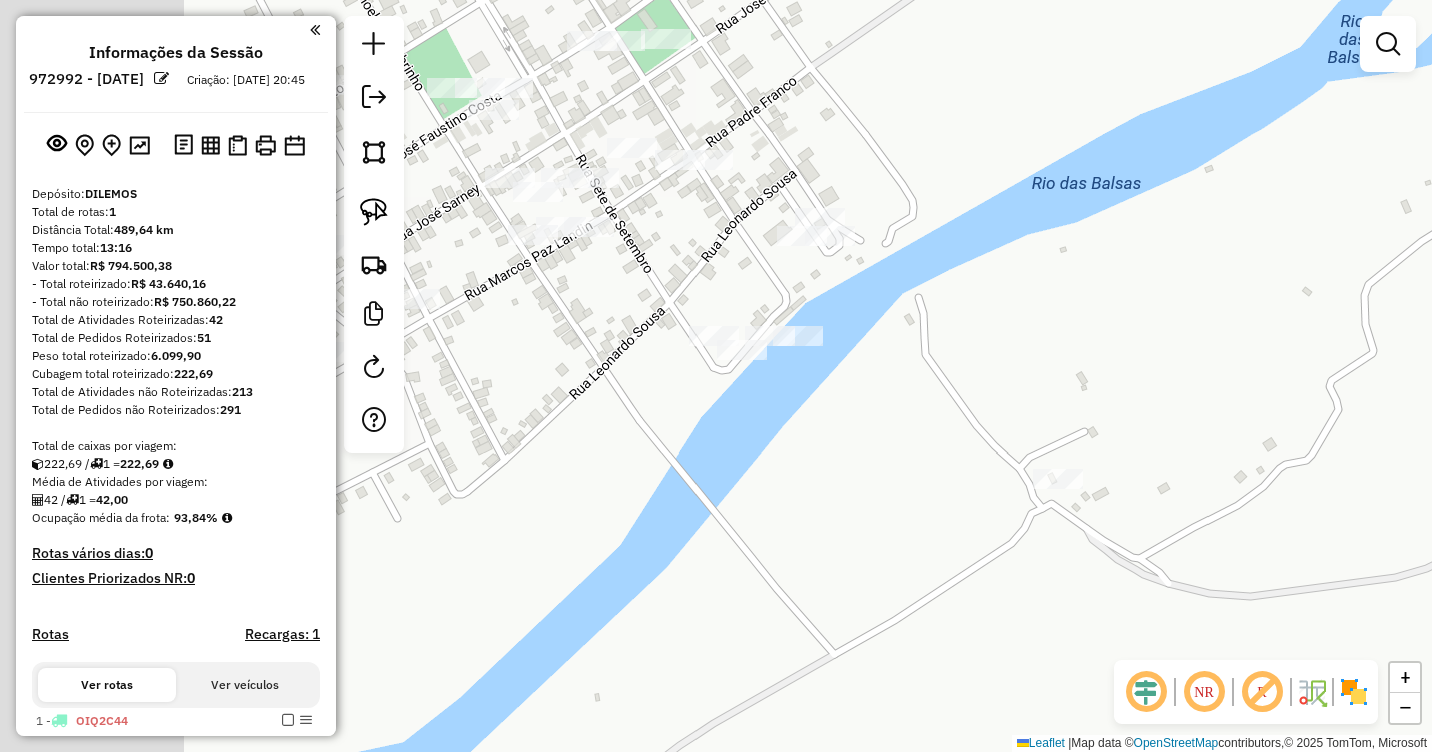 drag, startPoint x: 769, startPoint y: 326, endPoint x: 1039, endPoint y: 455, distance: 299.234 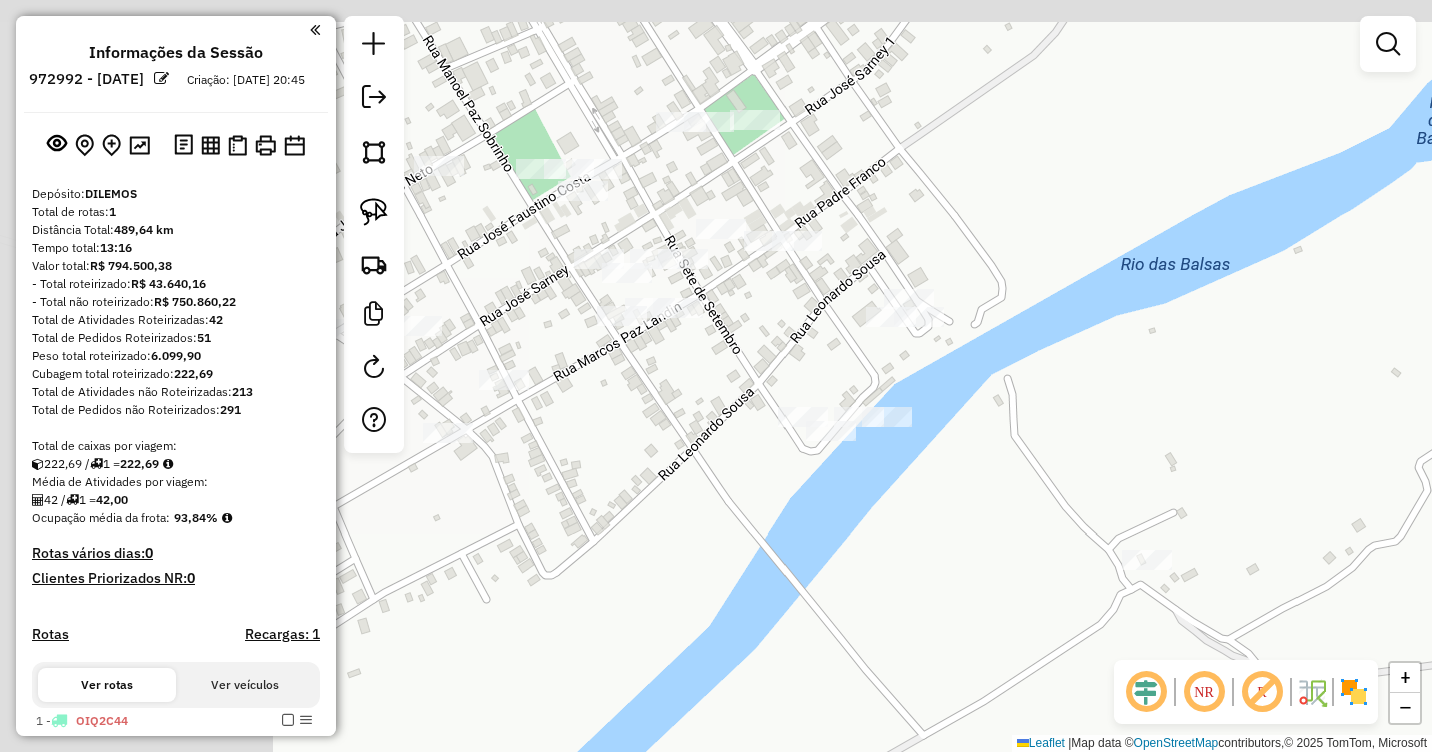 drag, startPoint x: 753, startPoint y: 329, endPoint x: 819, endPoint y: 431, distance: 121.49074 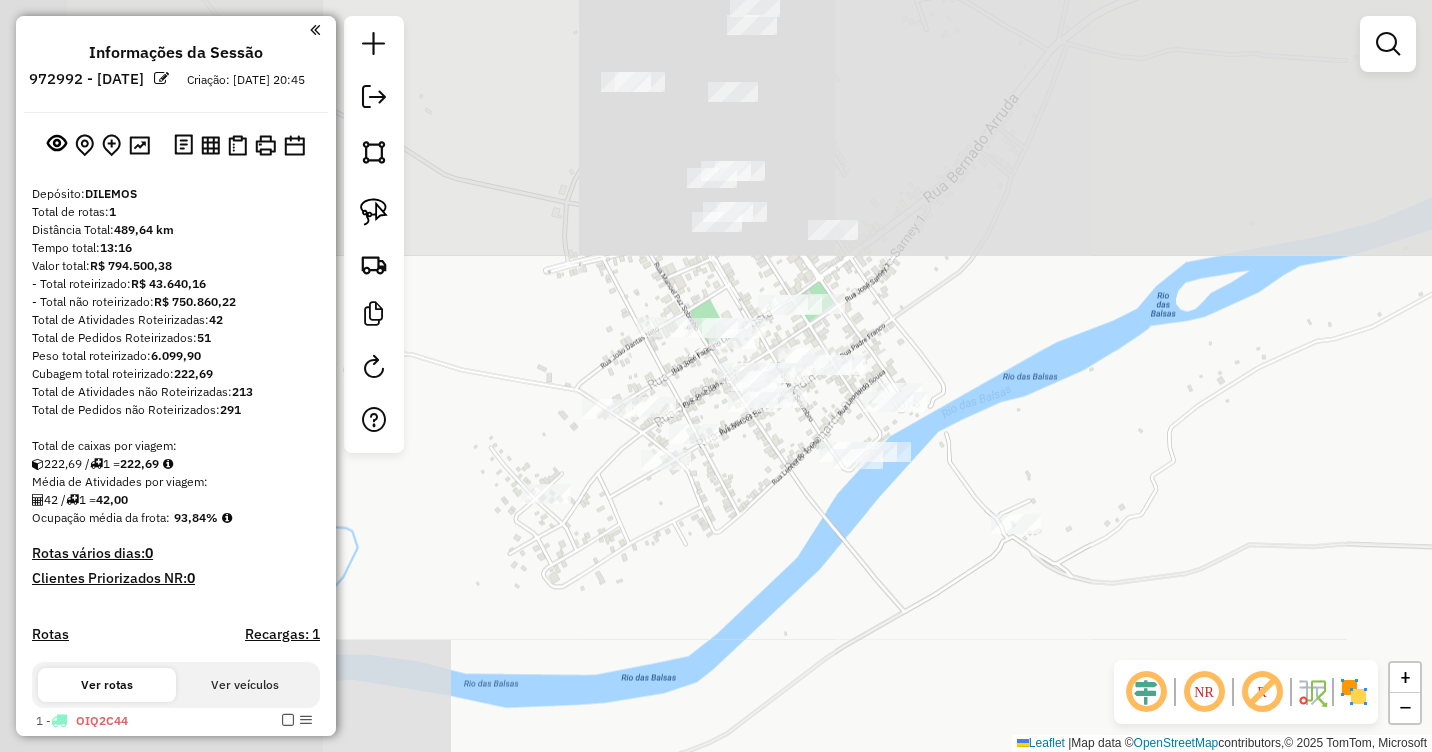drag, startPoint x: 822, startPoint y: 429, endPoint x: 834, endPoint y: 426, distance: 12.369317 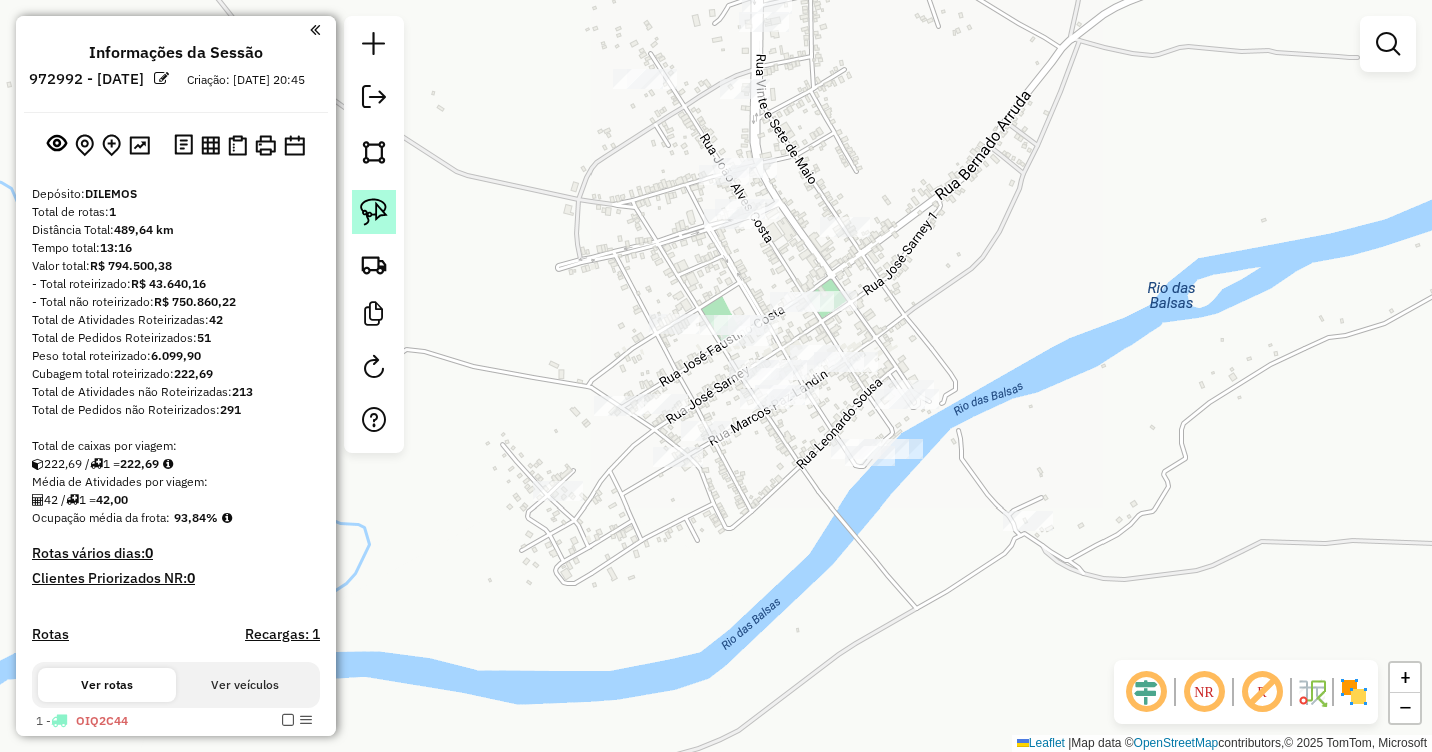click 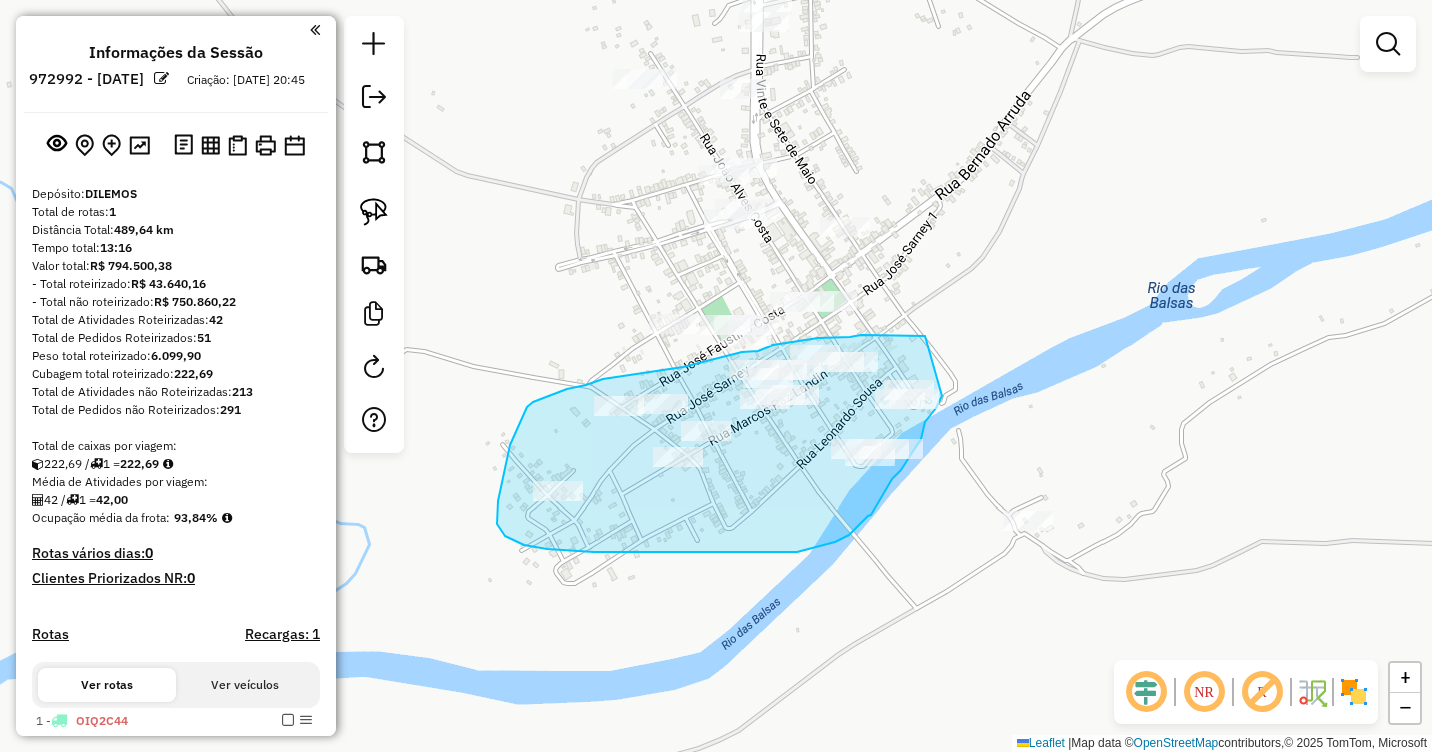 drag, startPoint x: 925, startPoint y: 336, endPoint x: 942, endPoint y: 396, distance: 62.361847 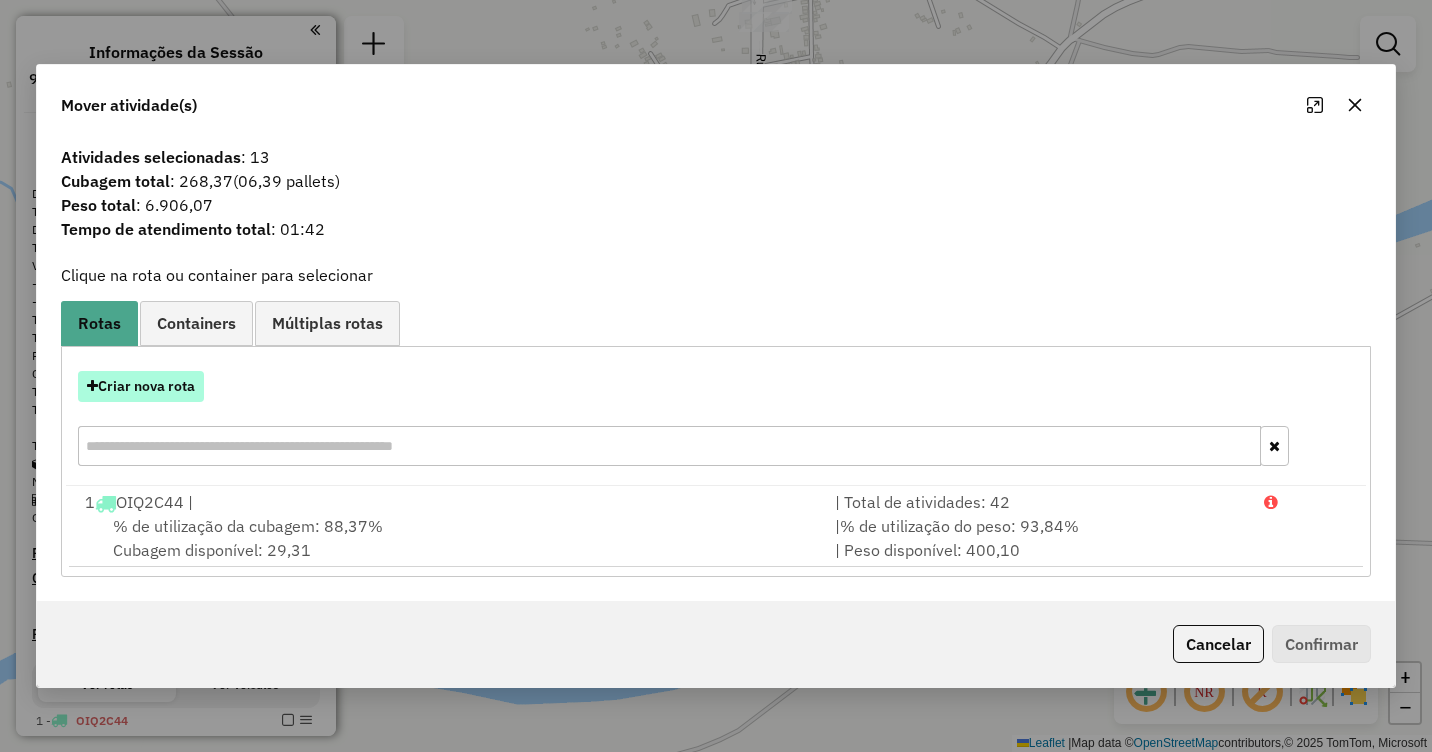click on "Criar nova rota" at bounding box center (141, 386) 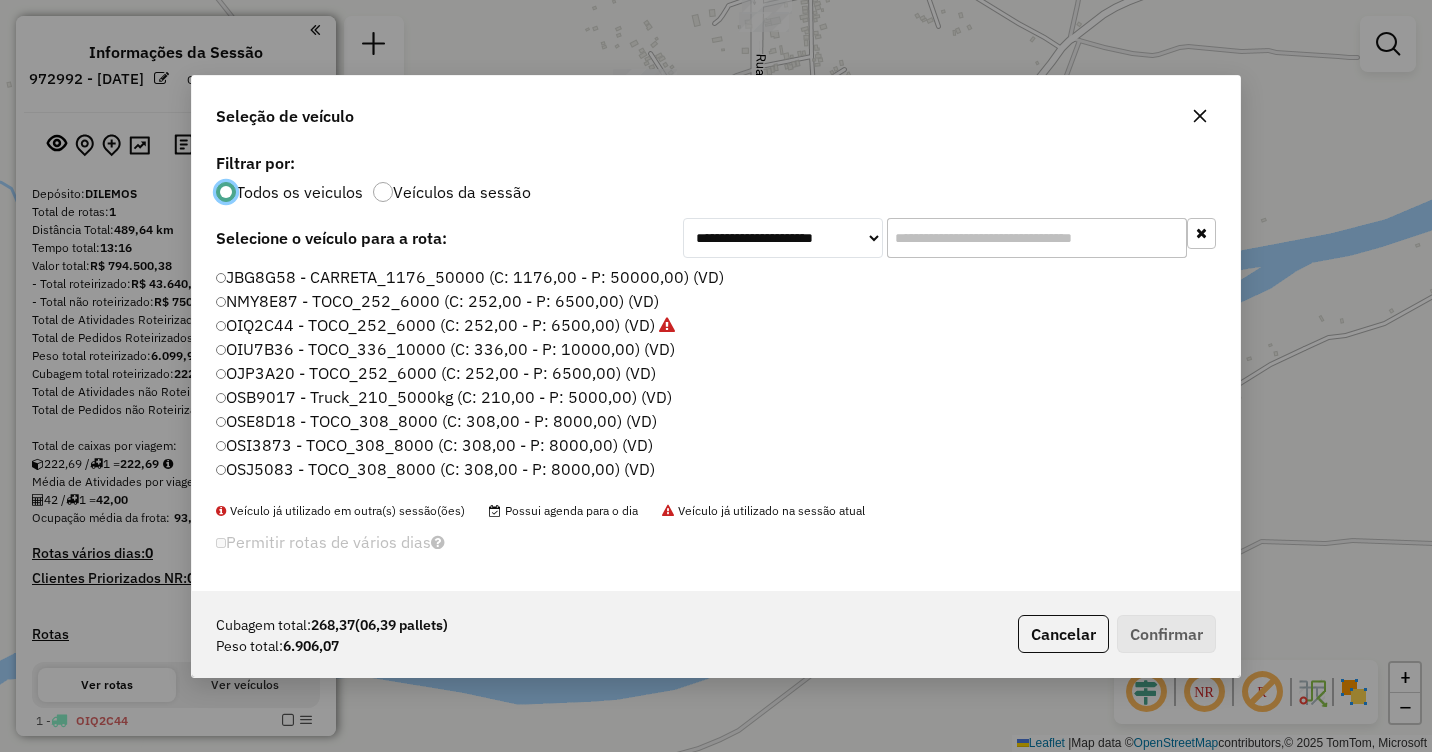 scroll, scrollTop: 11, scrollLeft: 6, axis: both 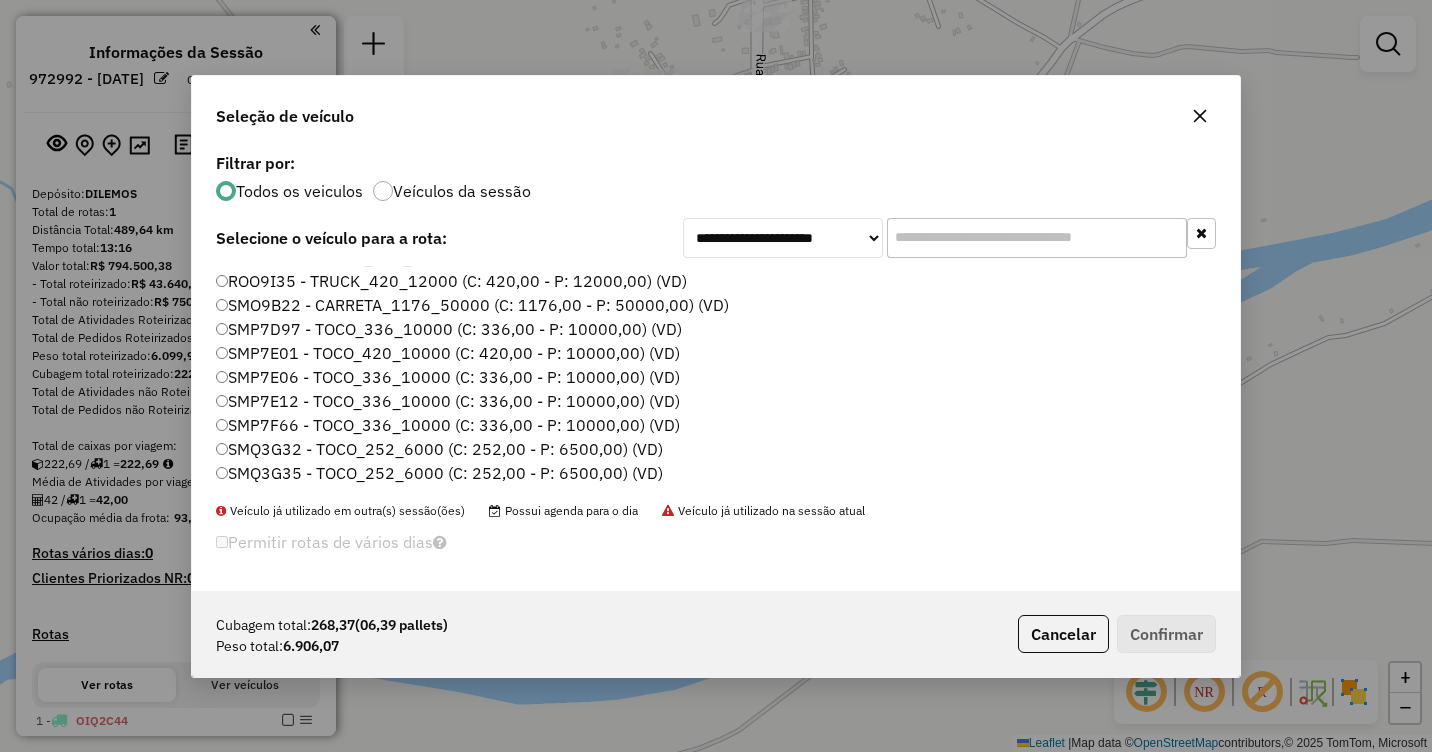 click on "SMP7D97 - TOCO_336_10000 (C: 336,00 - P: 10000,00) (VD)" 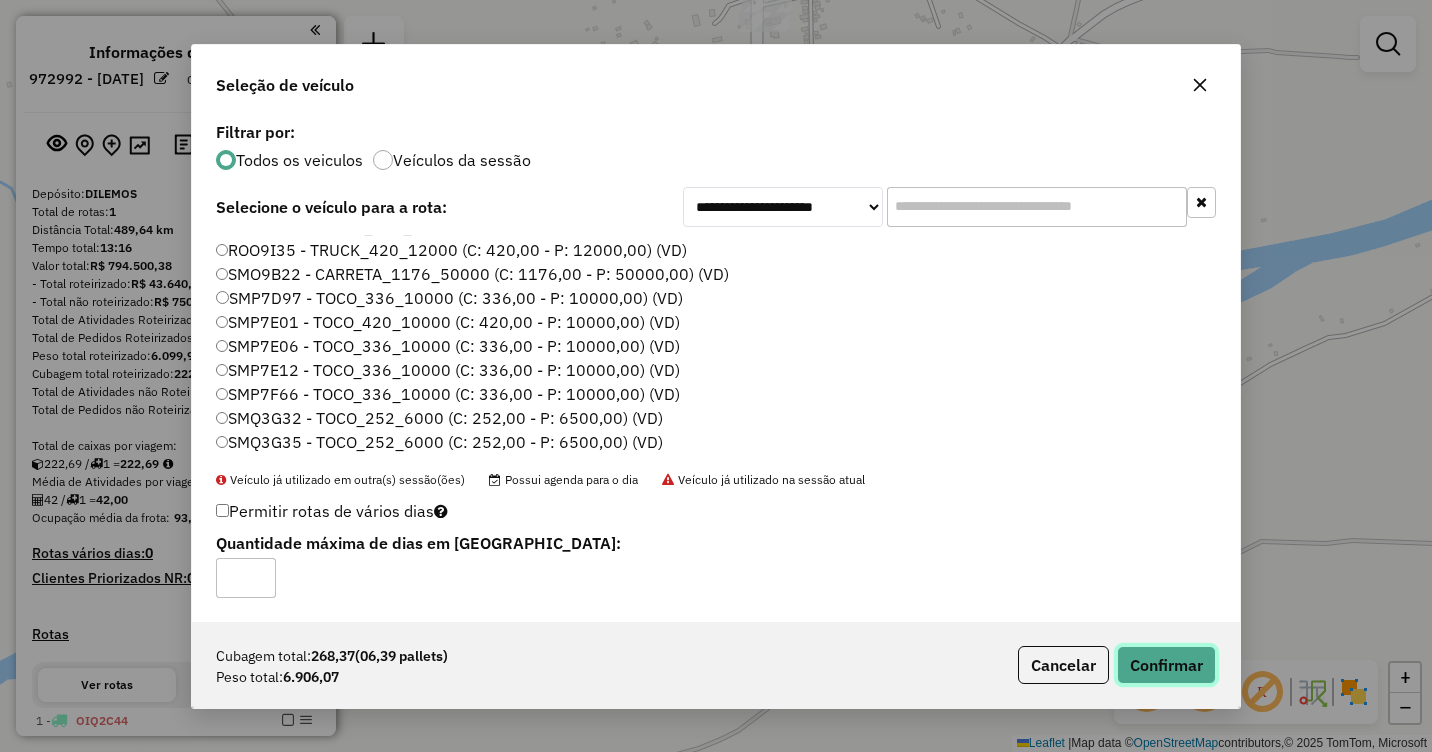 click on "Confirmar" 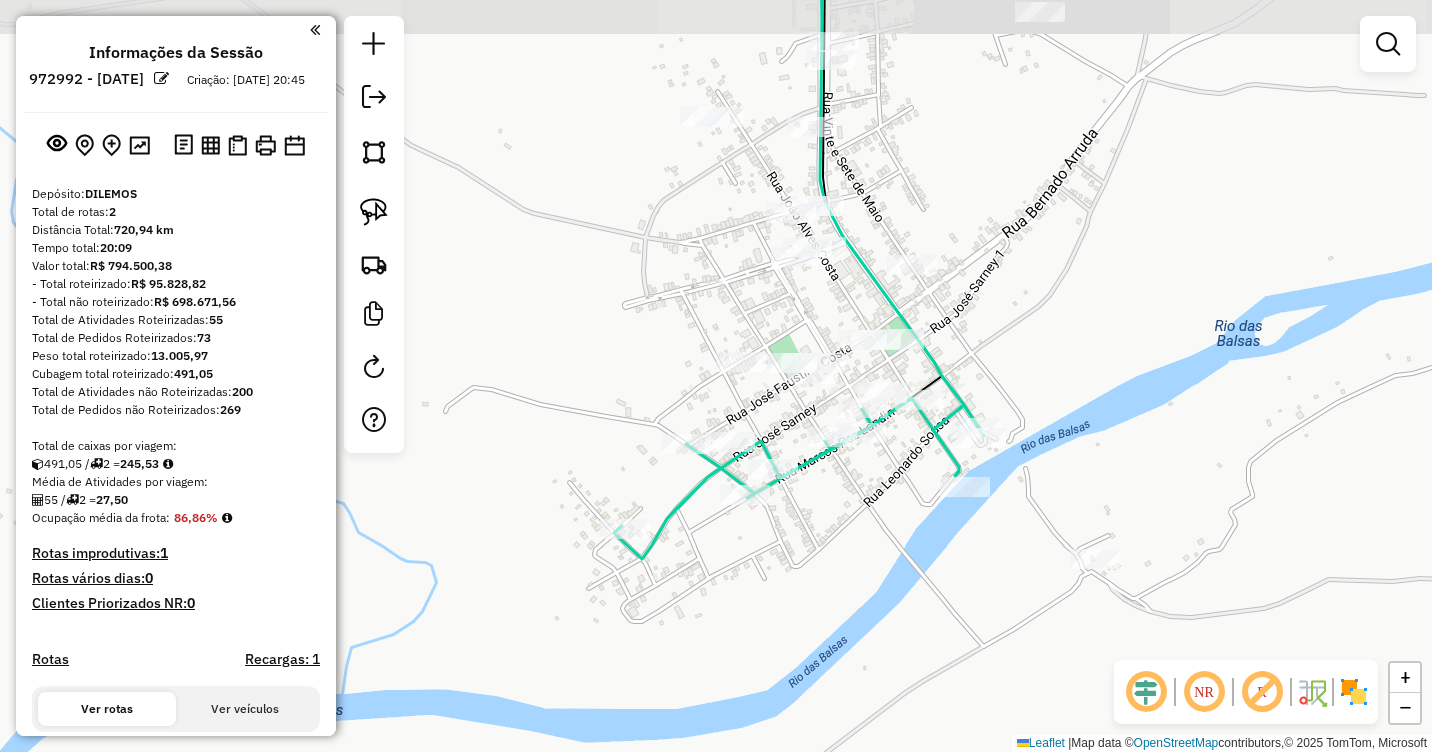 drag, startPoint x: 988, startPoint y: 423, endPoint x: 1050, endPoint y: 442, distance: 64.84597 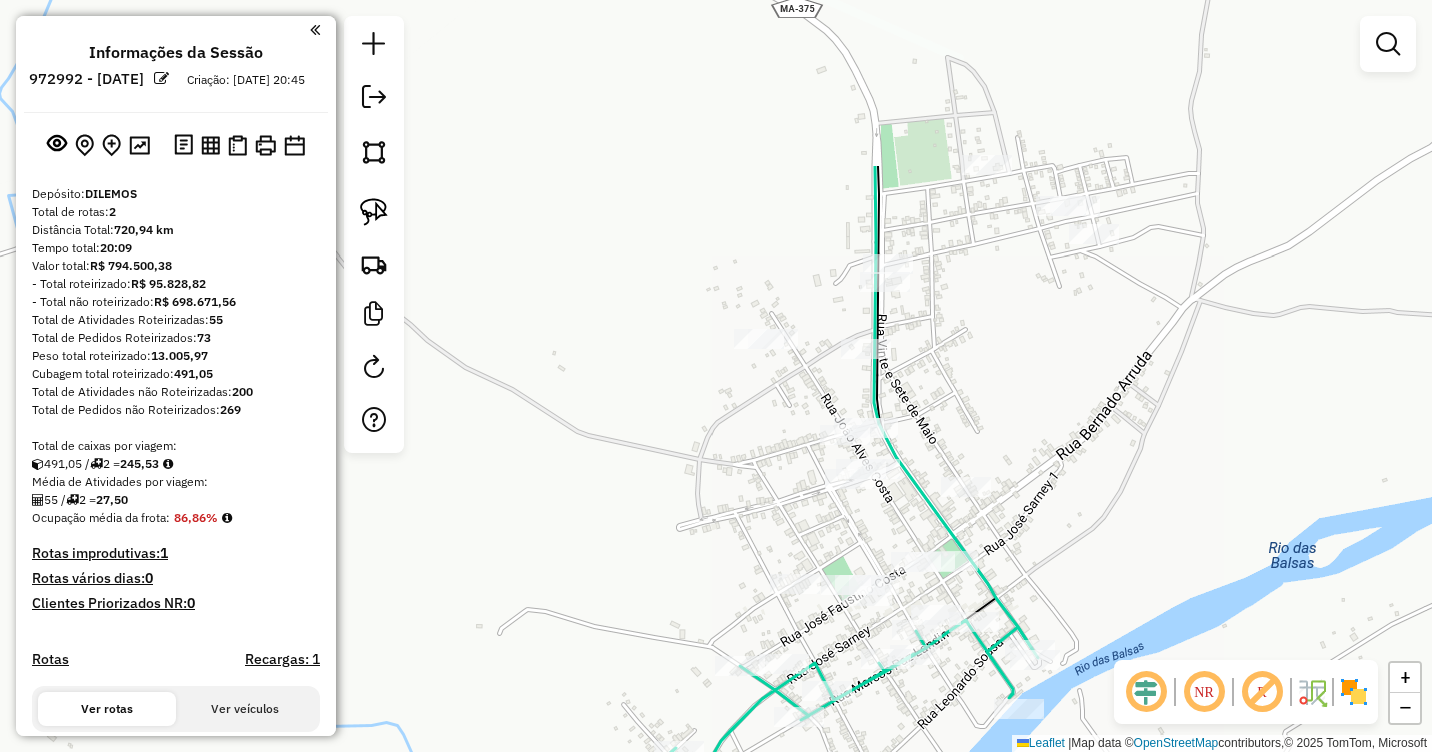 drag, startPoint x: 1013, startPoint y: 359, endPoint x: 1079, endPoint y: 614, distance: 263.40274 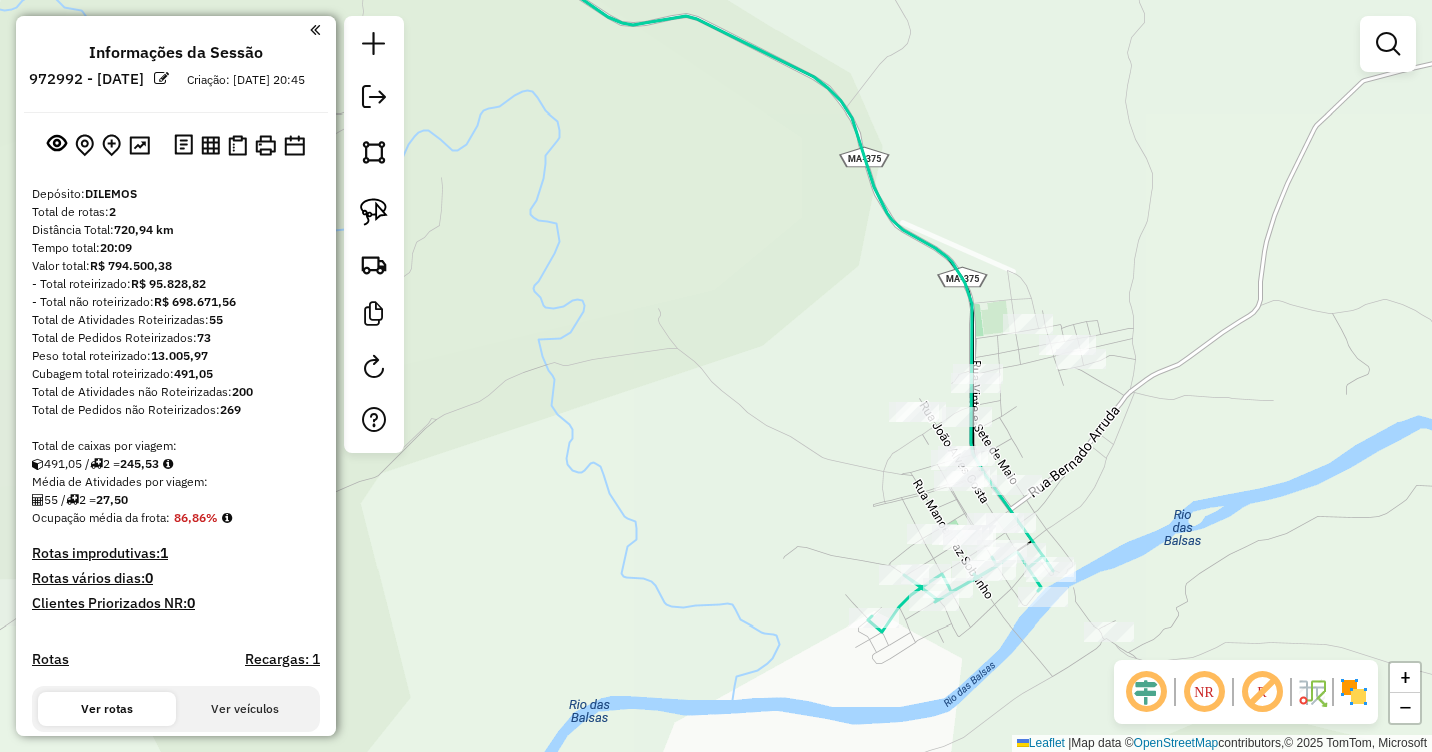 drag, startPoint x: 1103, startPoint y: 508, endPoint x: 1055, endPoint y: 429, distance: 92.43917 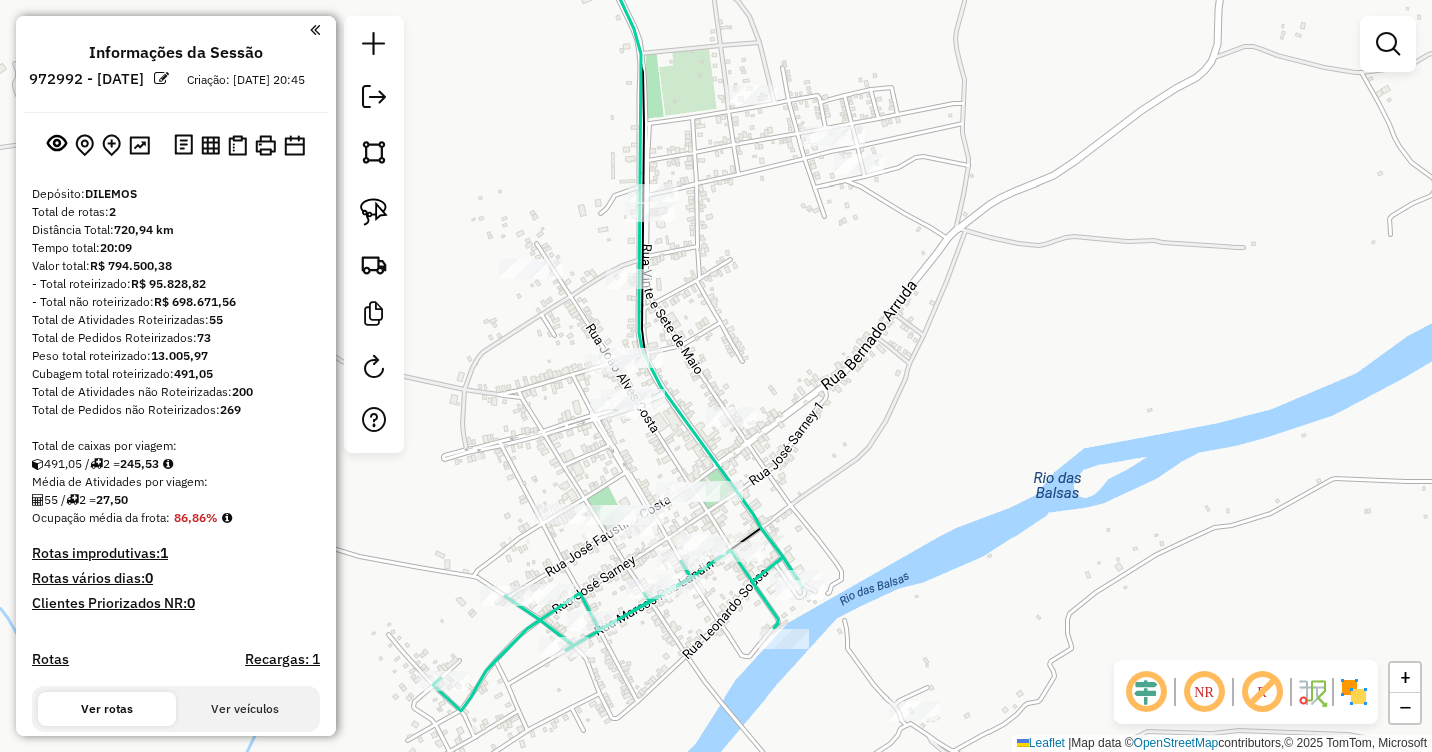 drag, startPoint x: 847, startPoint y: 400, endPoint x: 870, endPoint y: 387, distance: 26.41969 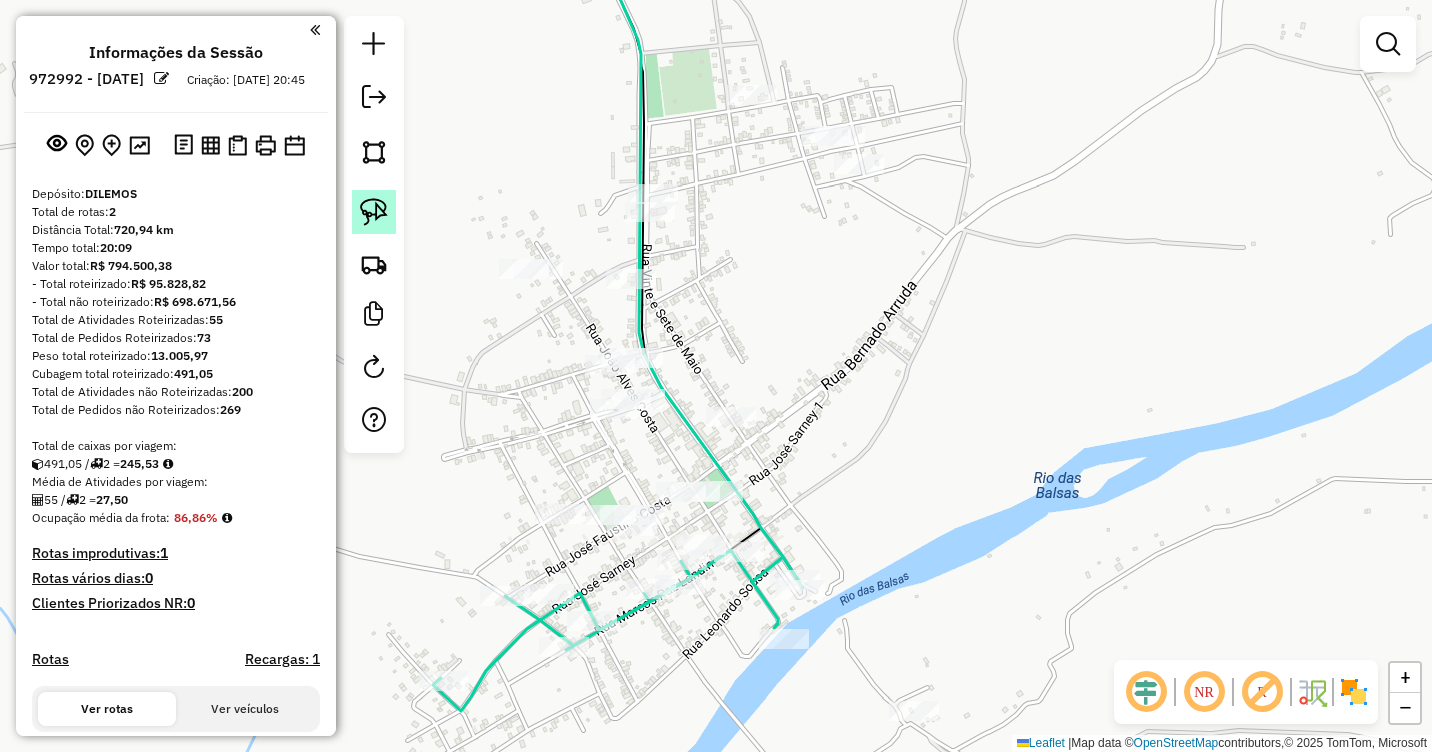 click 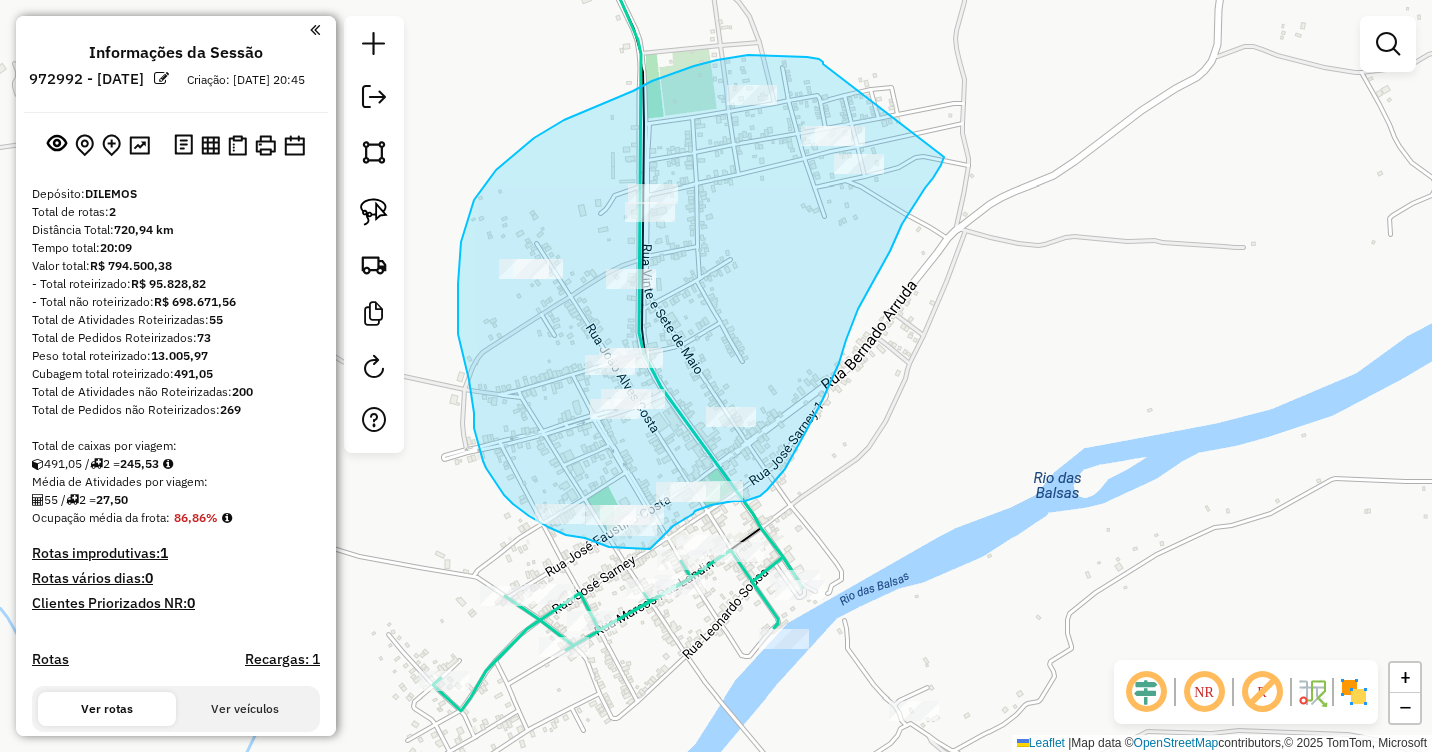 drag, startPoint x: 823, startPoint y: 64, endPoint x: 944, endPoint y: 157, distance: 152.61061 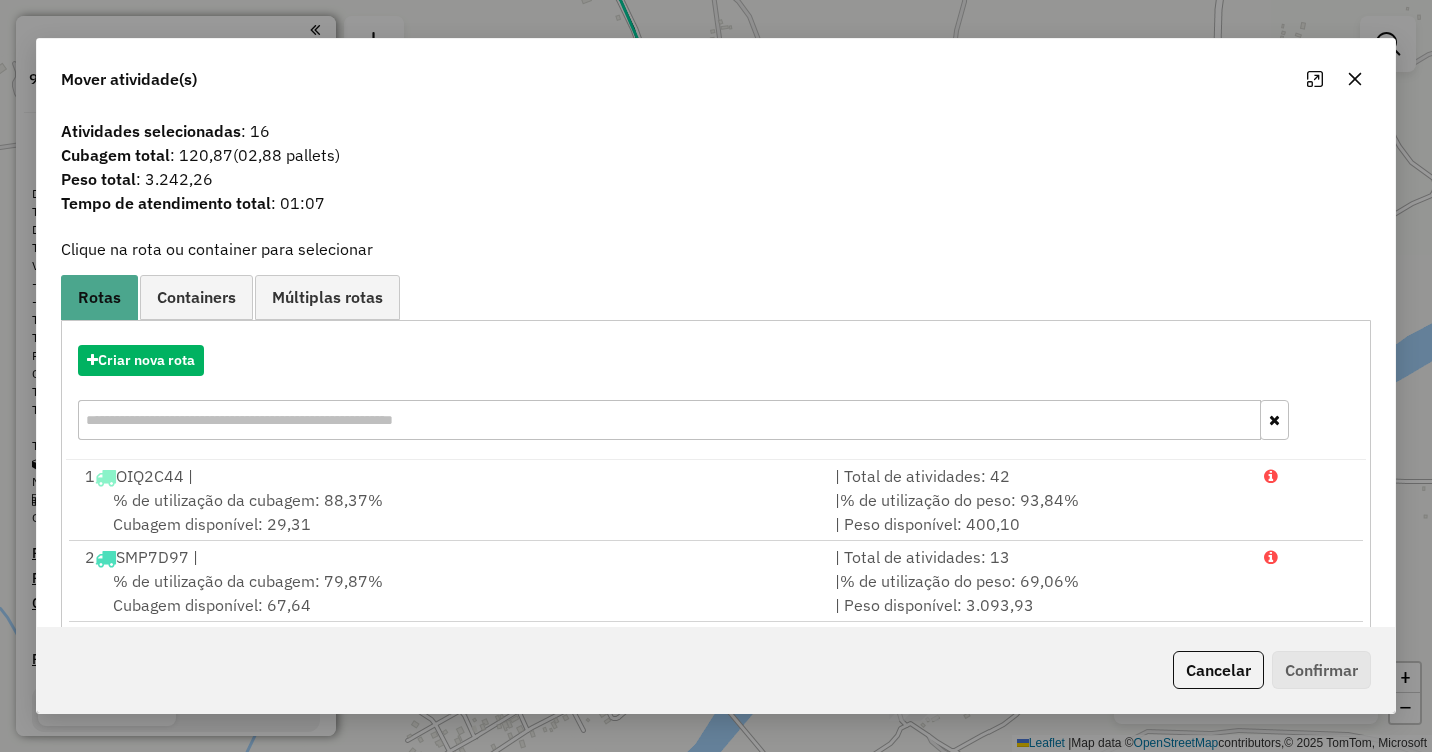 click 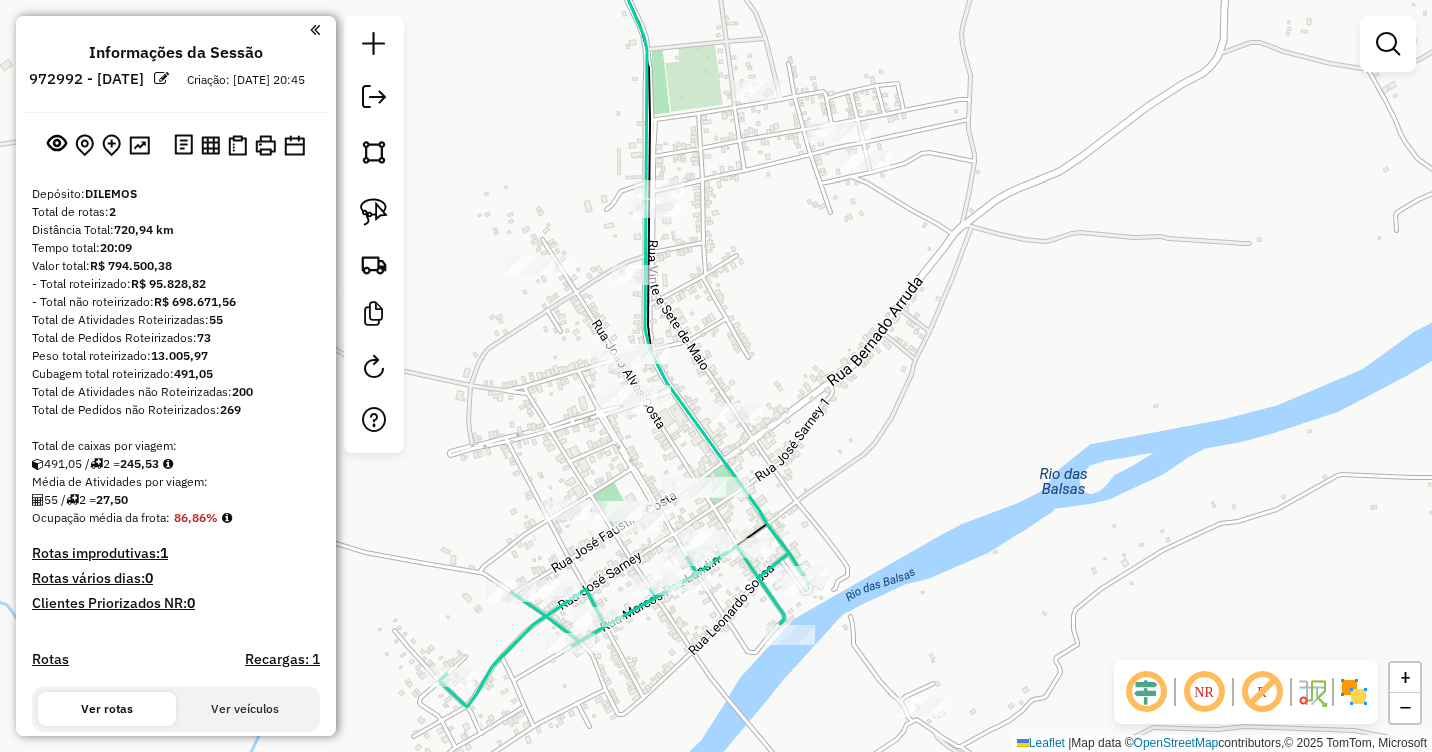 drag, startPoint x: 694, startPoint y: 368, endPoint x: 798, endPoint y: 194, distance: 202.71162 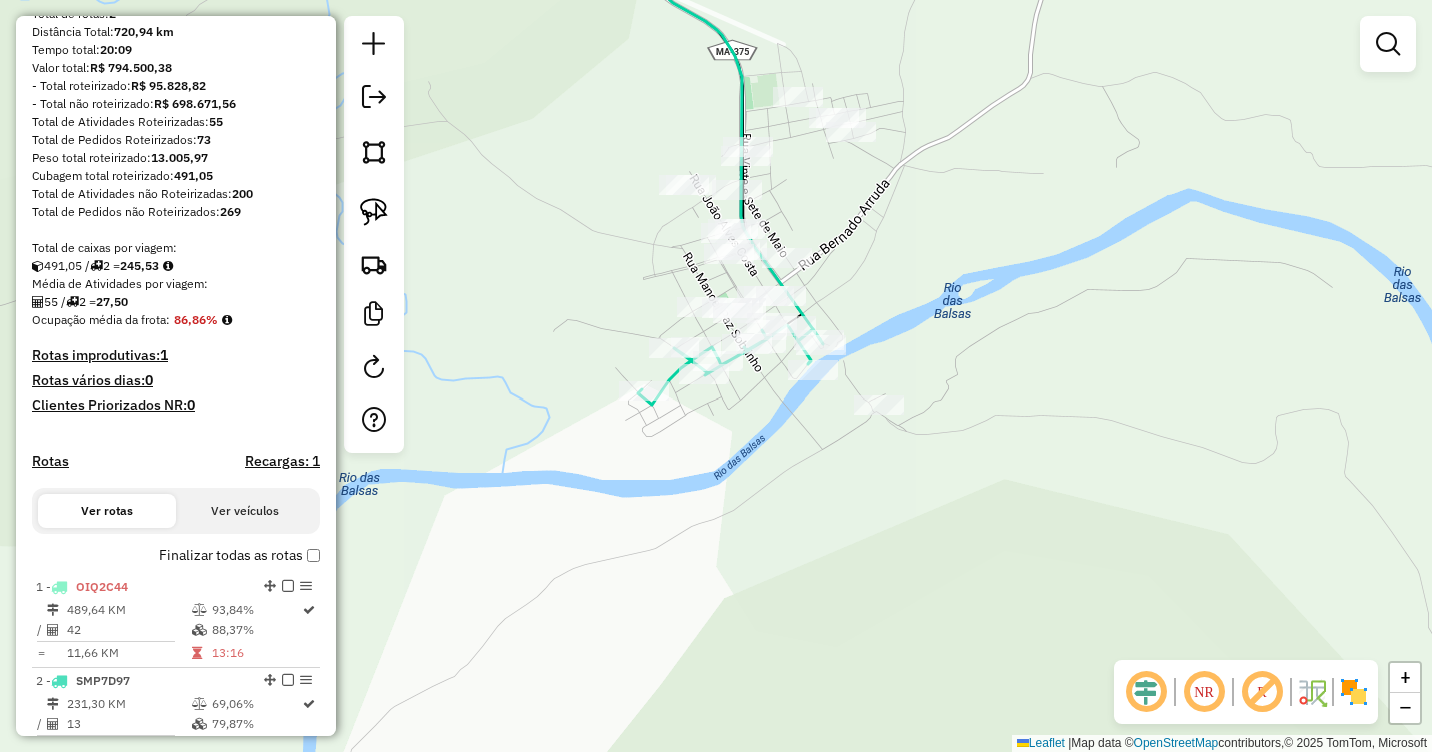 scroll, scrollTop: 200, scrollLeft: 0, axis: vertical 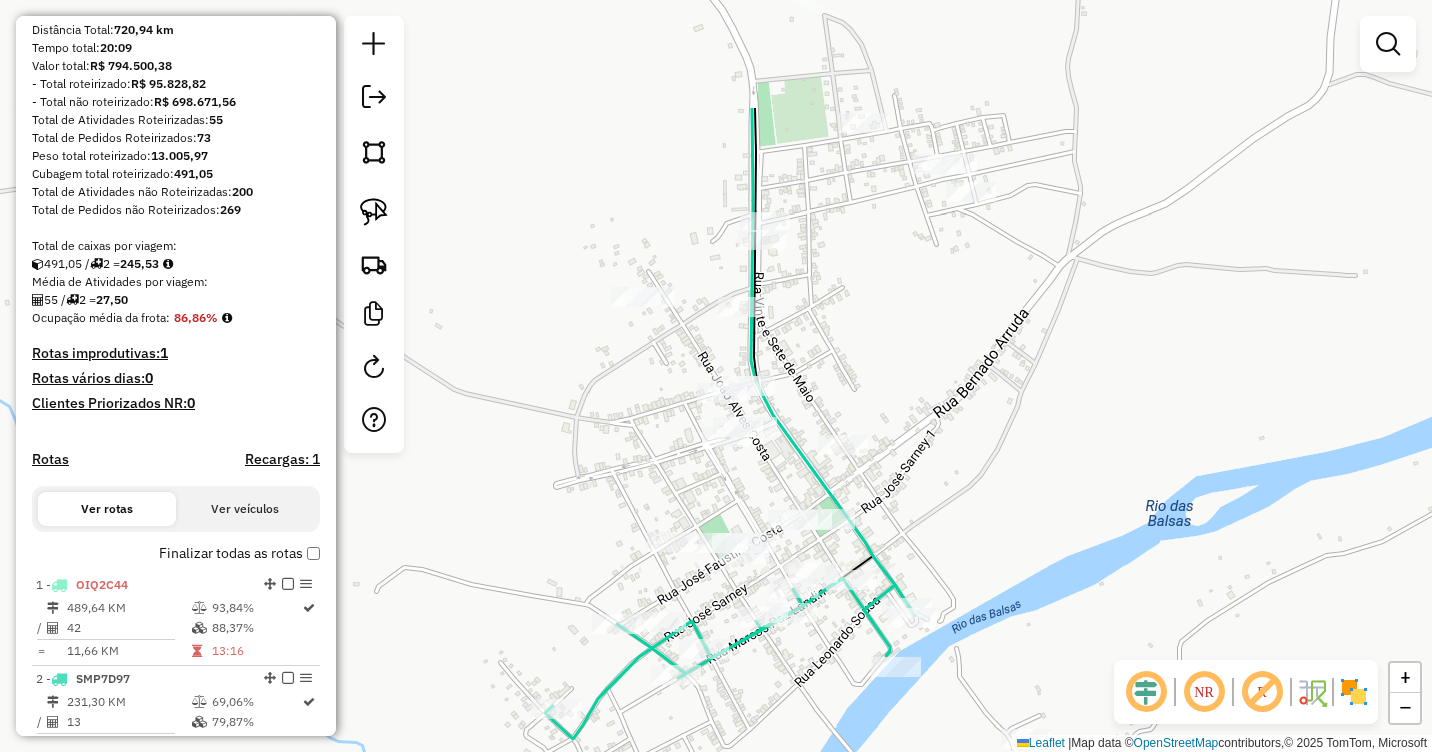 drag, startPoint x: 870, startPoint y: 269, endPoint x: 934, endPoint y: 455, distance: 196.70282 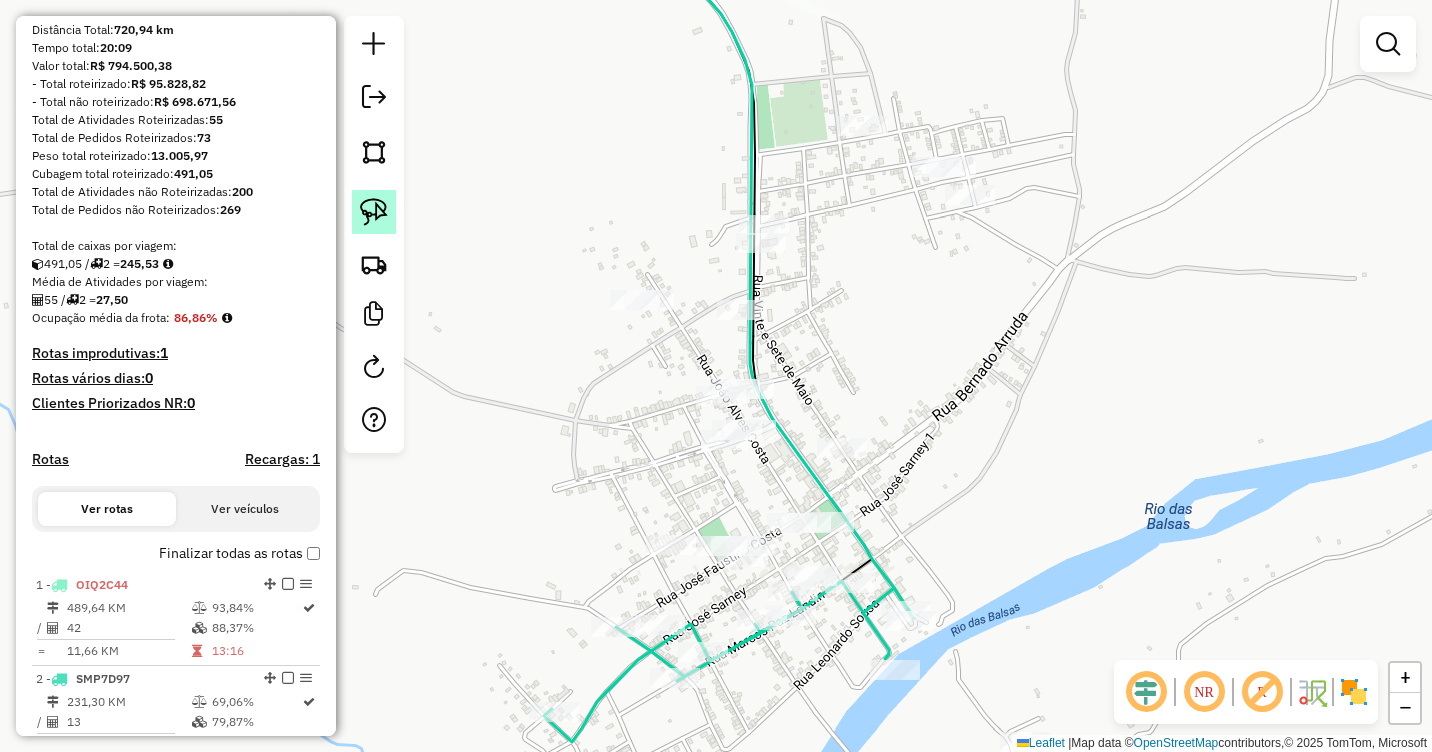 click 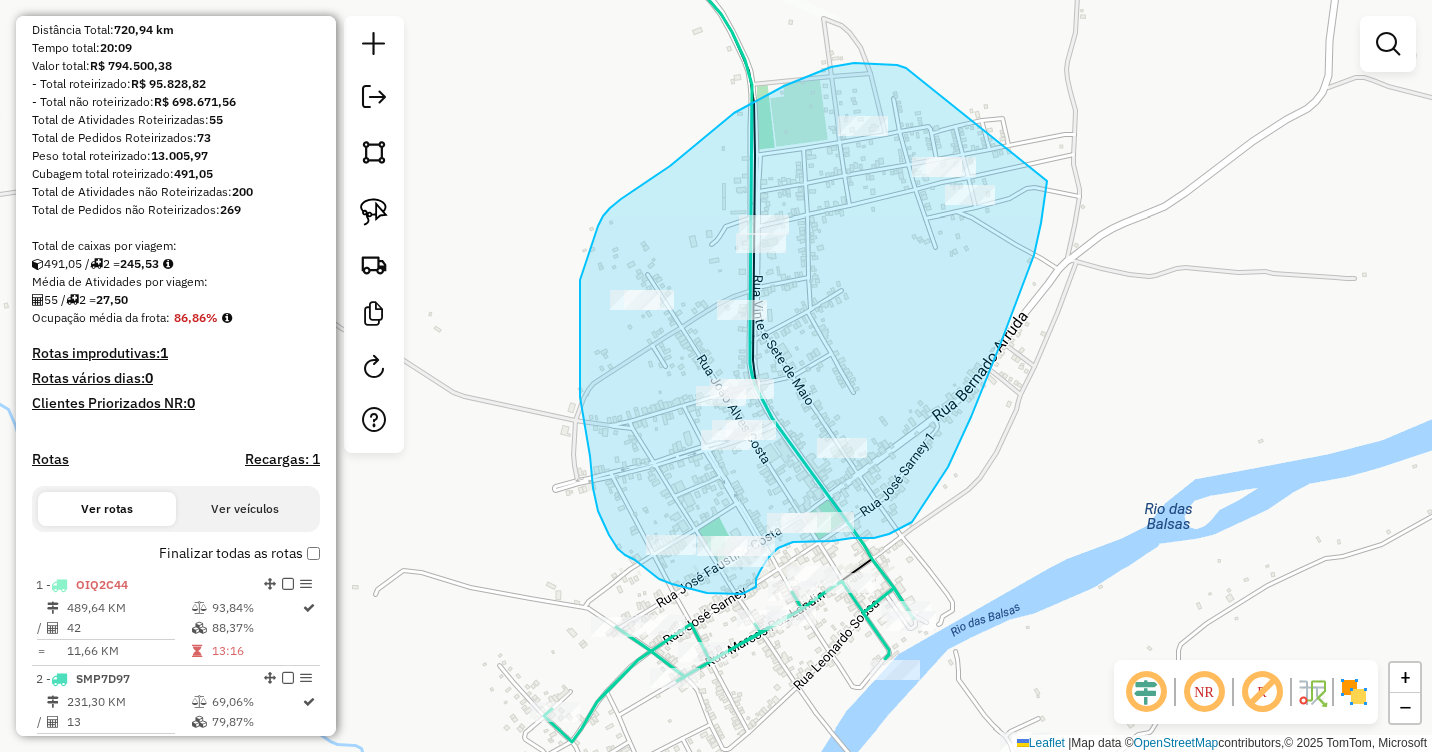 drag, startPoint x: 871, startPoint y: 63, endPoint x: 1046, endPoint y: 178, distance: 209.40392 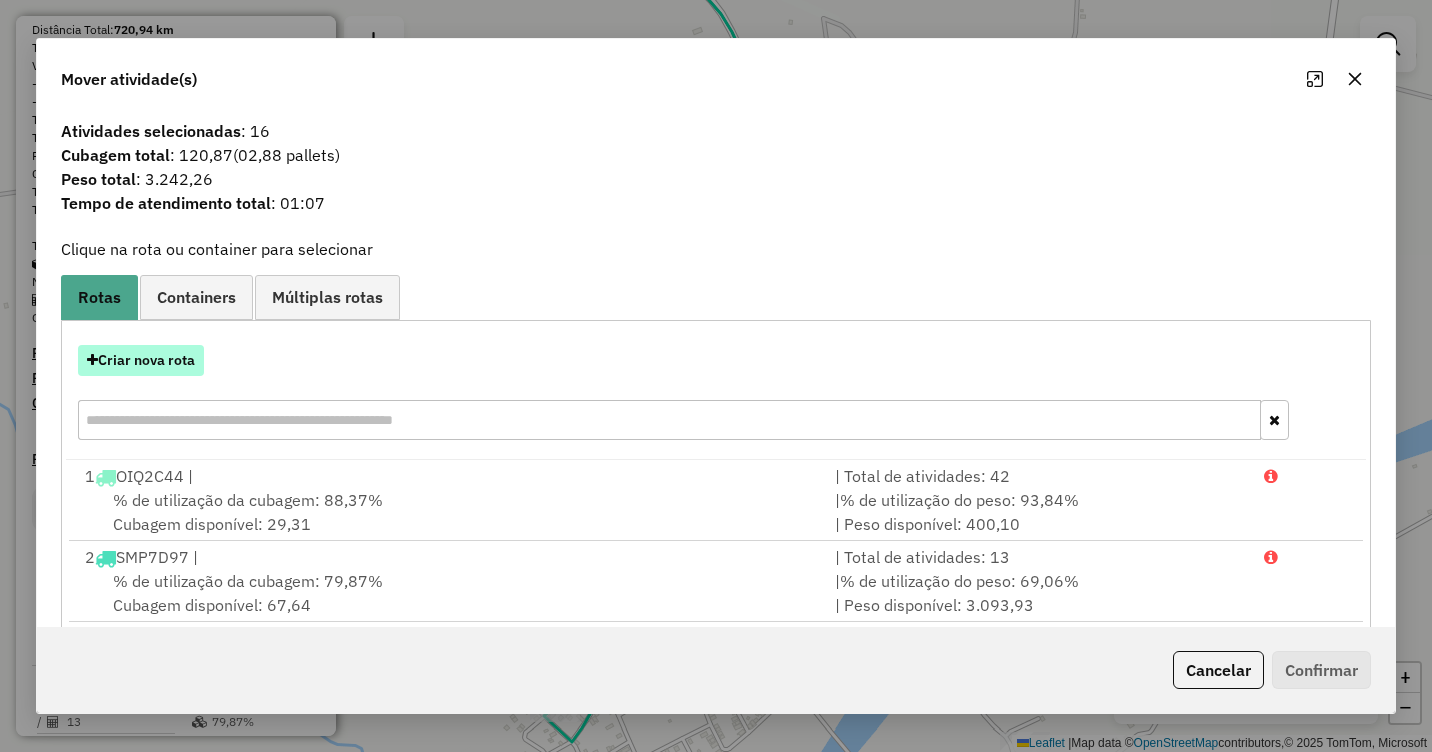 click on "Criar nova rota" at bounding box center (141, 360) 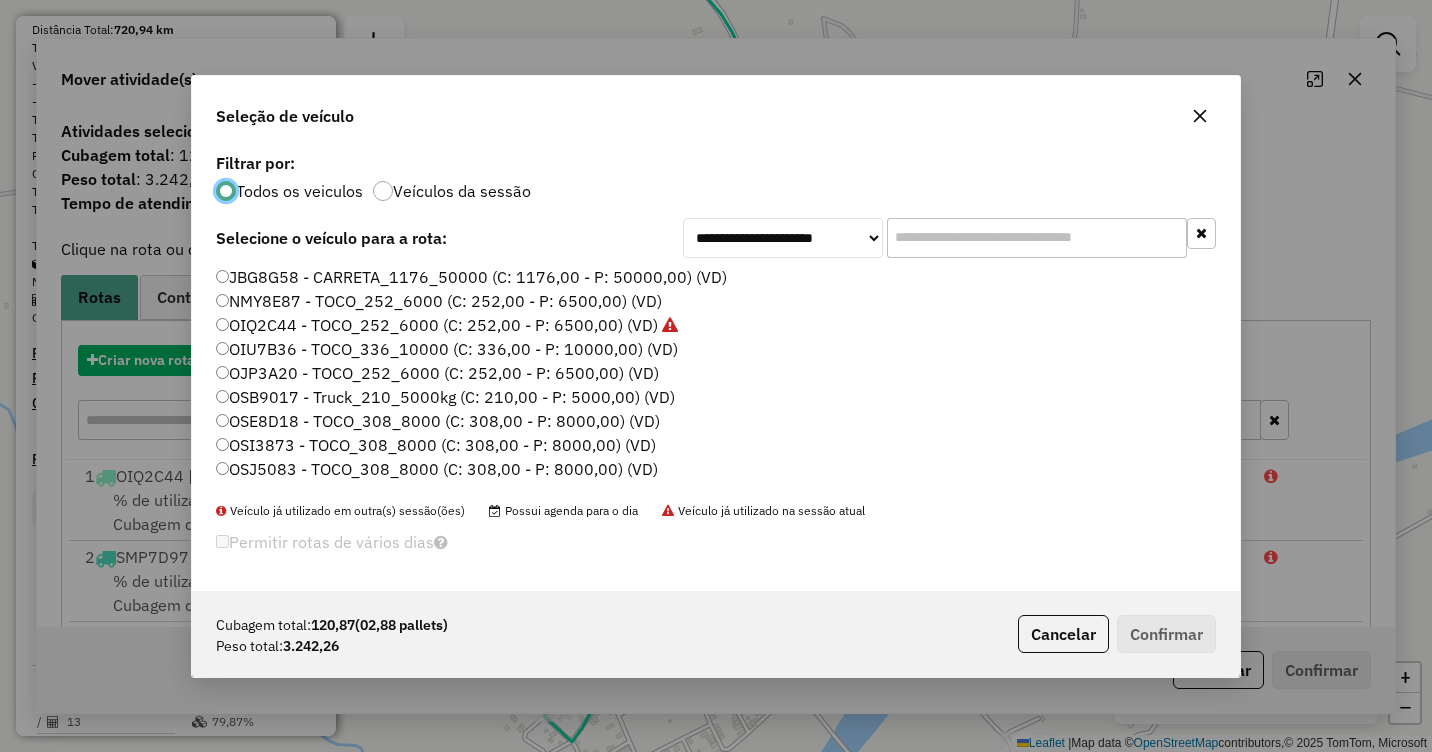 scroll, scrollTop: 11, scrollLeft: 6, axis: both 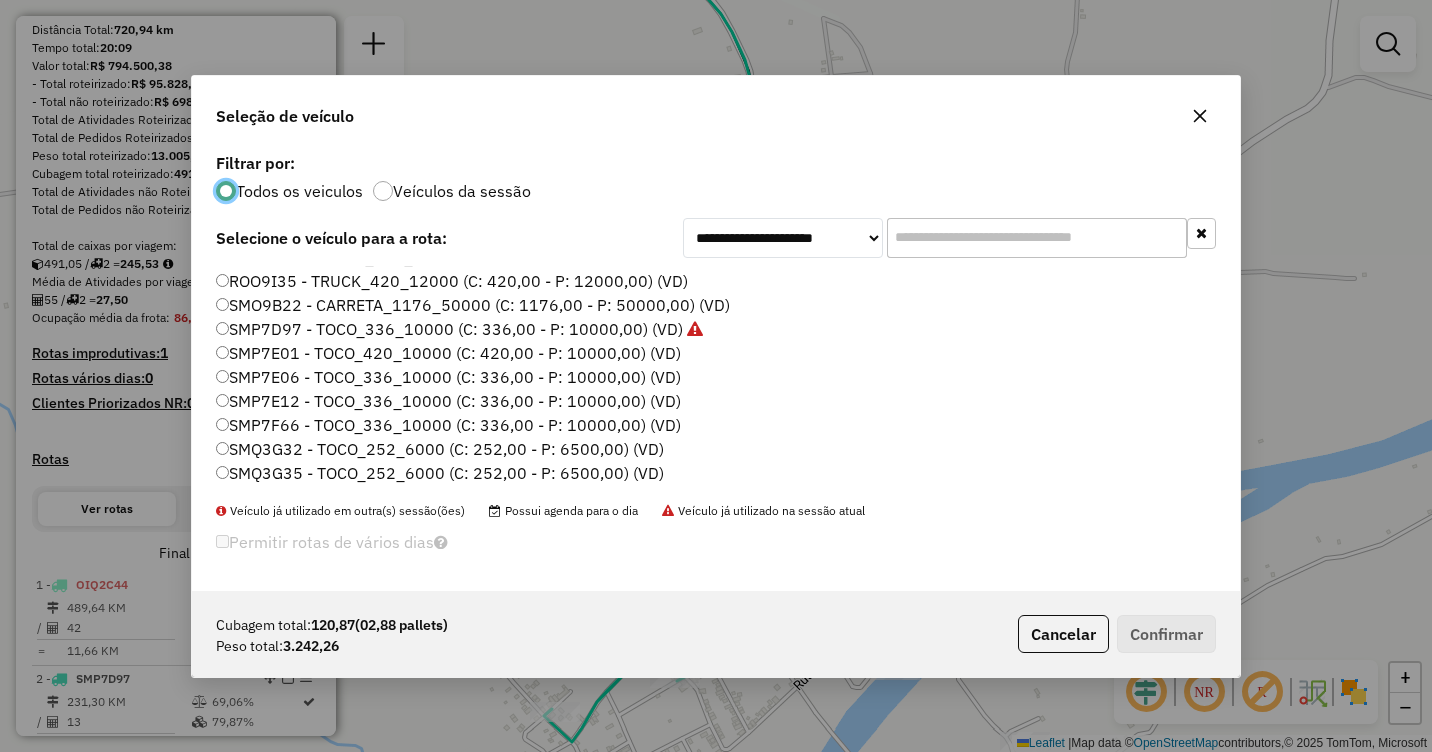 click on "SMP7F66 - TOCO_336_10000 (C: 336,00 - P: 10000,00) (VD)" 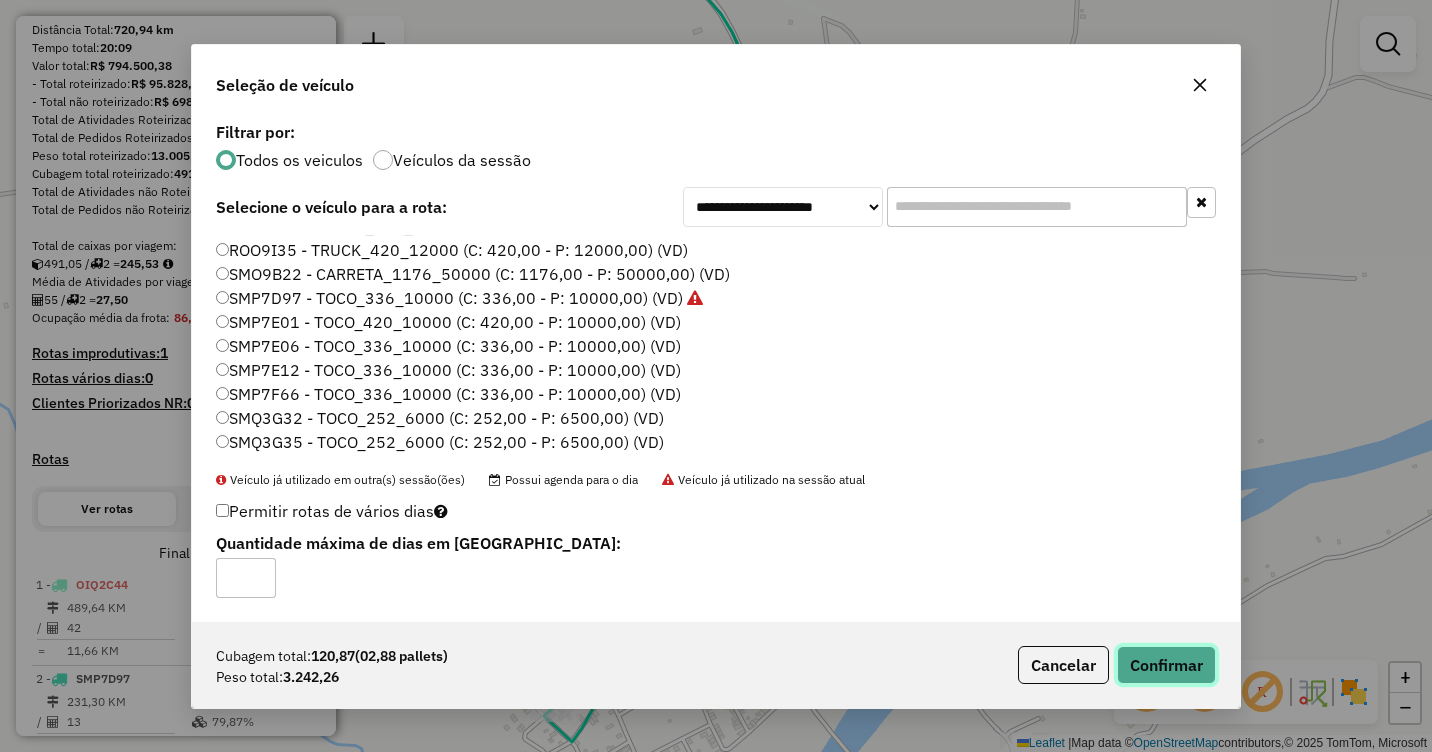 click on "Confirmar" 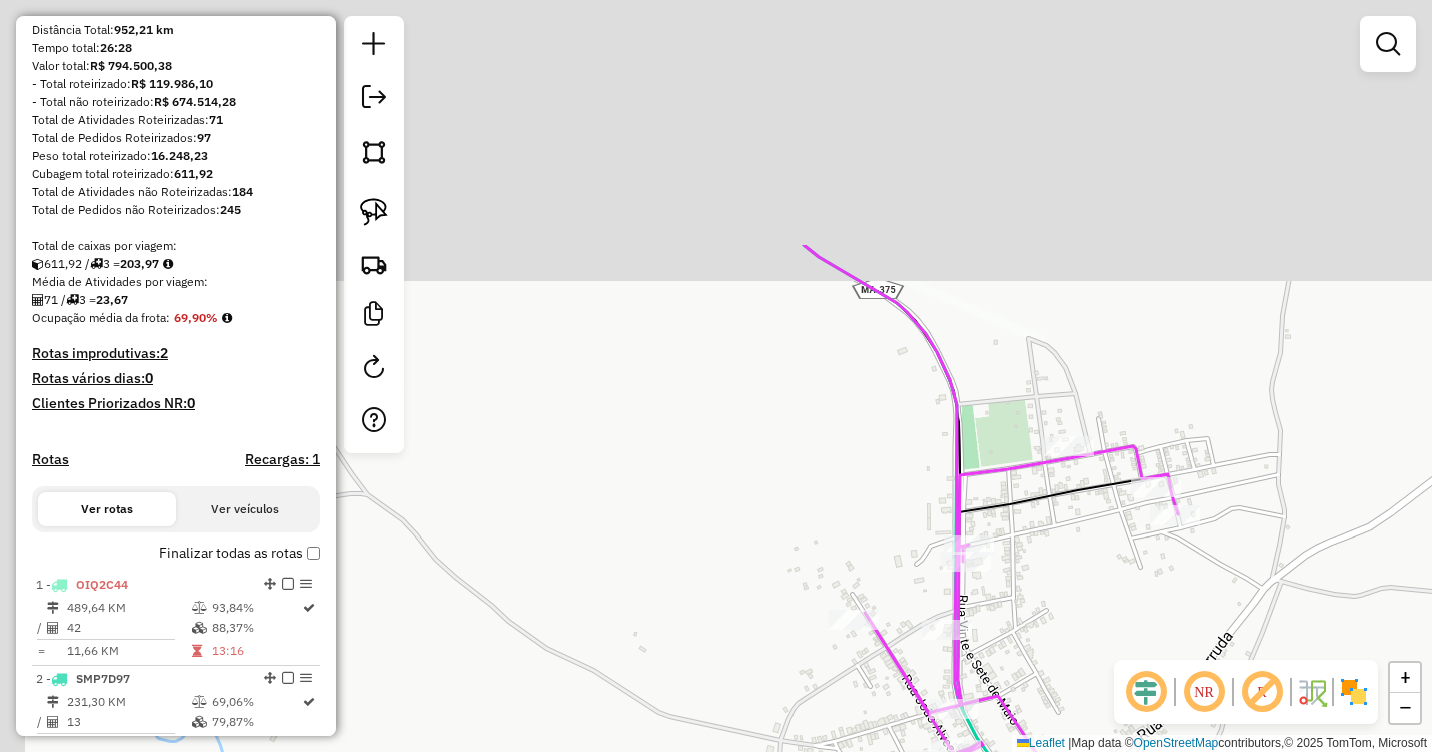 drag, startPoint x: 573, startPoint y: 196, endPoint x: 728, endPoint y: 372, distance: 234.52292 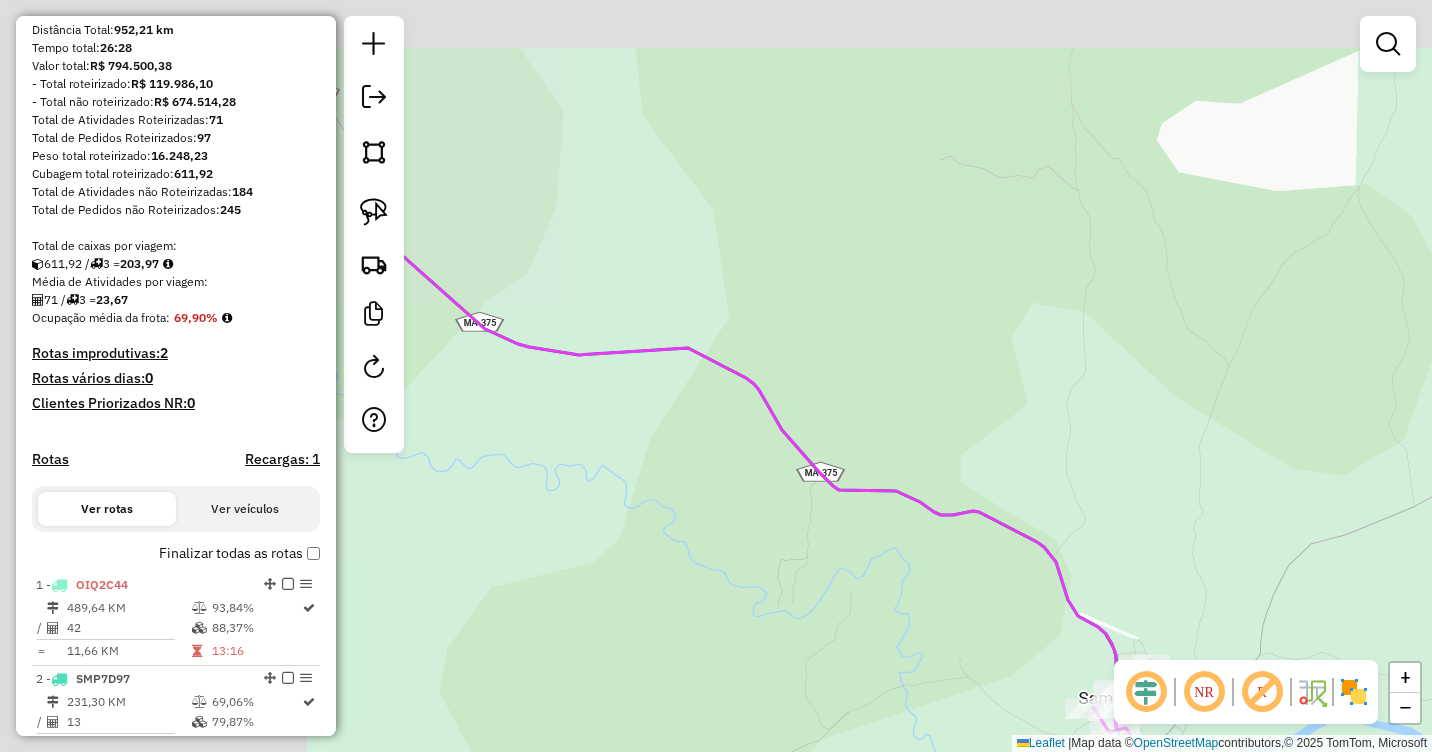 drag, startPoint x: 644, startPoint y: 313, endPoint x: 986, endPoint y: 607, distance: 450.9989 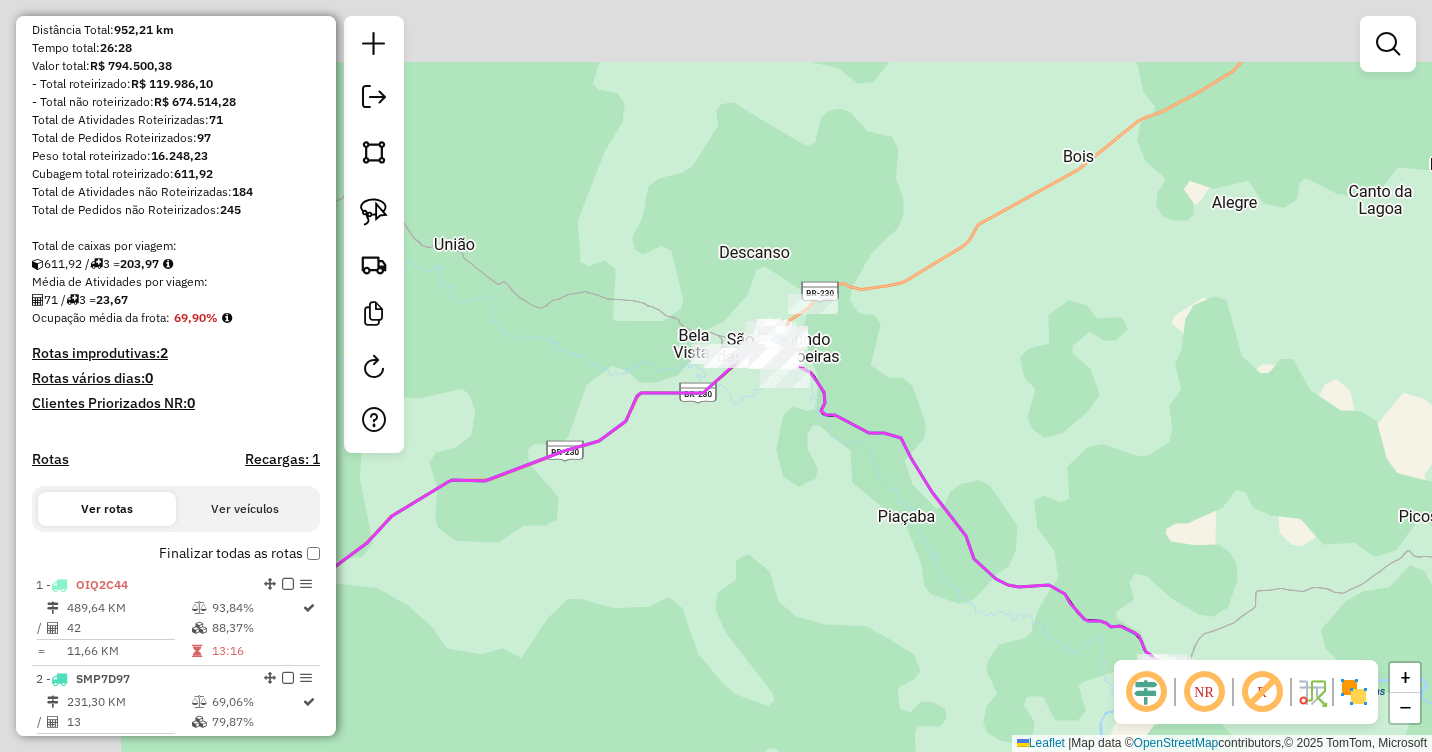 drag, startPoint x: 717, startPoint y: 254, endPoint x: 1036, endPoint y: 537, distance: 426.43875 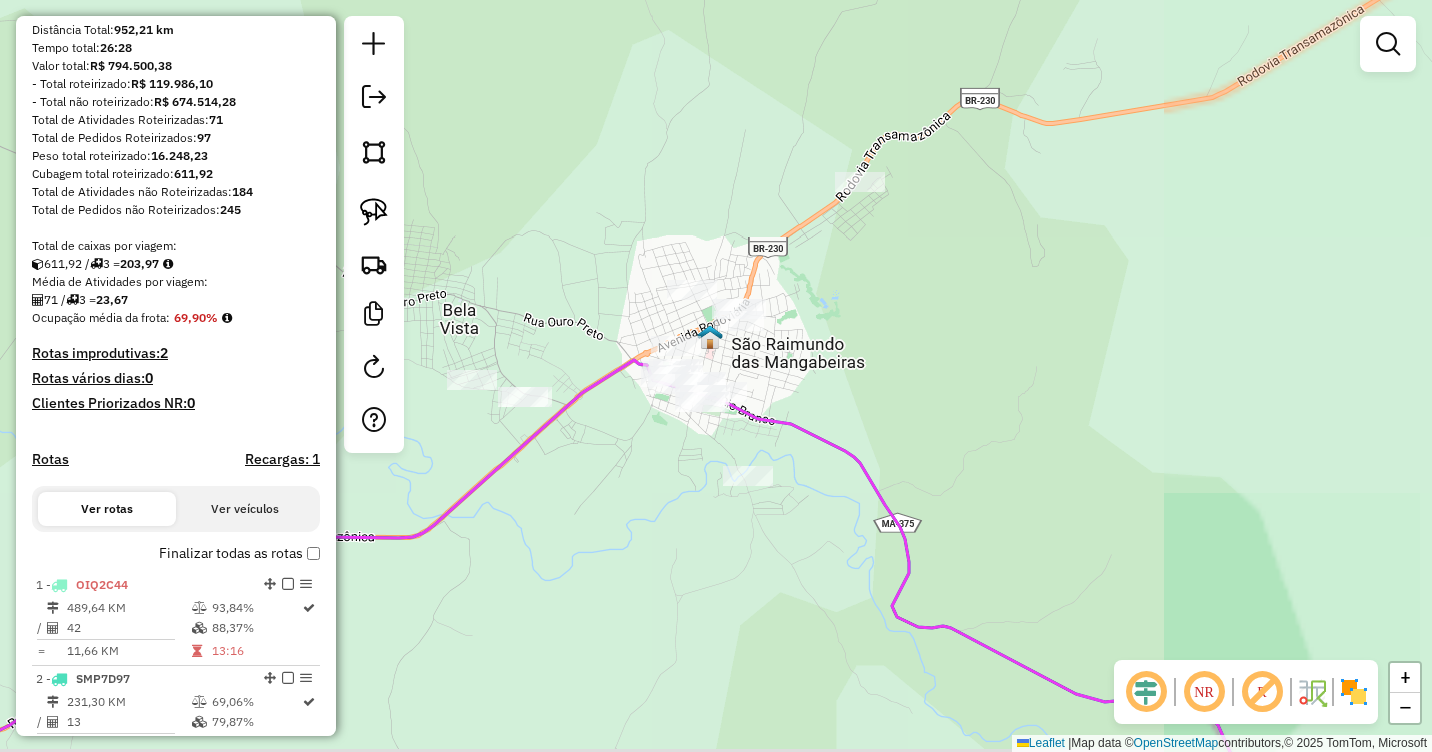 drag, startPoint x: 867, startPoint y: 417, endPoint x: 968, endPoint y: 338, distance: 128.22636 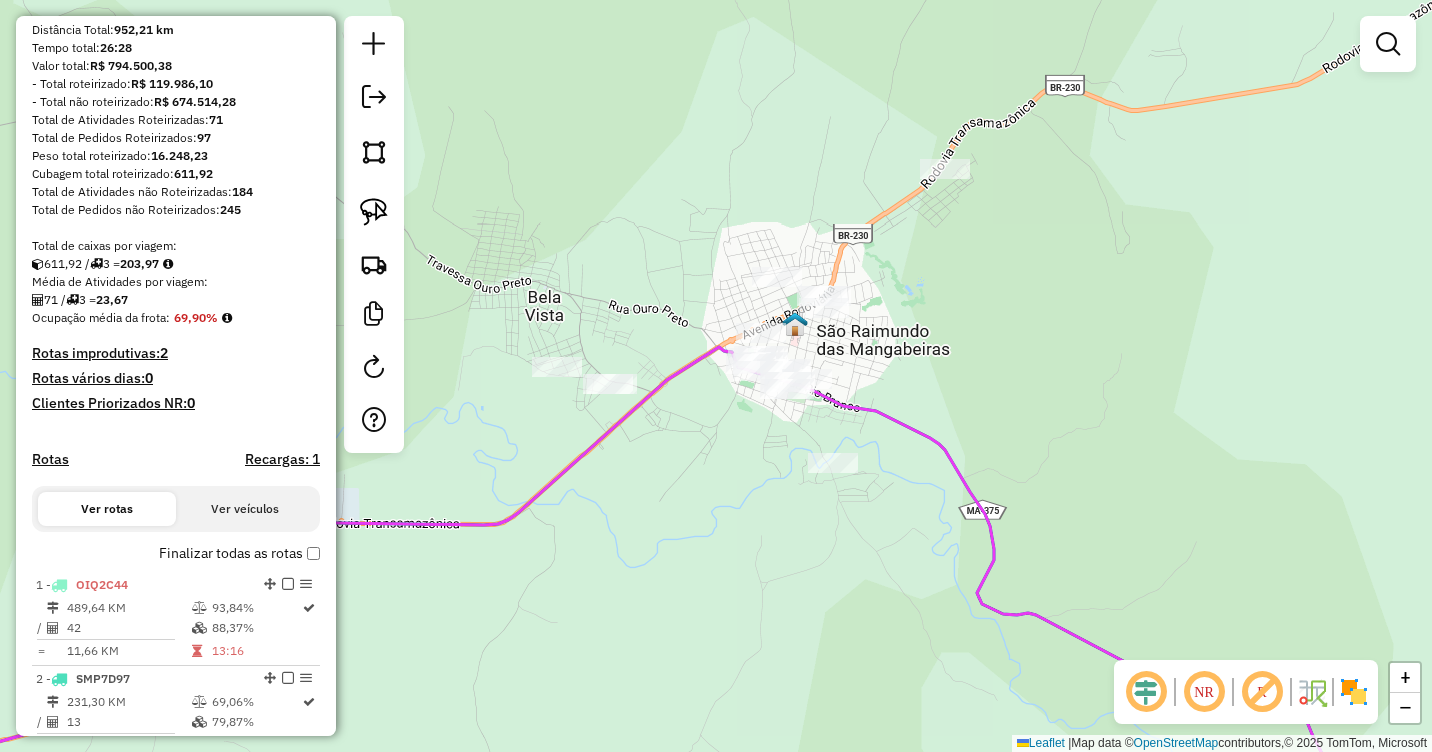 drag, startPoint x: 911, startPoint y: 340, endPoint x: 985, endPoint y: 341, distance: 74.00676 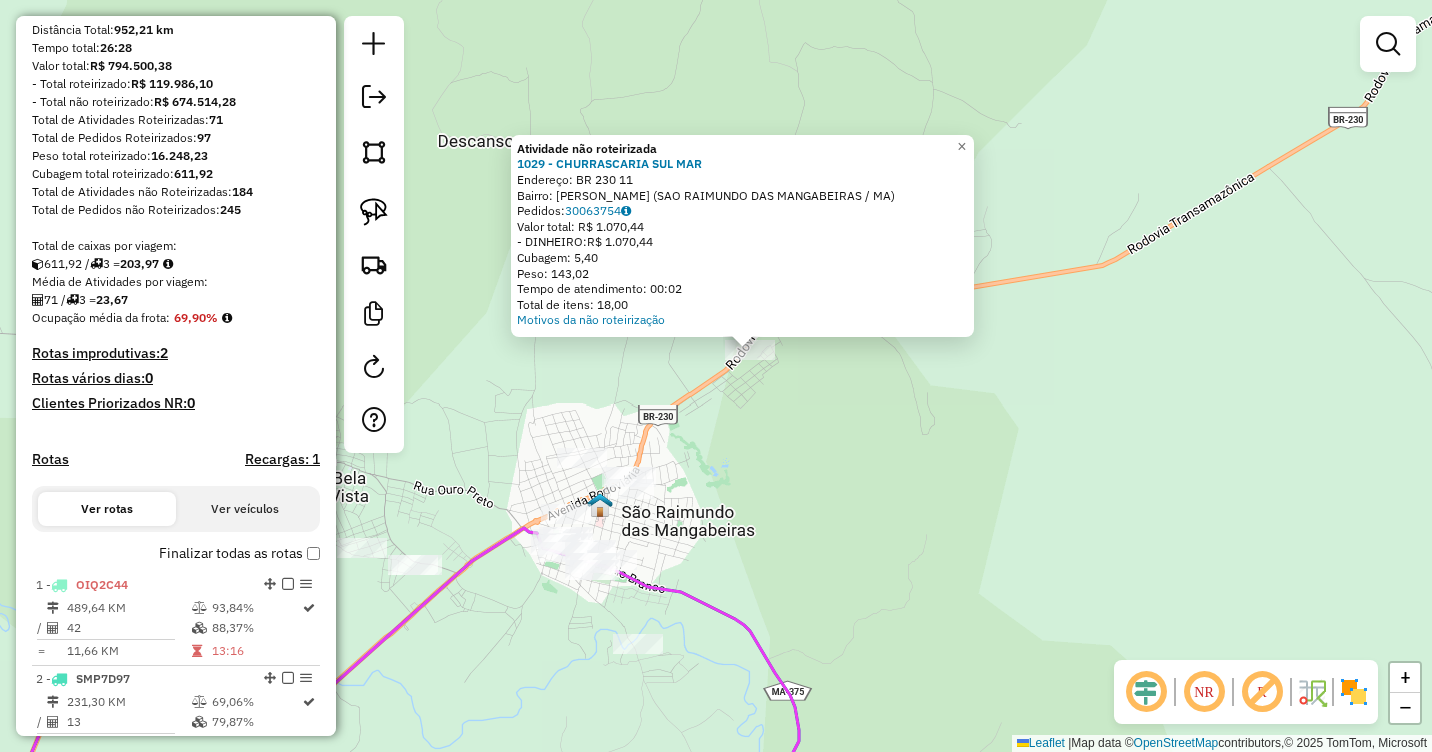 drag, startPoint x: 713, startPoint y: 505, endPoint x: 765, endPoint y: 469, distance: 63.245552 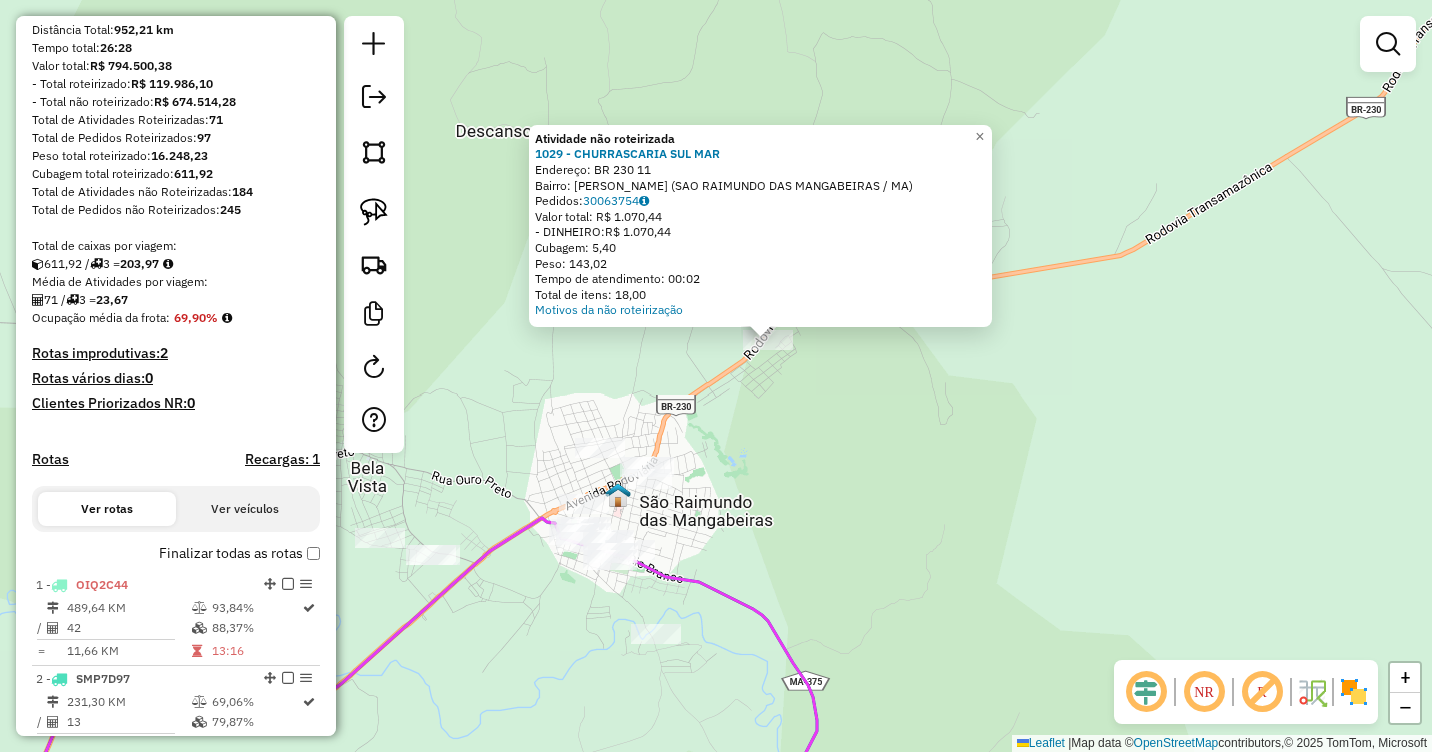 click on "Atividade não roteirizada 1029 - CHURRASCARIA SUL MAR  Endereço:  BR 230 11   Bairro: [PERSON_NAME] (SAO RAIMUNDO DAS MANGABEIRAS / MA)   Pedidos:  30063754   Valor total: R$ 1.070,44   - DINHEIRO:  R$ 1.070,44   Cubagem: 5,40   Peso: 143,02   Tempo de atendimento: 00:02   Total de itens: 18,00  Motivos da não roteirização × Janela de atendimento Grade de atendimento Capacidade Transportadoras Veículos Cliente Pedidos  Rotas Selecione os dias de semana para filtrar as janelas de atendimento  Seg   Ter   Qua   Qui   Sex   Sáb   Dom  Informe o período da janela de atendimento: De: Até:  Filtrar exatamente a janela do cliente  Considerar janela de atendimento padrão  Selecione os dias de semana para filtrar as grades de atendimento  Seg   Ter   Qua   Qui   Sex   Sáb   Dom   Considerar clientes sem dia de atendimento cadastrado  Clientes fora do dia de atendimento selecionado Filtrar as atividades entre os valores definidos abaixo:  Peso mínimo:   Peso máximo:   Cubagem mínima:   De:   Até:" 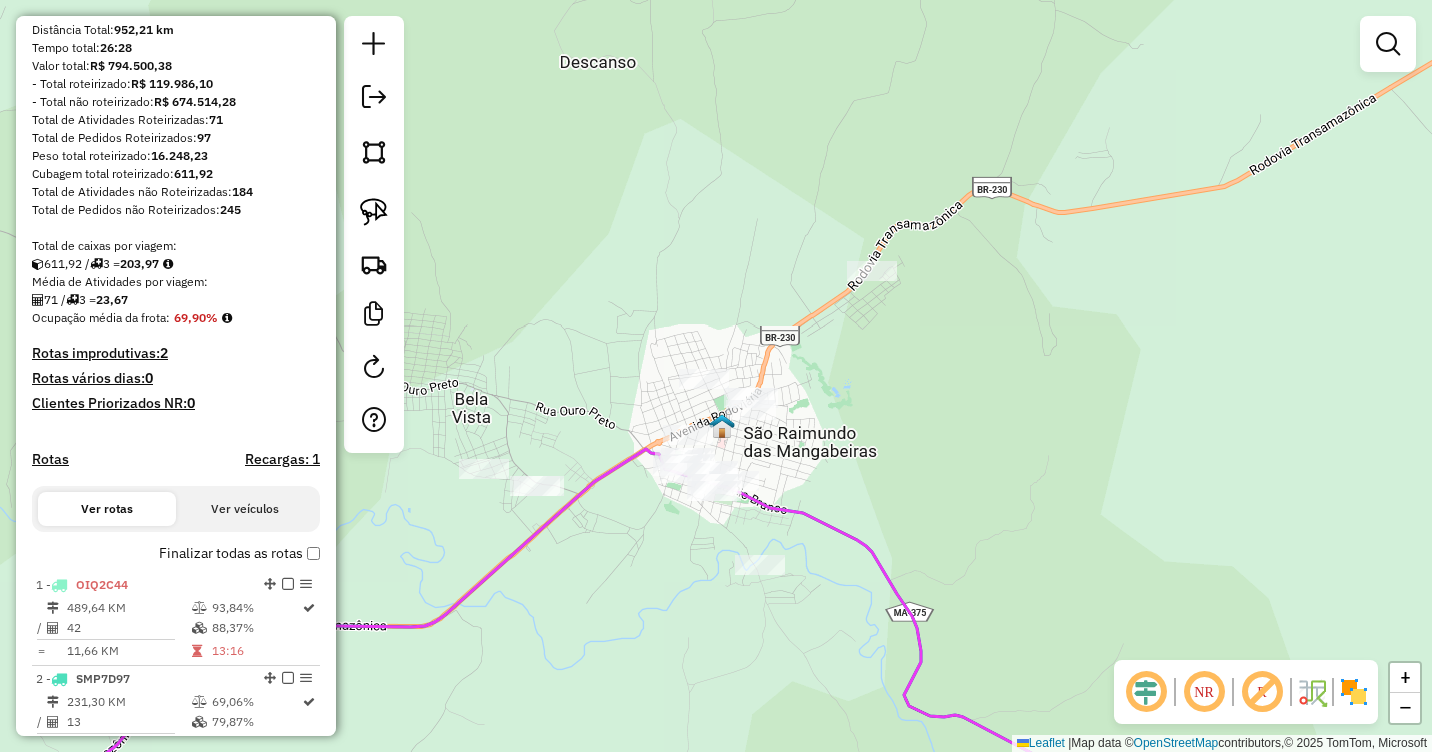 drag, startPoint x: 748, startPoint y: 487, endPoint x: 865, endPoint y: 410, distance: 140.06427 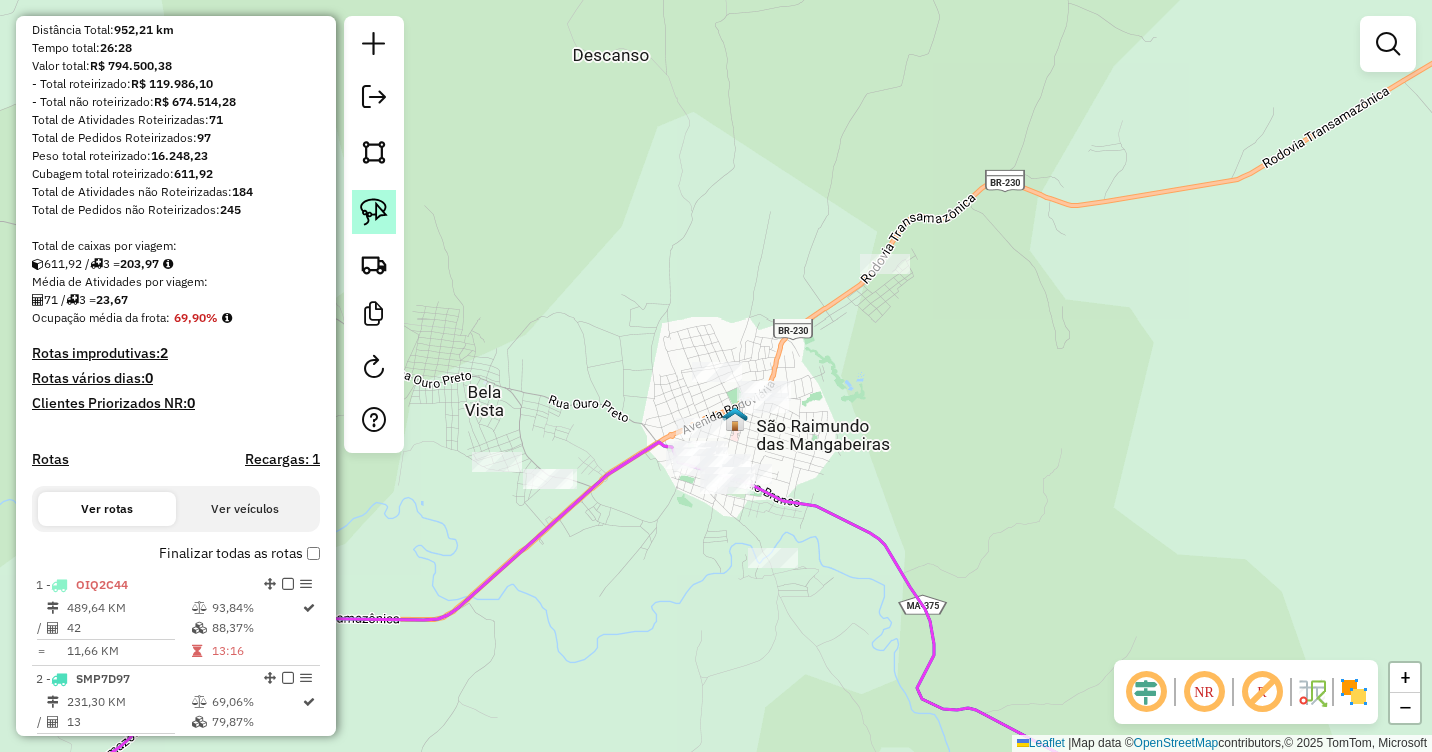 click 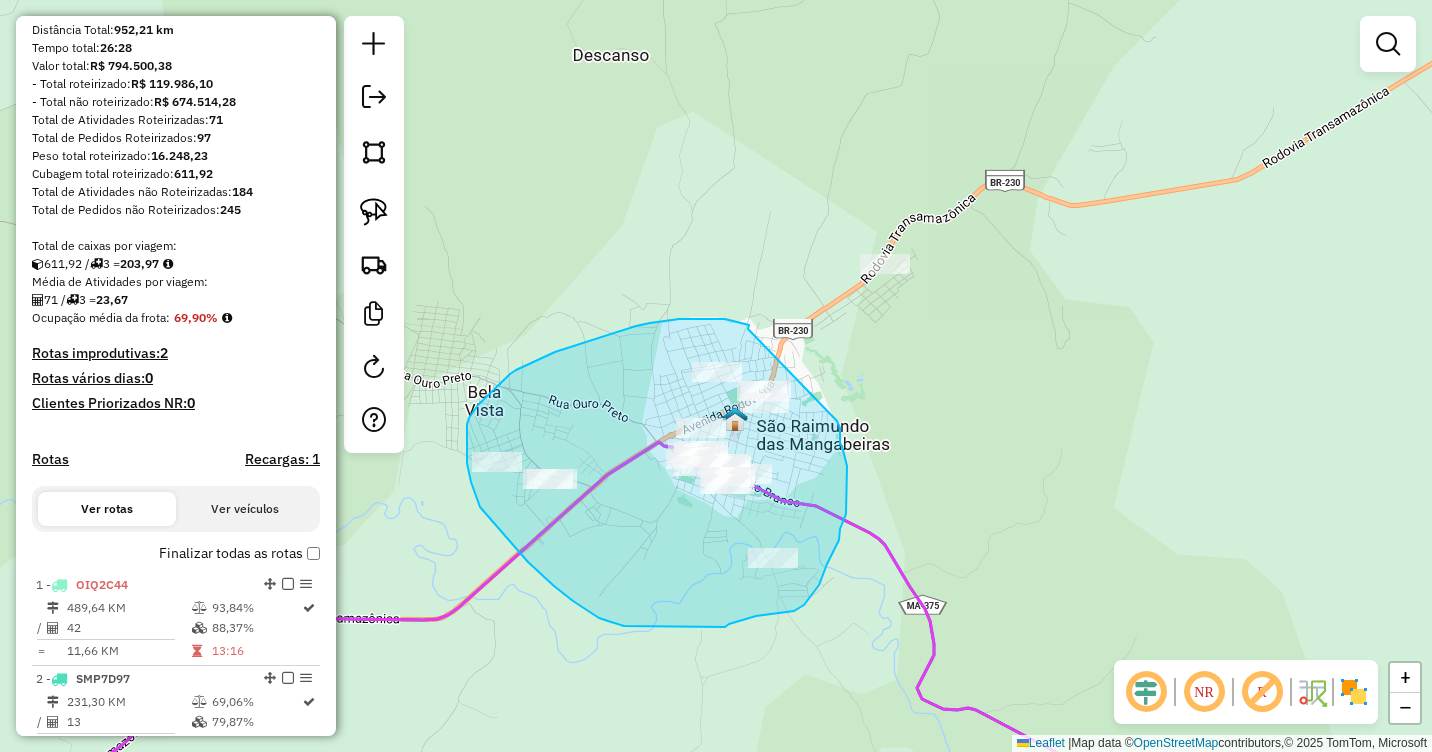 drag, startPoint x: 748, startPoint y: 329, endPoint x: 837, endPoint y: 420, distance: 127.28708 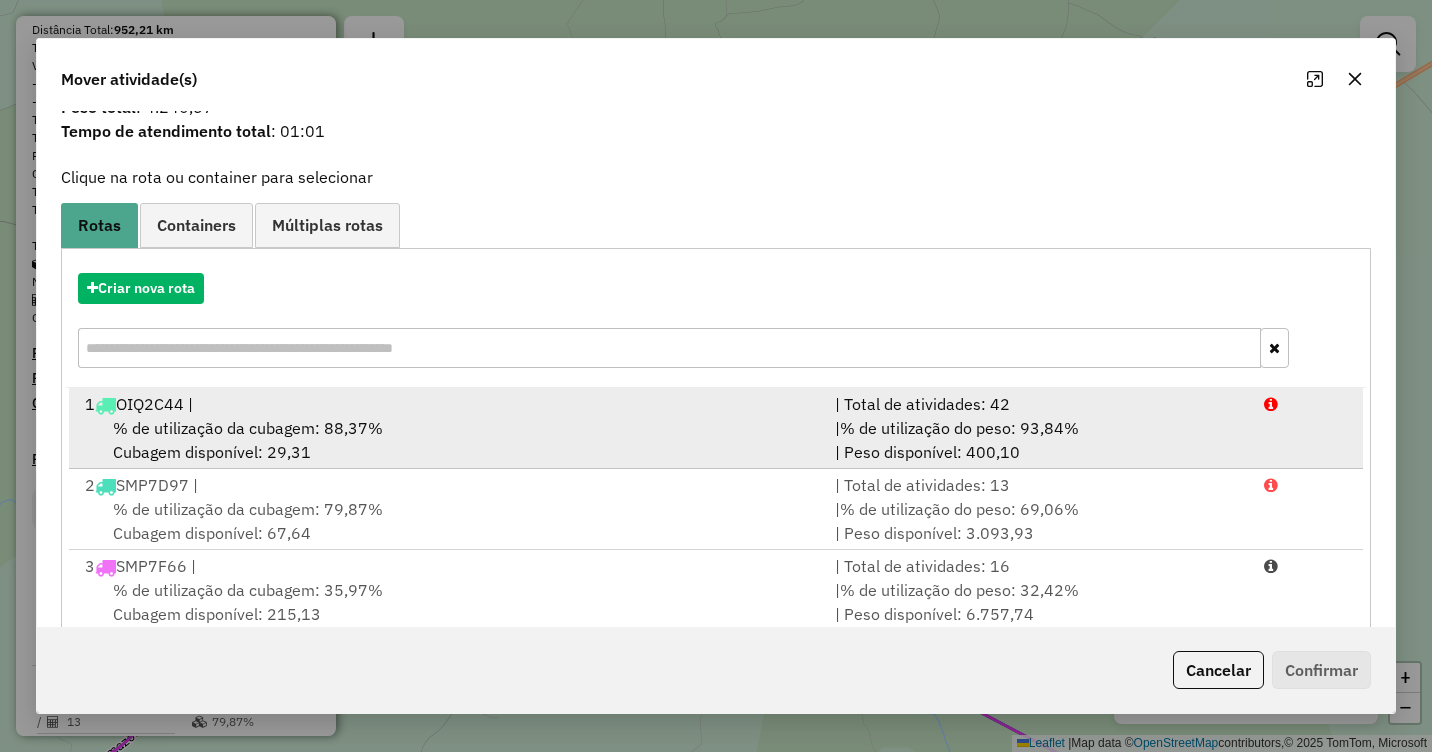 scroll, scrollTop: 110, scrollLeft: 0, axis: vertical 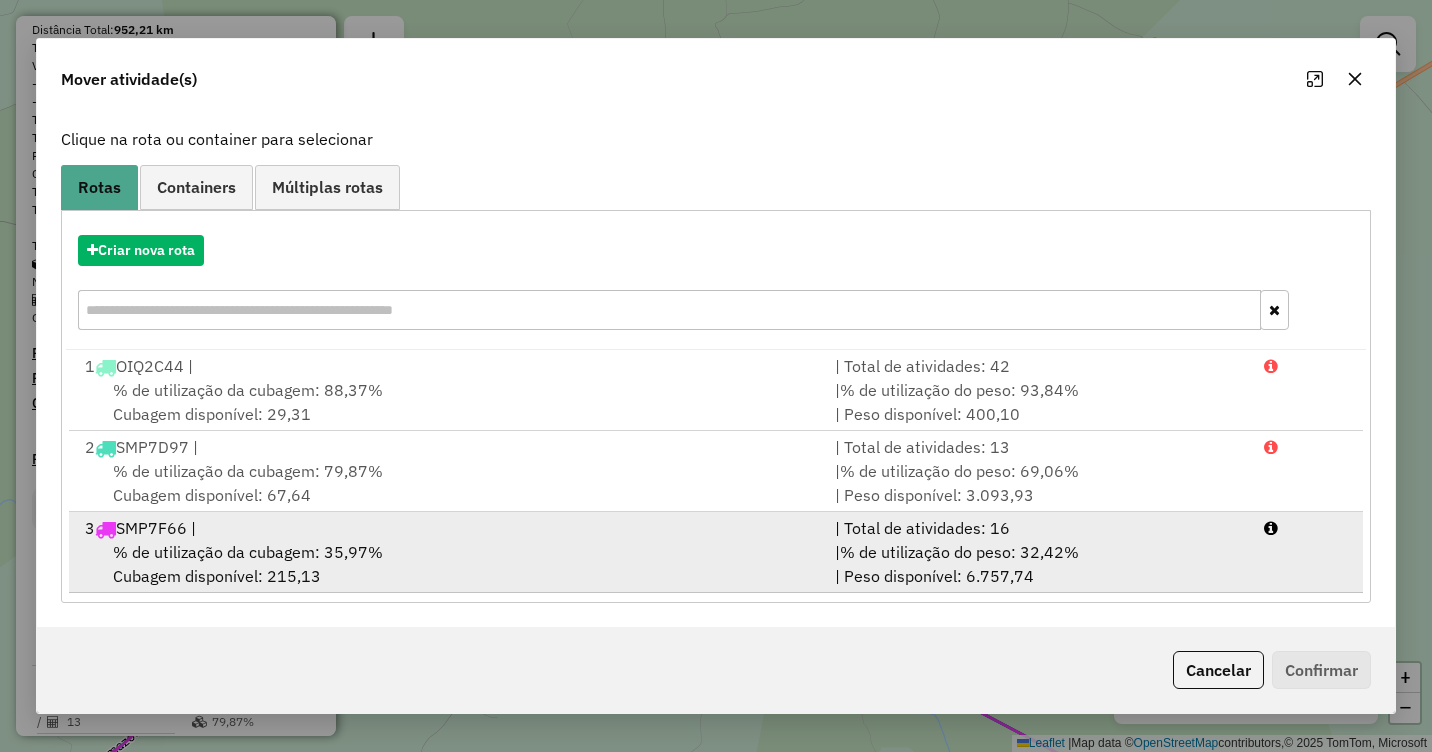 click on "% de utilização da cubagem: 35,97%  Cubagem disponível: 215,13" at bounding box center (448, 564) 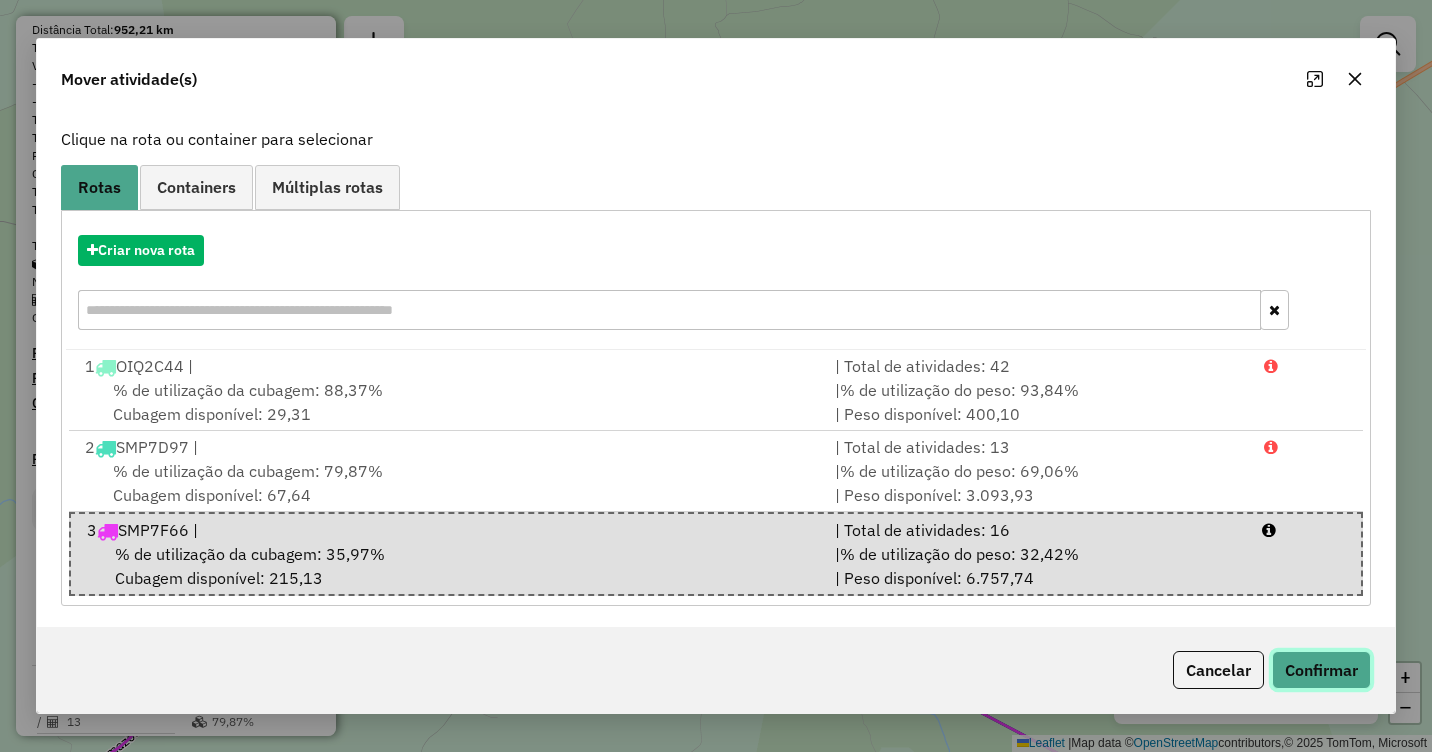 click on "Confirmar" 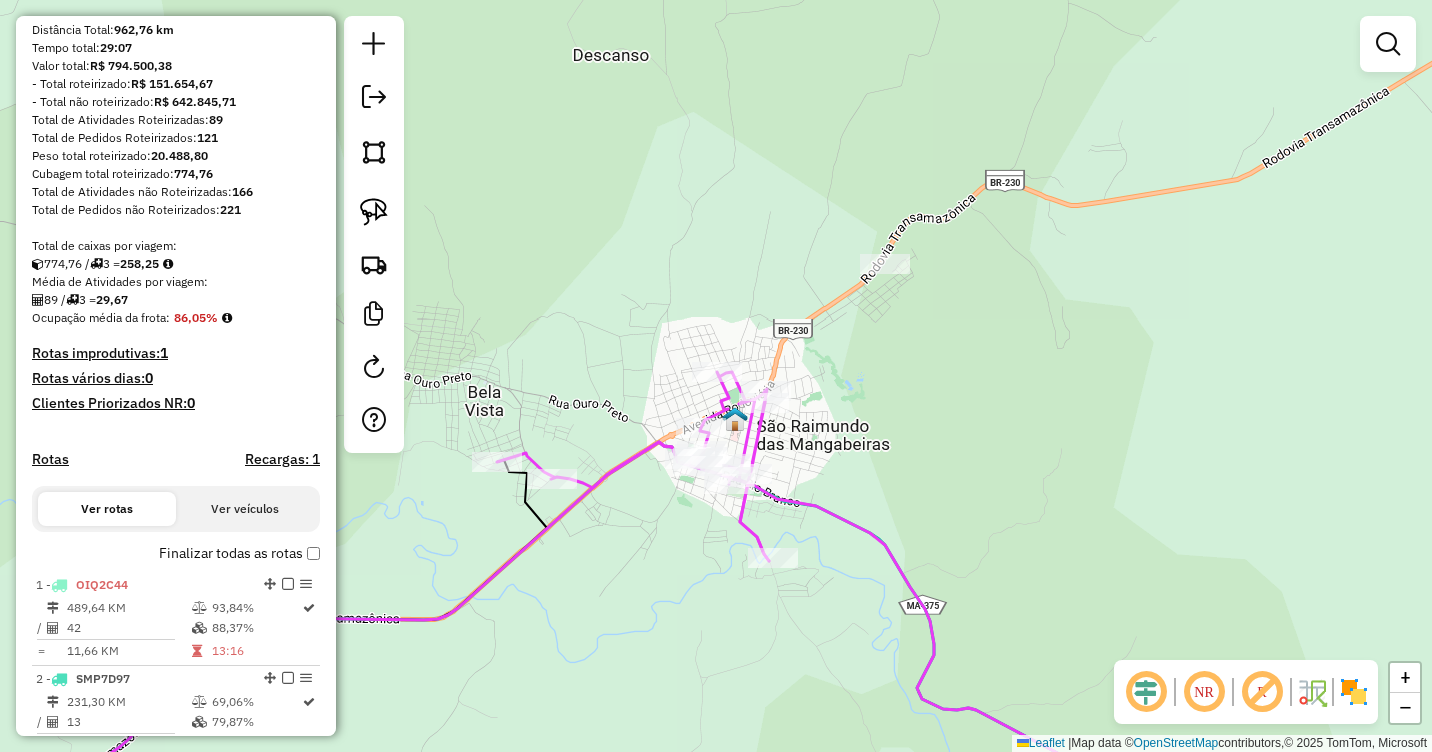 scroll, scrollTop: 0, scrollLeft: 0, axis: both 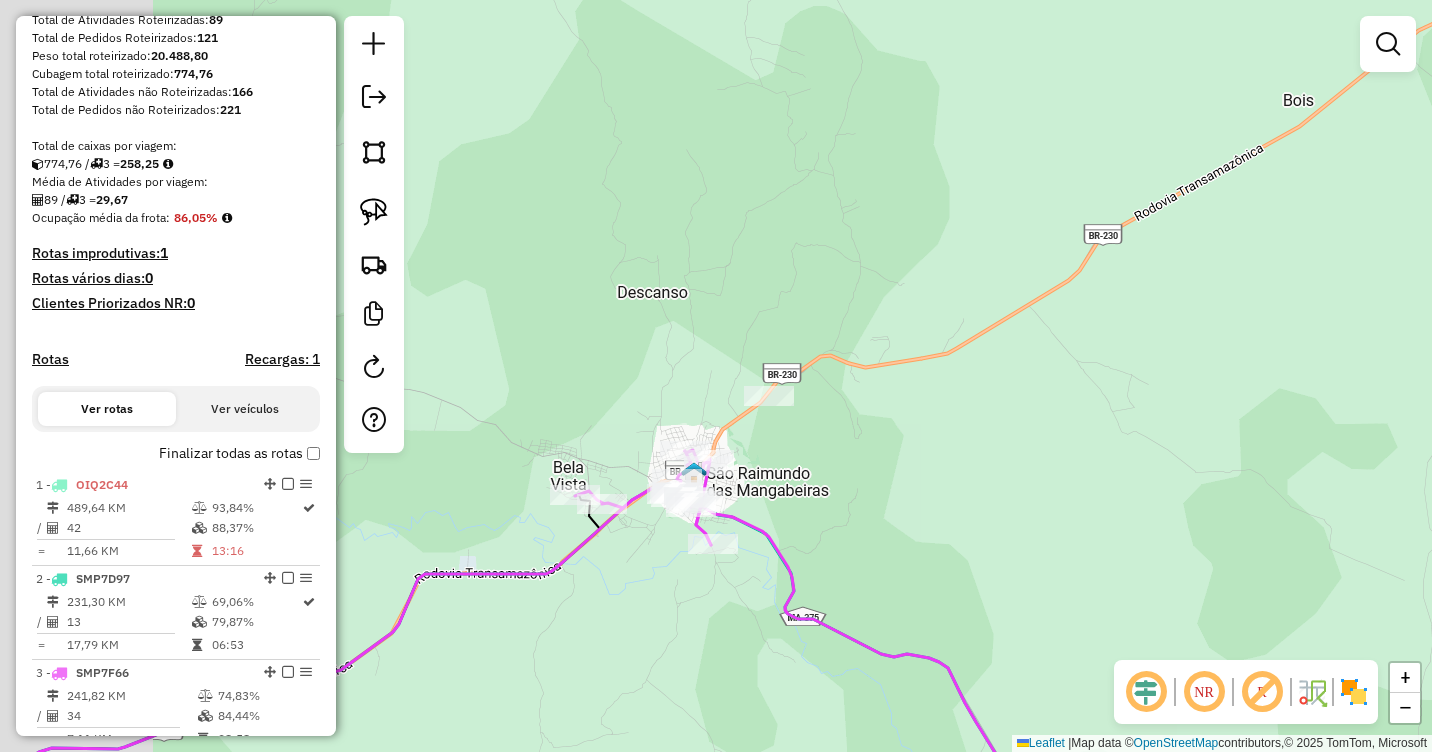 drag, startPoint x: 731, startPoint y: 475, endPoint x: 885, endPoint y: 453, distance: 155.56349 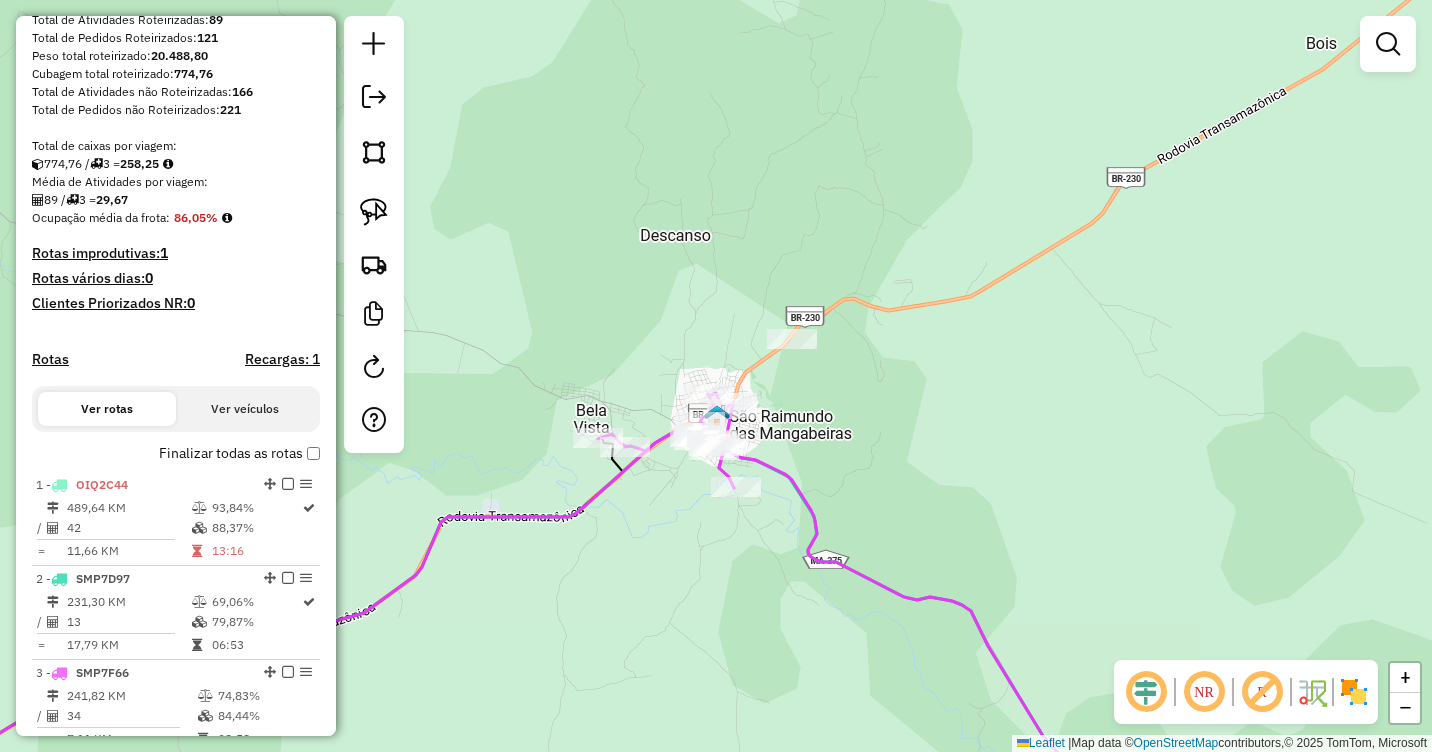 drag, startPoint x: 928, startPoint y: 507, endPoint x: 1002, endPoint y: 334, distance: 188.16217 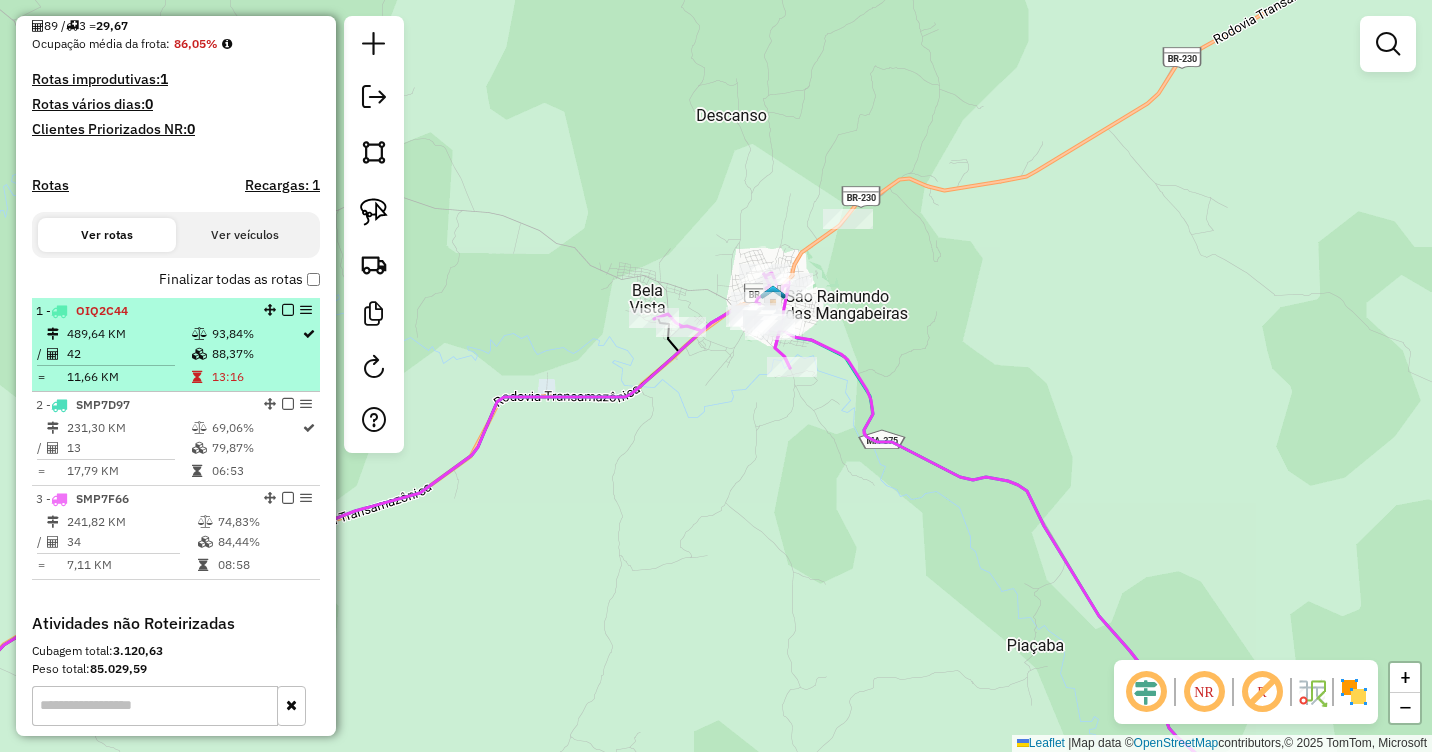 scroll, scrollTop: 500, scrollLeft: 0, axis: vertical 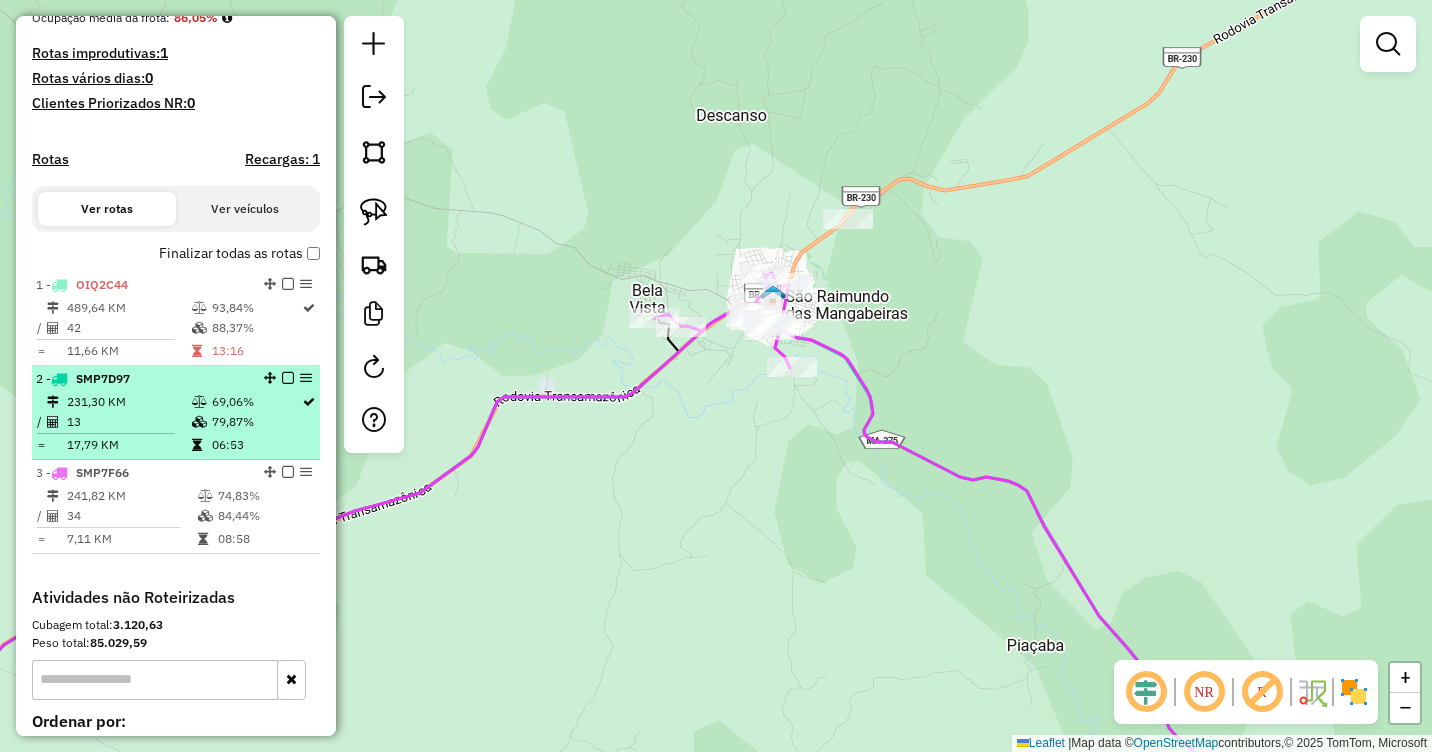 click at bounding box center [201, 422] 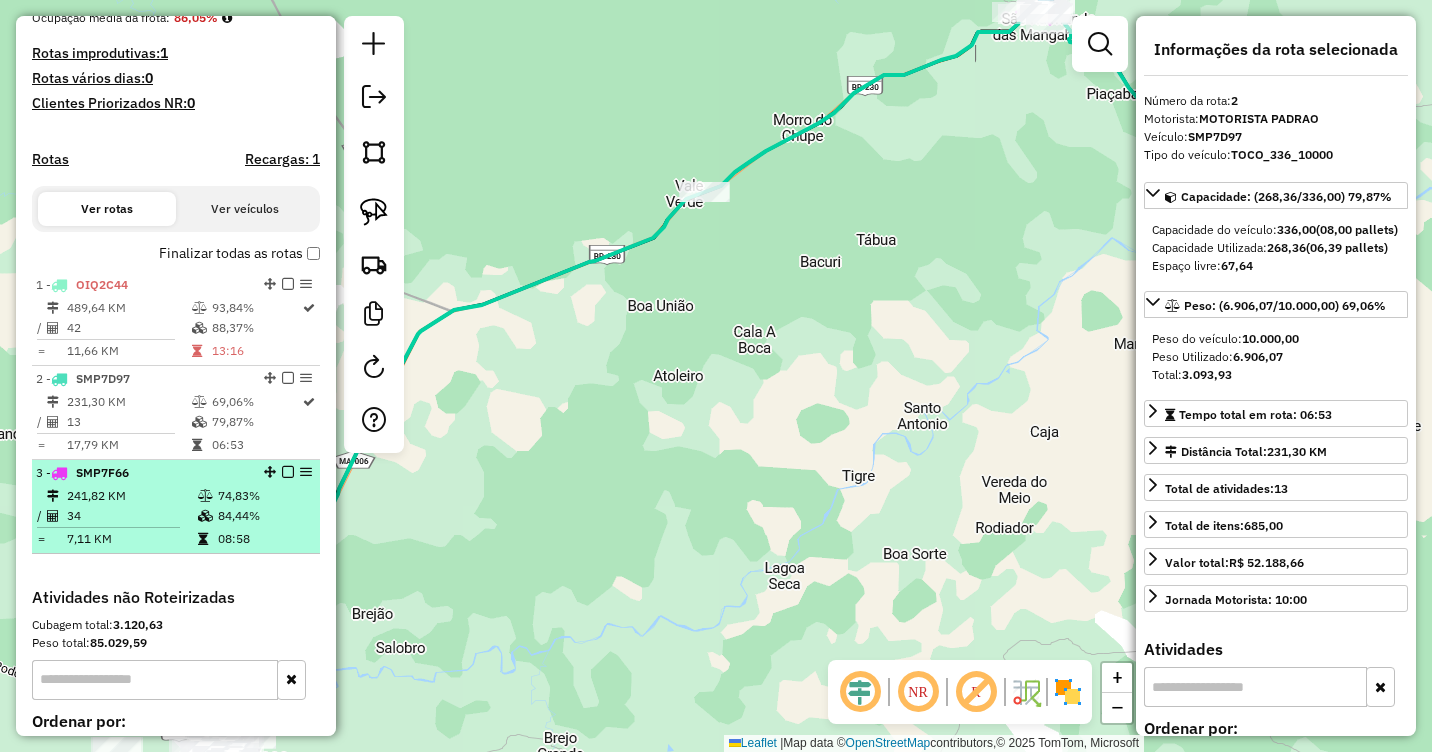 click on "241,82 KM" at bounding box center [131, 496] 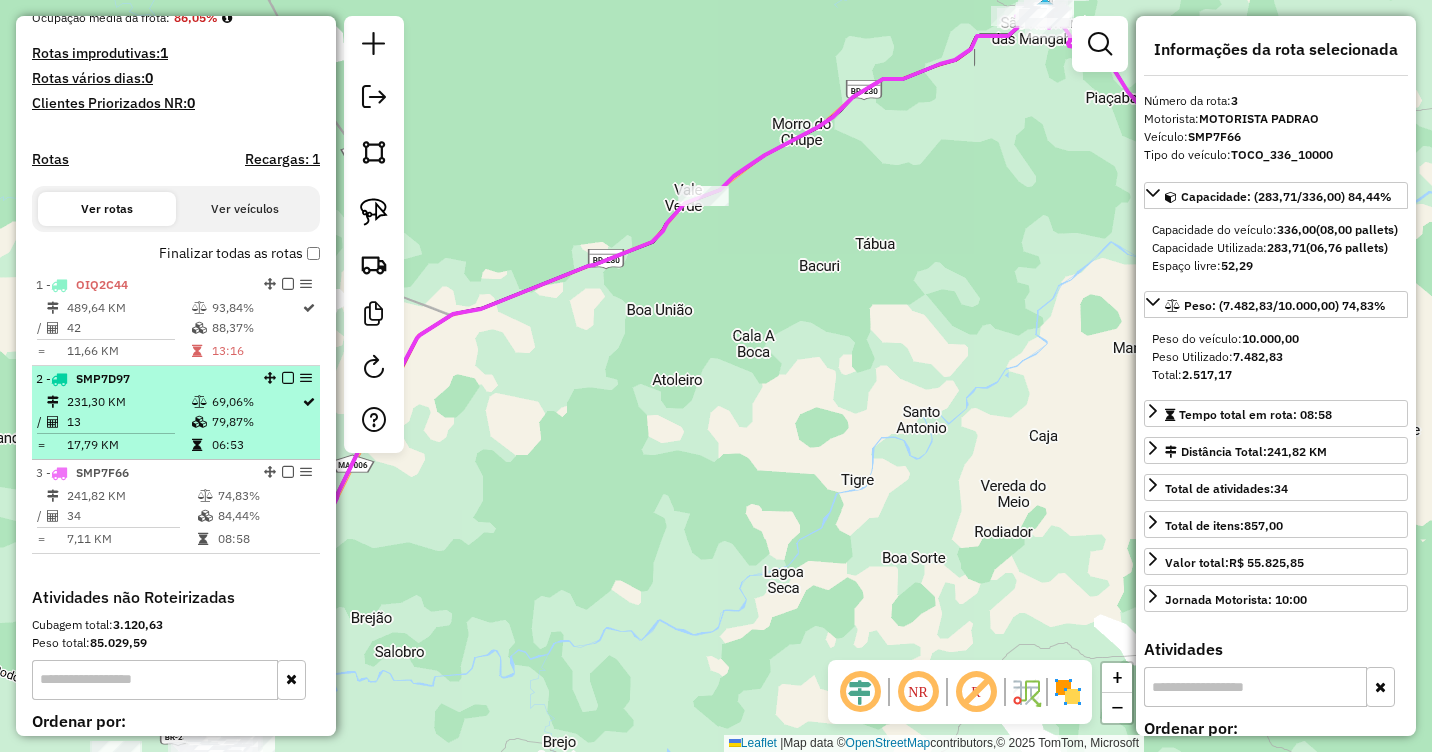 click on "13" at bounding box center (128, 422) 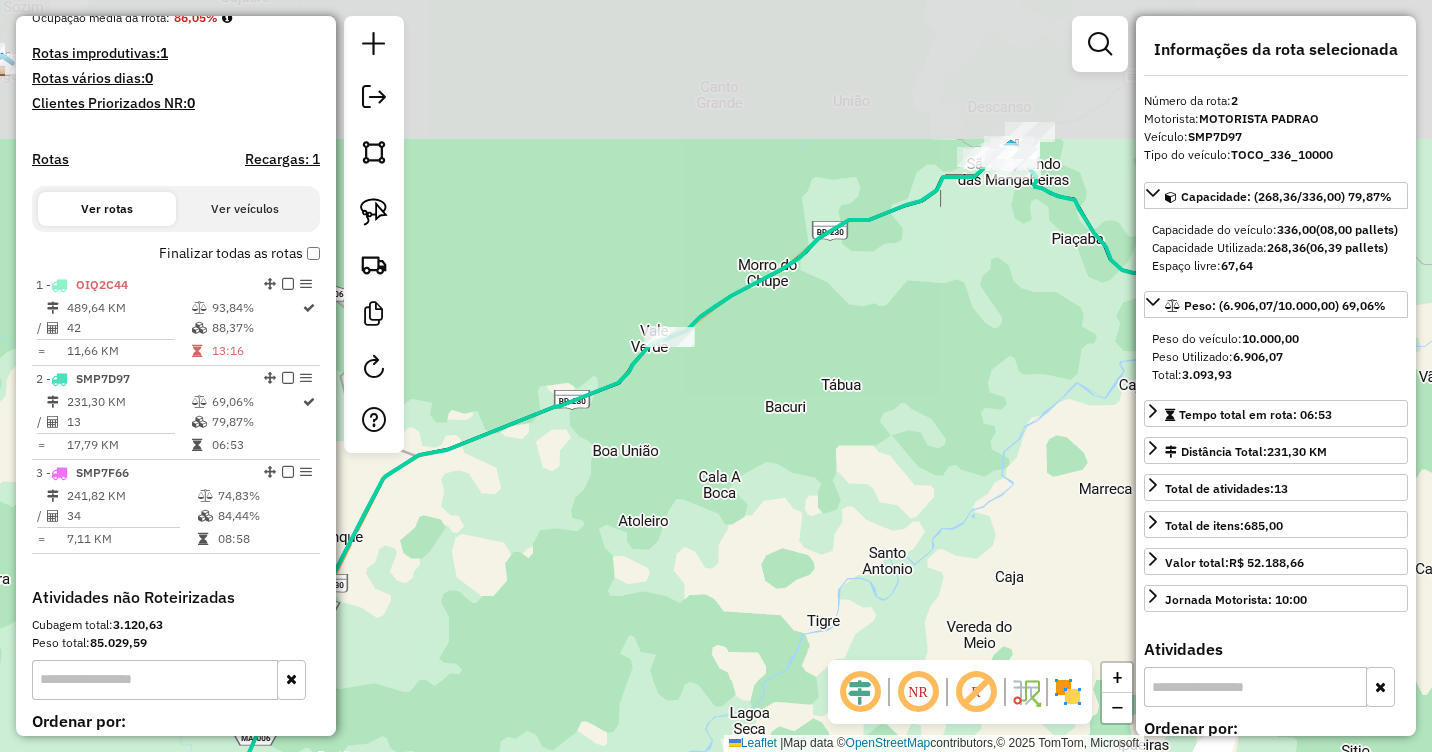 drag, startPoint x: 846, startPoint y: 372, endPoint x: 811, endPoint y: 517, distance: 149.16434 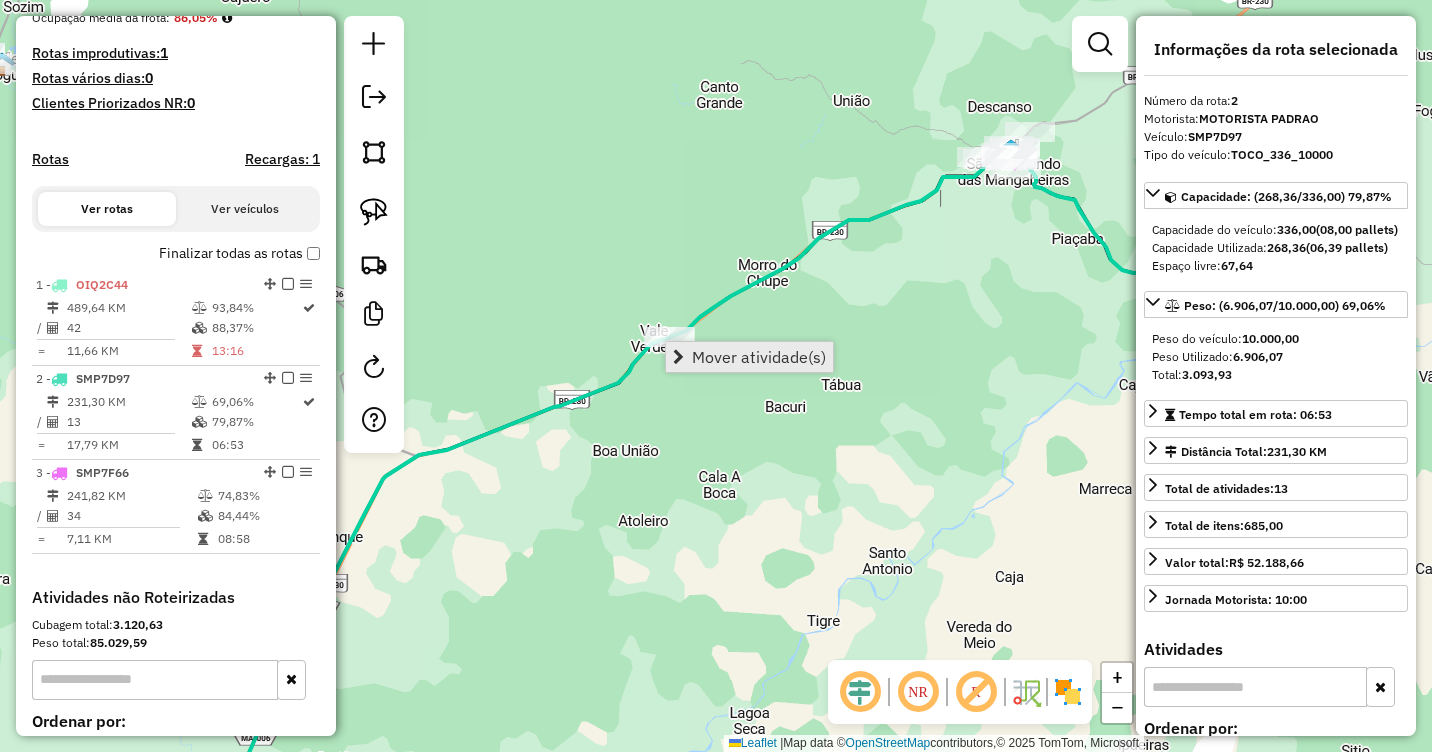 click on "Mover atividade(s)" at bounding box center (749, 357) 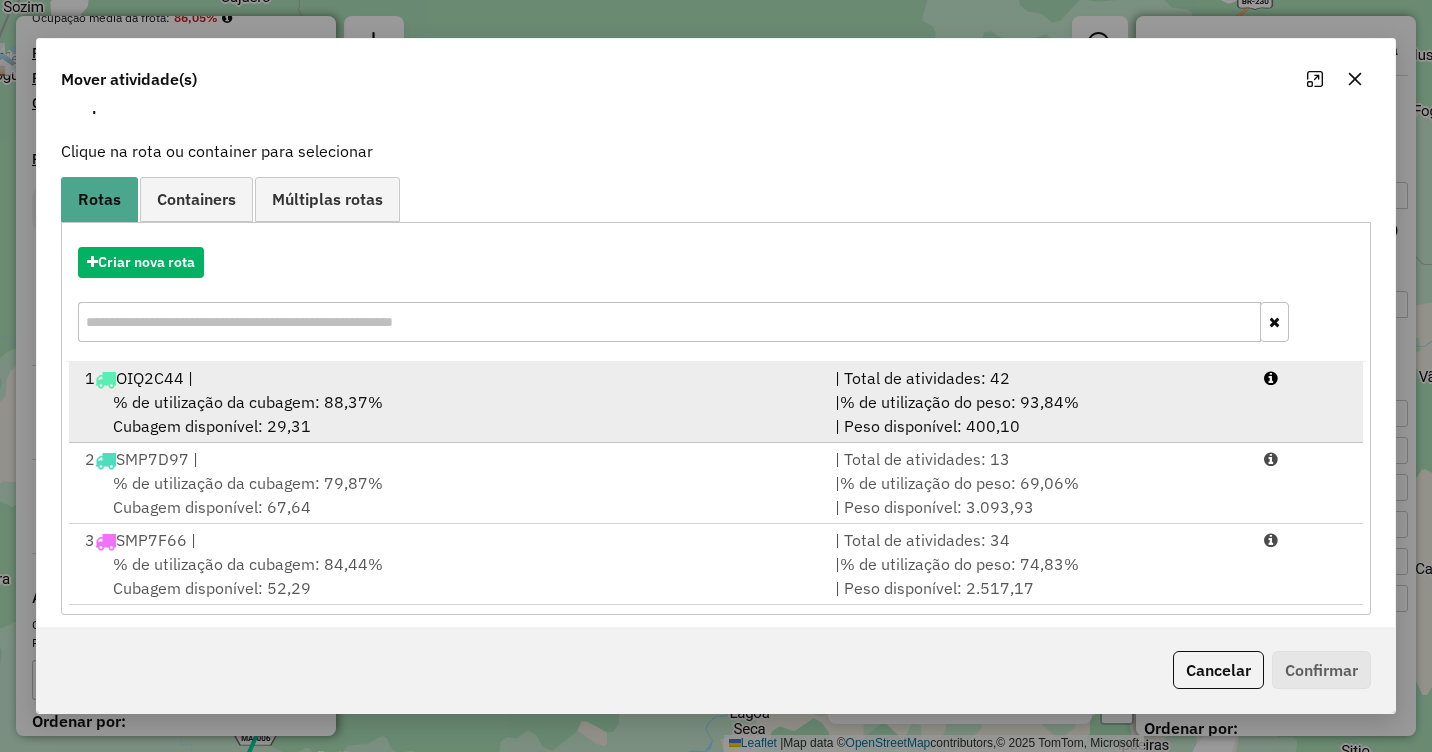scroll, scrollTop: 110, scrollLeft: 0, axis: vertical 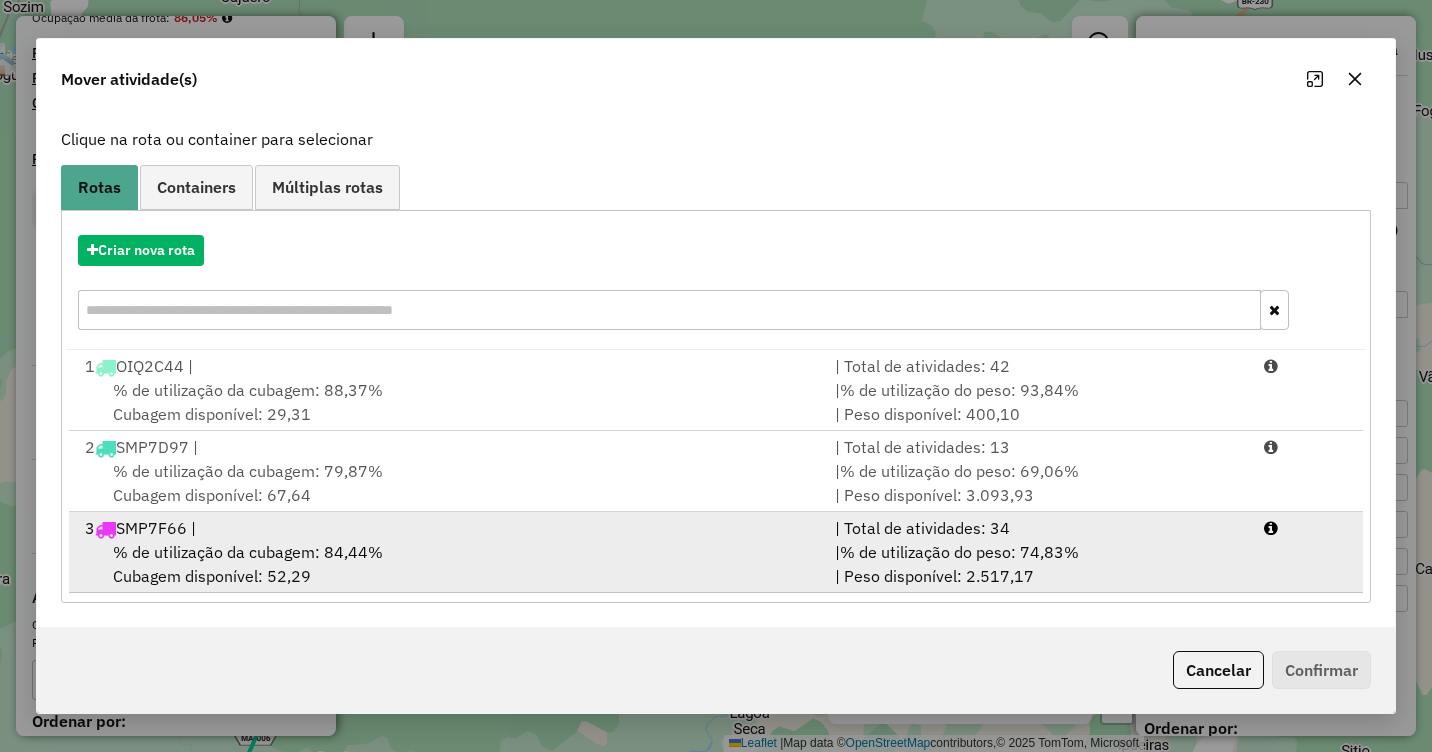 click on "% de utilização da cubagem: 84,44%" at bounding box center (248, 552) 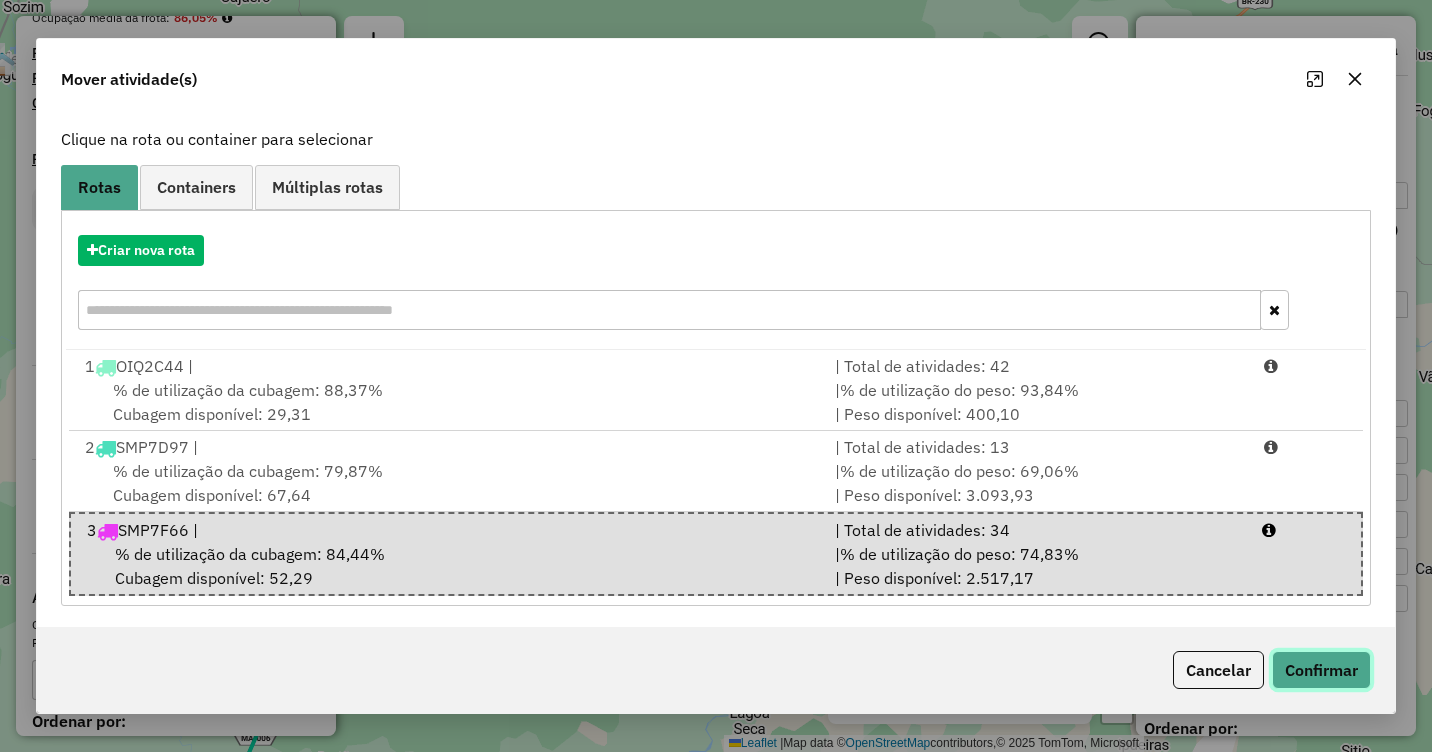 click on "Confirmar" 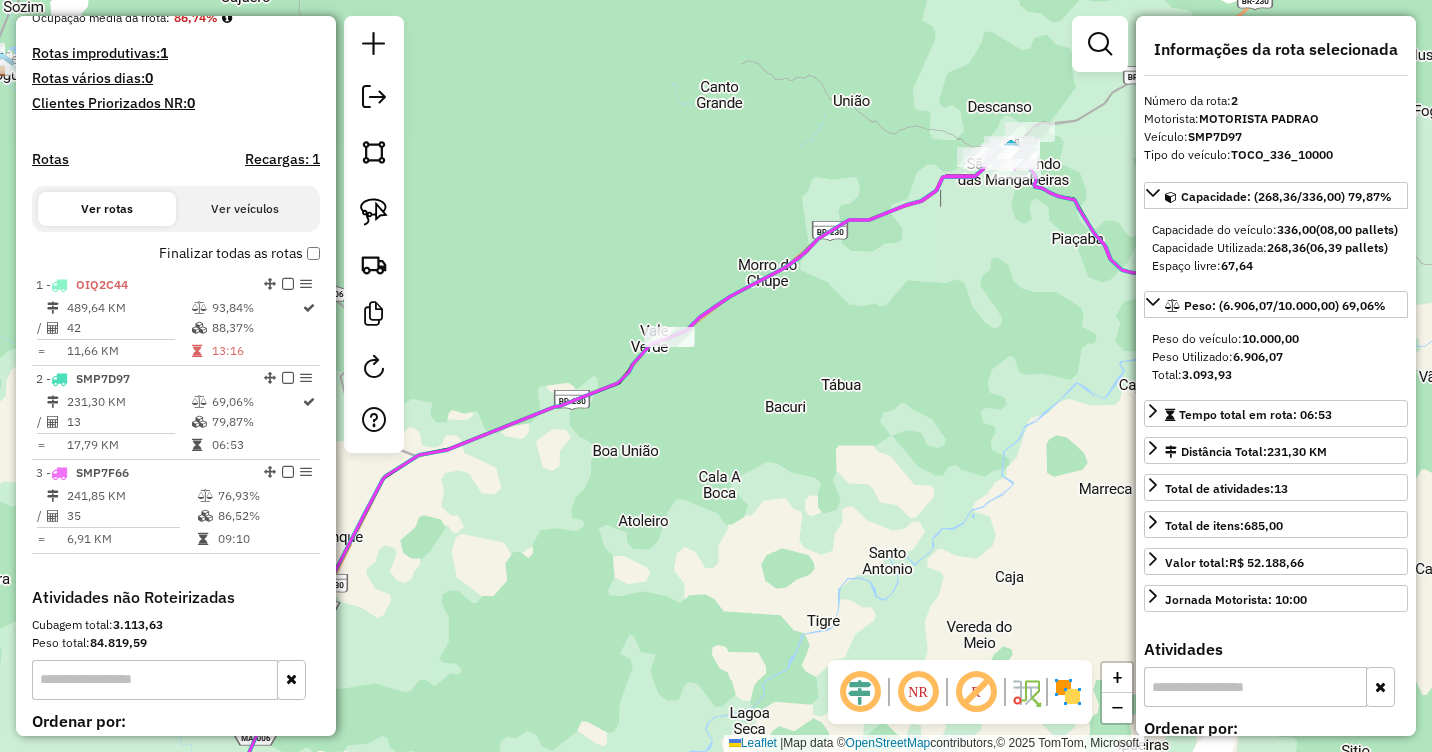 scroll, scrollTop: 0, scrollLeft: 0, axis: both 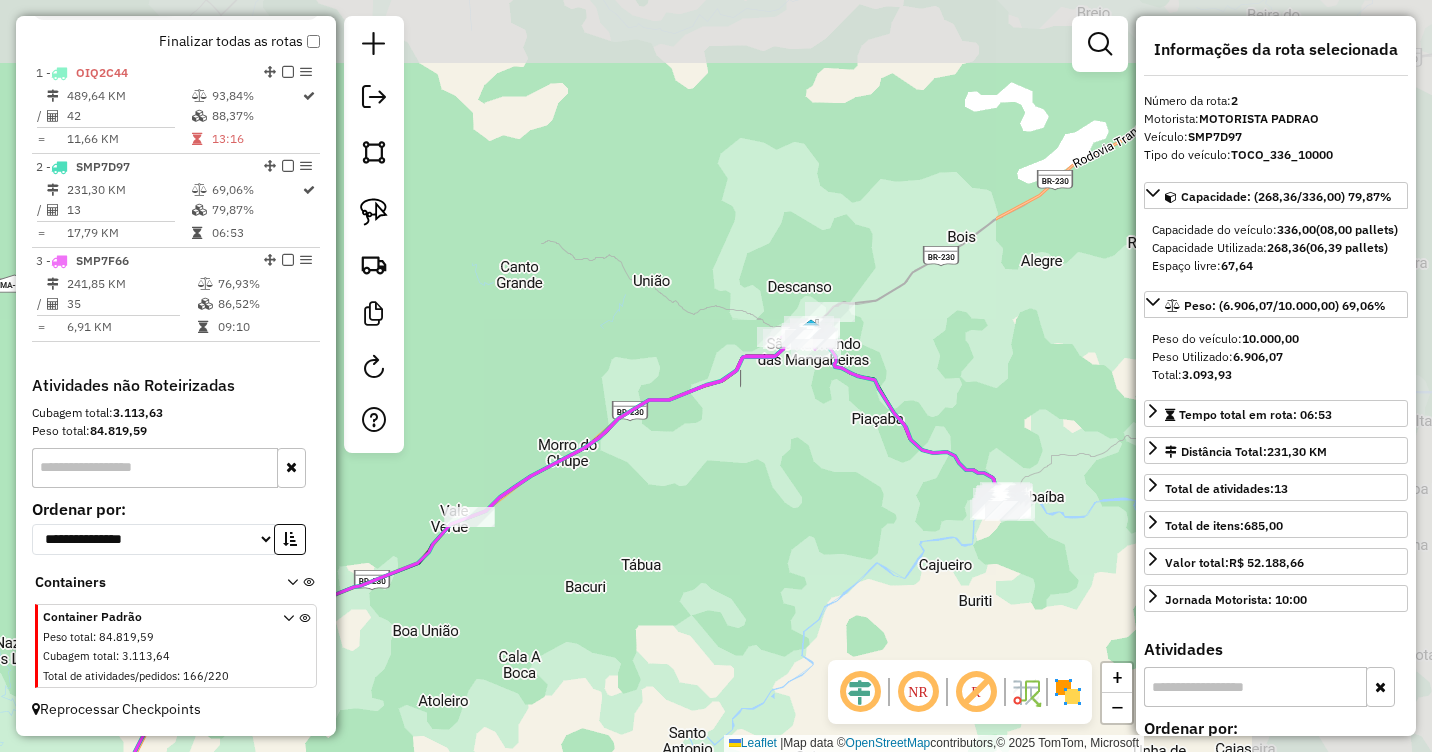 drag, startPoint x: 971, startPoint y: 455, endPoint x: 771, endPoint y: 635, distance: 269.07248 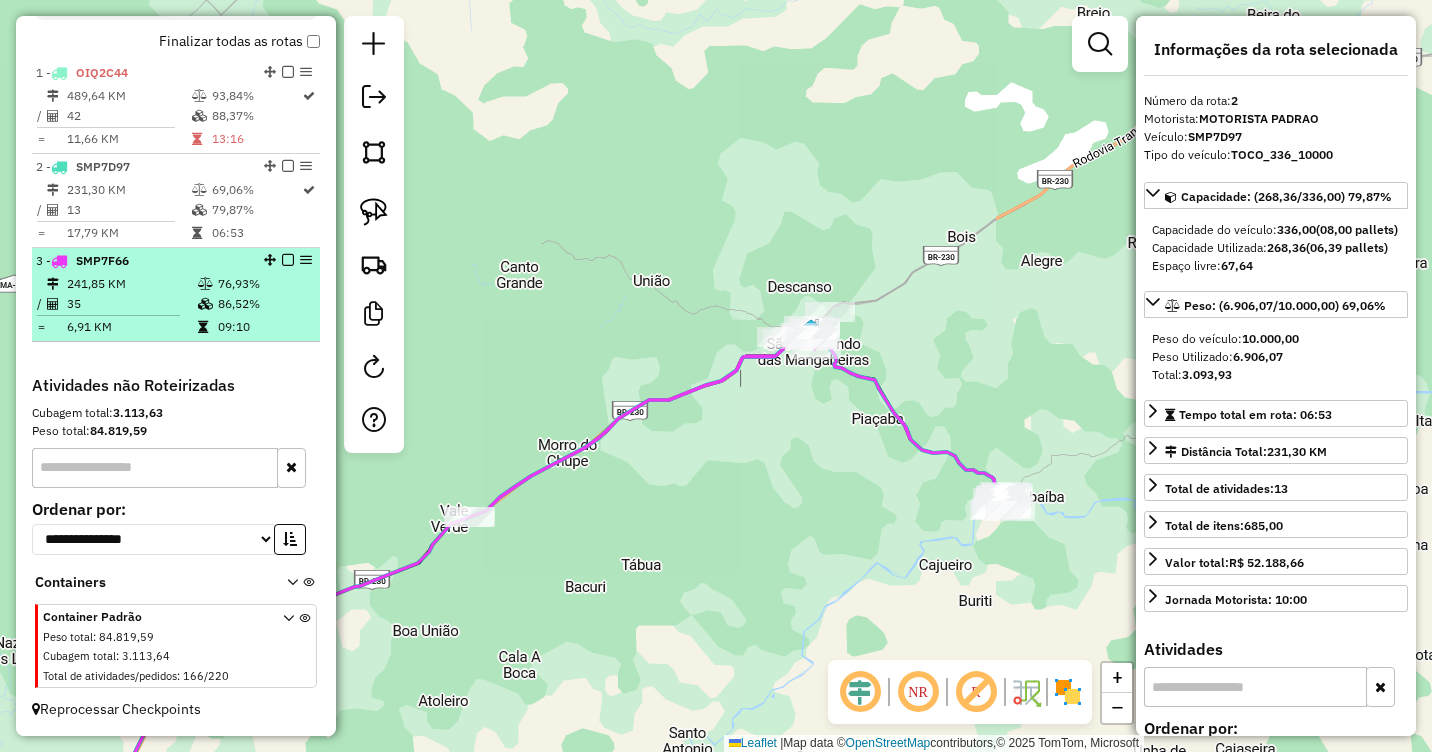 click on "35" at bounding box center (131, 304) 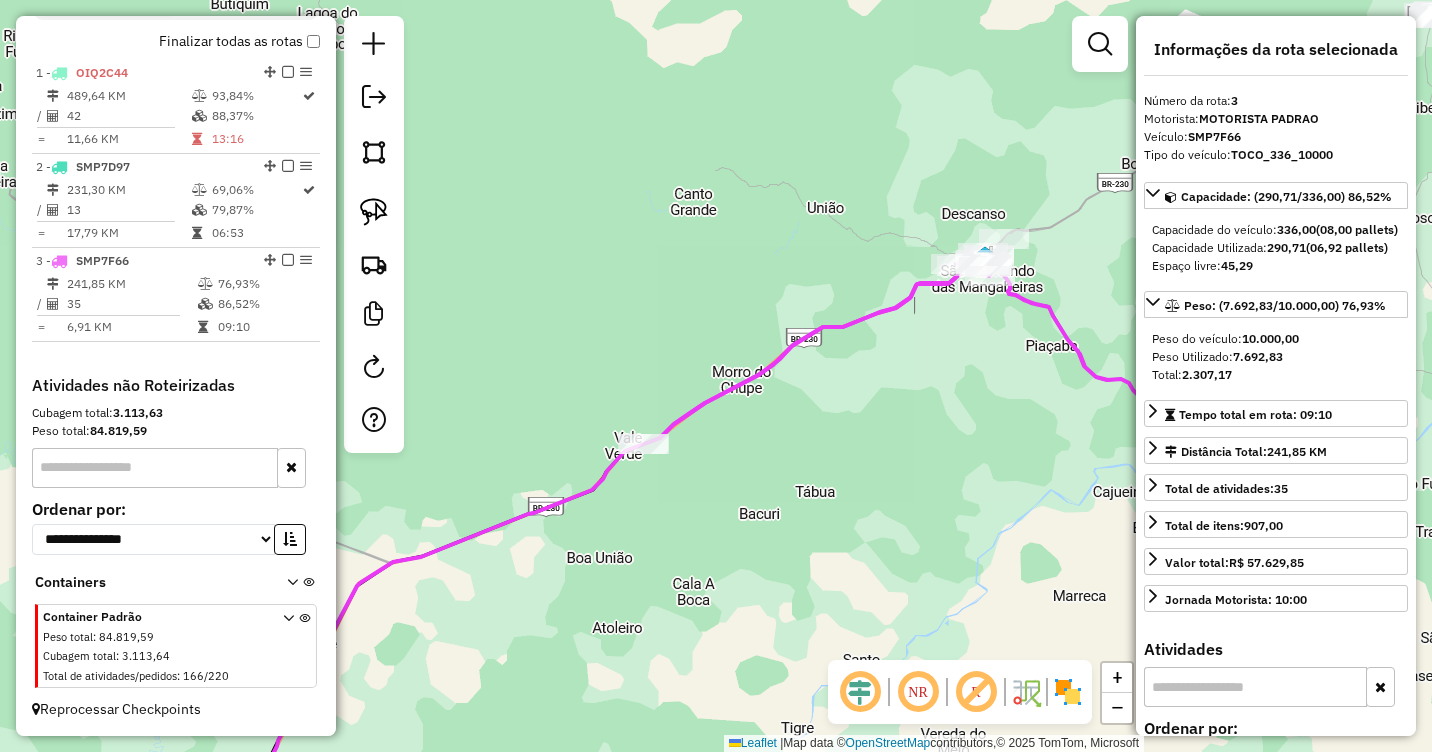 drag, startPoint x: 886, startPoint y: 332, endPoint x: 826, endPoint y: 580, distance: 255.15486 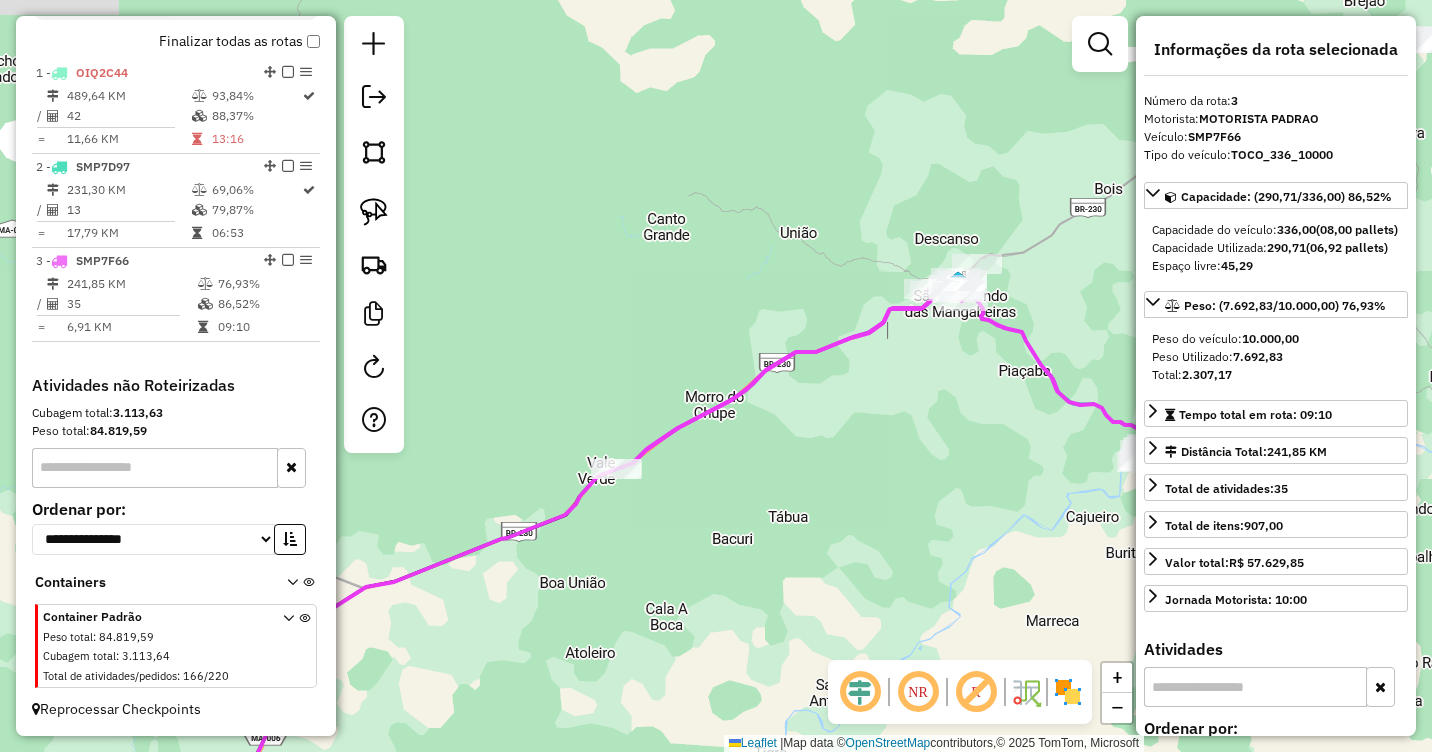 drag, startPoint x: 647, startPoint y: 390, endPoint x: 625, endPoint y: 404, distance: 26.076809 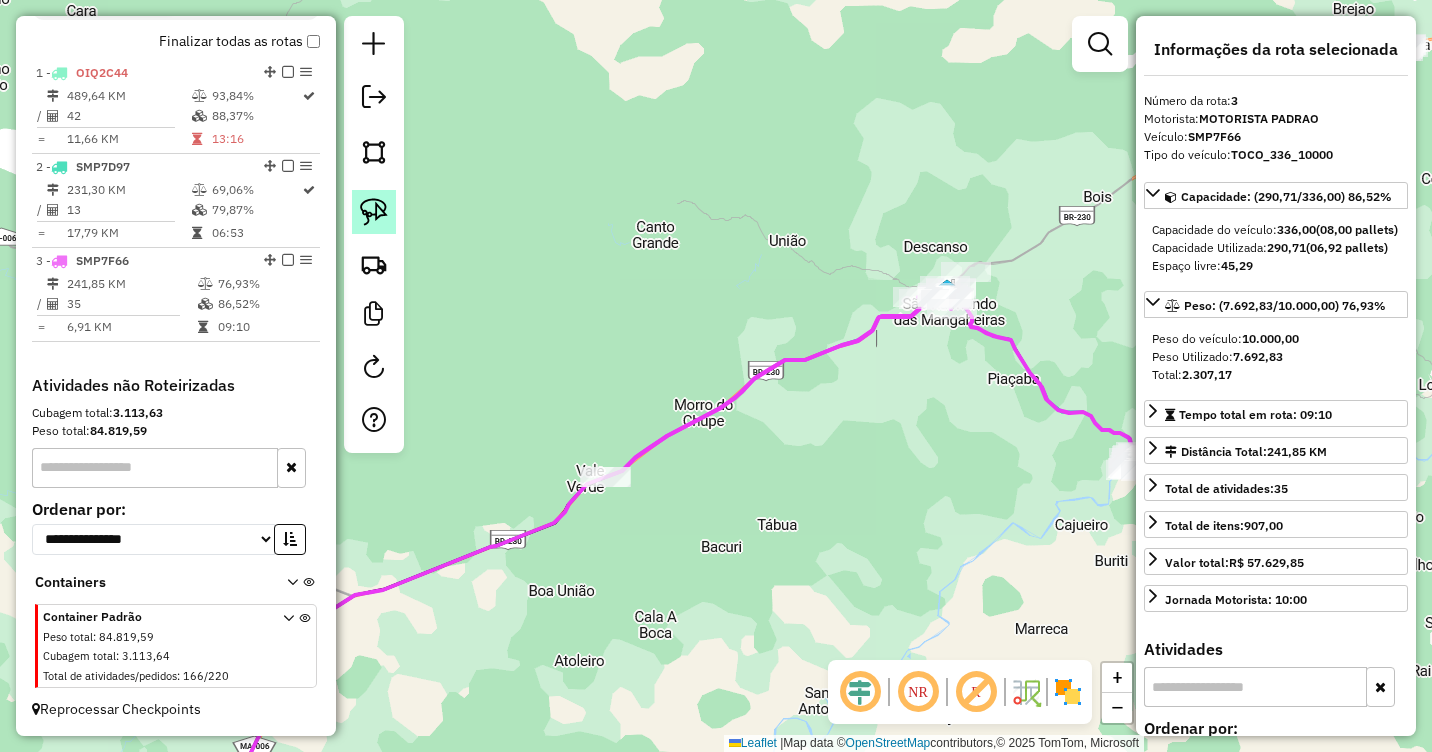 click 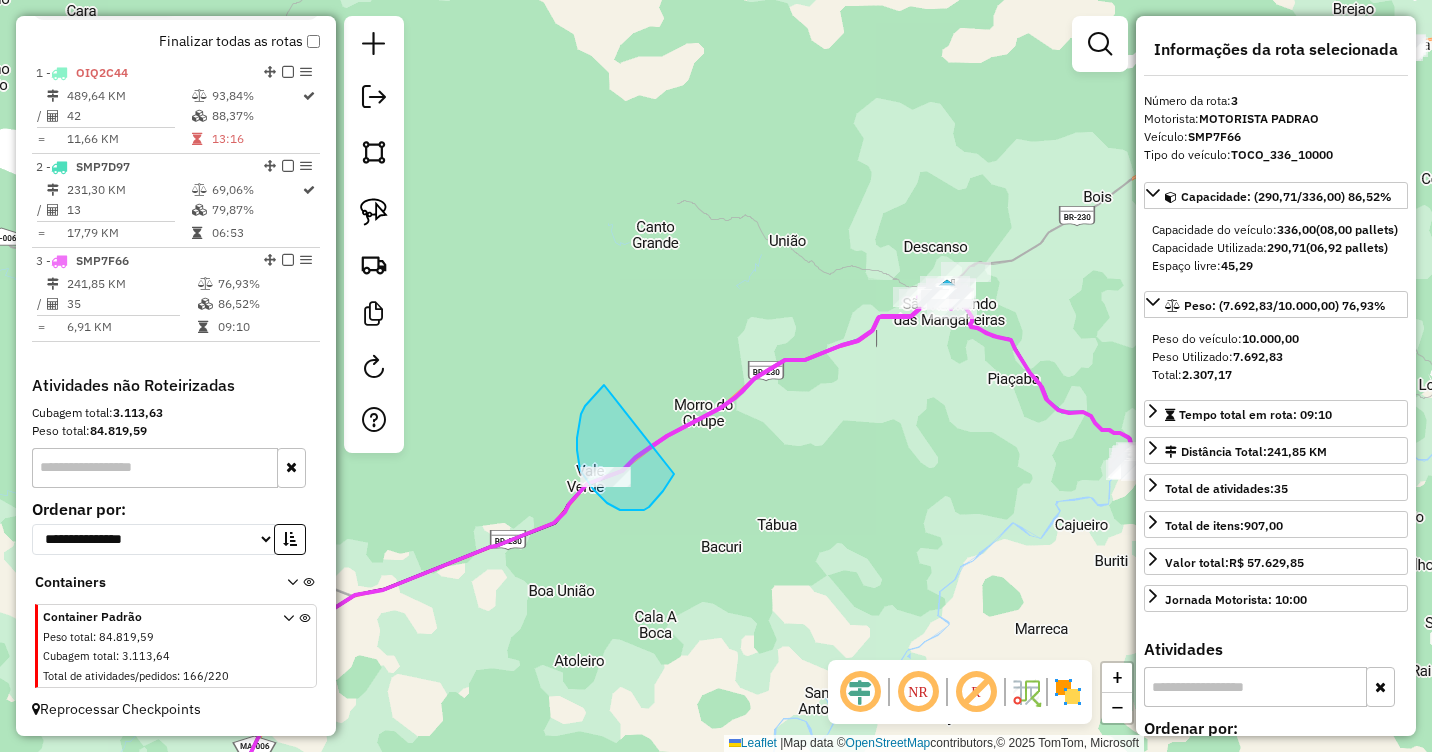 drag, startPoint x: 594, startPoint y: 397, endPoint x: 674, endPoint y: 474, distance: 111.03603 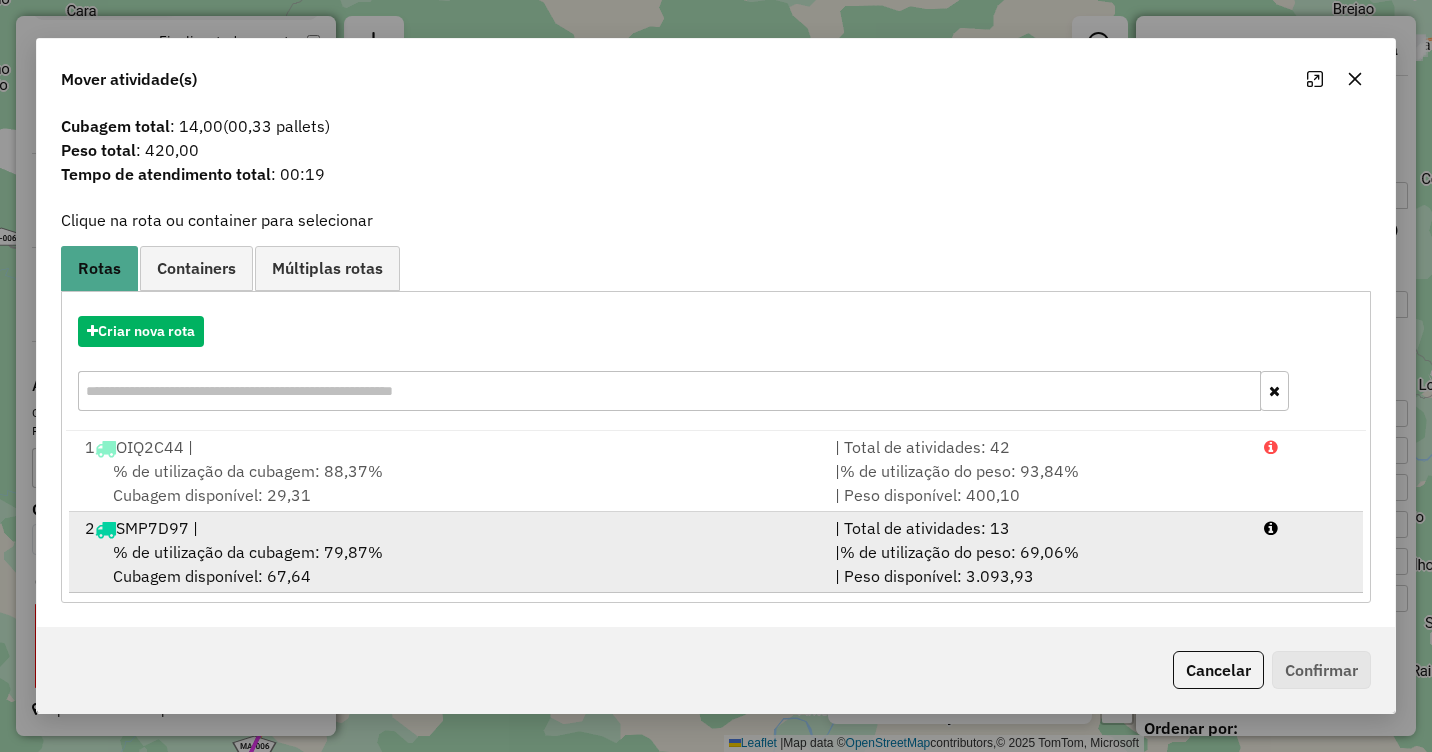 scroll, scrollTop: 0, scrollLeft: 0, axis: both 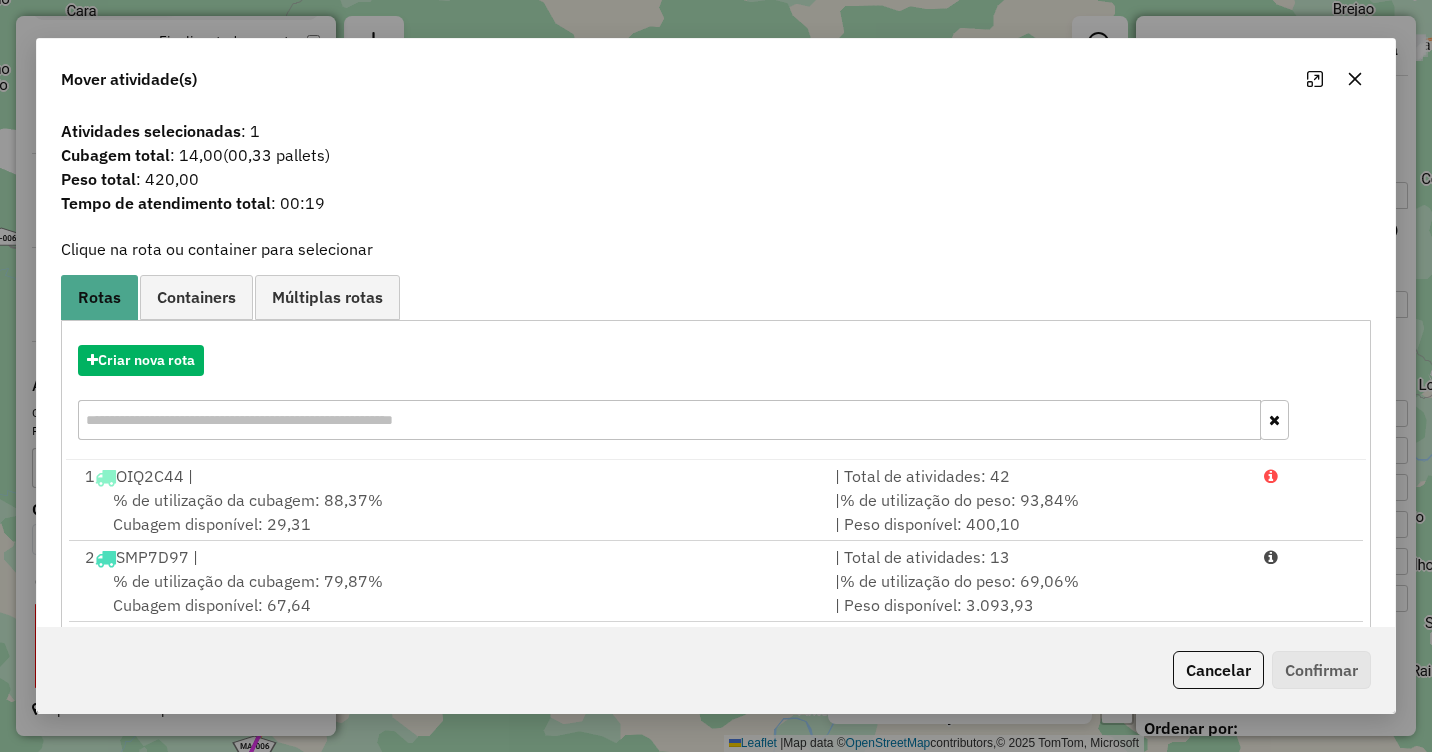 click 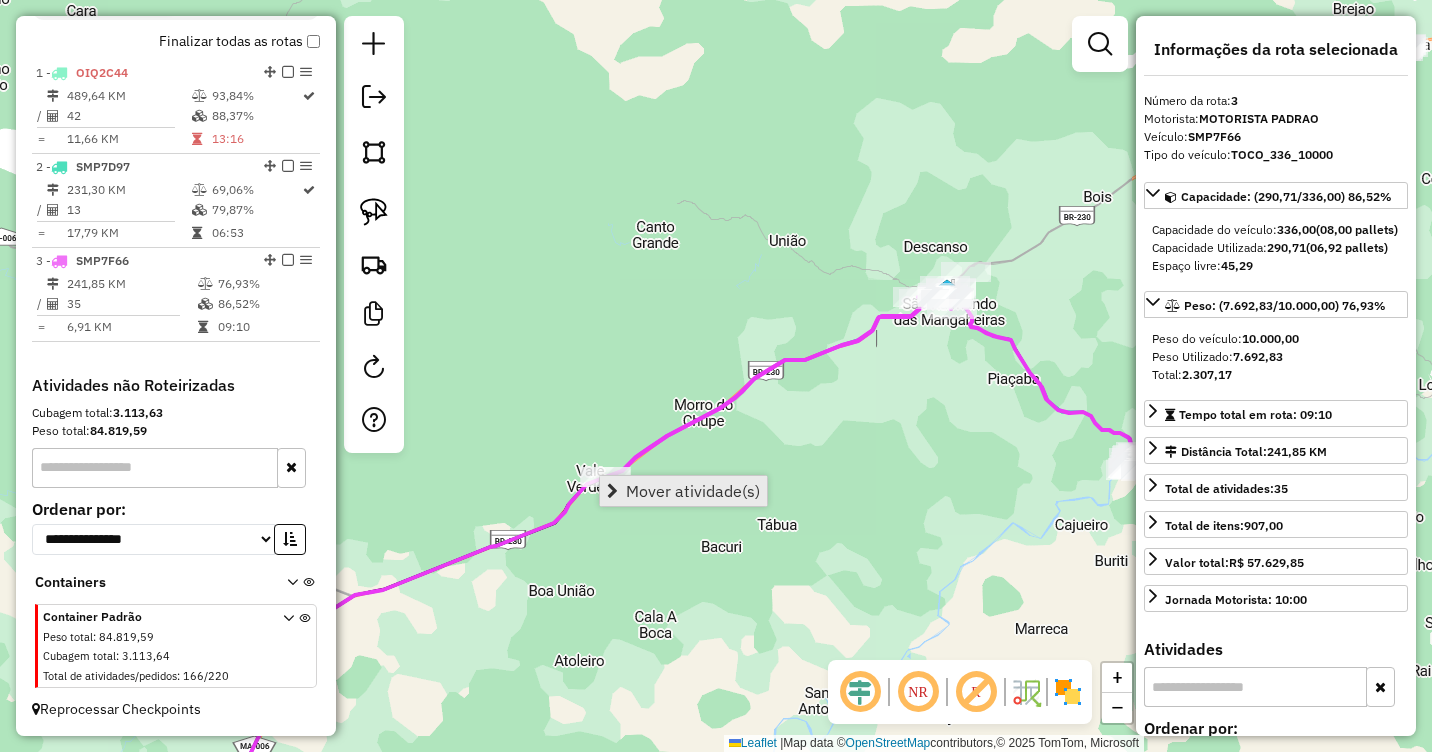click on "Mover atividade(s)" at bounding box center (693, 491) 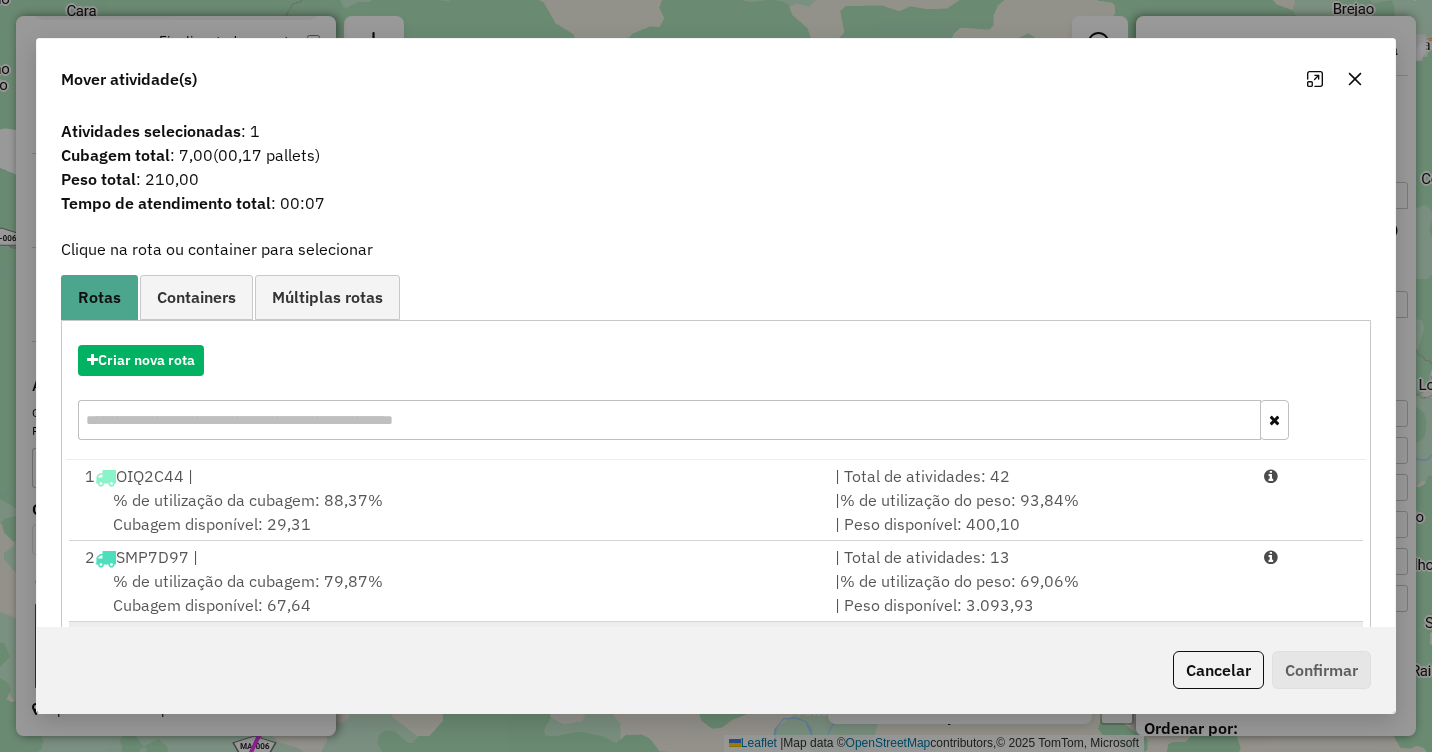 scroll, scrollTop: 110, scrollLeft: 0, axis: vertical 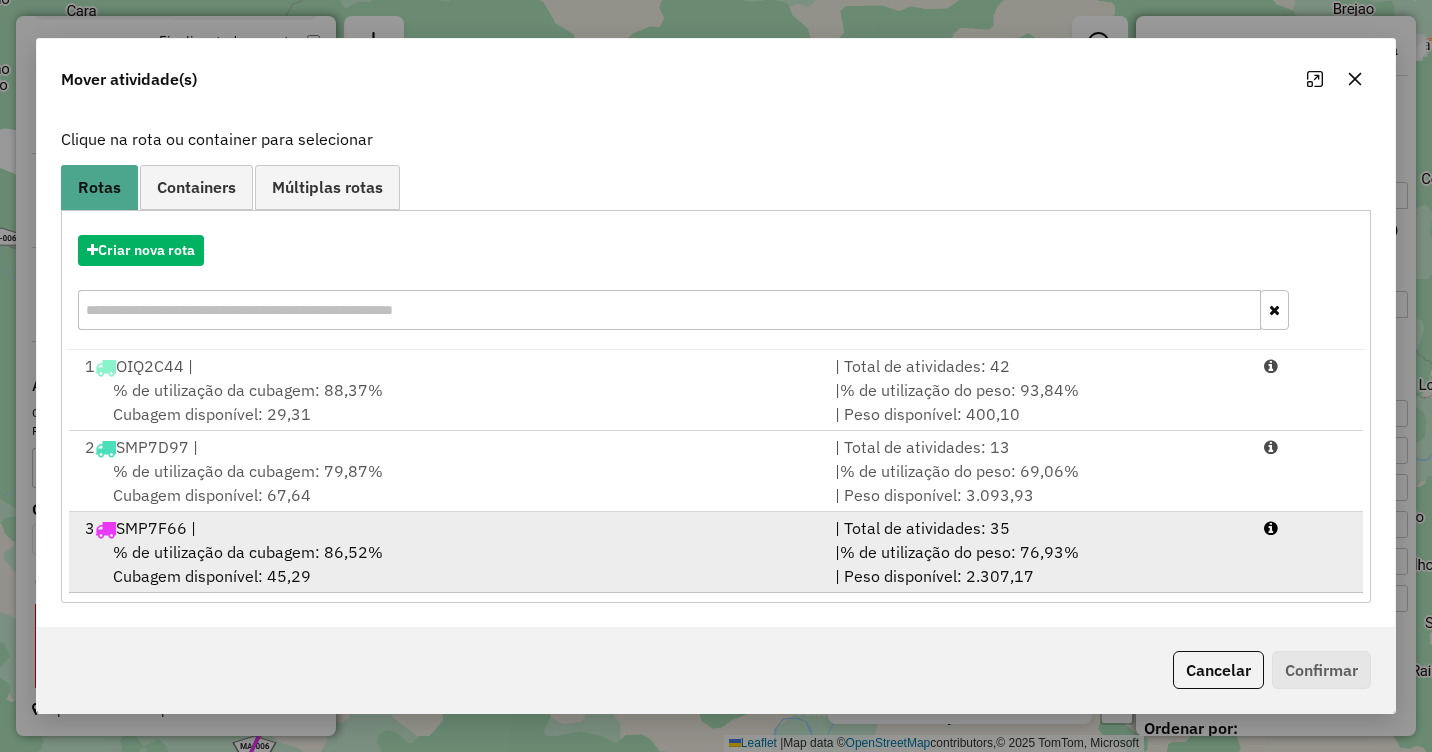 click on "% de utilização da cubagem: 86,52%" at bounding box center (248, 552) 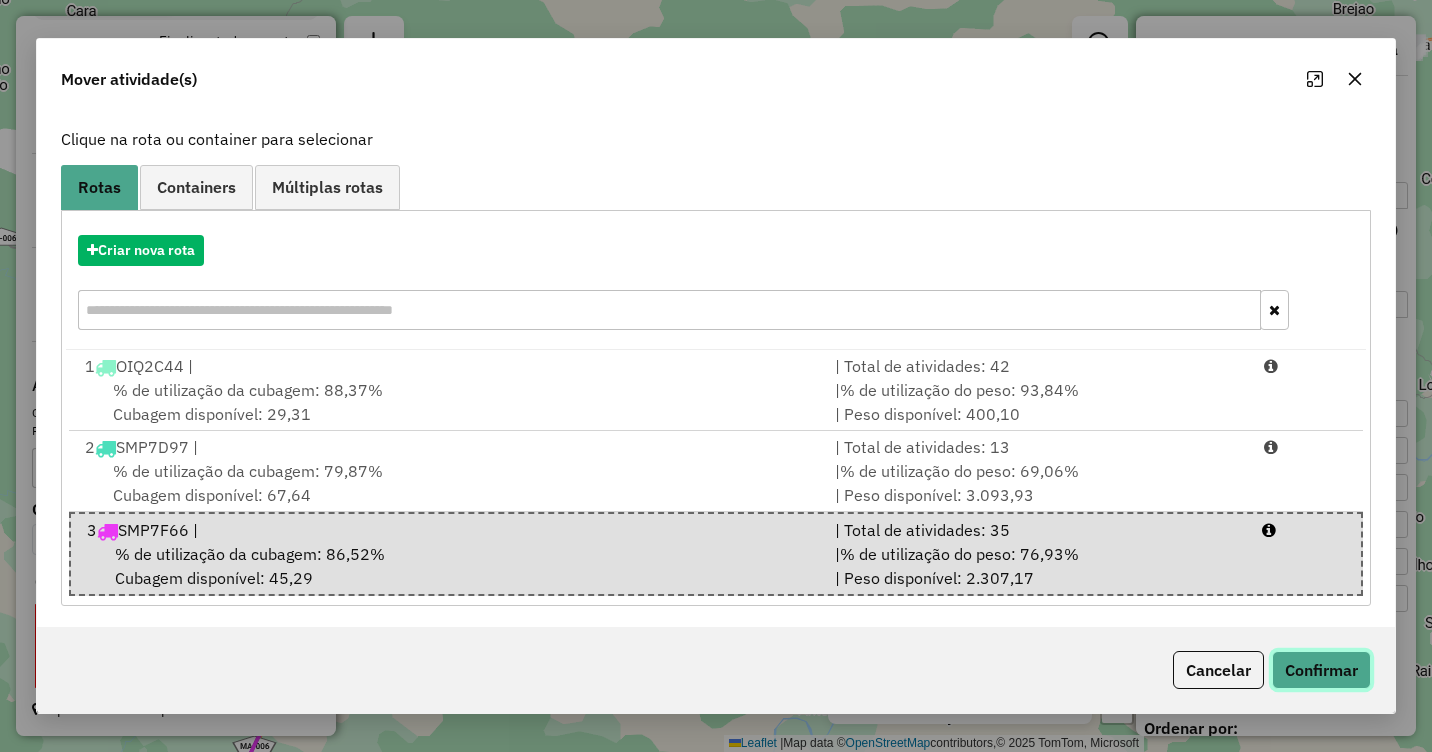 click on "Confirmar" 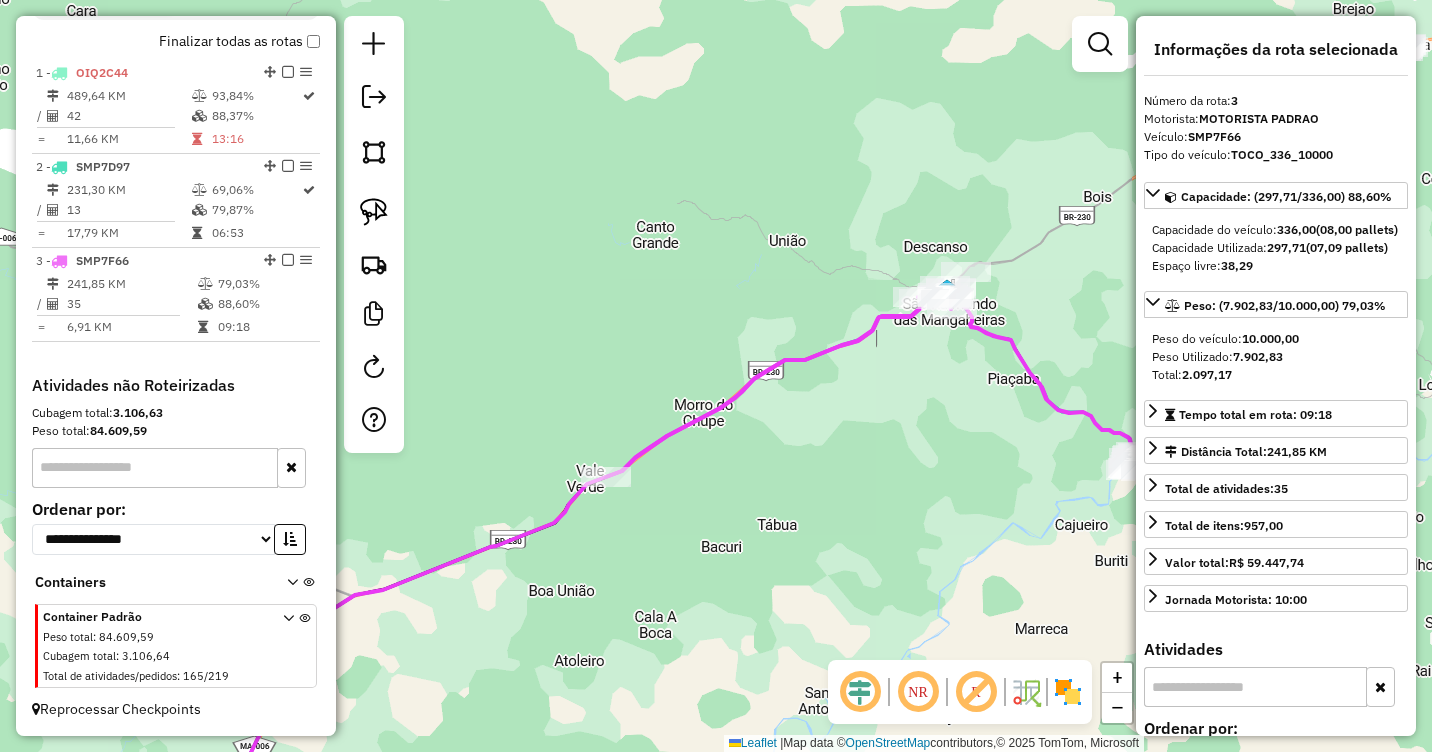 scroll, scrollTop: 0, scrollLeft: 0, axis: both 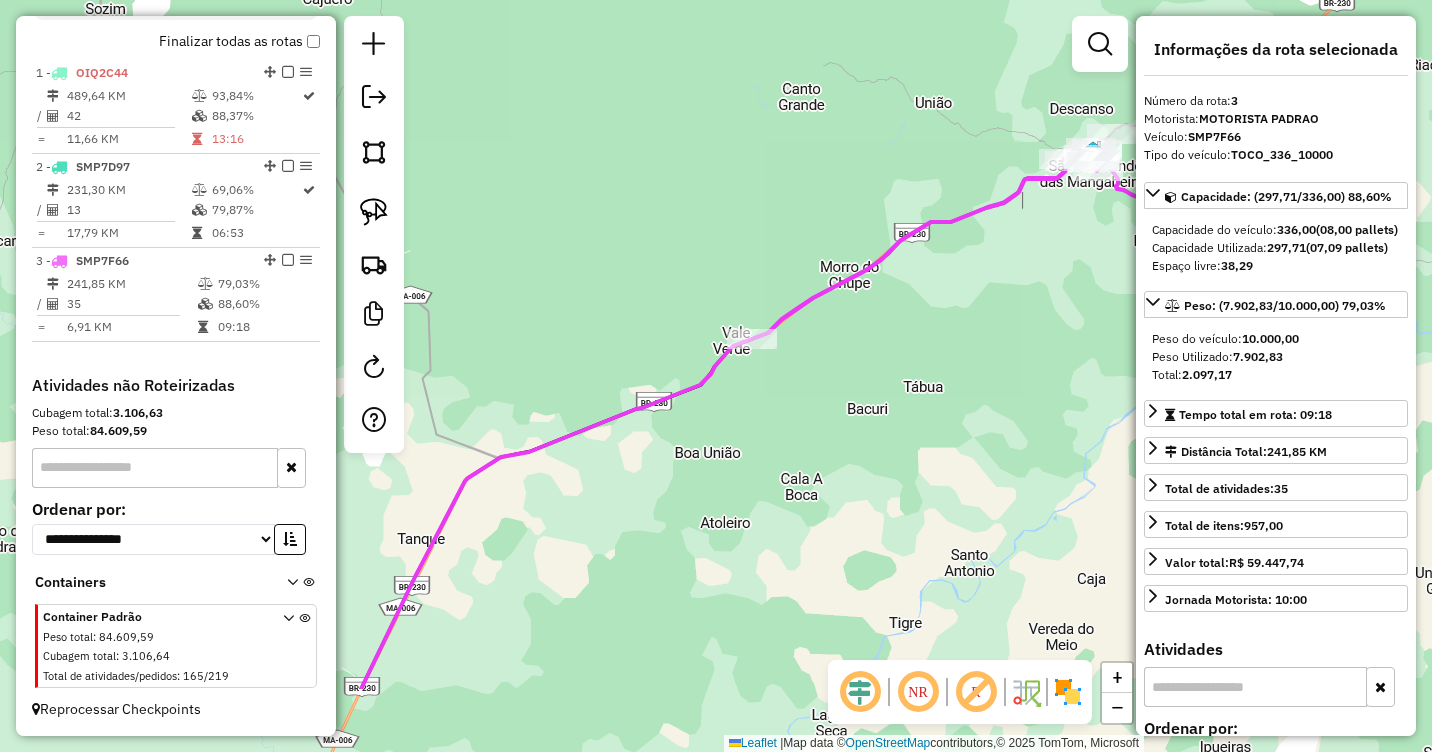 drag, startPoint x: 756, startPoint y: 521, endPoint x: 939, endPoint y: 358, distance: 245.06734 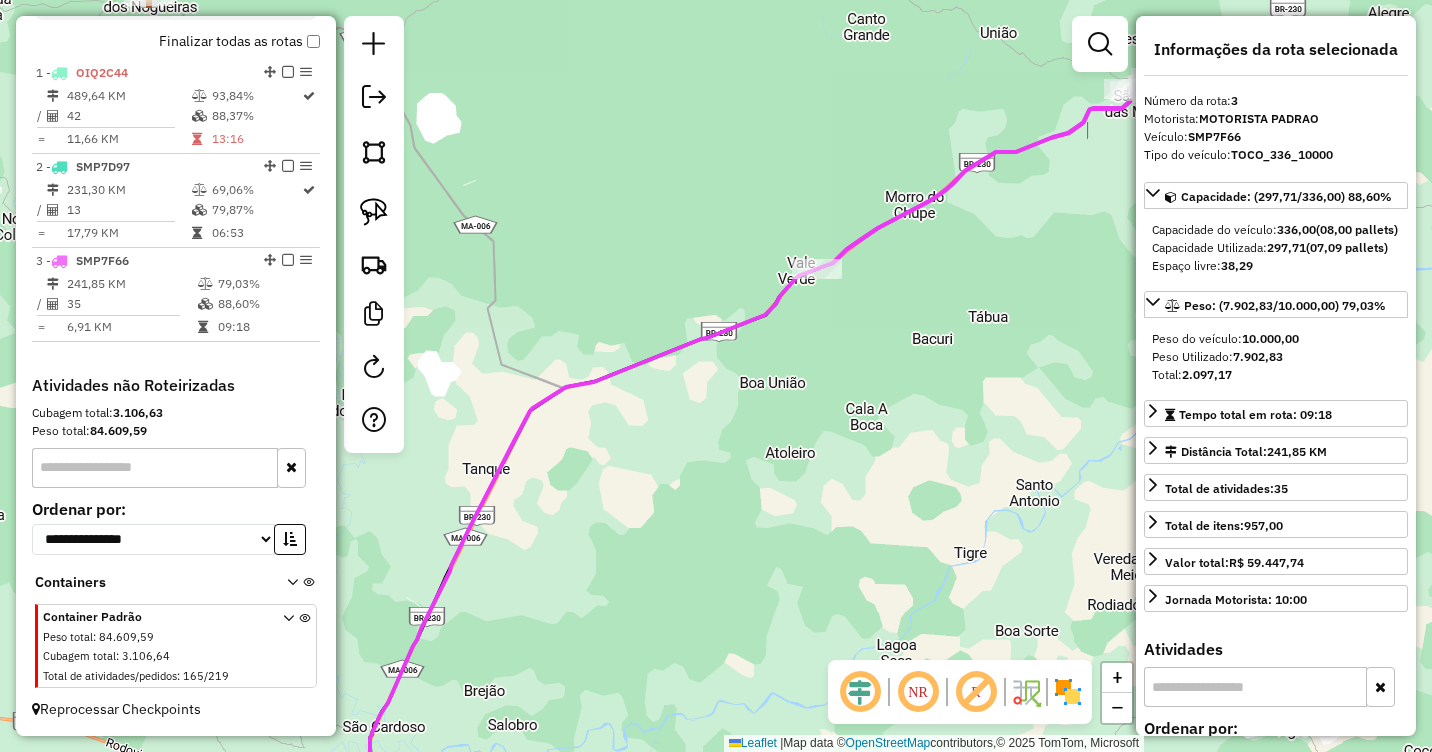 drag, startPoint x: 958, startPoint y: 384, endPoint x: 717, endPoint y: 491, distance: 263.68542 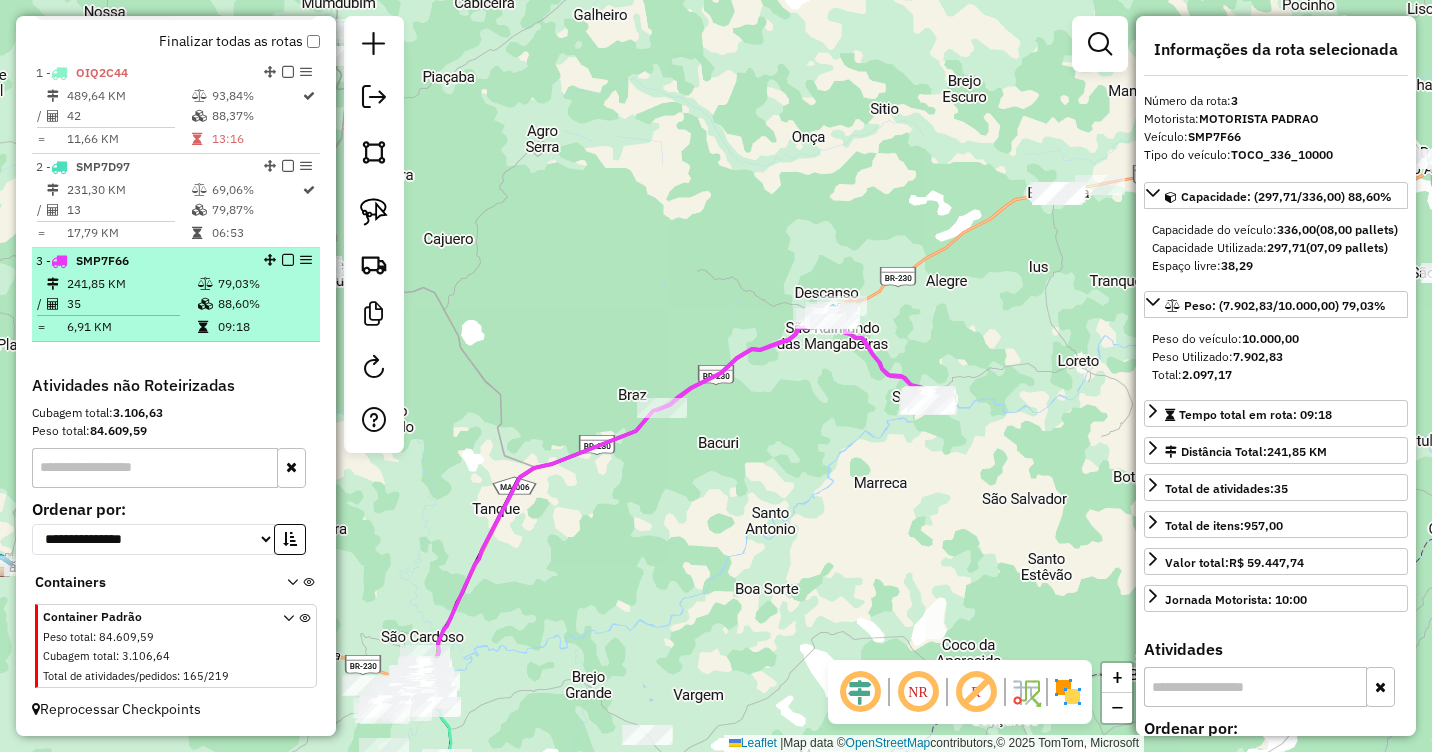 click on "09:18" at bounding box center (264, 327) 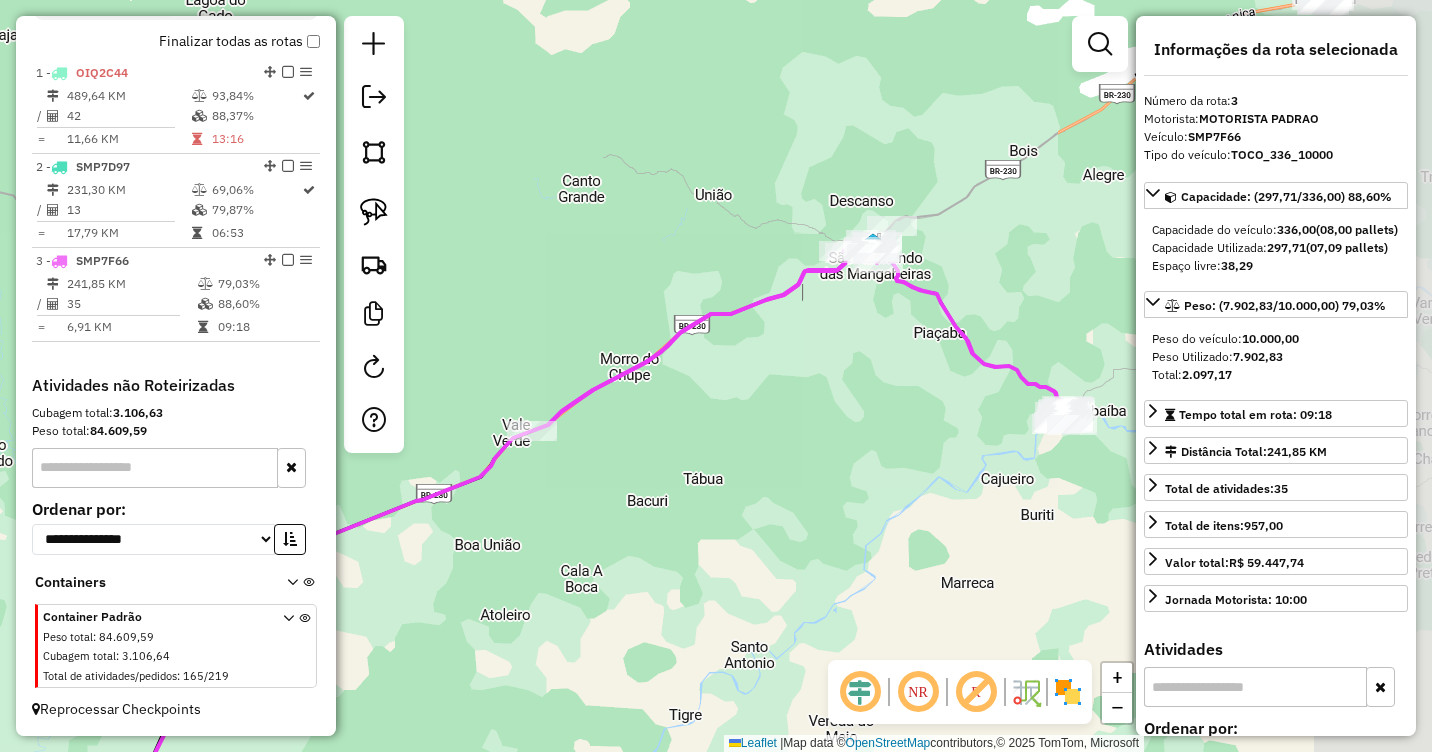 drag, startPoint x: 964, startPoint y: 268, endPoint x: 792, endPoint y: 504, distance: 292.0274 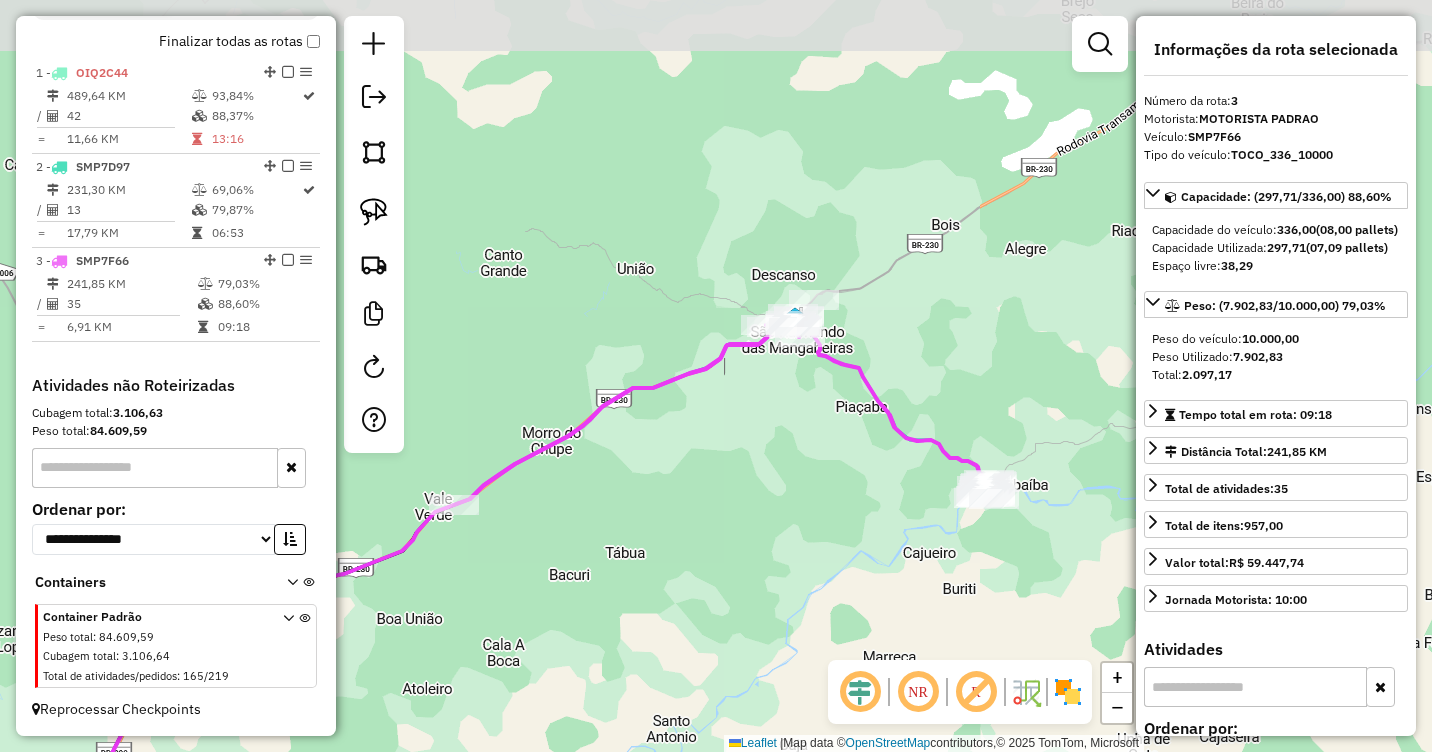 drag, startPoint x: 890, startPoint y: 408, endPoint x: 849, endPoint y: 487, distance: 89.005615 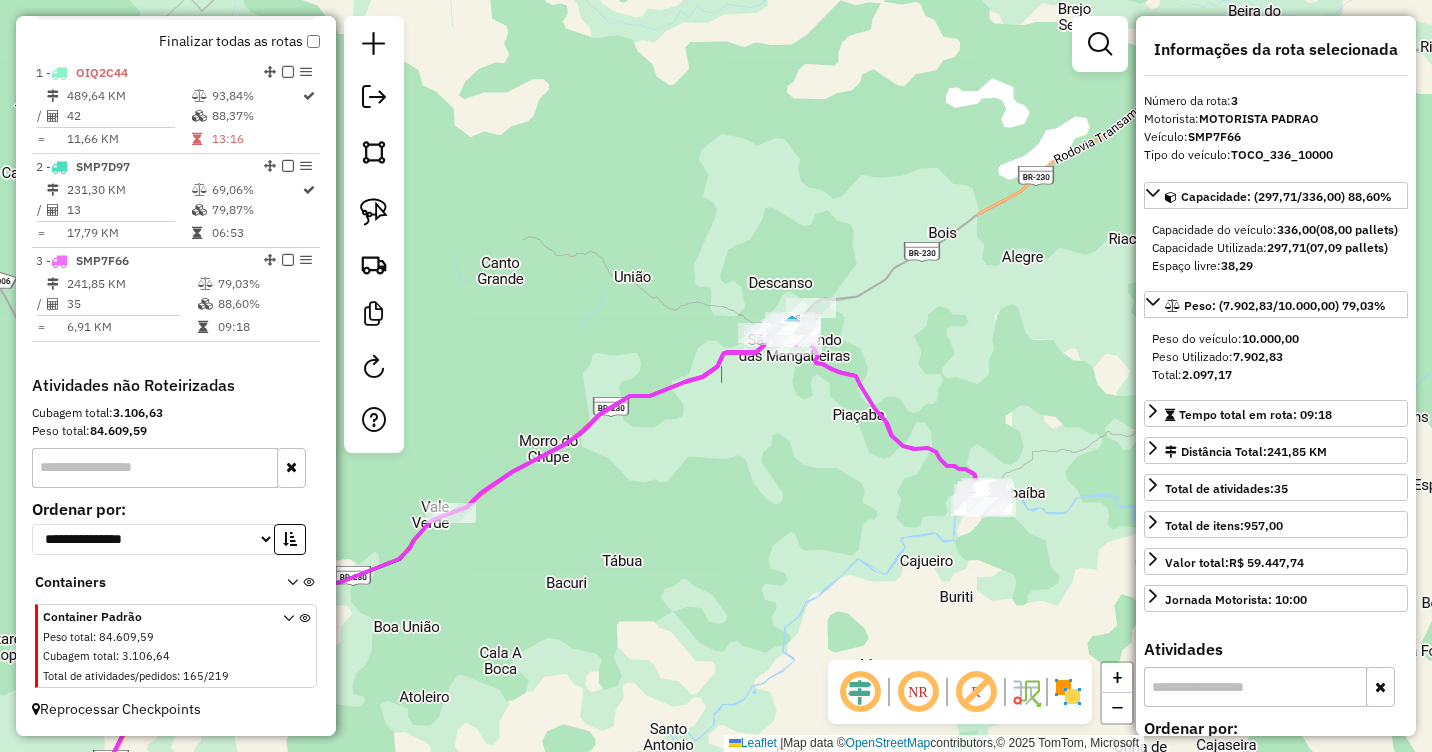 drag, startPoint x: 886, startPoint y: 351, endPoint x: 921, endPoint y: 364, distance: 37.336308 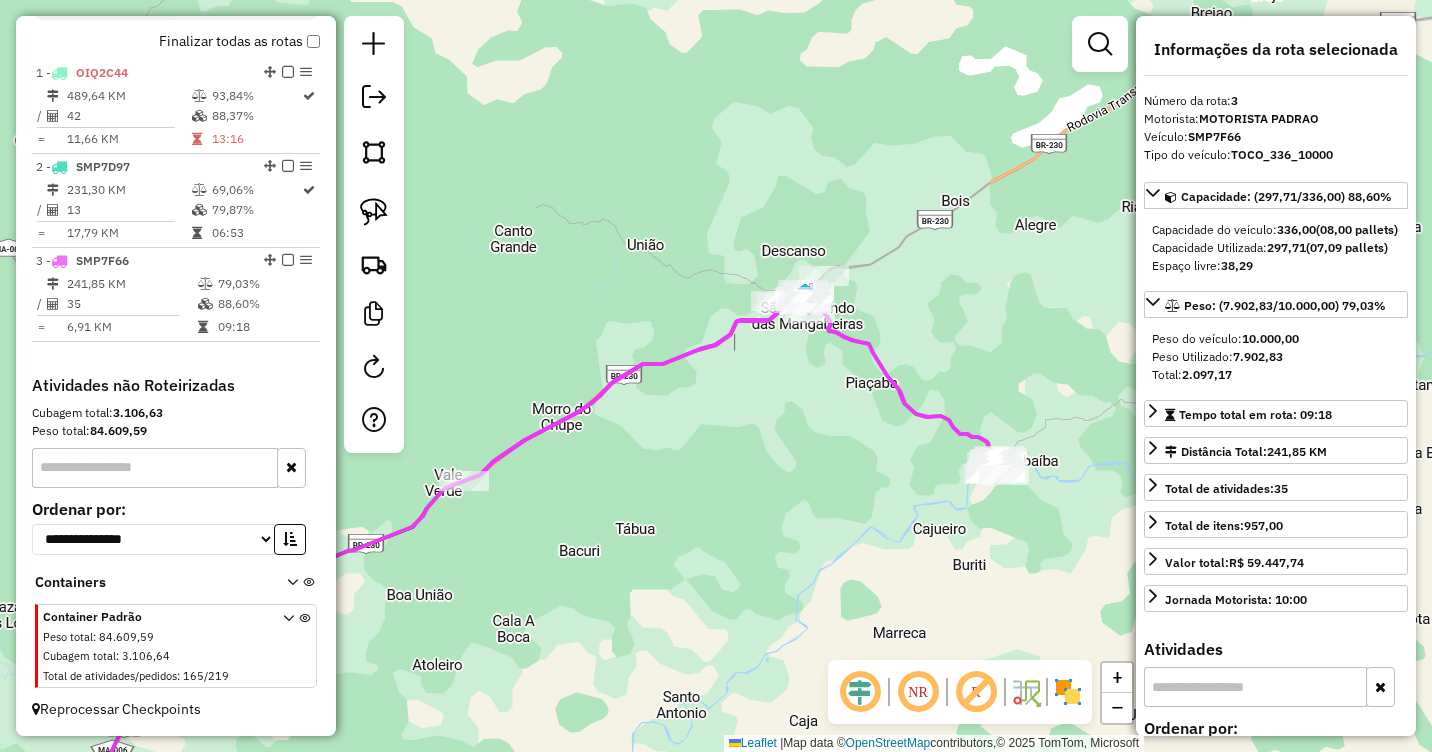 drag, startPoint x: 1008, startPoint y: 436, endPoint x: 916, endPoint y: 317, distance: 150.41609 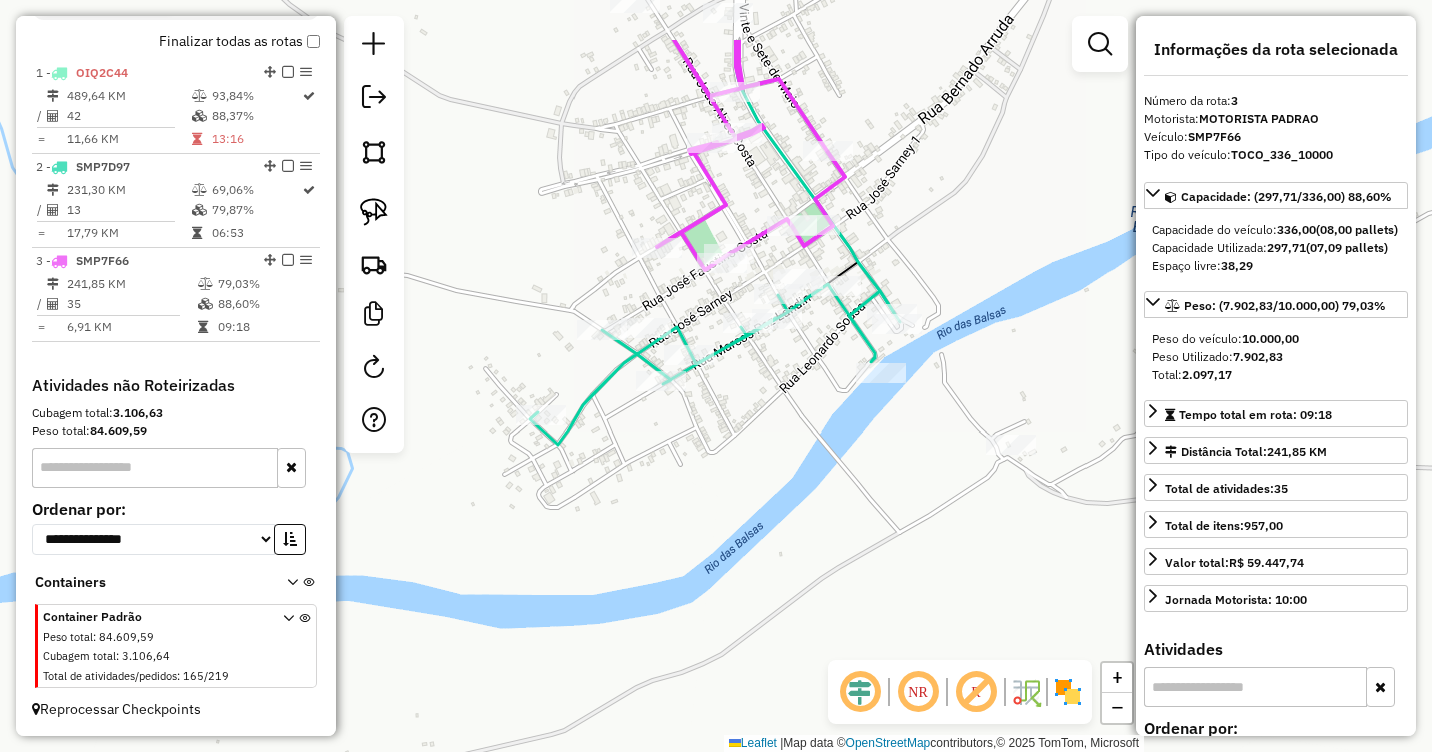 drag, startPoint x: 744, startPoint y: 313, endPoint x: 800, endPoint y: 454, distance: 151.71355 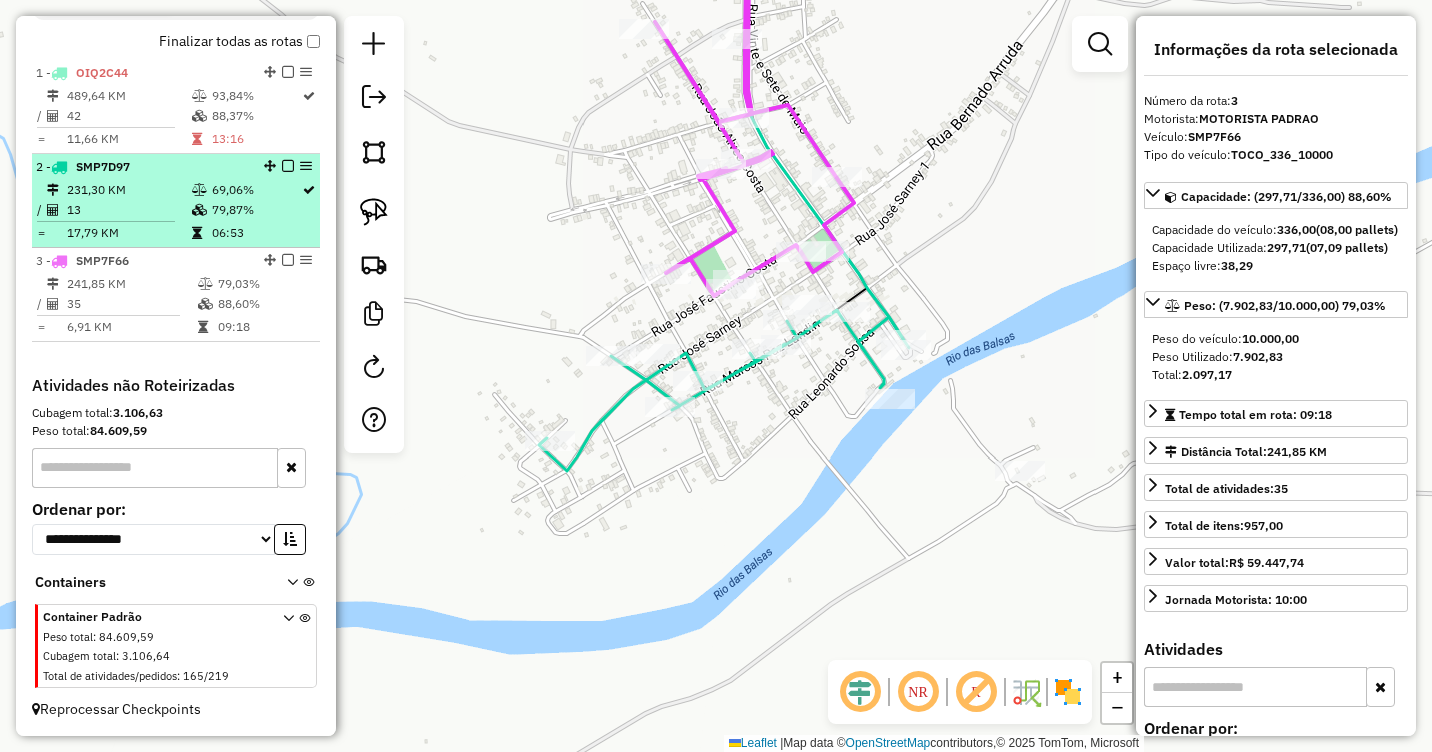 click at bounding box center [201, 210] 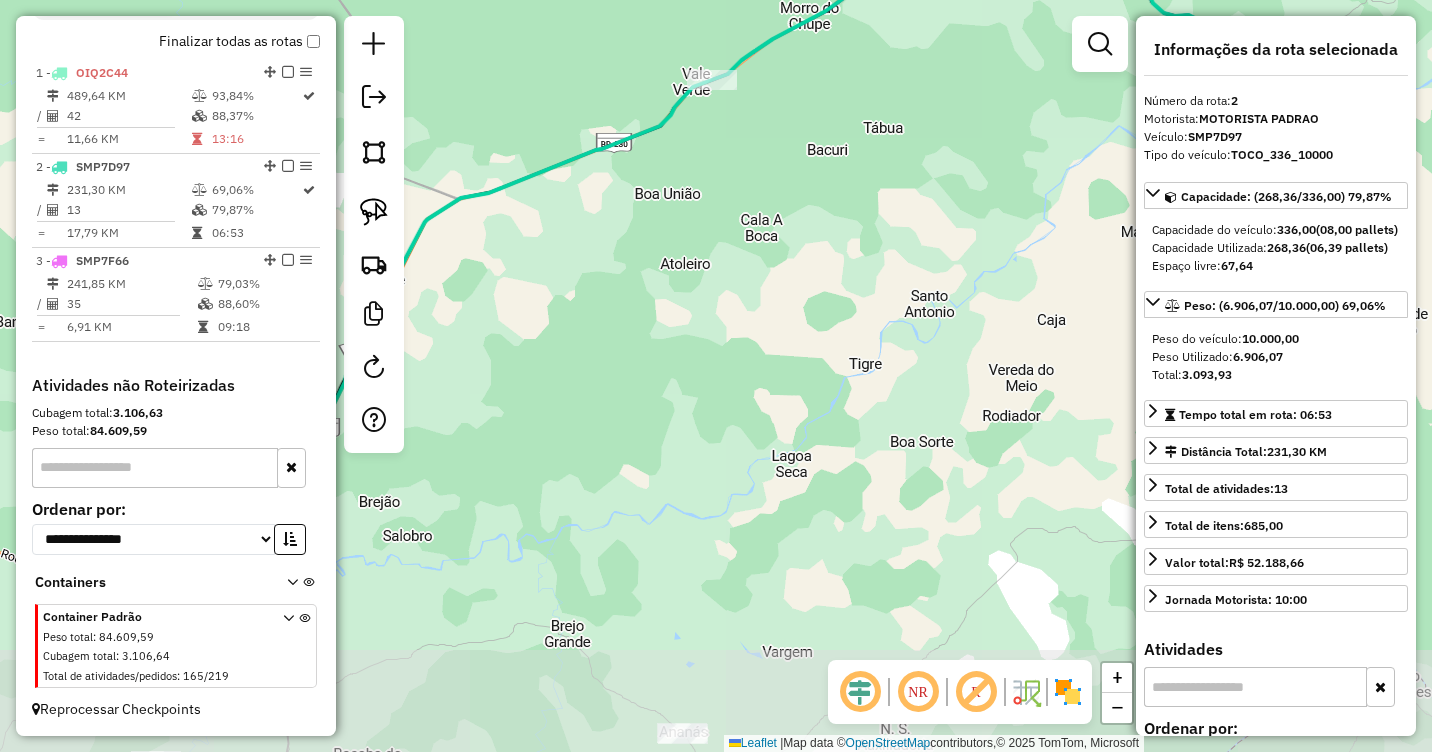 drag, startPoint x: 845, startPoint y: 409, endPoint x: 772, endPoint y: 311, distance: 122.20065 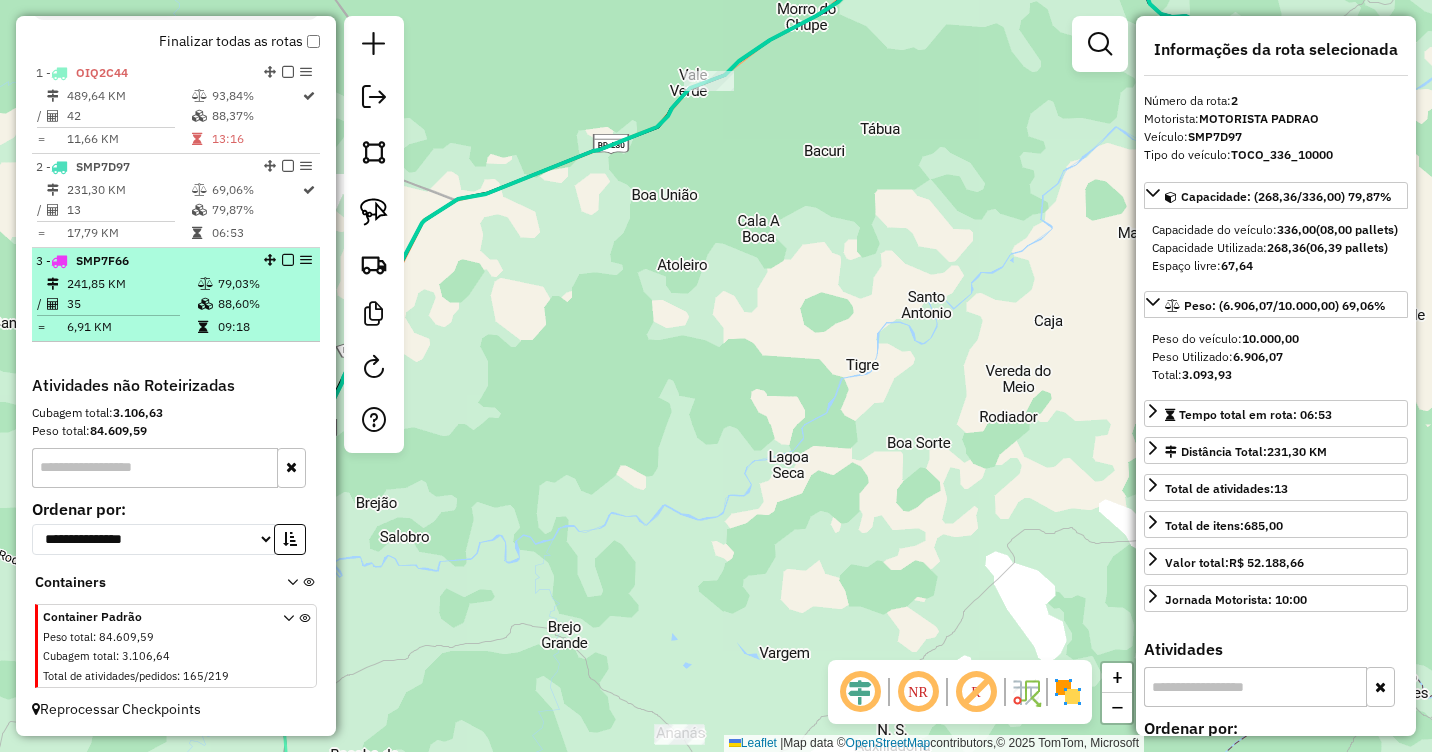 click on "88,60%" at bounding box center [264, 304] 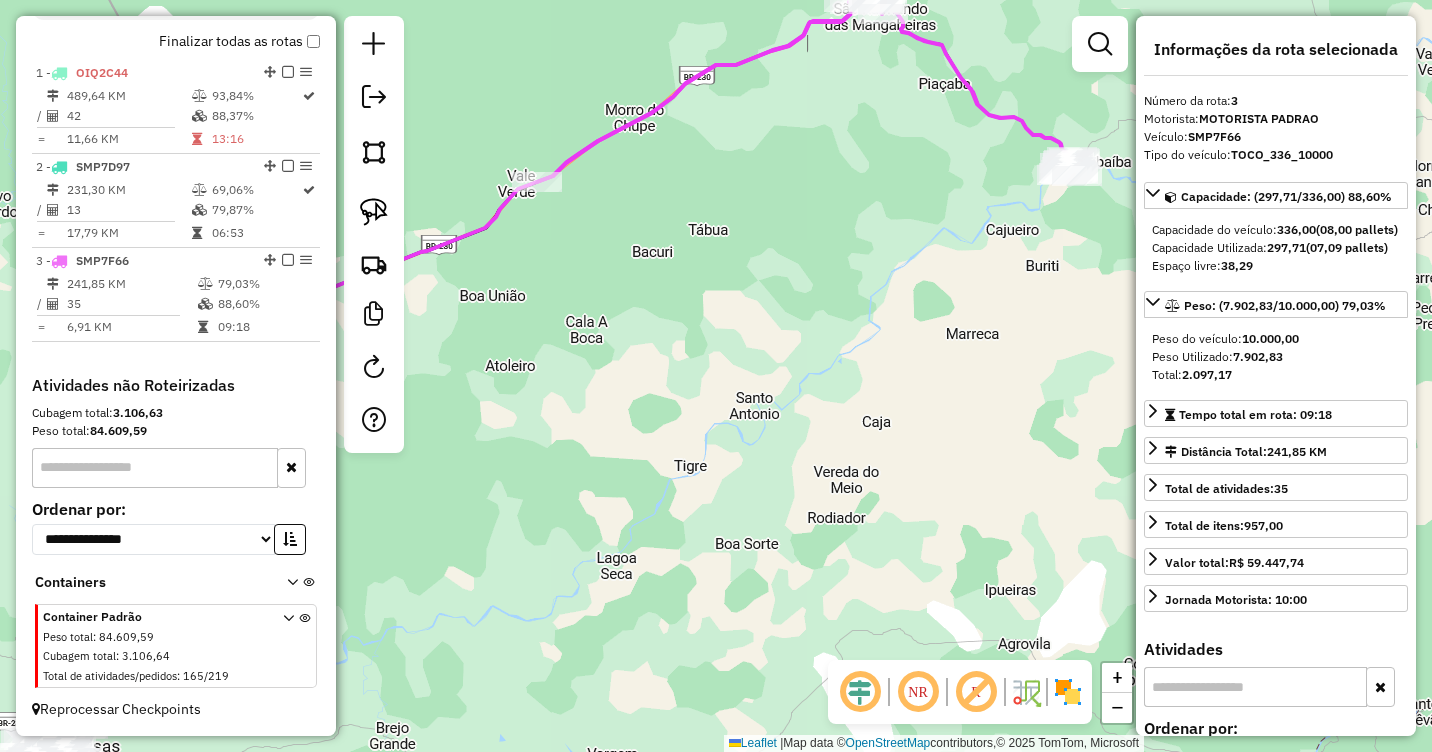 drag, startPoint x: 871, startPoint y: 382, endPoint x: 704, endPoint y: 368, distance: 167.5858 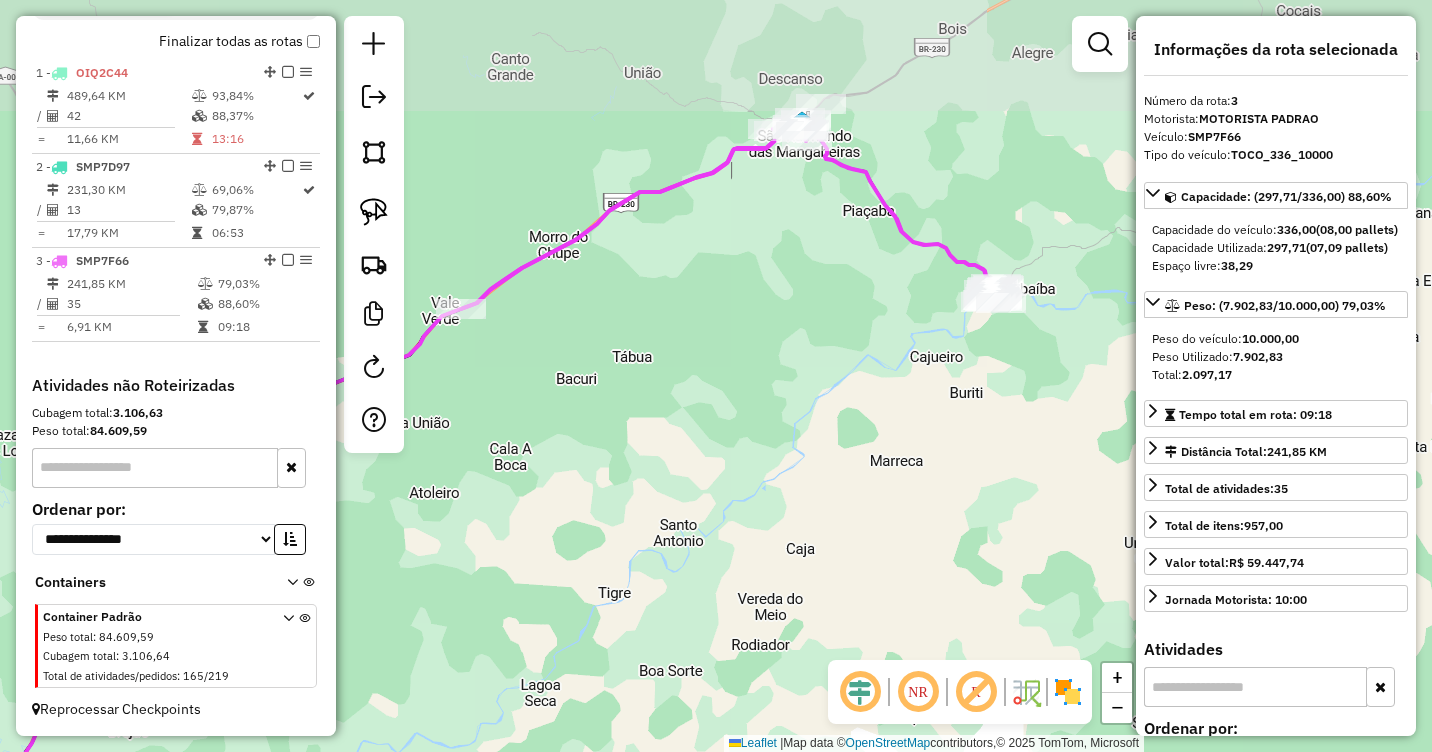 drag, startPoint x: 910, startPoint y: 240, endPoint x: 834, endPoint y: 367, distance: 148.00337 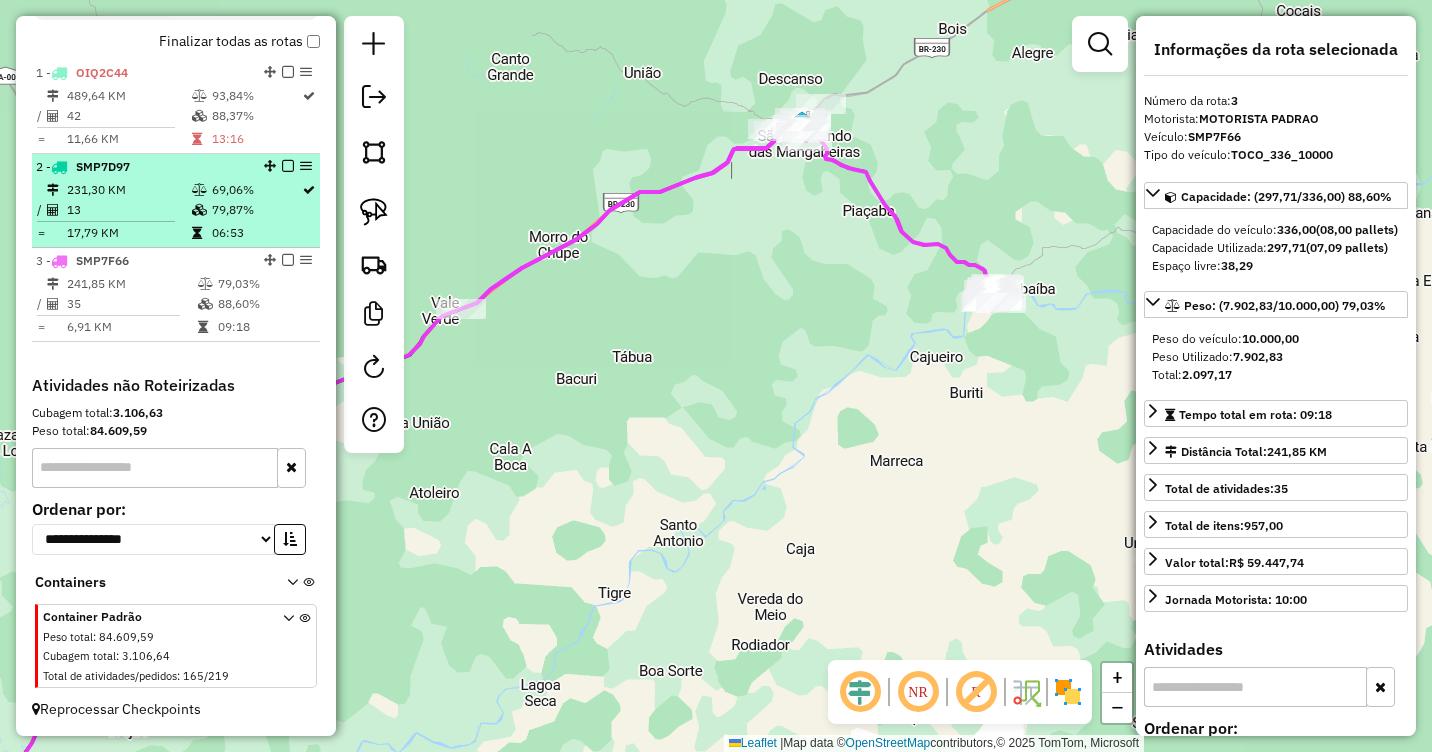 click on "79,87%" at bounding box center [256, 210] 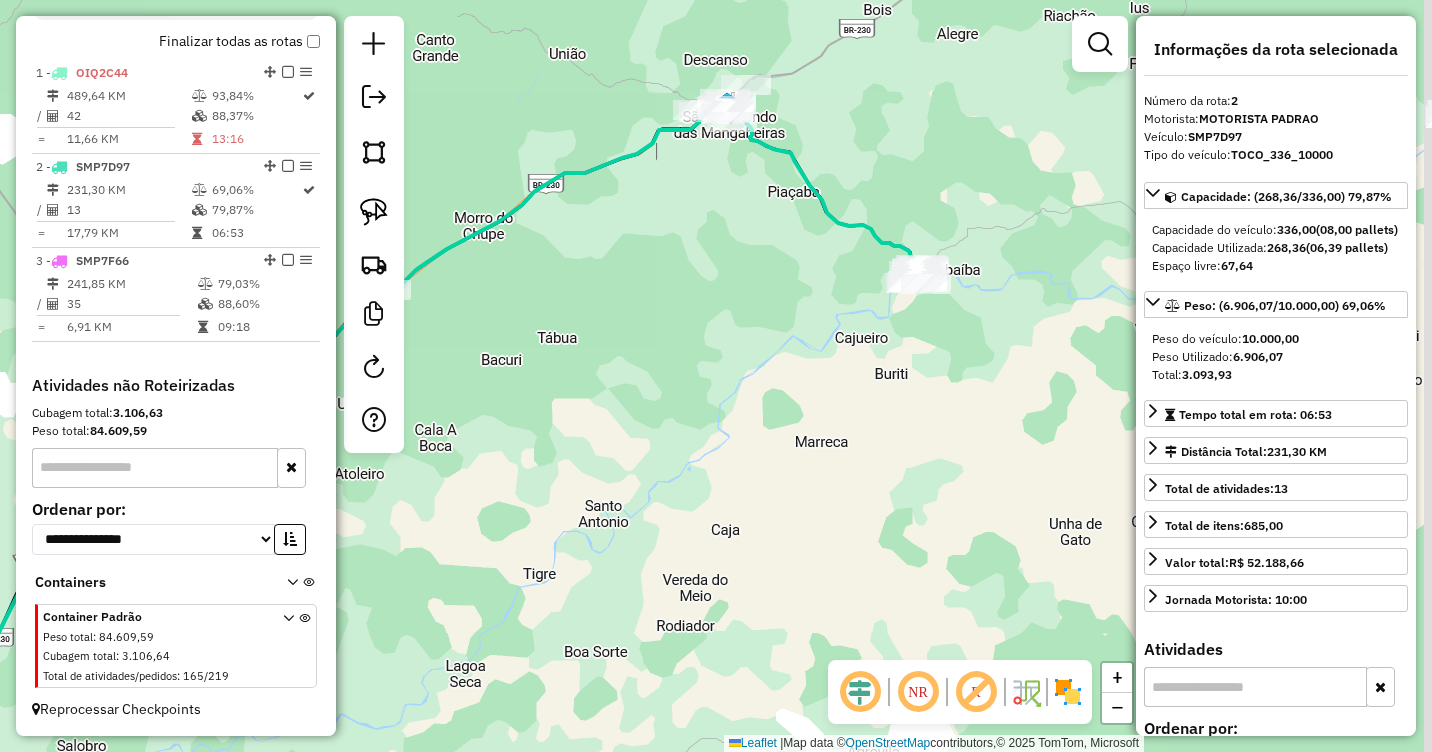 drag, startPoint x: 941, startPoint y: 306, endPoint x: 655, endPoint y: 414, distance: 305.71228 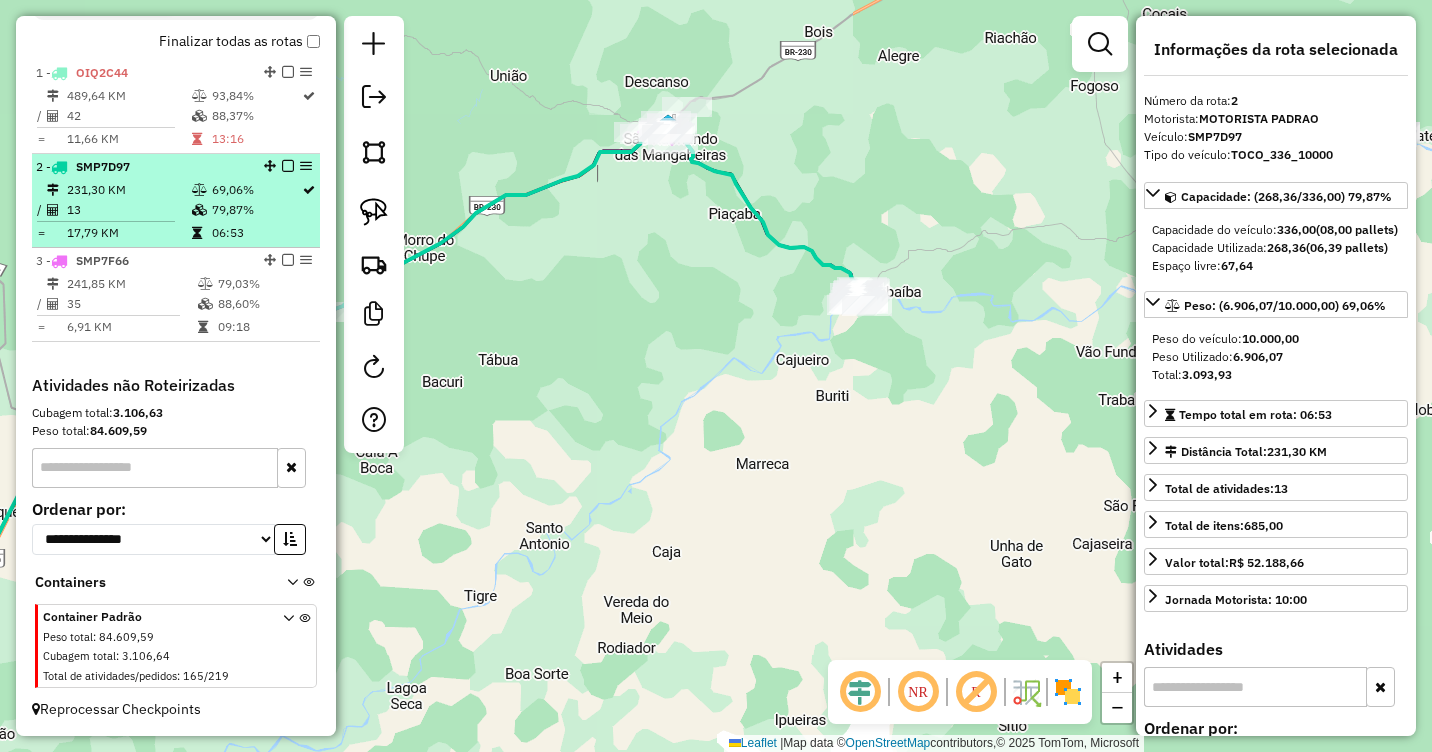 click on "79,87%" at bounding box center (256, 210) 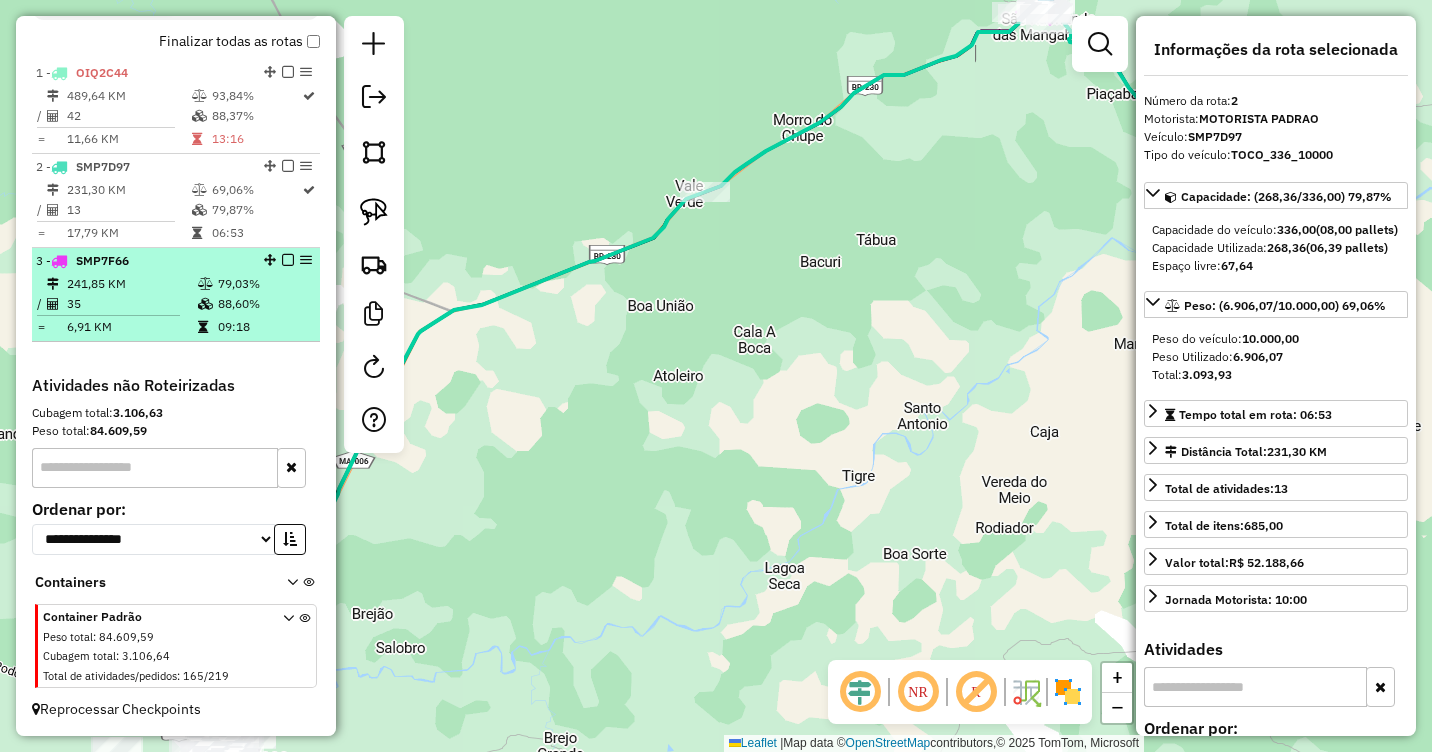 click on "241,85 KM" at bounding box center (131, 284) 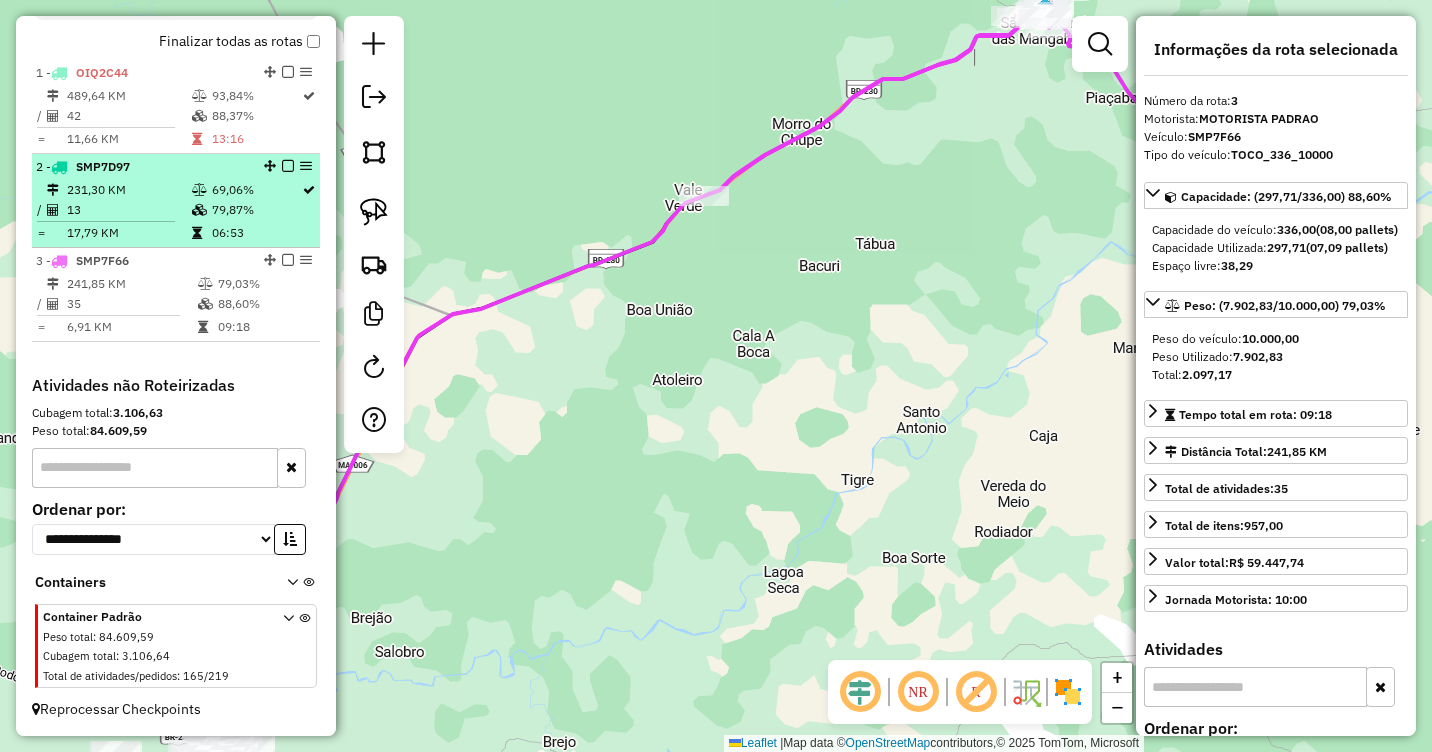click at bounding box center (201, 210) 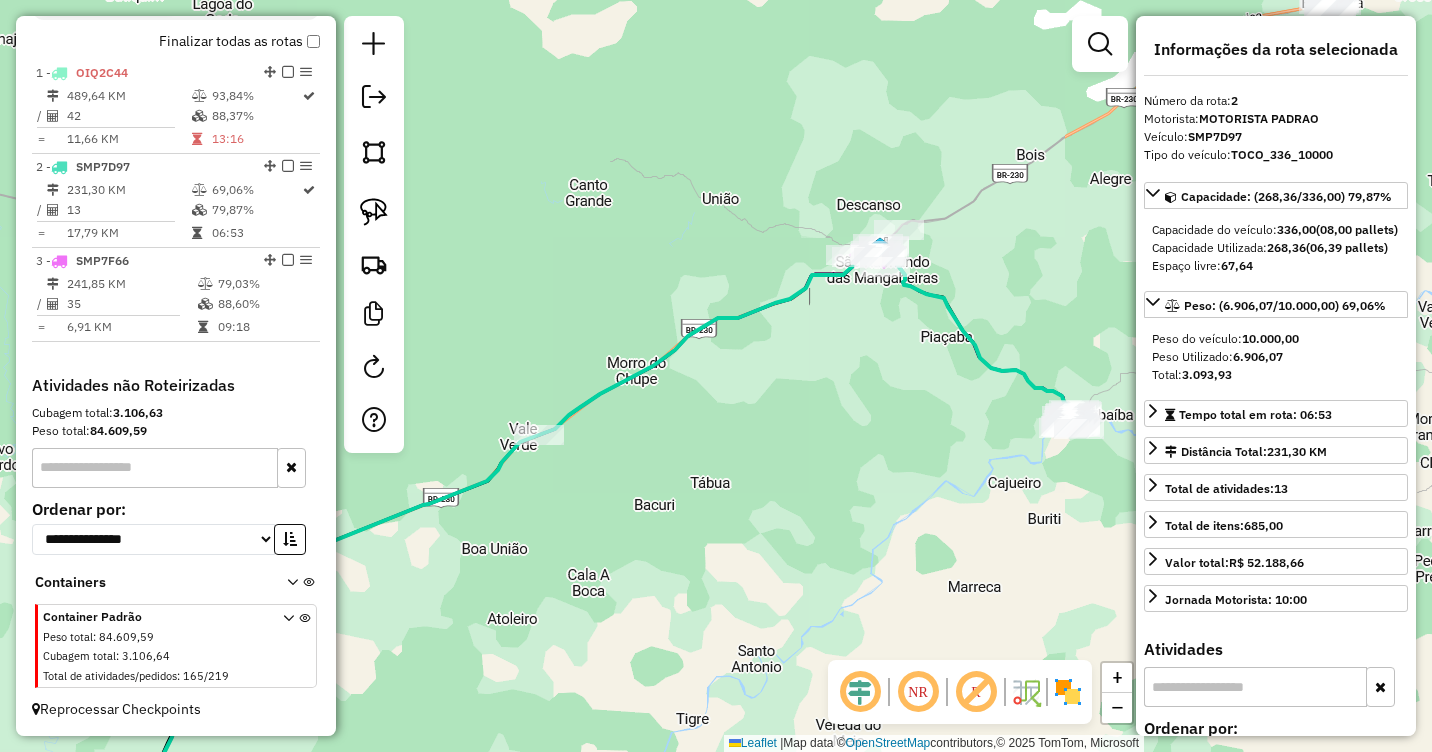 drag, startPoint x: 1006, startPoint y: 197, endPoint x: 839, endPoint y: 440, distance: 294.8525 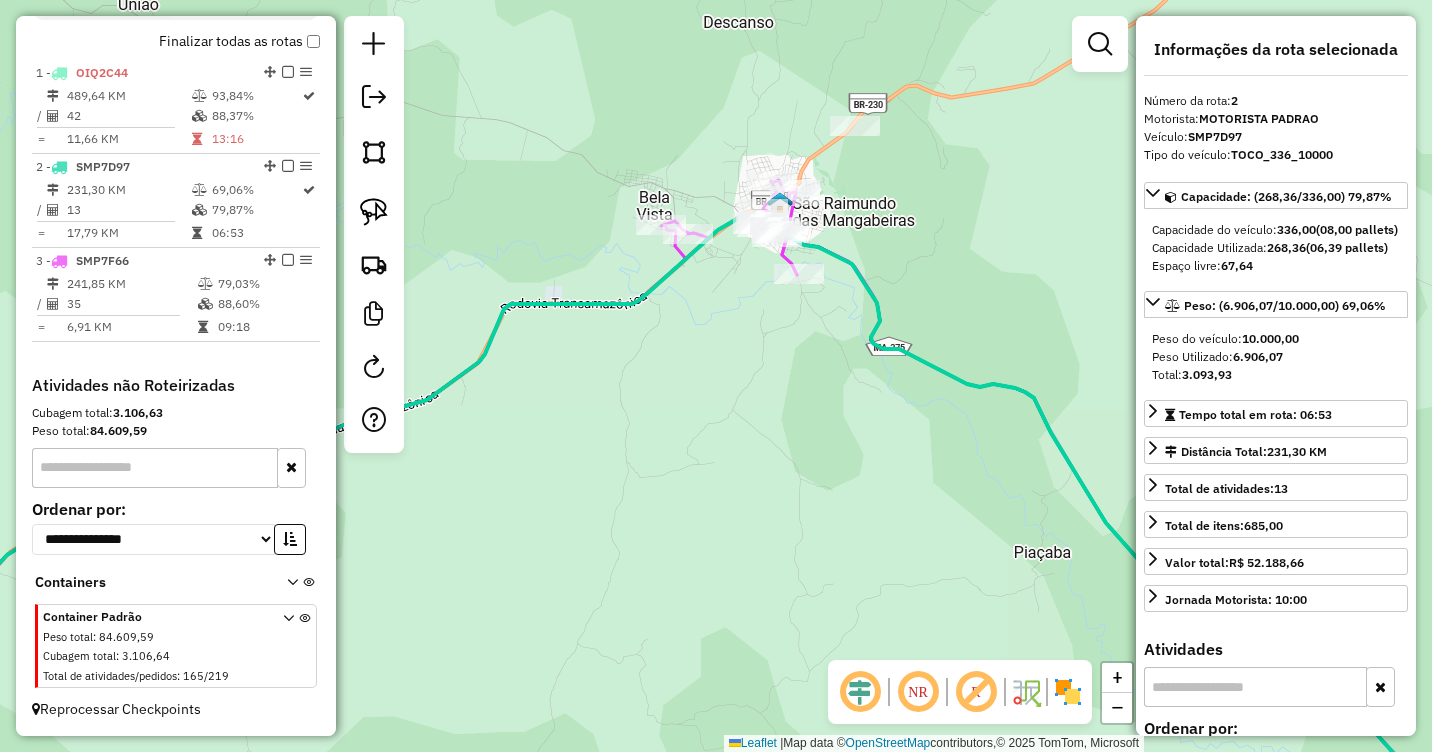 drag, startPoint x: 775, startPoint y: 280, endPoint x: 806, endPoint y: 394, distance: 118.13975 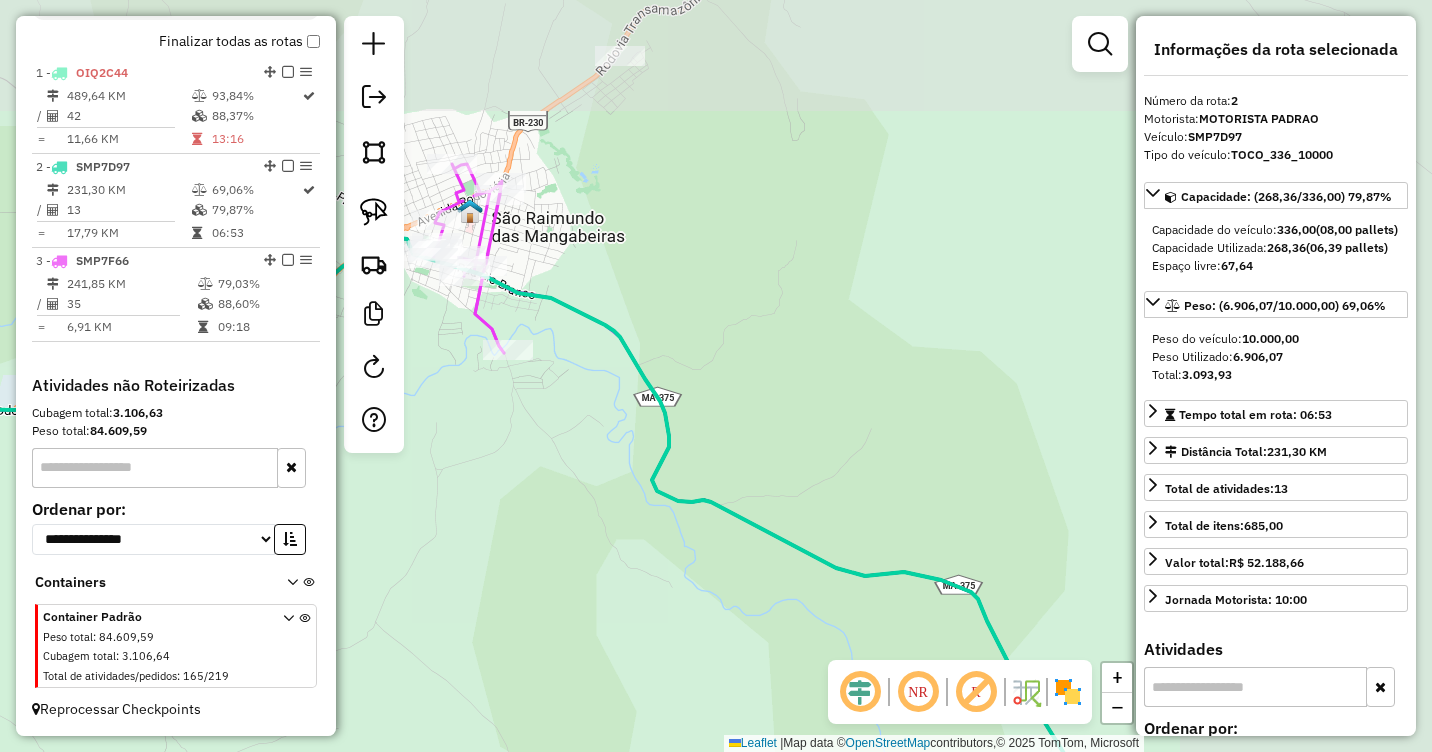 drag, startPoint x: 828, startPoint y: 351, endPoint x: 718, endPoint y: 414, distance: 126.76356 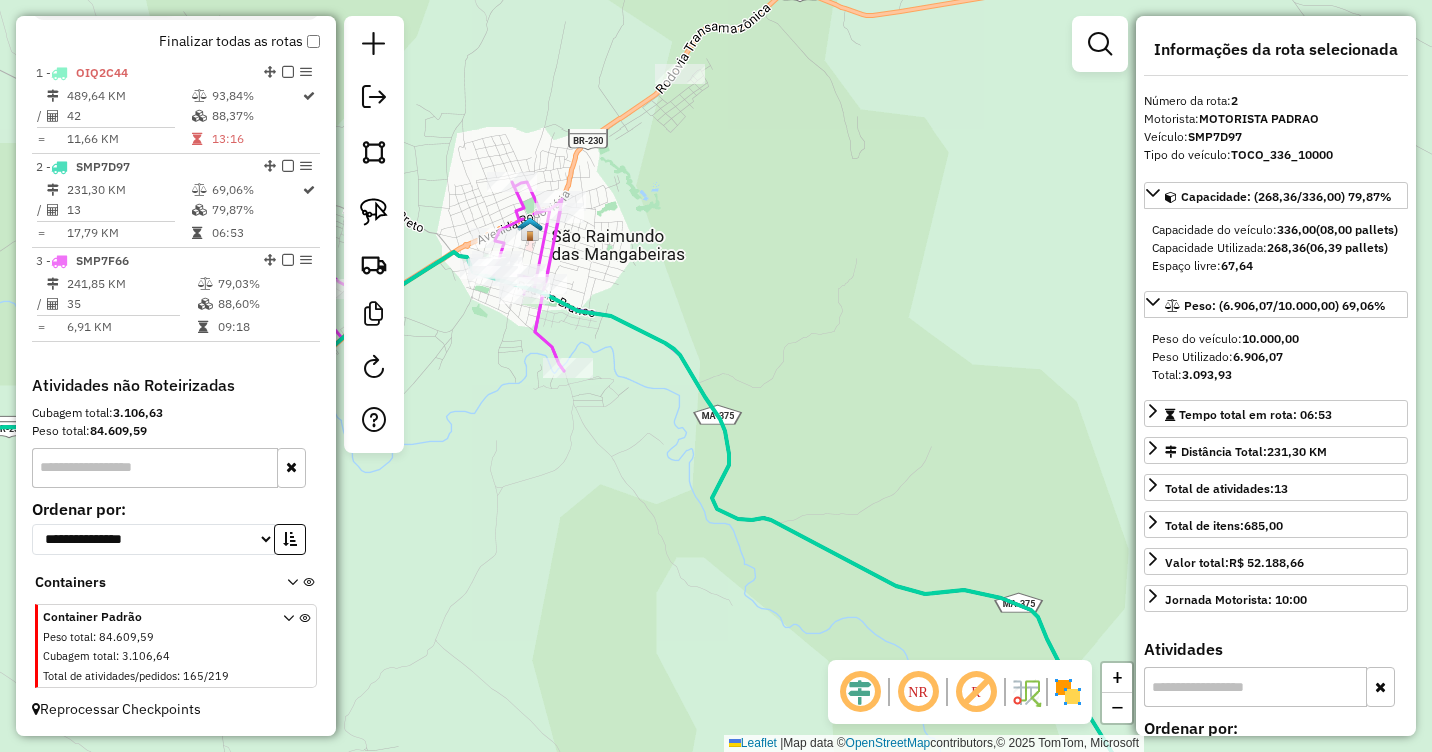 drag, startPoint x: 847, startPoint y: 425, endPoint x: 904, endPoint y: 443, distance: 59.77458 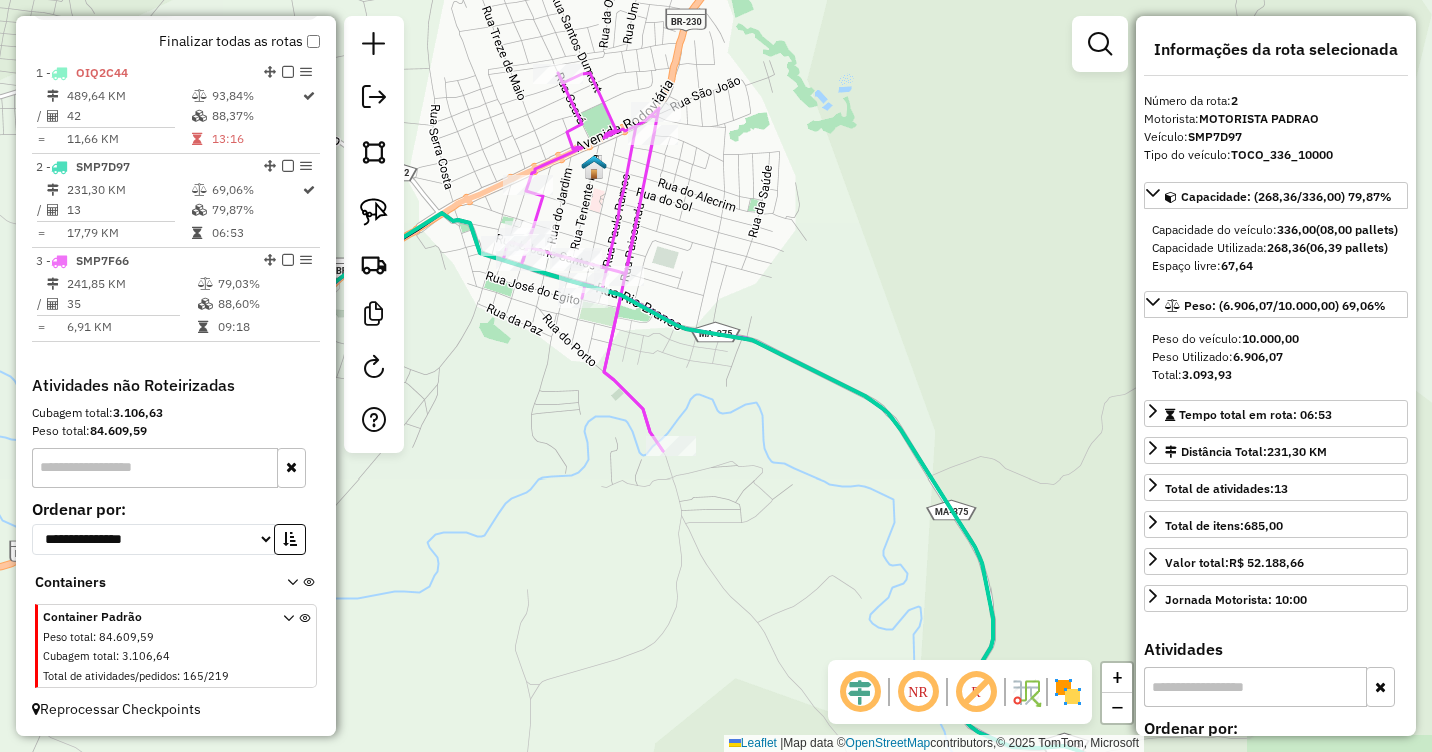 drag, startPoint x: 612, startPoint y: 225, endPoint x: 796, endPoint y: 276, distance: 190.93716 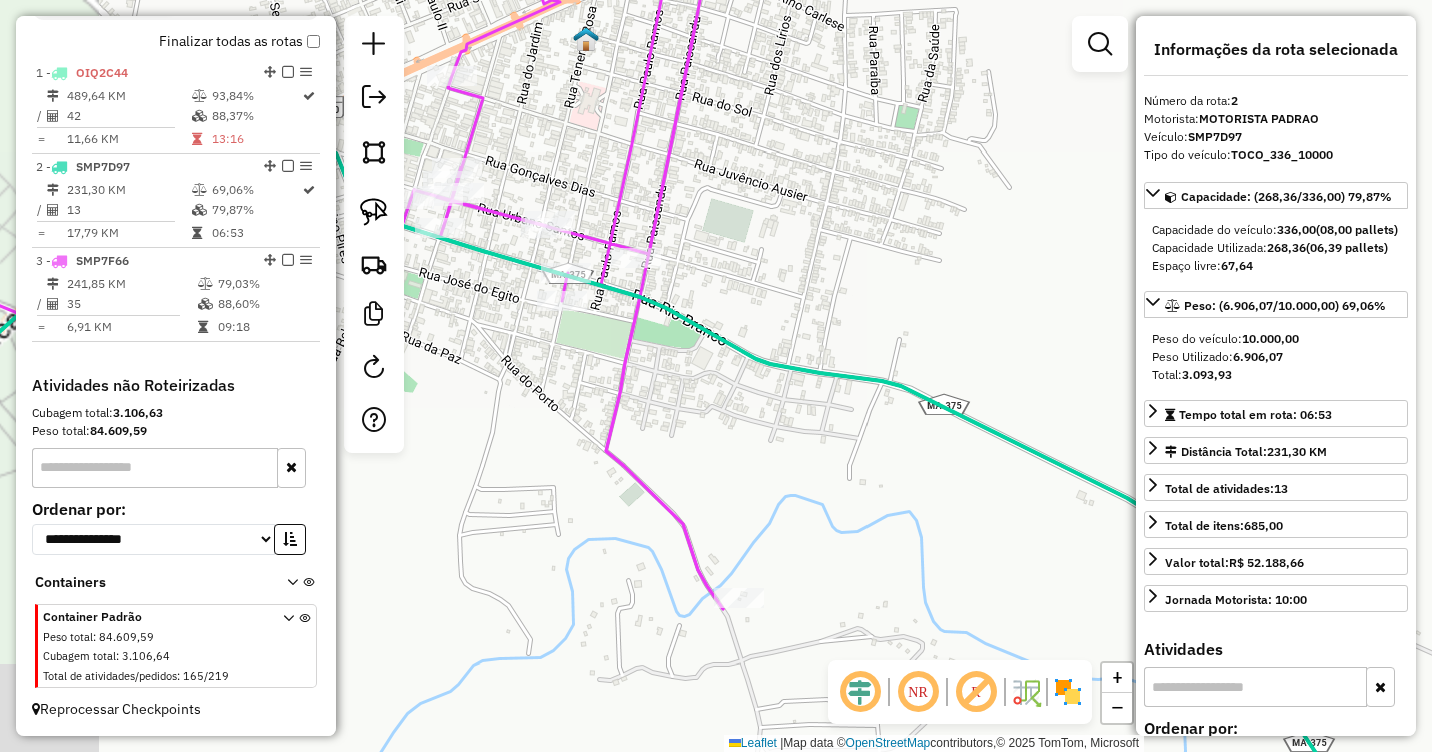 drag, startPoint x: 705, startPoint y: 321, endPoint x: 845, endPoint y: 321, distance: 140 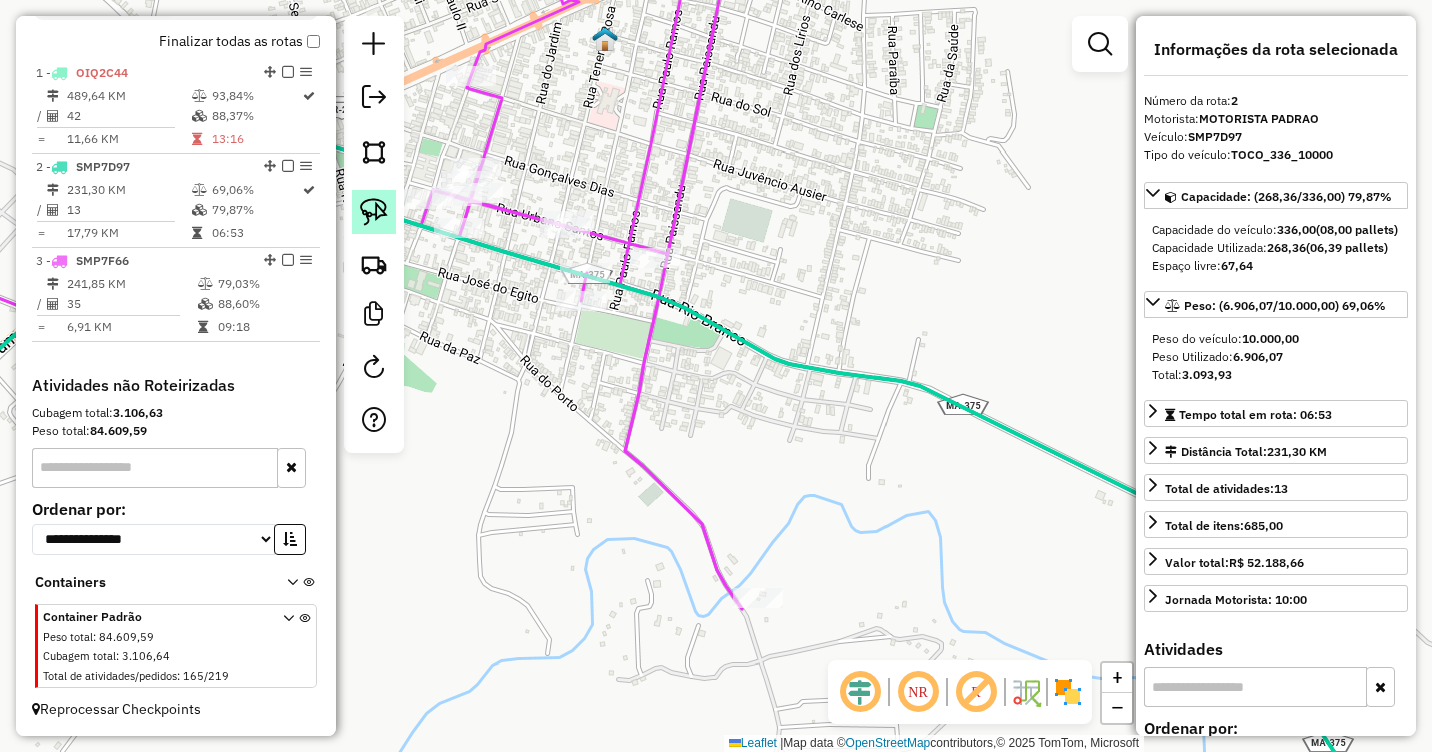 click 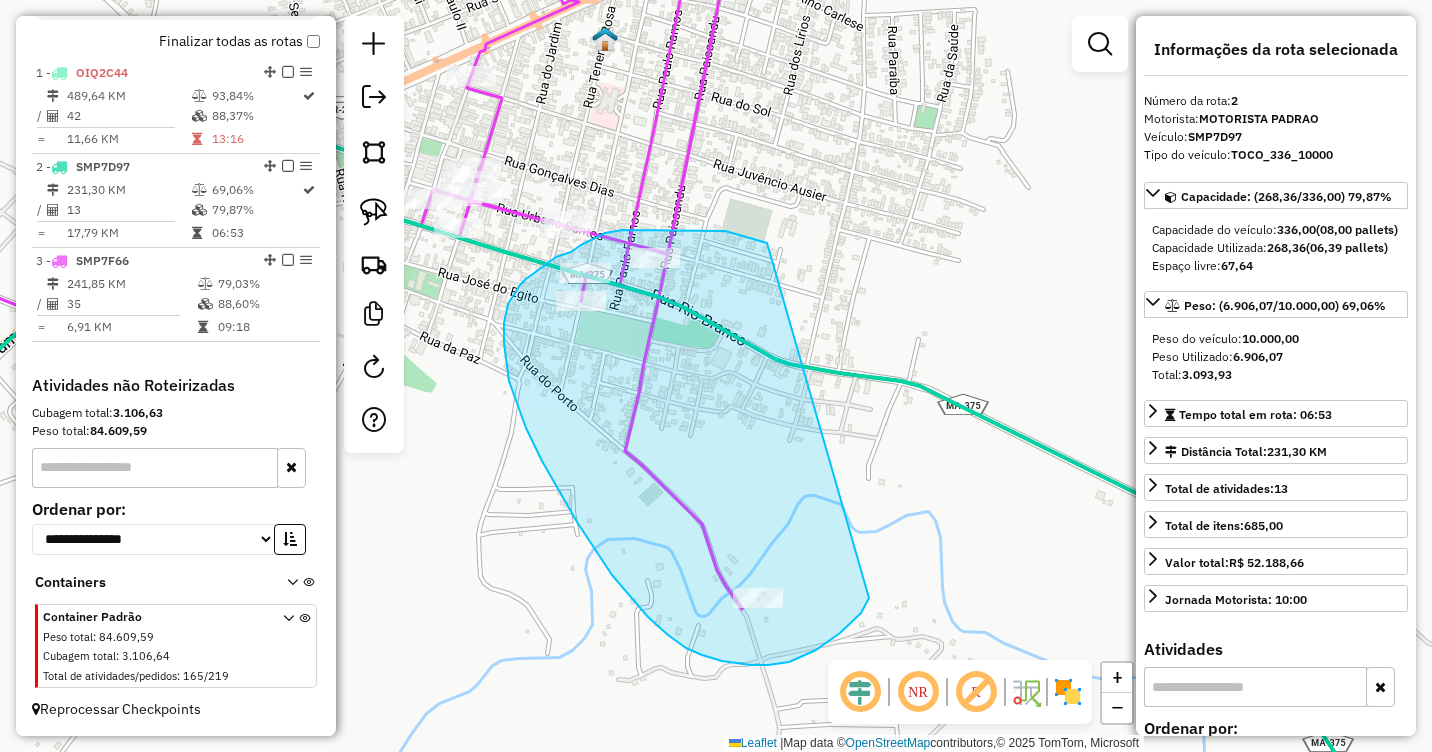 drag, startPoint x: 763, startPoint y: 241, endPoint x: 869, endPoint y: 598, distance: 372.40436 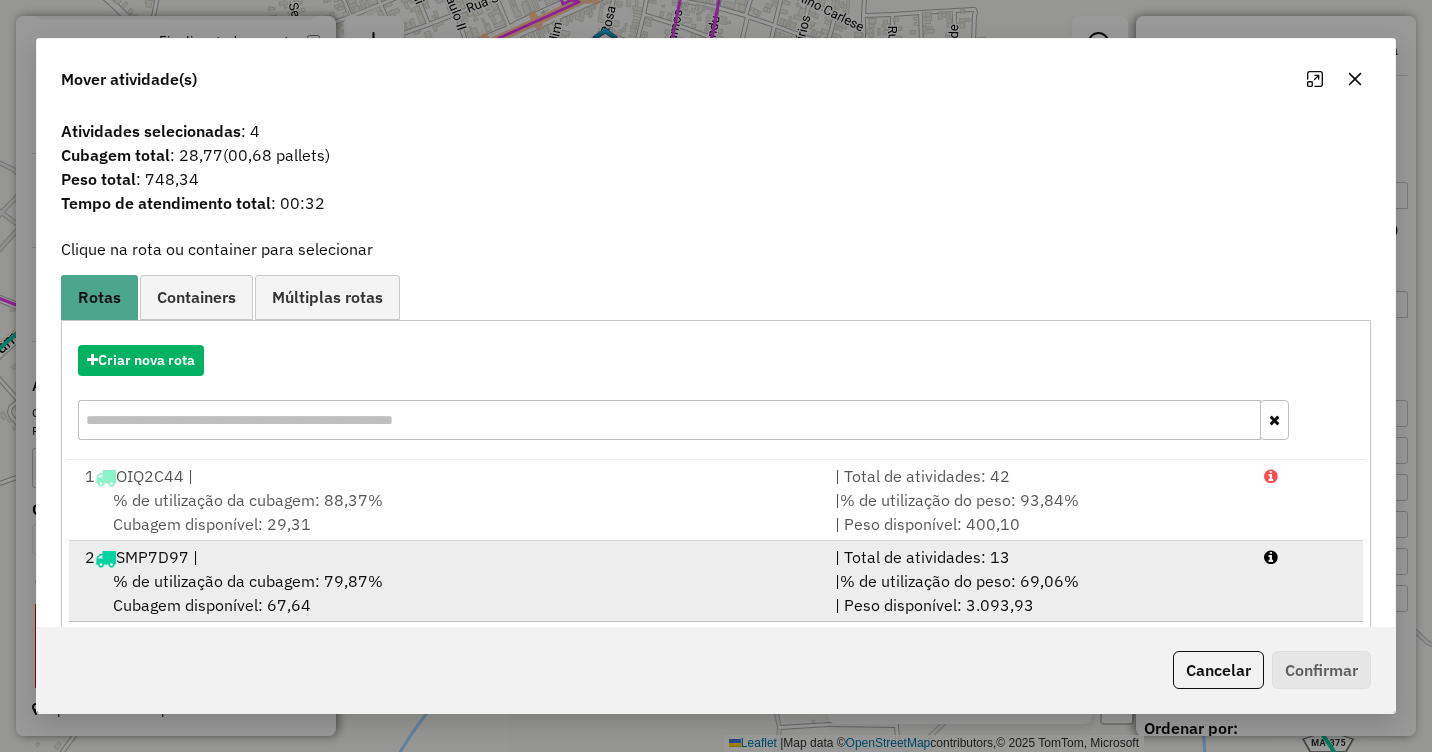 scroll, scrollTop: 29, scrollLeft: 0, axis: vertical 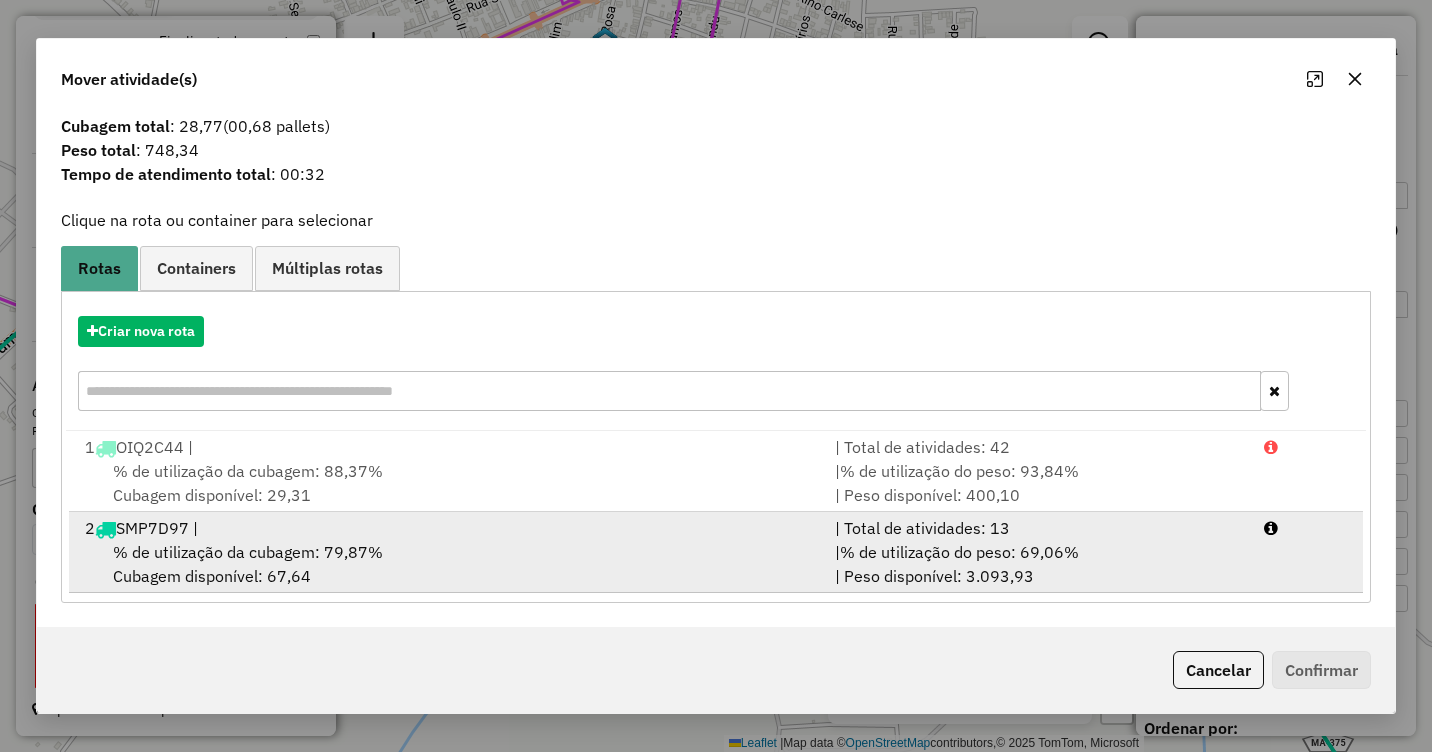 click on "% de utilização da cubagem: 79,87%" at bounding box center (248, 552) 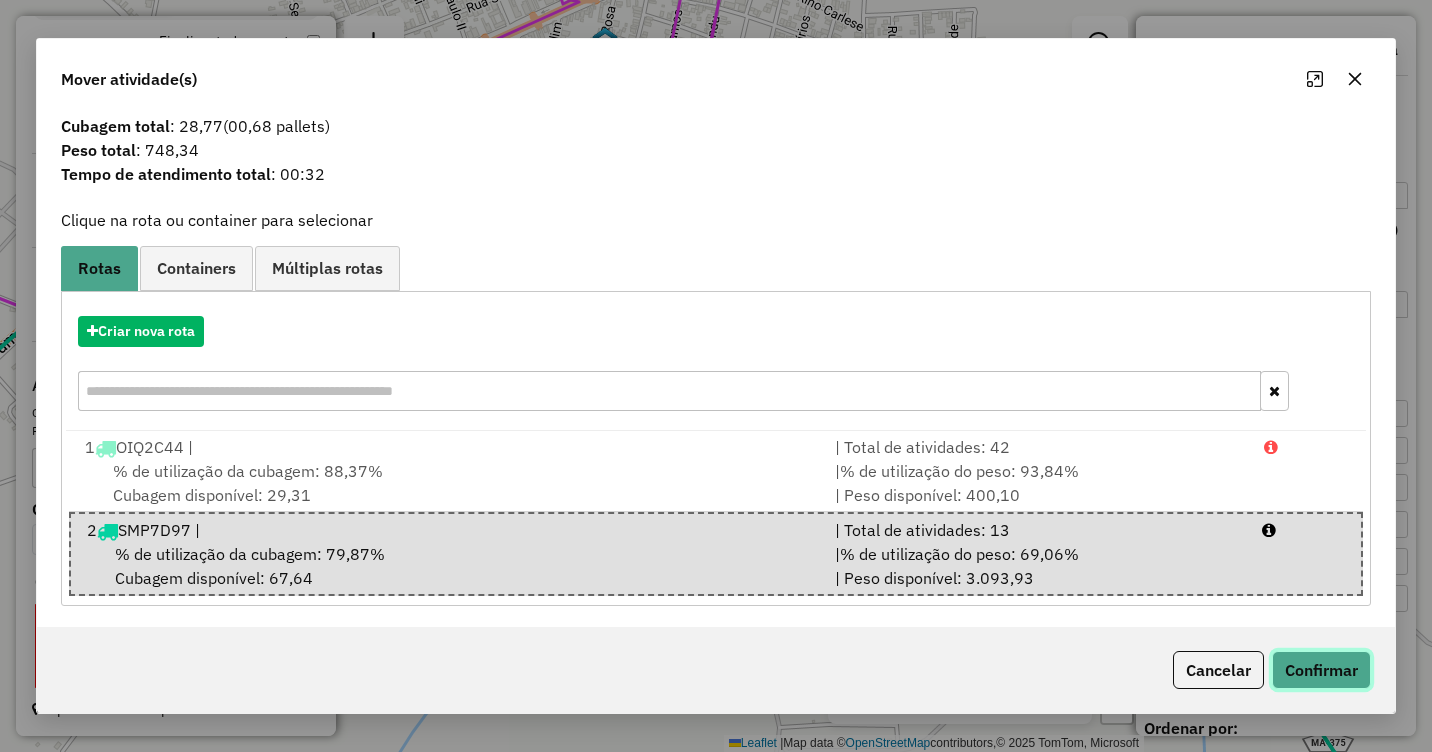 click on "Confirmar" 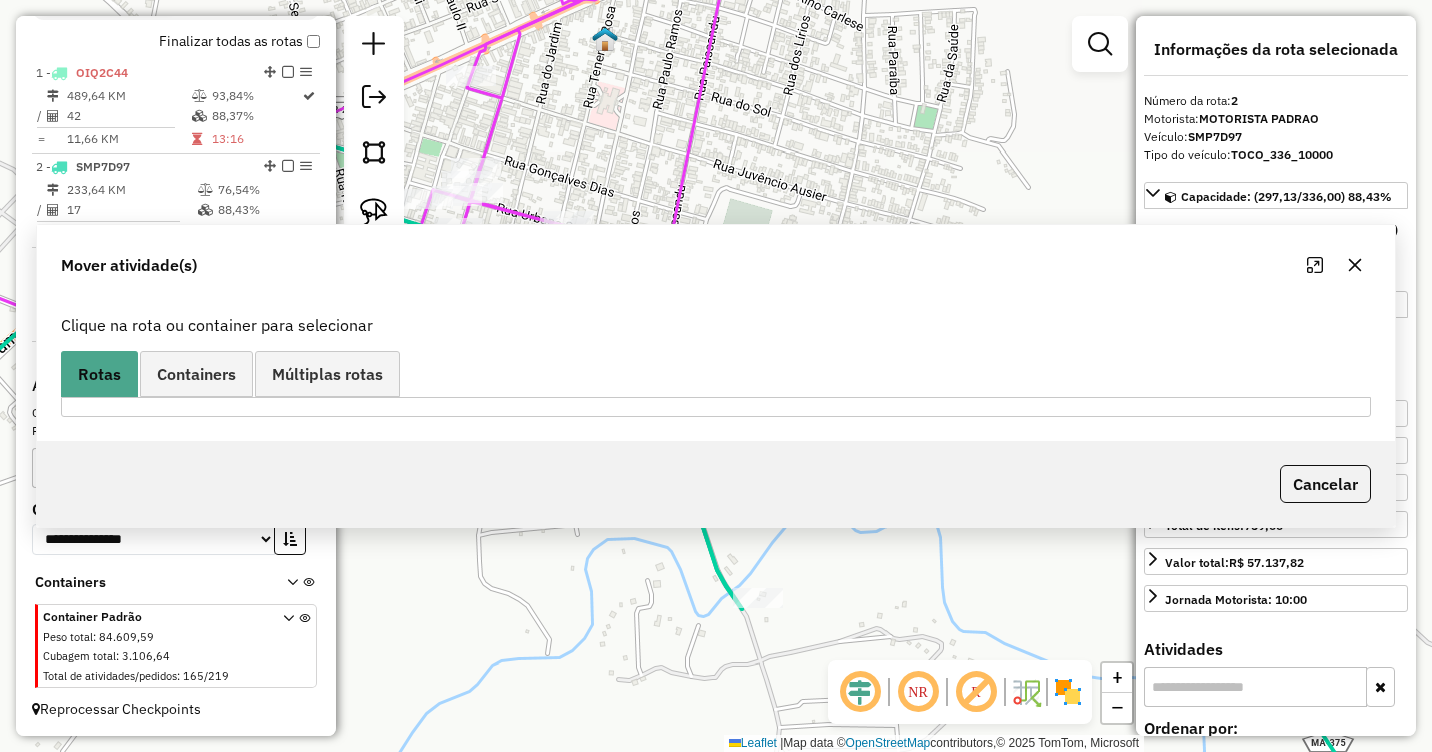 scroll, scrollTop: 0, scrollLeft: 0, axis: both 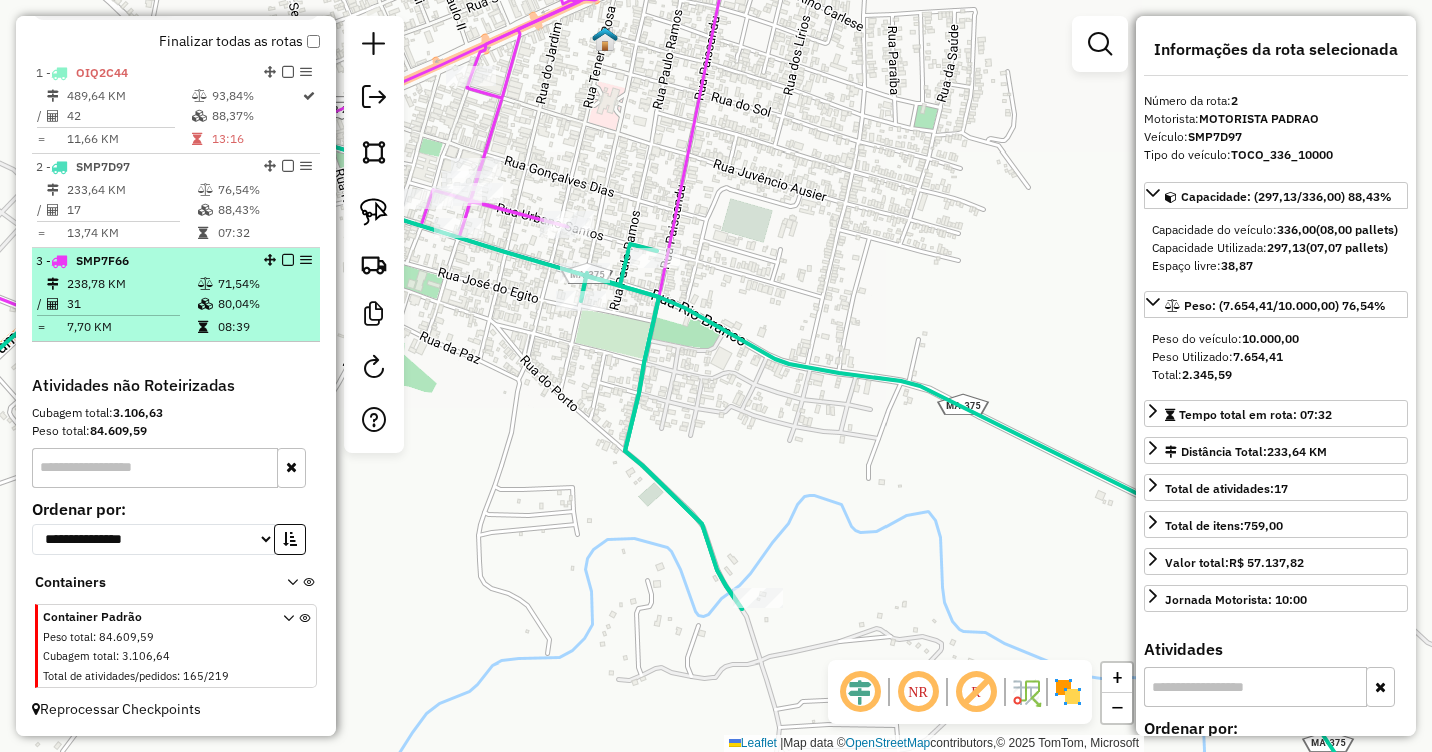 click on "80,04%" at bounding box center [264, 304] 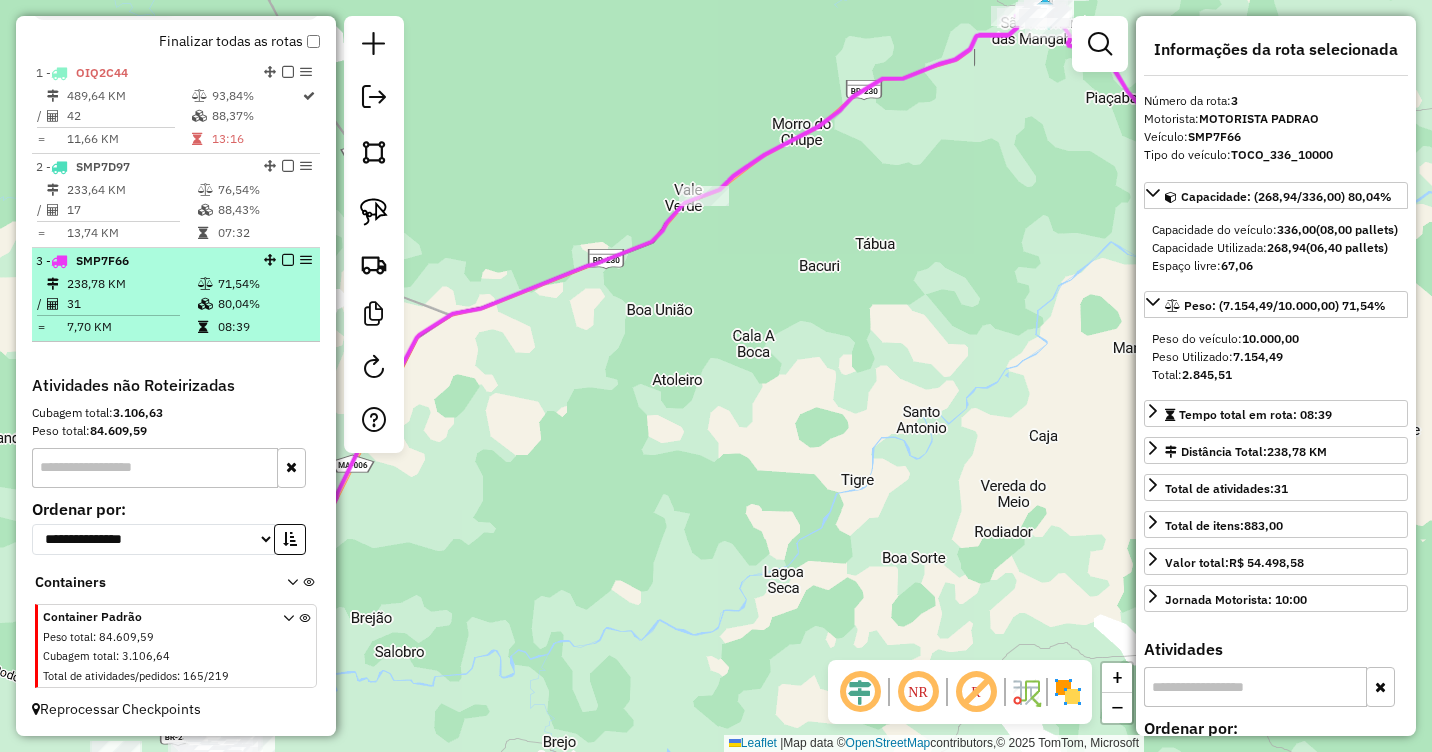 click on "80,04%" at bounding box center (264, 304) 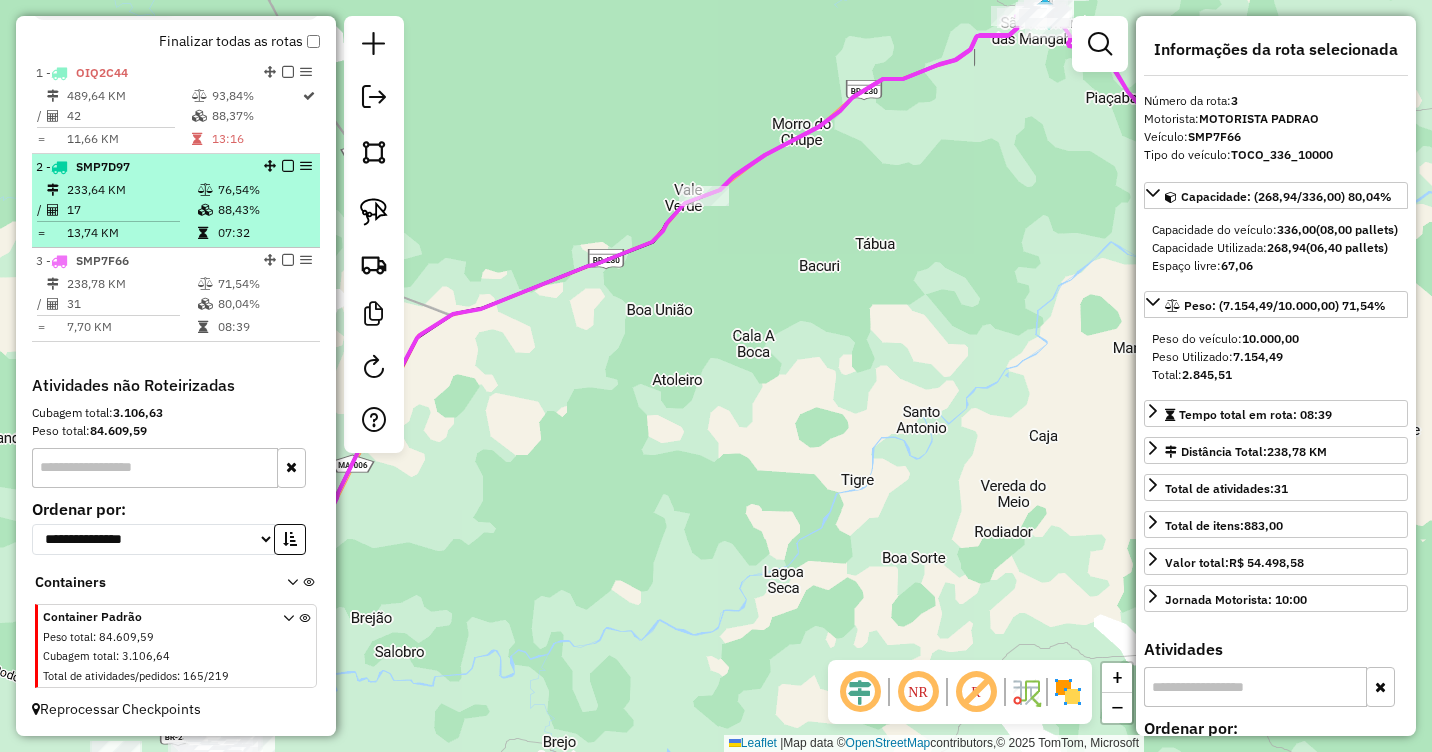 click on "233,64 KM" at bounding box center (131, 190) 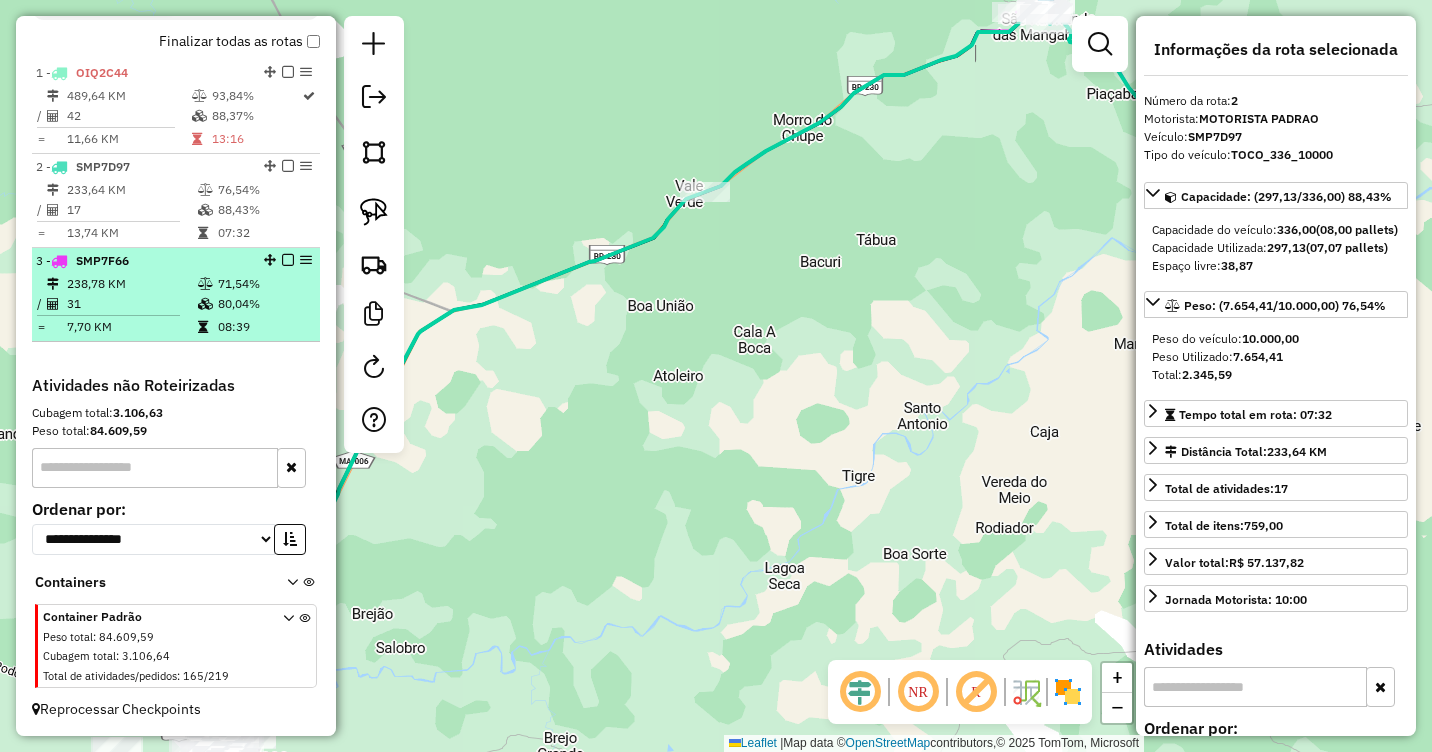 click on "31" at bounding box center [131, 304] 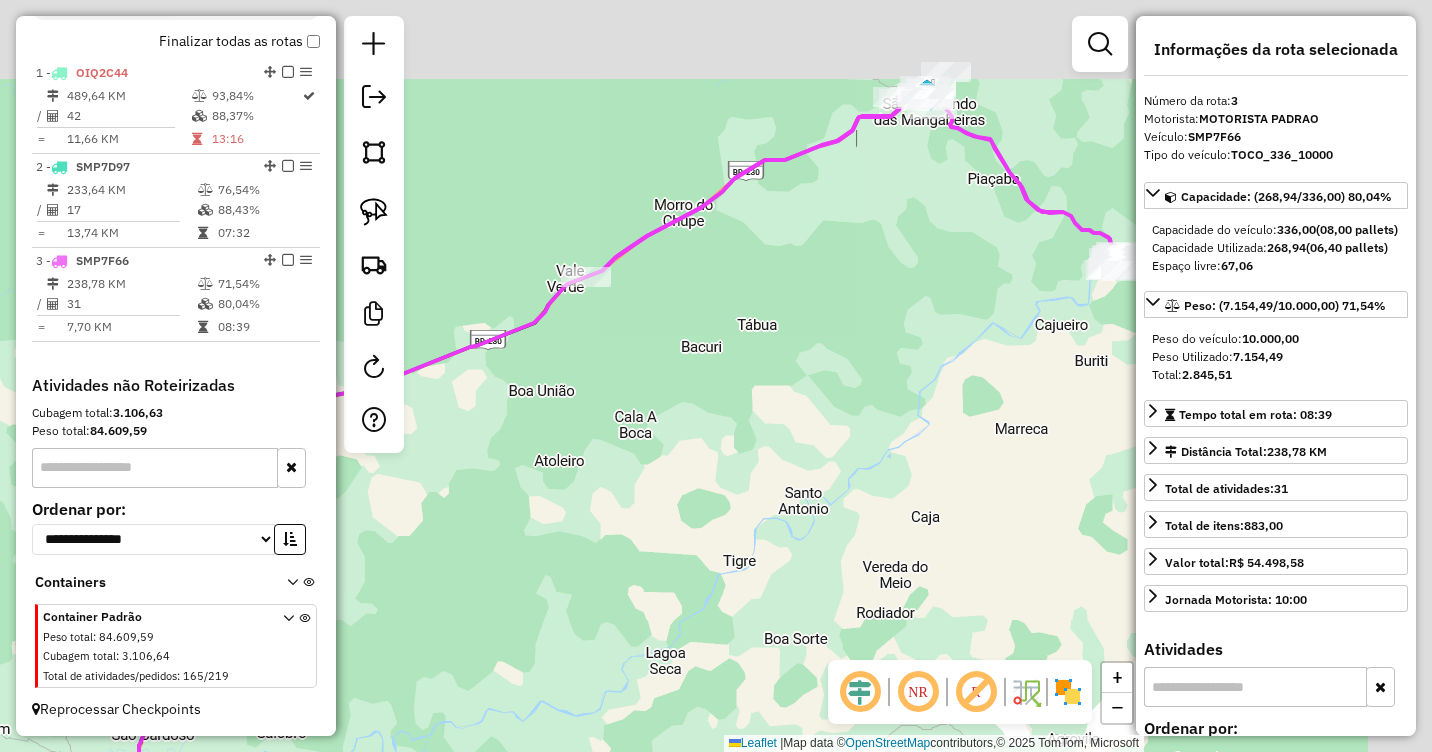 drag, startPoint x: 1046, startPoint y: 304, endPoint x: 793, endPoint y: 561, distance: 360.63556 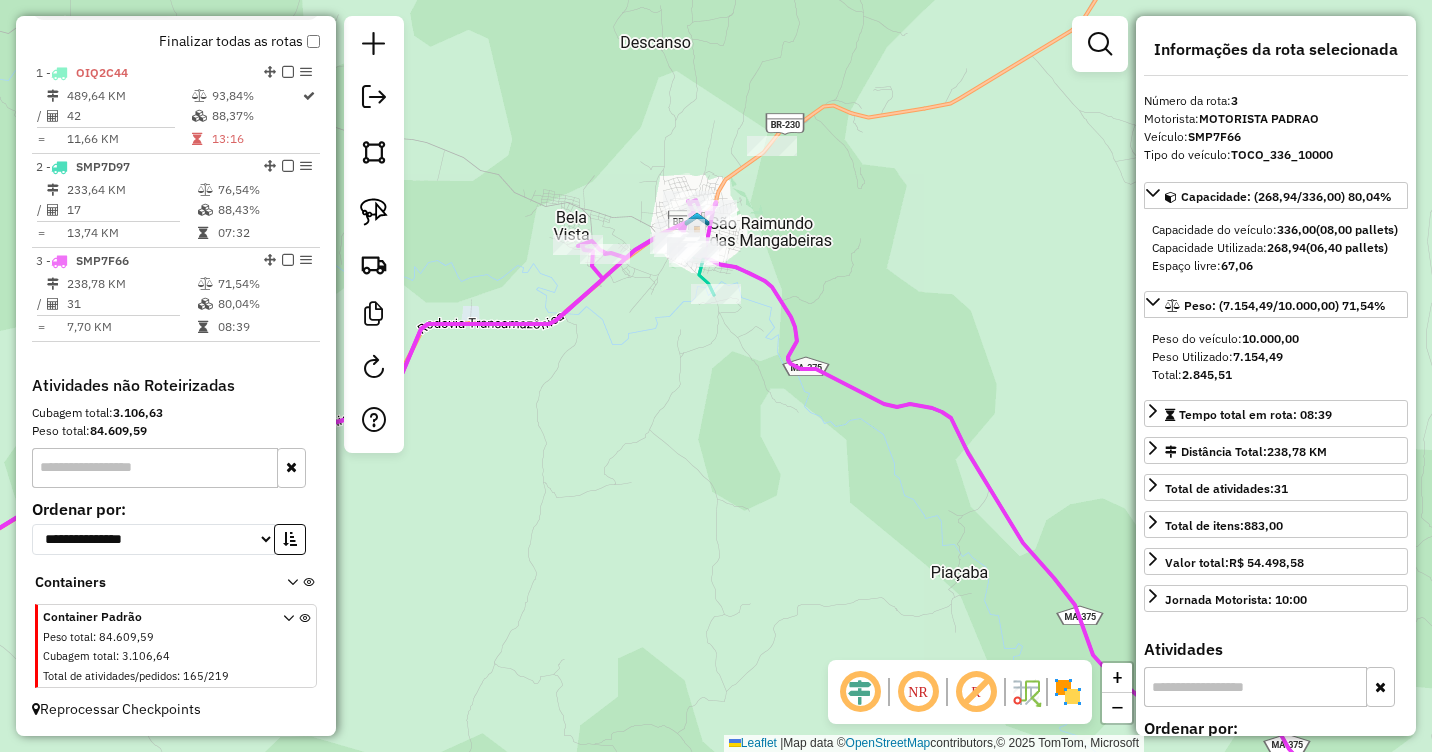 drag, startPoint x: 824, startPoint y: 279, endPoint x: 1019, endPoint y: 426, distance: 244.20074 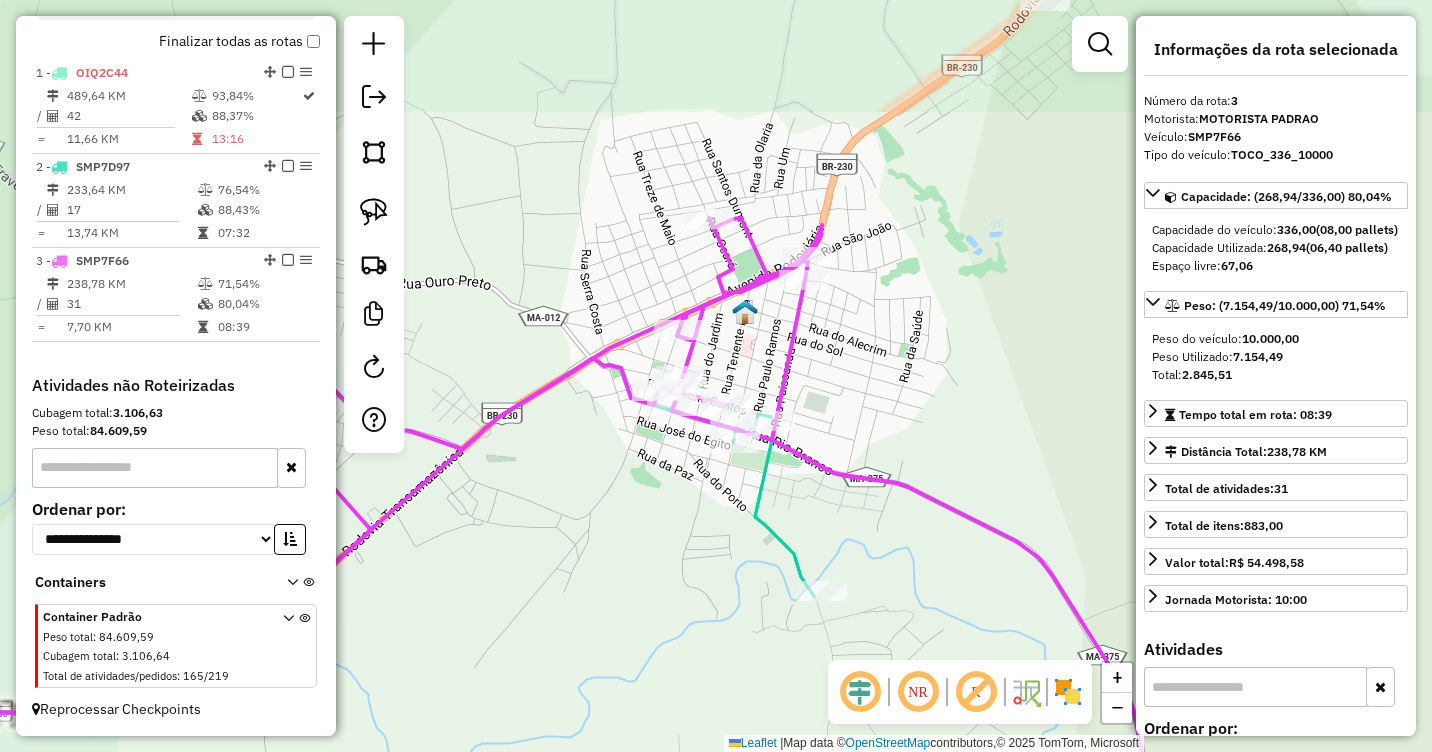drag, startPoint x: 852, startPoint y: 314, endPoint x: 928, endPoint y: 358, distance: 87.81799 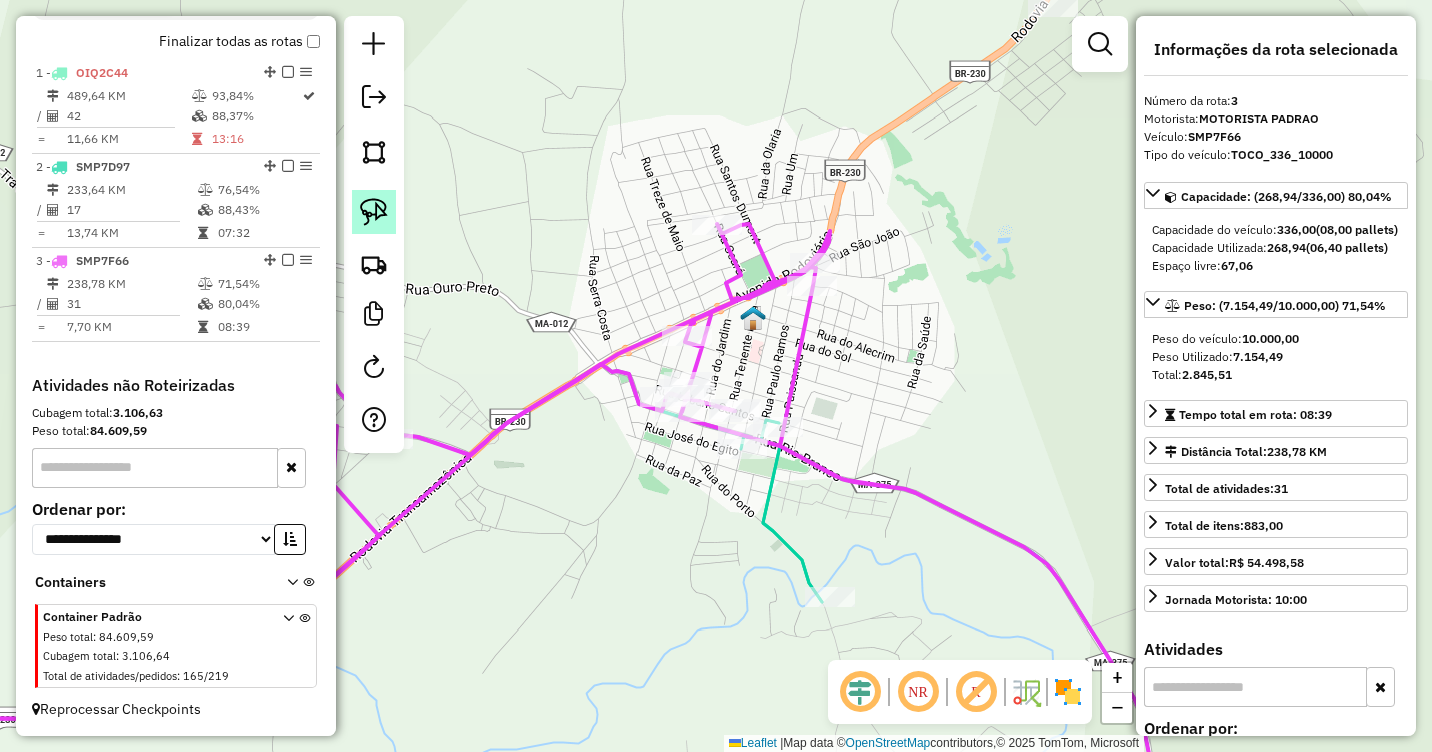 drag, startPoint x: 367, startPoint y: 208, endPoint x: 406, endPoint y: 227, distance: 43.382023 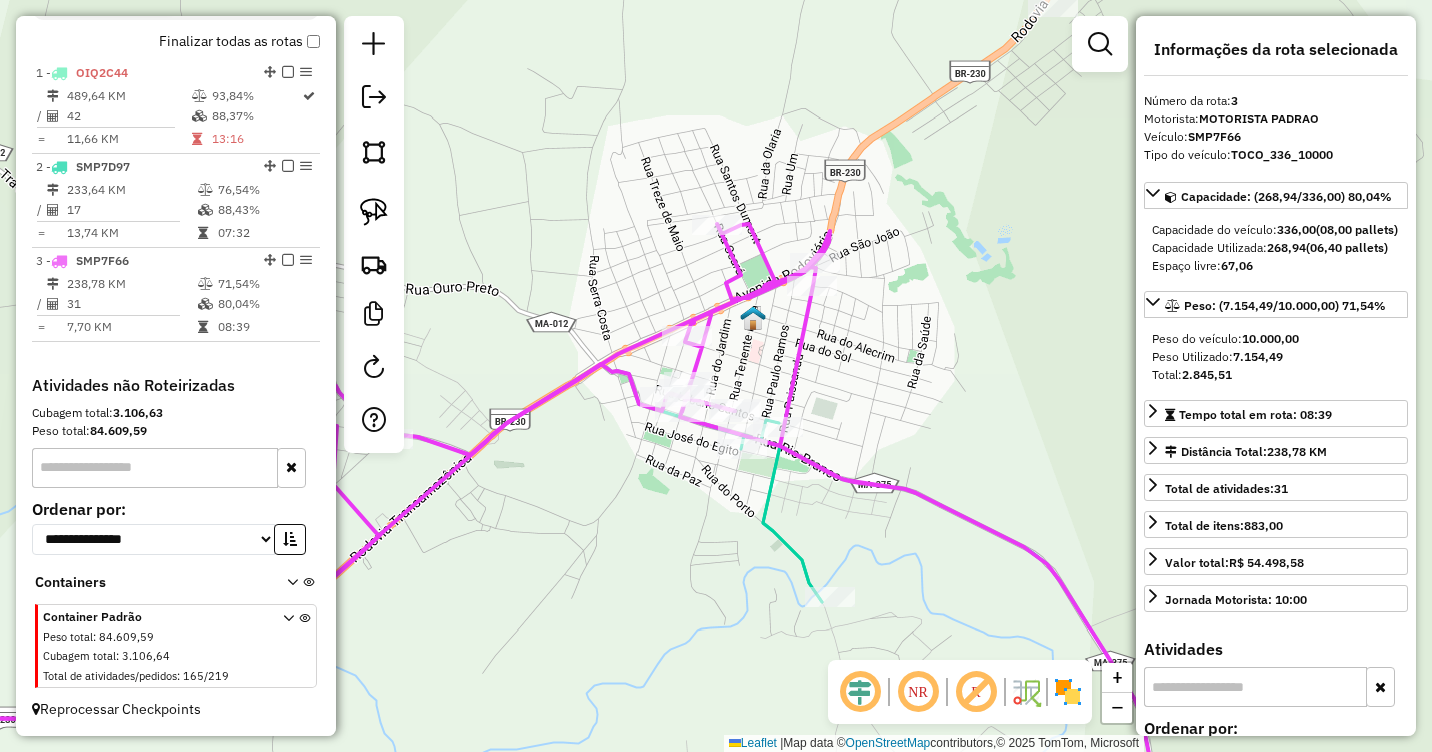 click 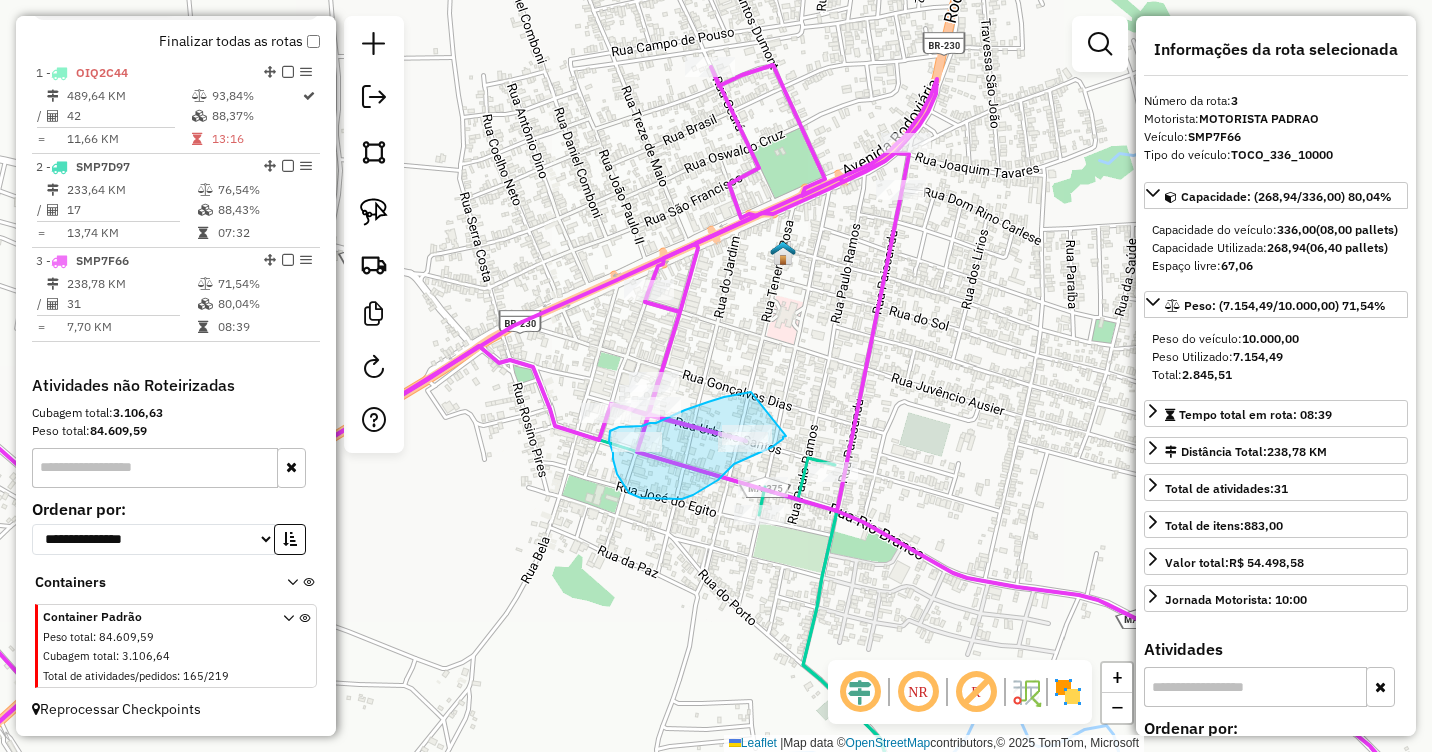 drag, startPoint x: 751, startPoint y: 392, endPoint x: 786, endPoint y: 436, distance: 56.22277 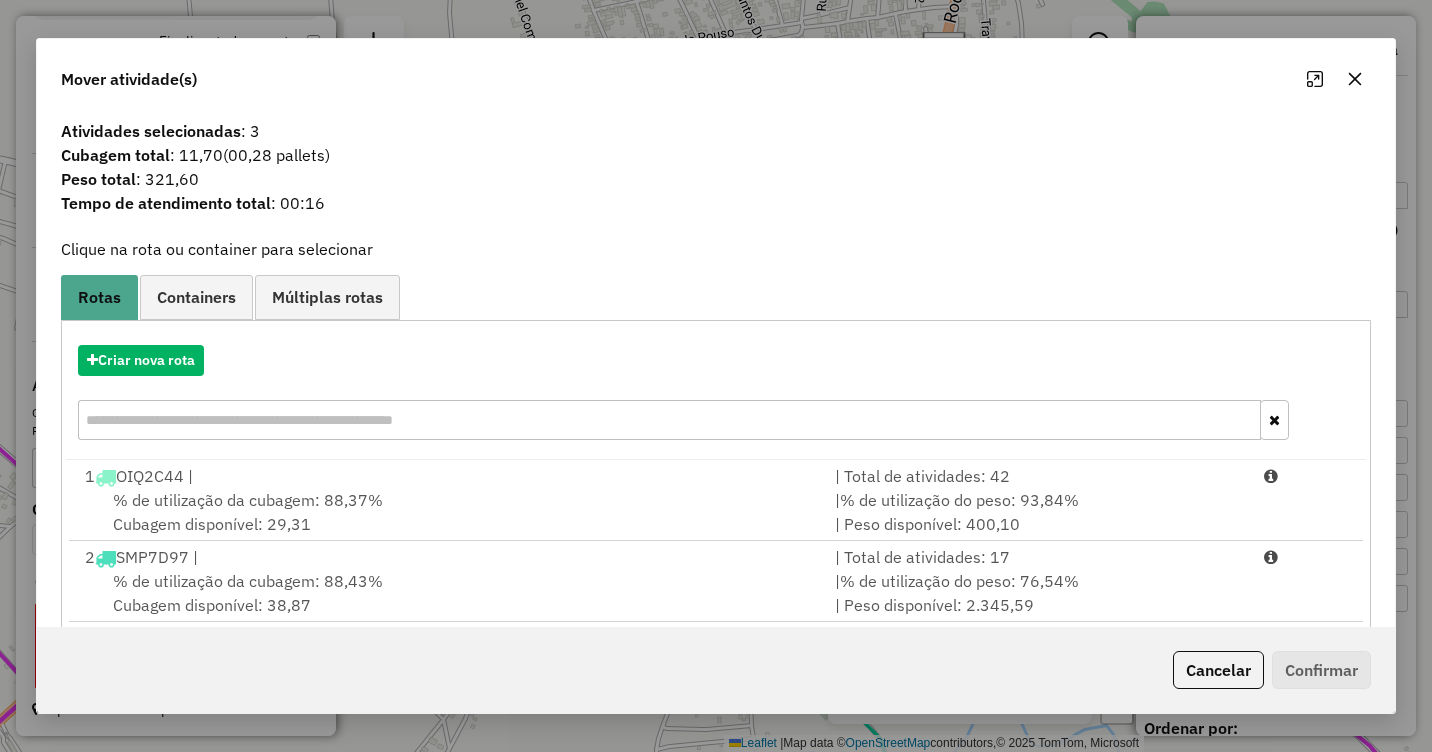 click 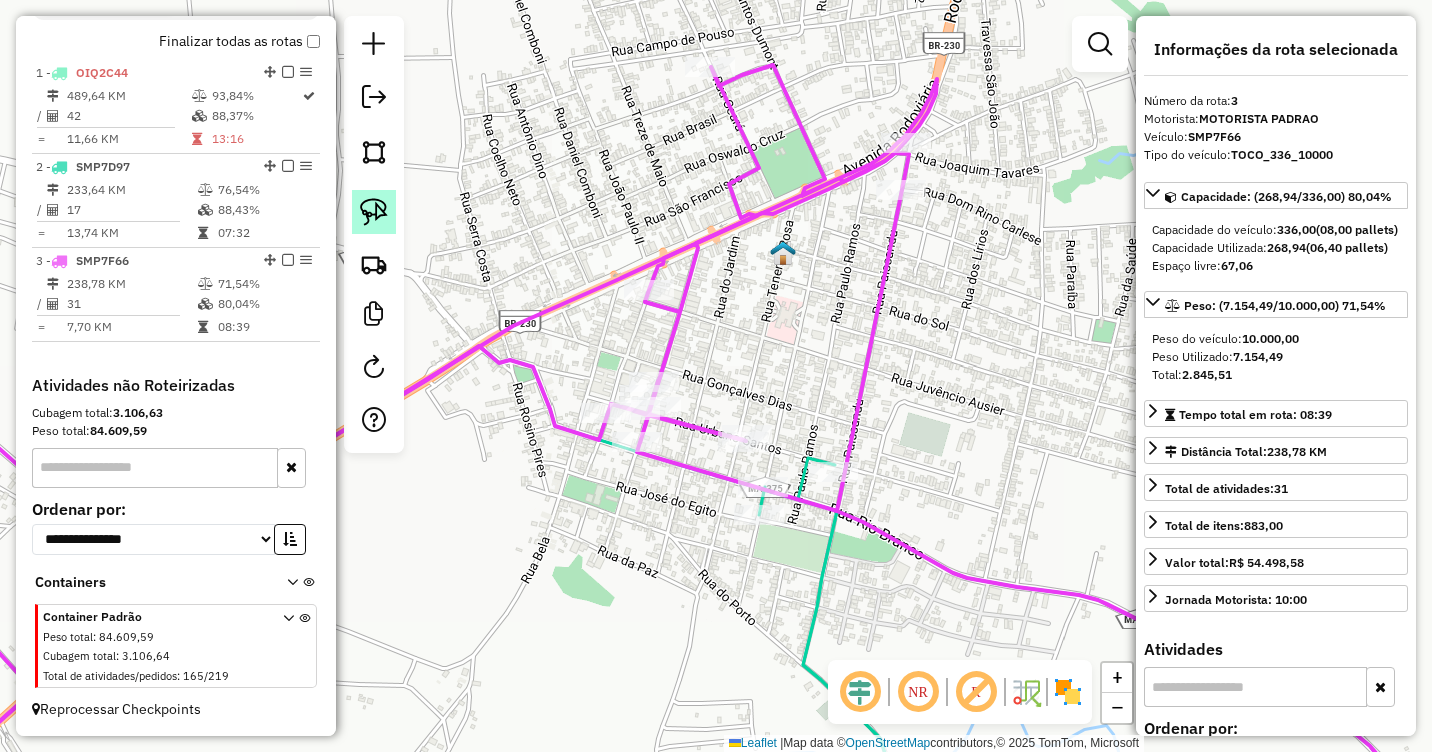 click 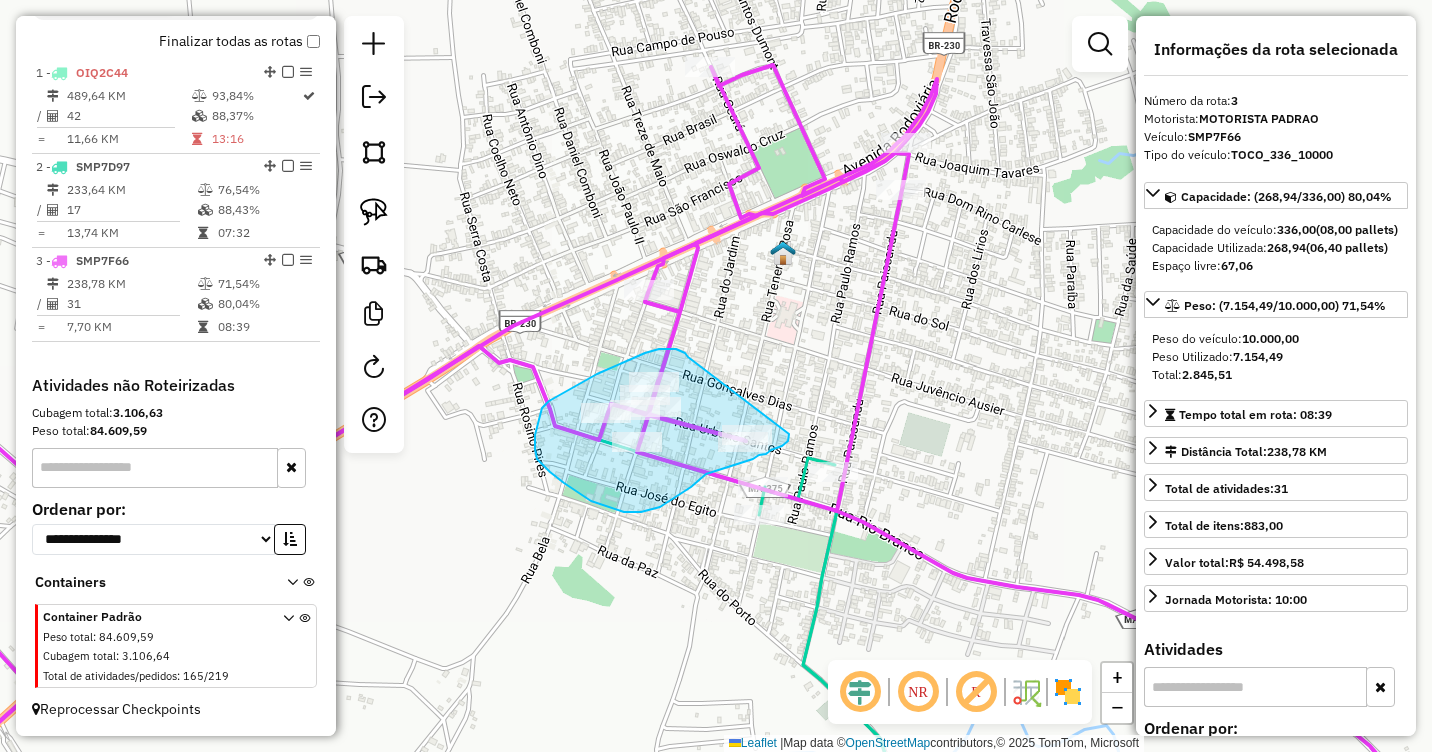 drag, startPoint x: 672, startPoint y: 349, endPoint x: 780, endPoint y: 429, distance: 134.40237 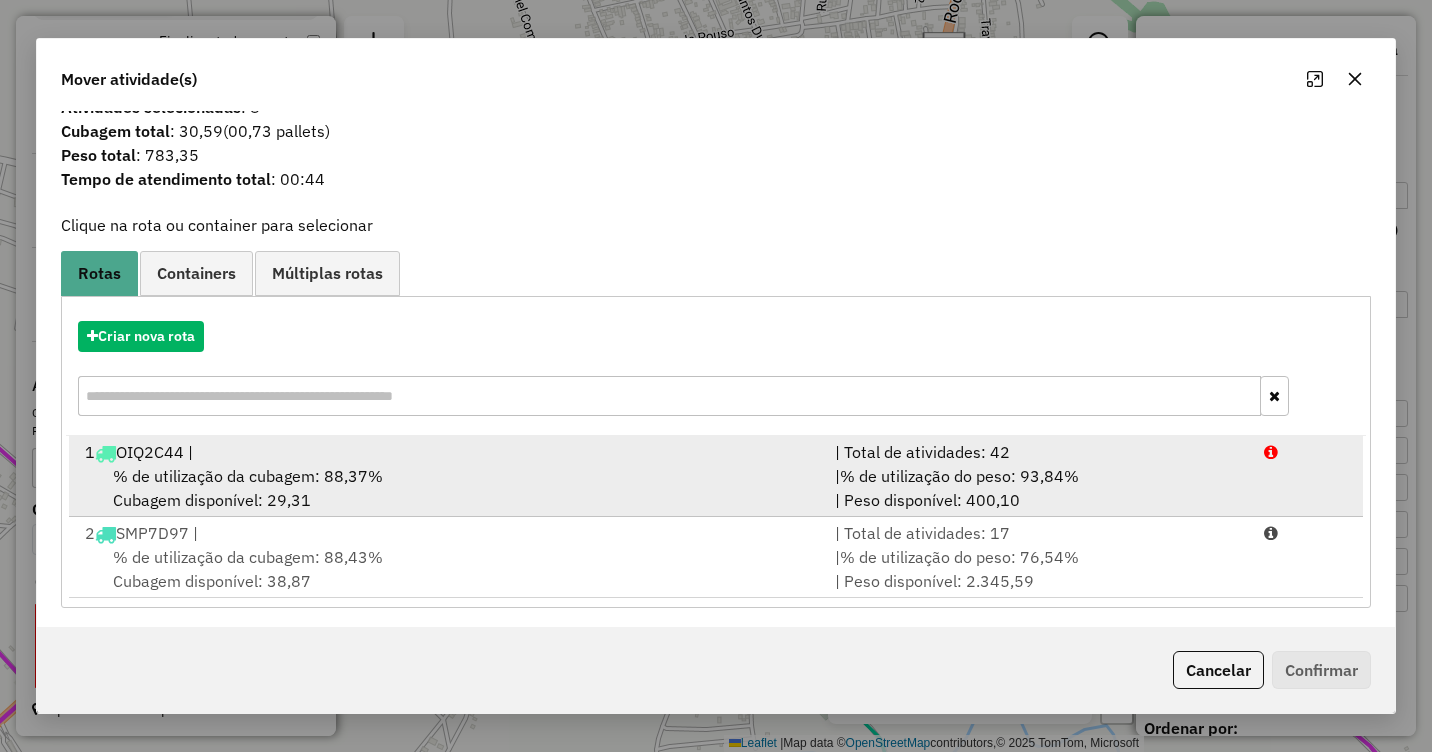 scroll, scrollTop: 29, scrollLeft: 0, axis: vertical 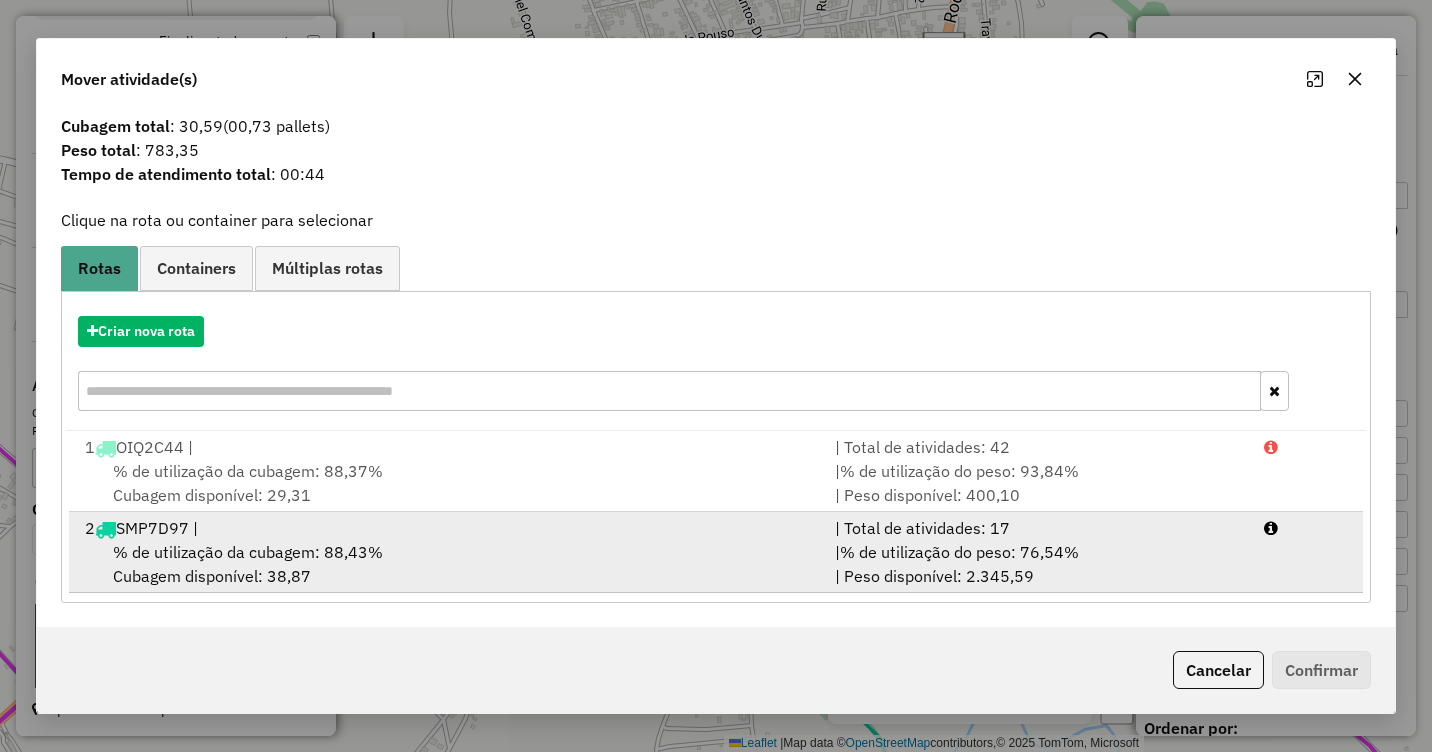 click on "2  SMP7D97 |" at bounding box center [448, 528] 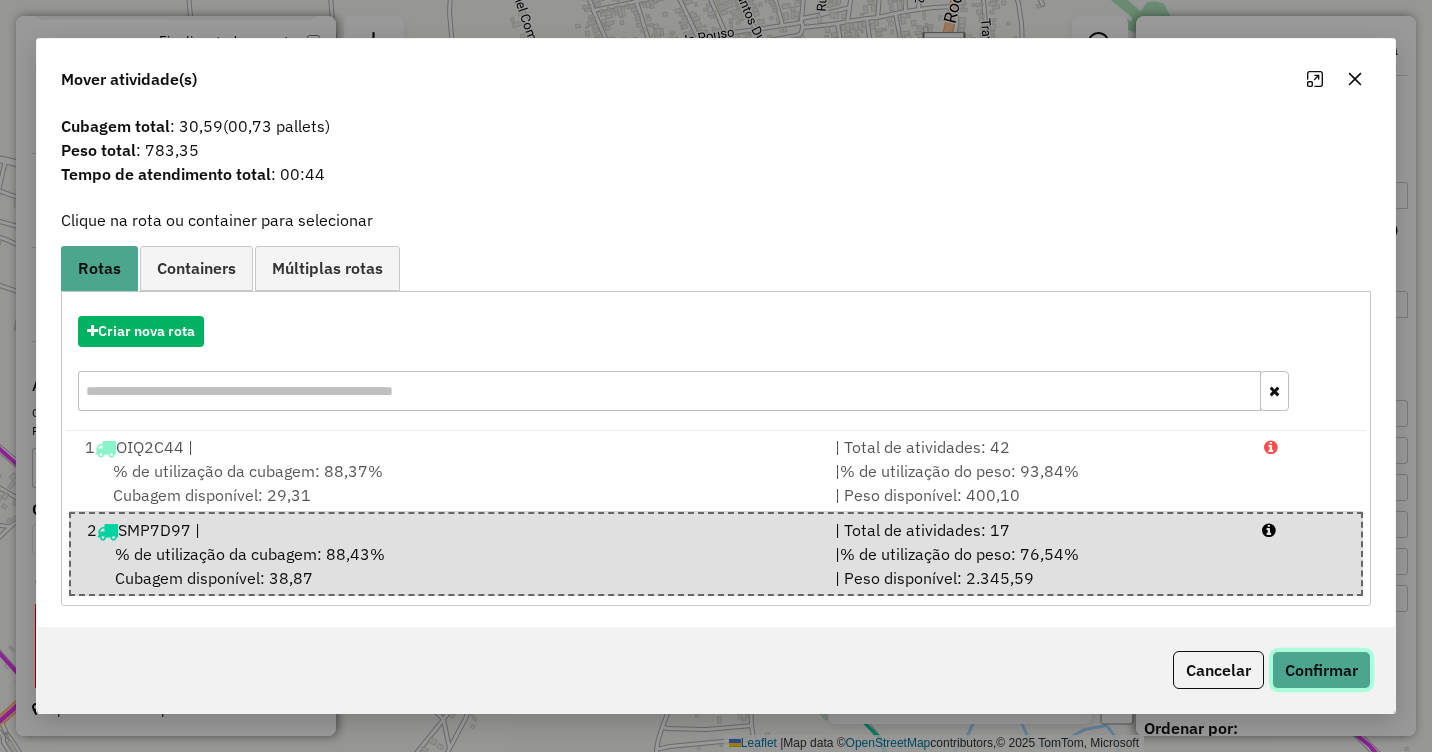 click on "Confirmar" 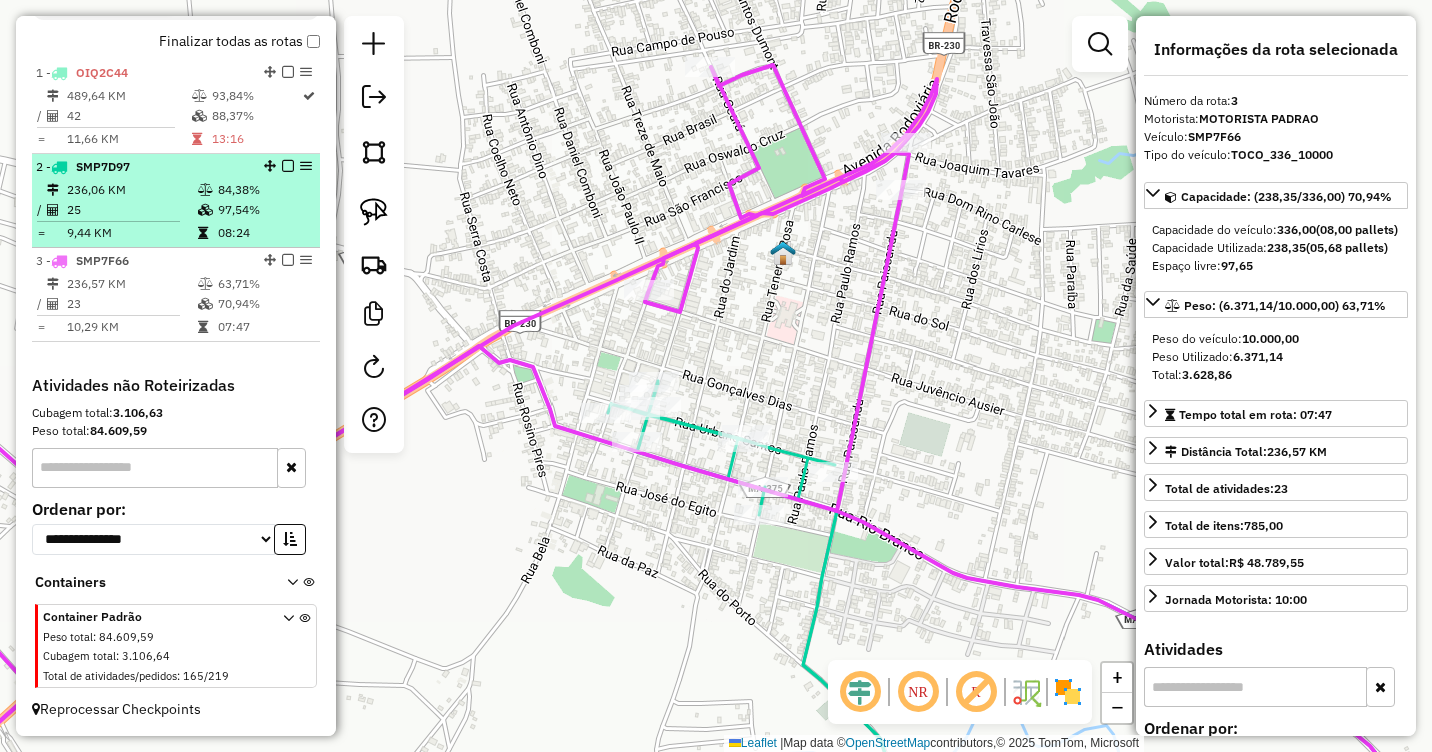 click on "236,06 KM" at bounding box center (131, 190) 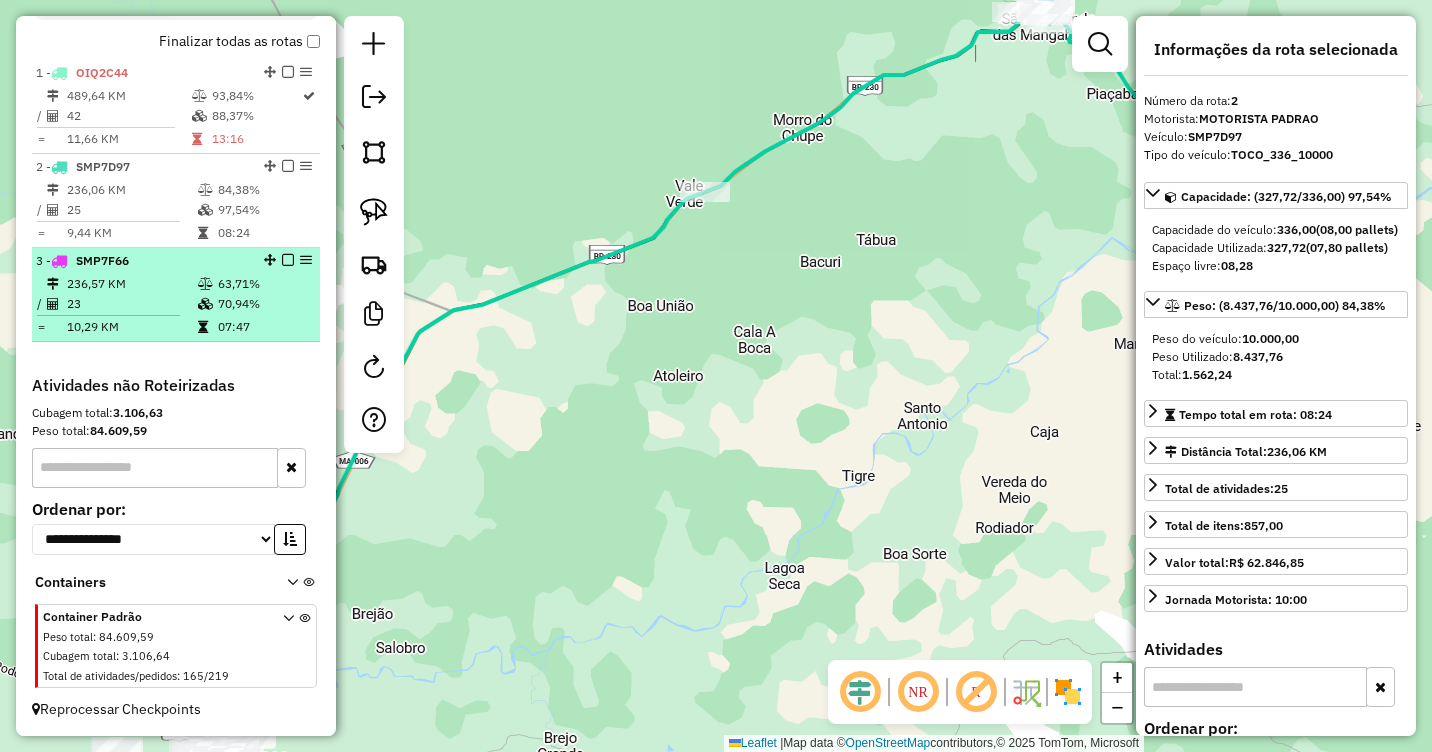 click on "236,57 KM" at bounding box center [131, 284] 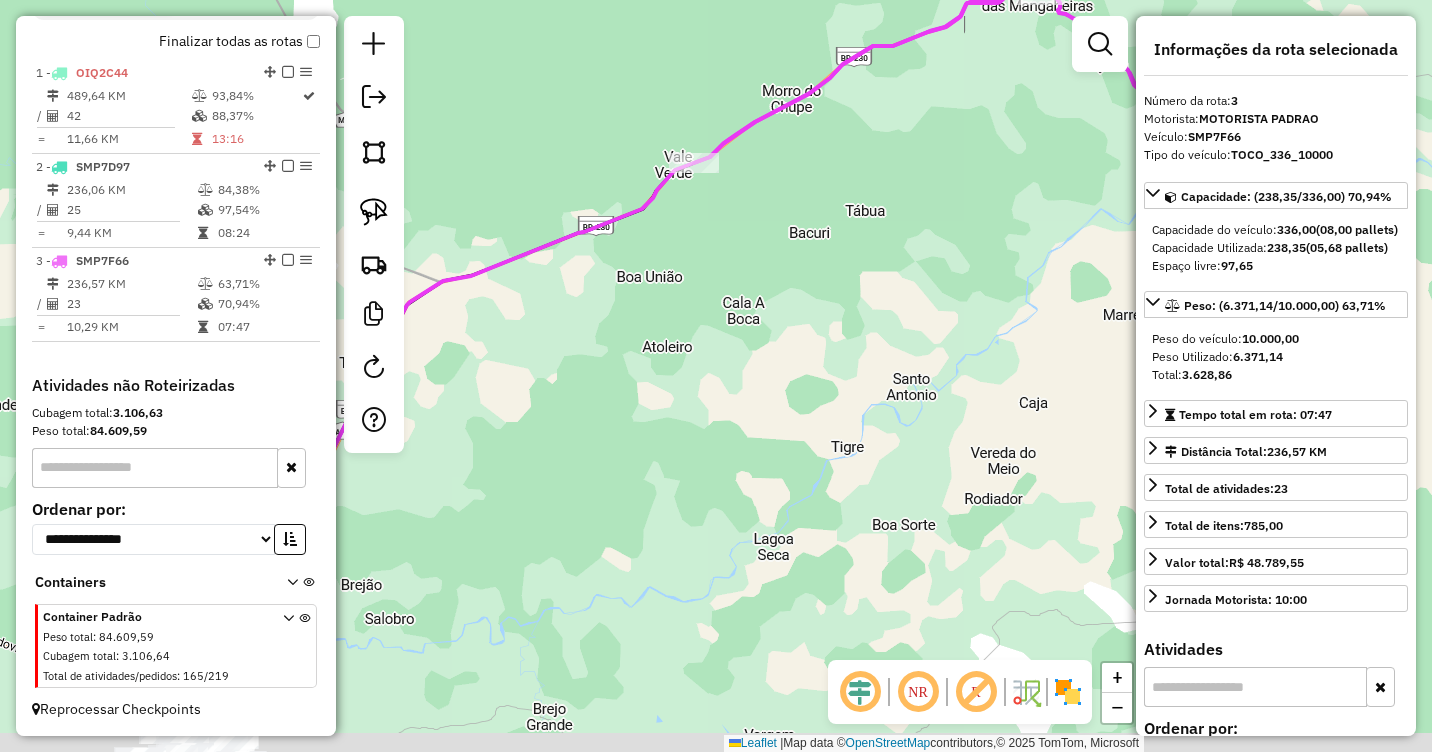 drag, startPoint x: 946, startPoint y: 411, endPoint x: 866, endPoint y: 295, distance: 140.91132 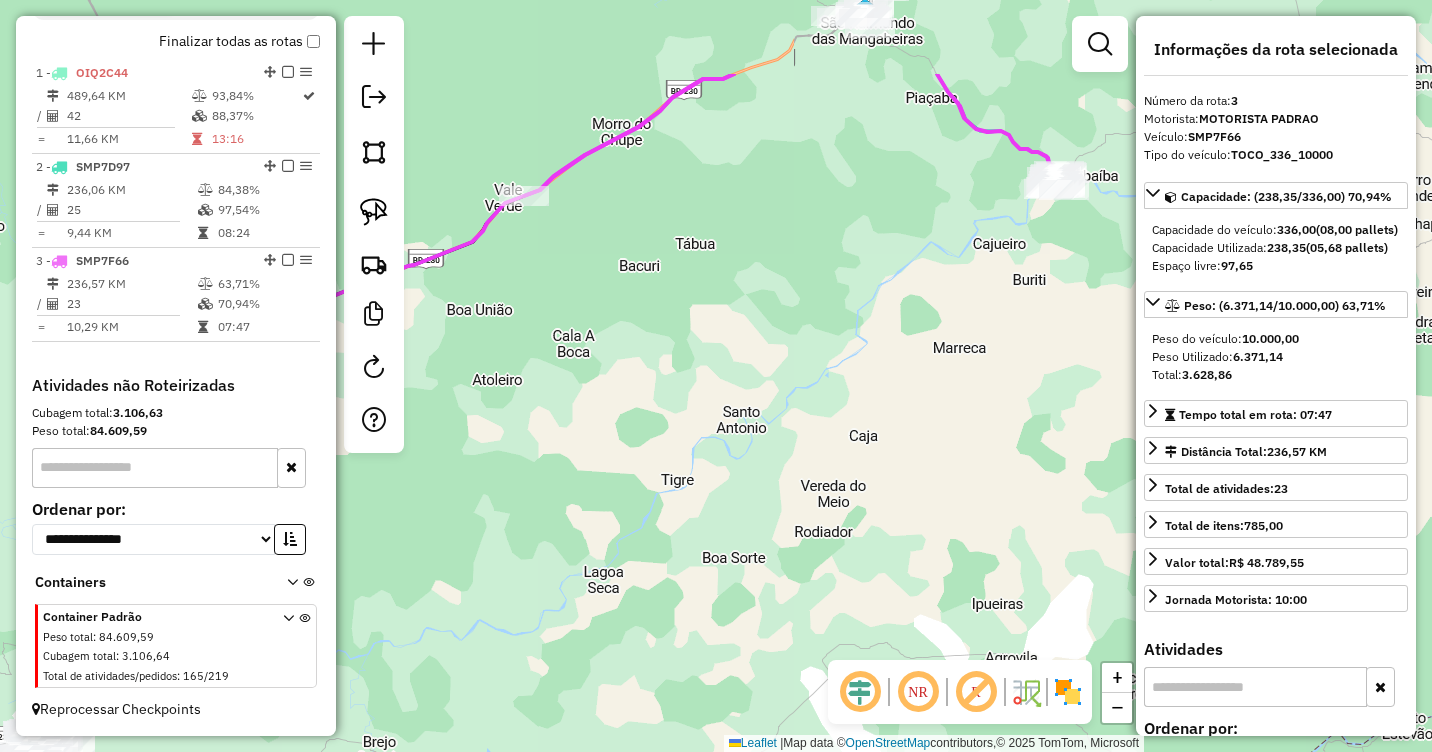 drag, startPoint x: 991, startPoint y: 291, endPoint x: 887, endPoint y: 454, distance: 193.352 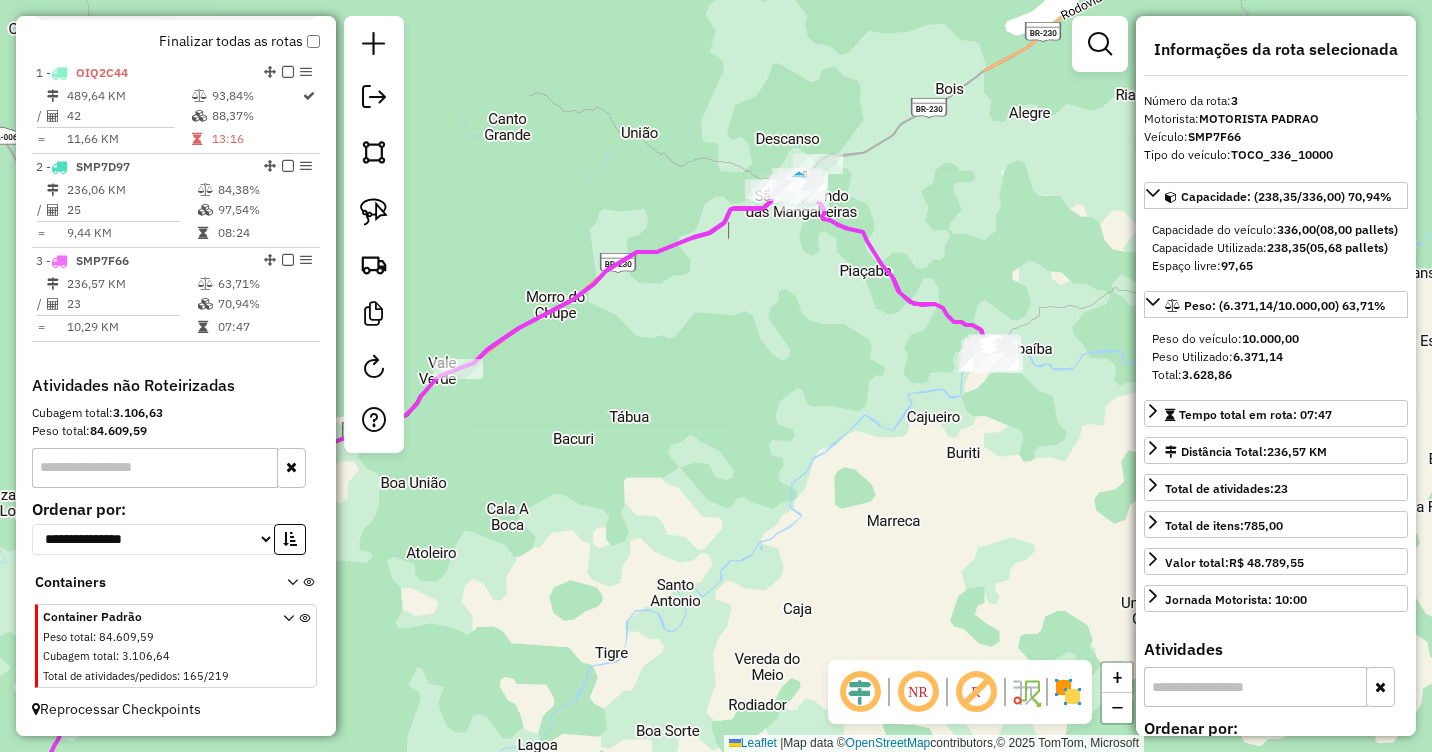 drag, startPoint x: 1081, startPoint y: 263, endPoint x: 1009, endPoint y: 414, distance: 167.28719 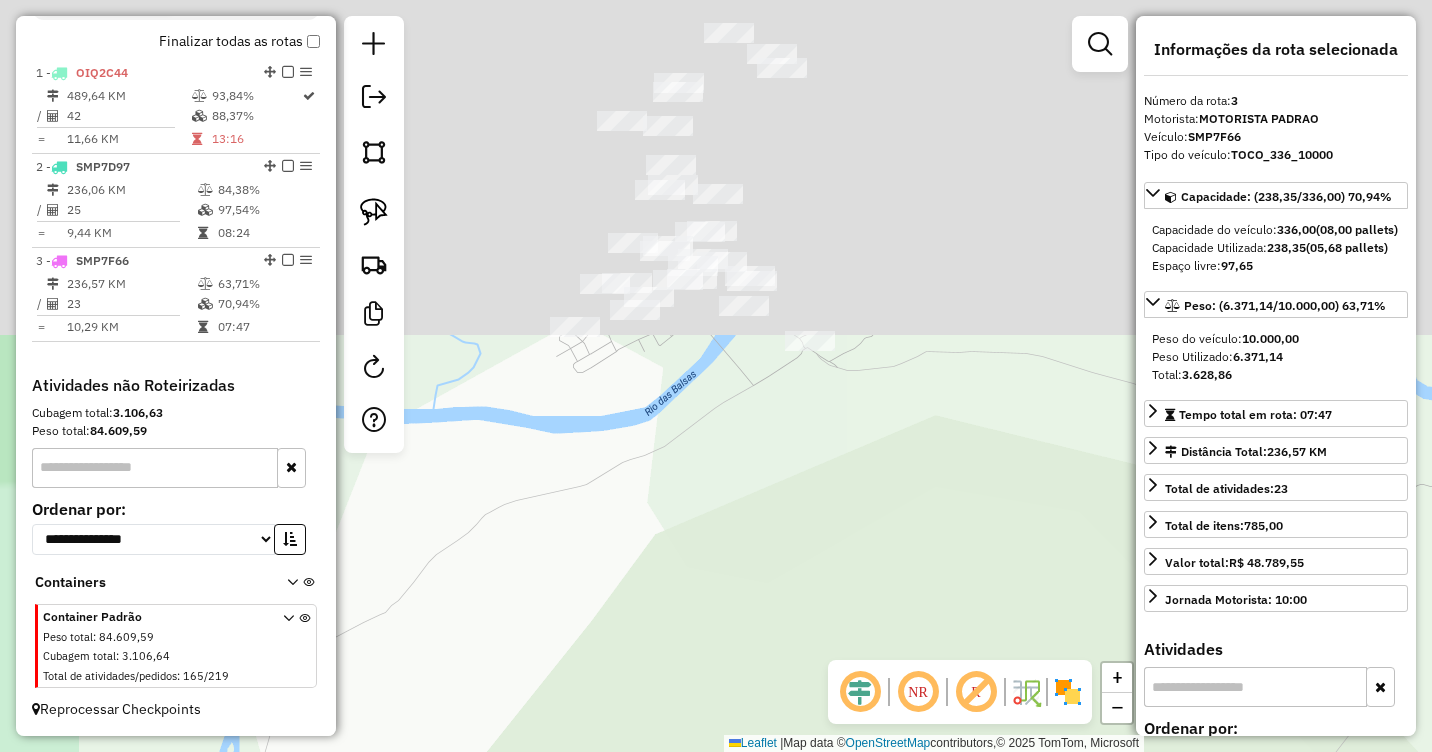 drag, startPoint x: 879, startPoint y: 265, endPoint x: 974, endPoint y: 691, distance: 436.4642 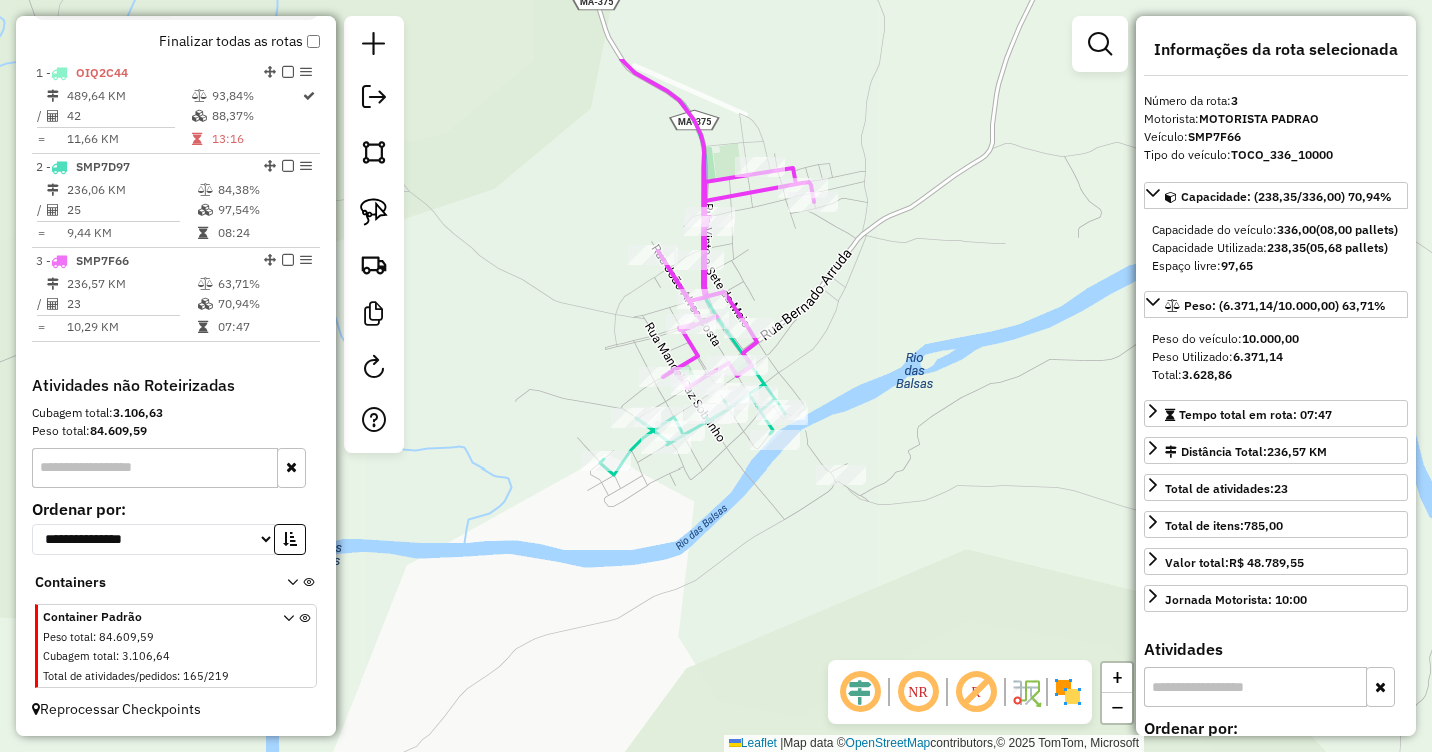 drag, startPoint x: 807, startPoint y: 438, endPoint x: 838, endPoint y: 572, distance: 137.53908 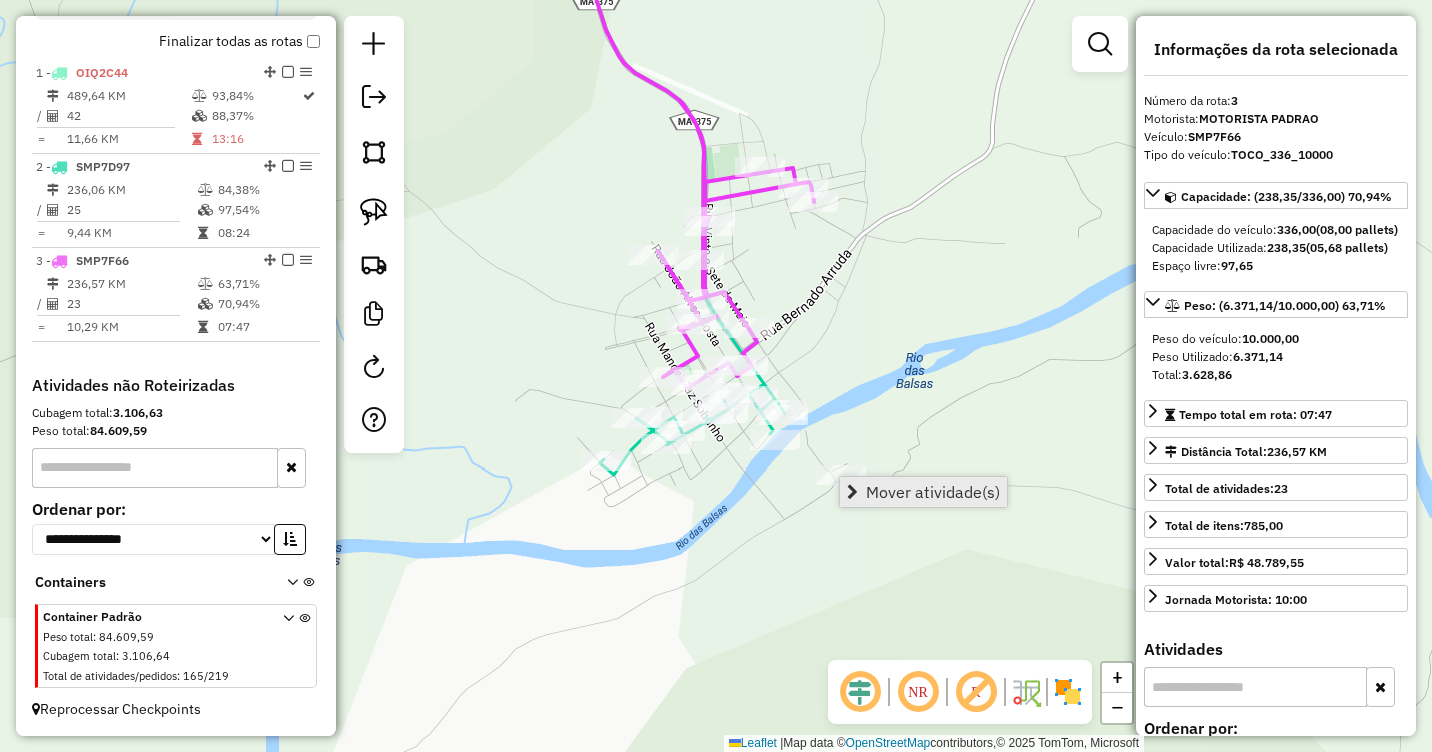 click on "Mover atividade(s)" at bounding box center (933, 492) 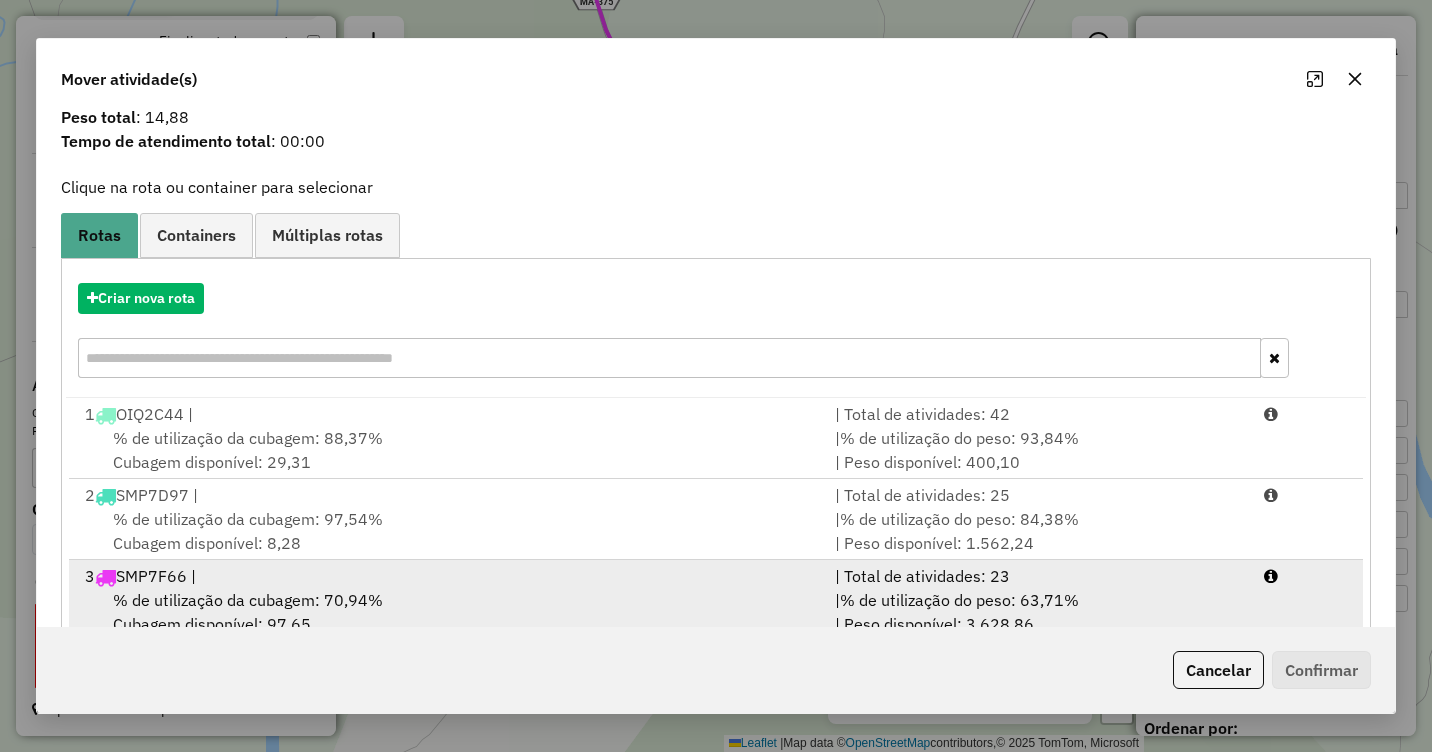 scroll, scrollTop: 110, scrollLeft: 0, axis: vertical 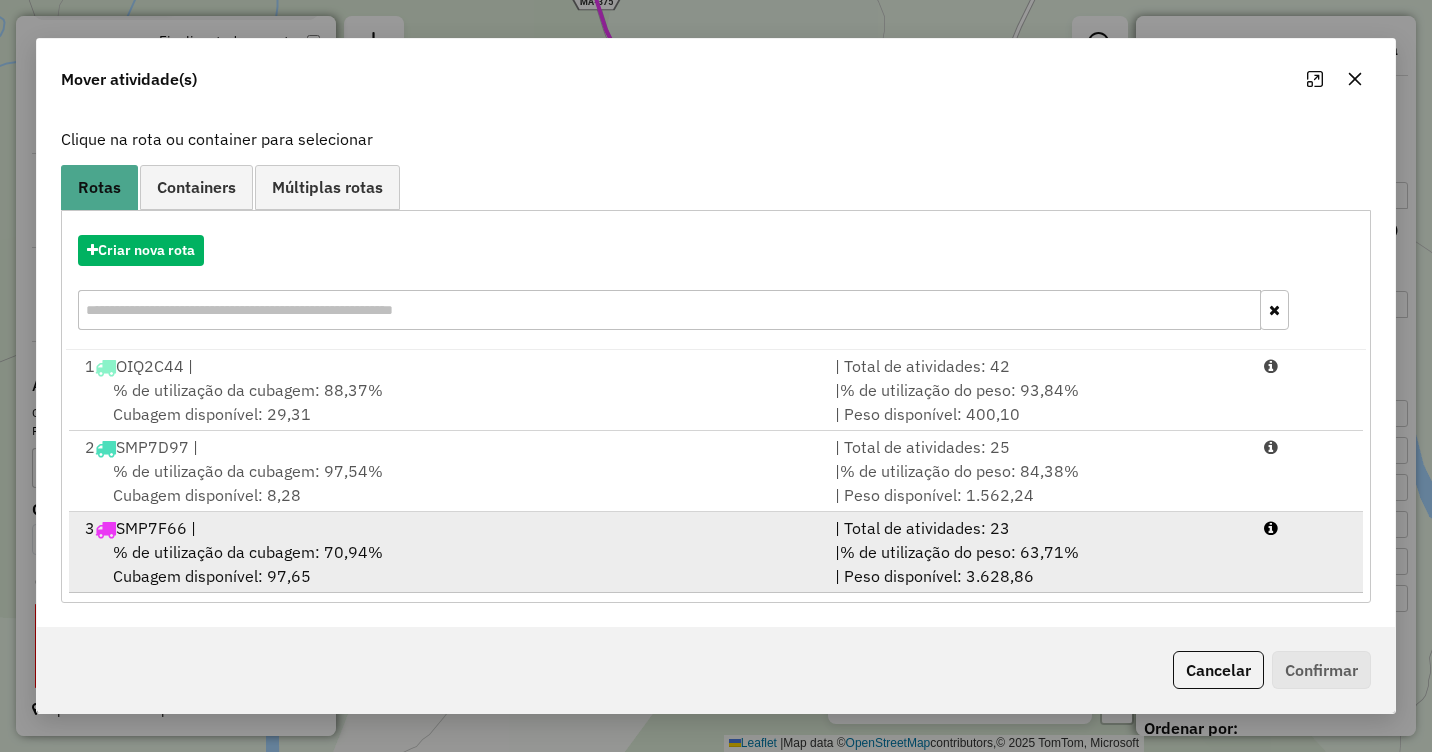 click on "3  SMP7F66 |" at bounding box center (448, 528) 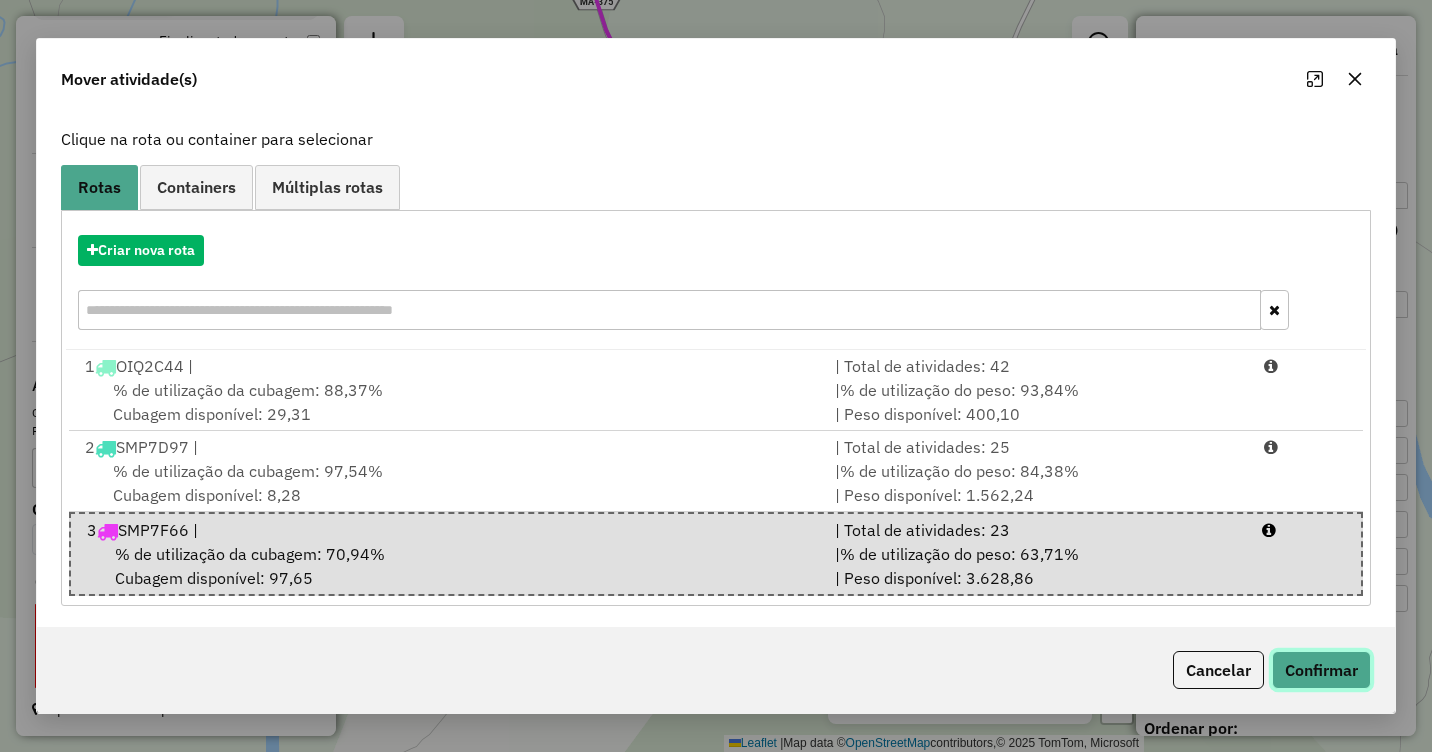 click on "Confirmar" 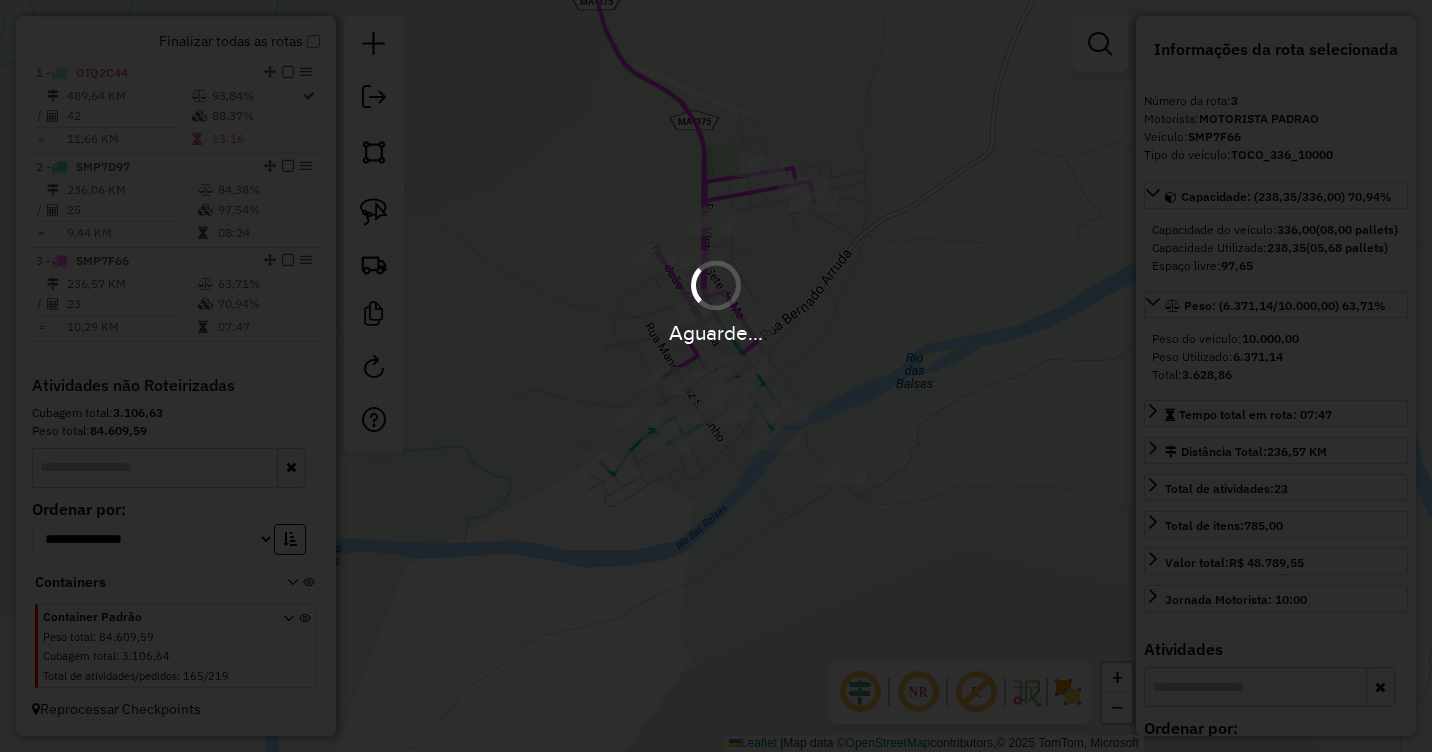 scroll, scrollTop: 0, scrollLeft: 0, axis: both 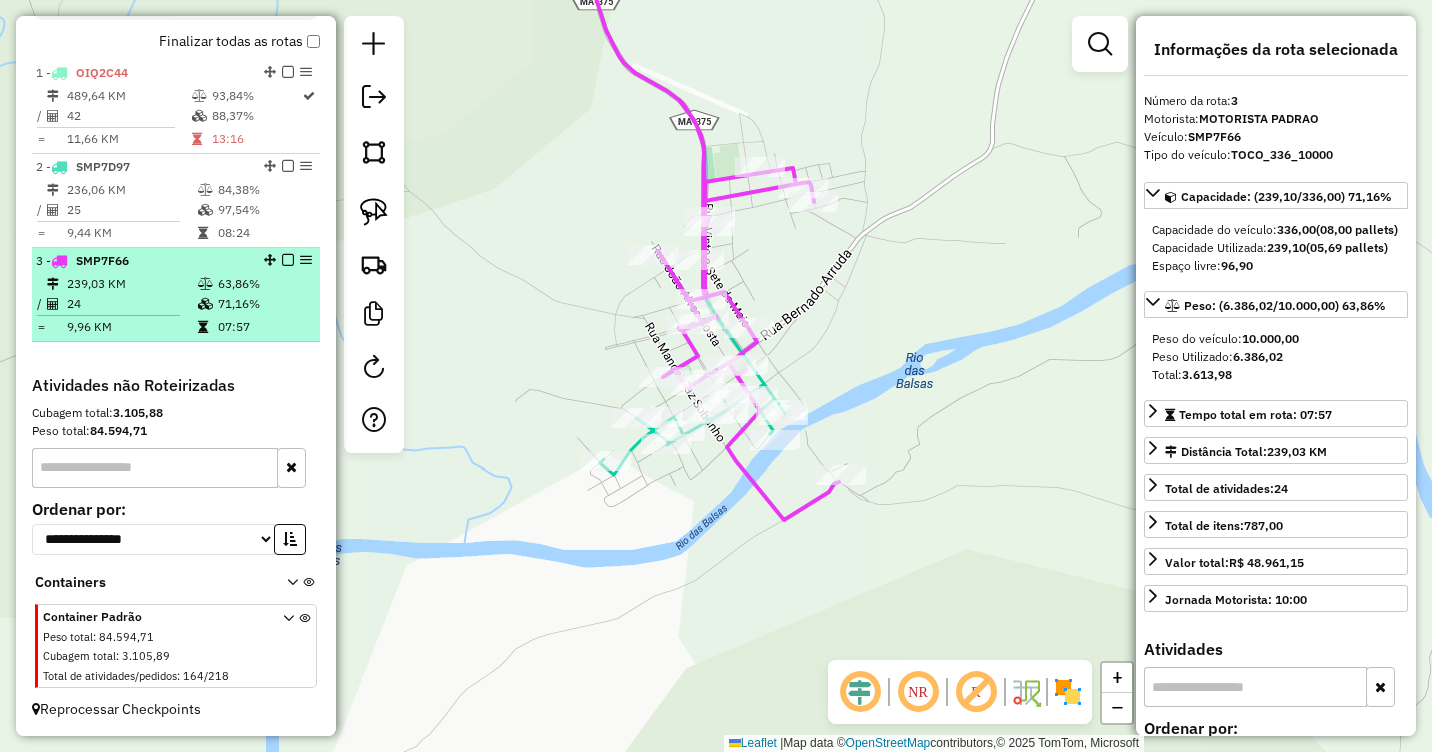 click on "239,03 KM" at bounding box center [131, 284] 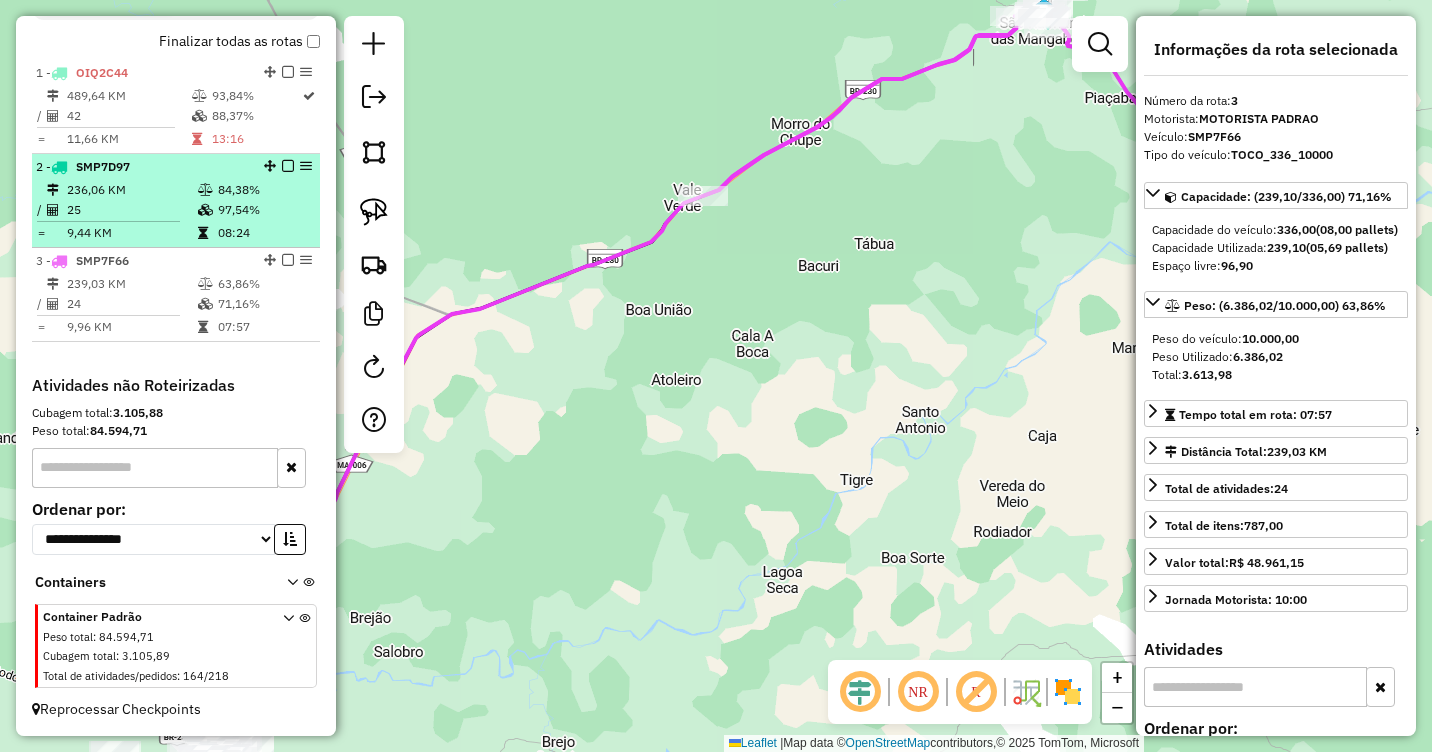 click on "25" at bounding box center (131, 210) 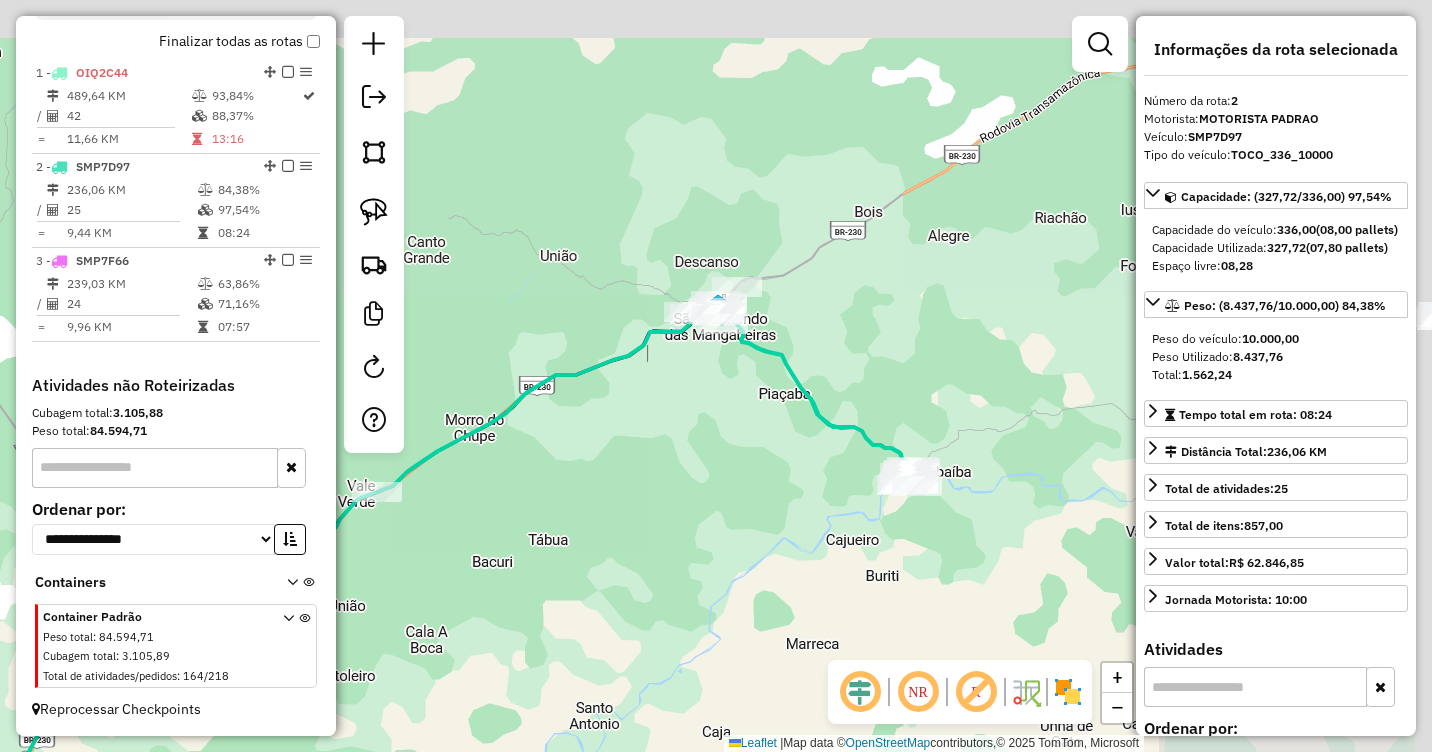 drag, startPoint x: 942, startPoint y: 178, endPoint x: 612, endPoint y: 484, distance: 450.04 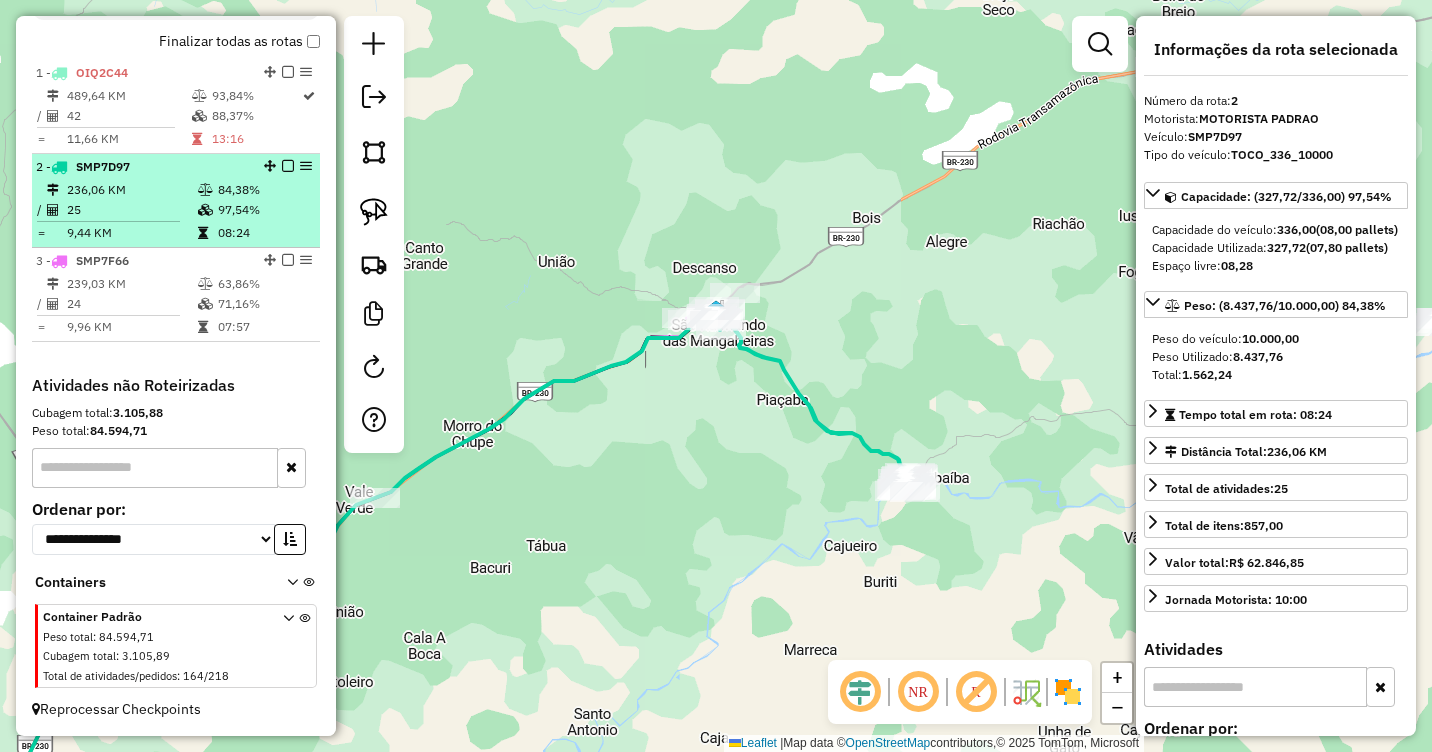 click on "25" at bounding box center [131, 210] 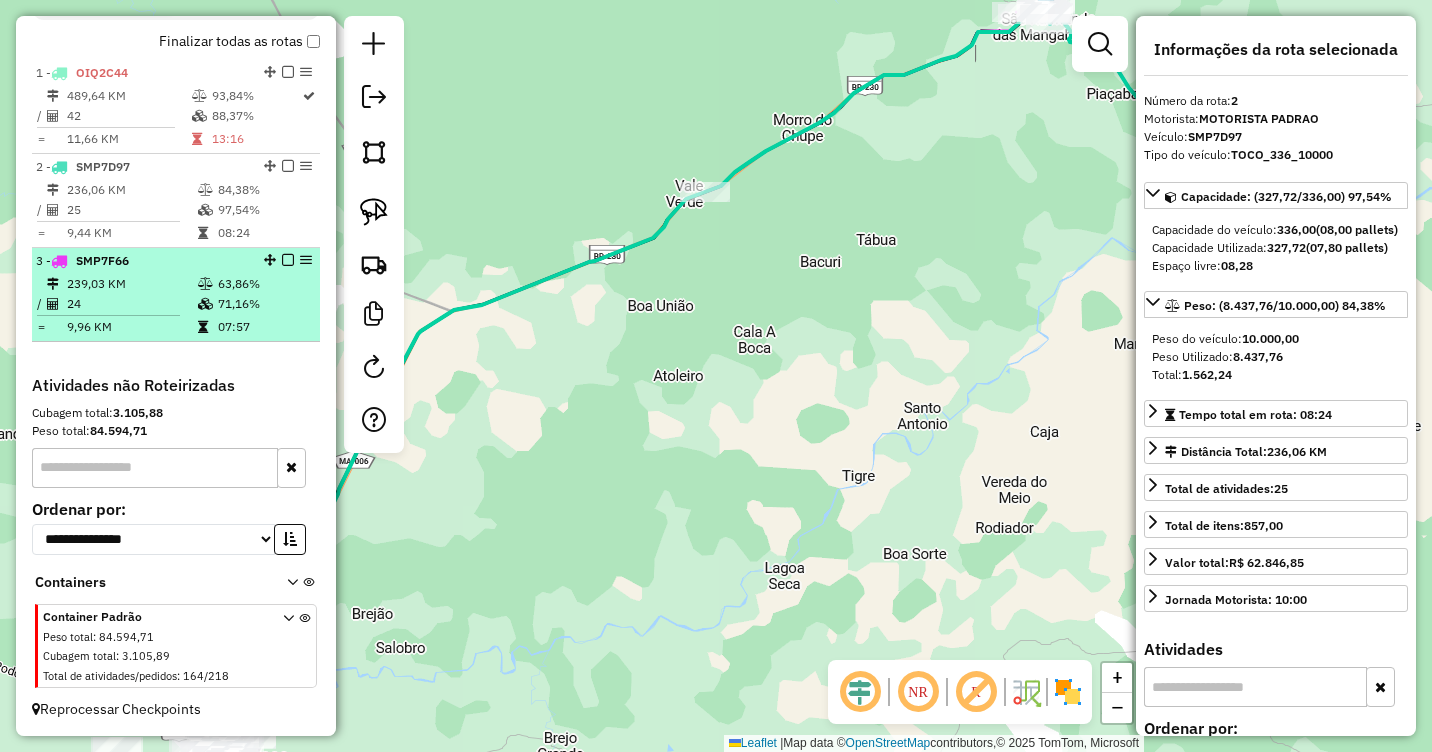 click on "63,86%" at bounding box center [264, 284] 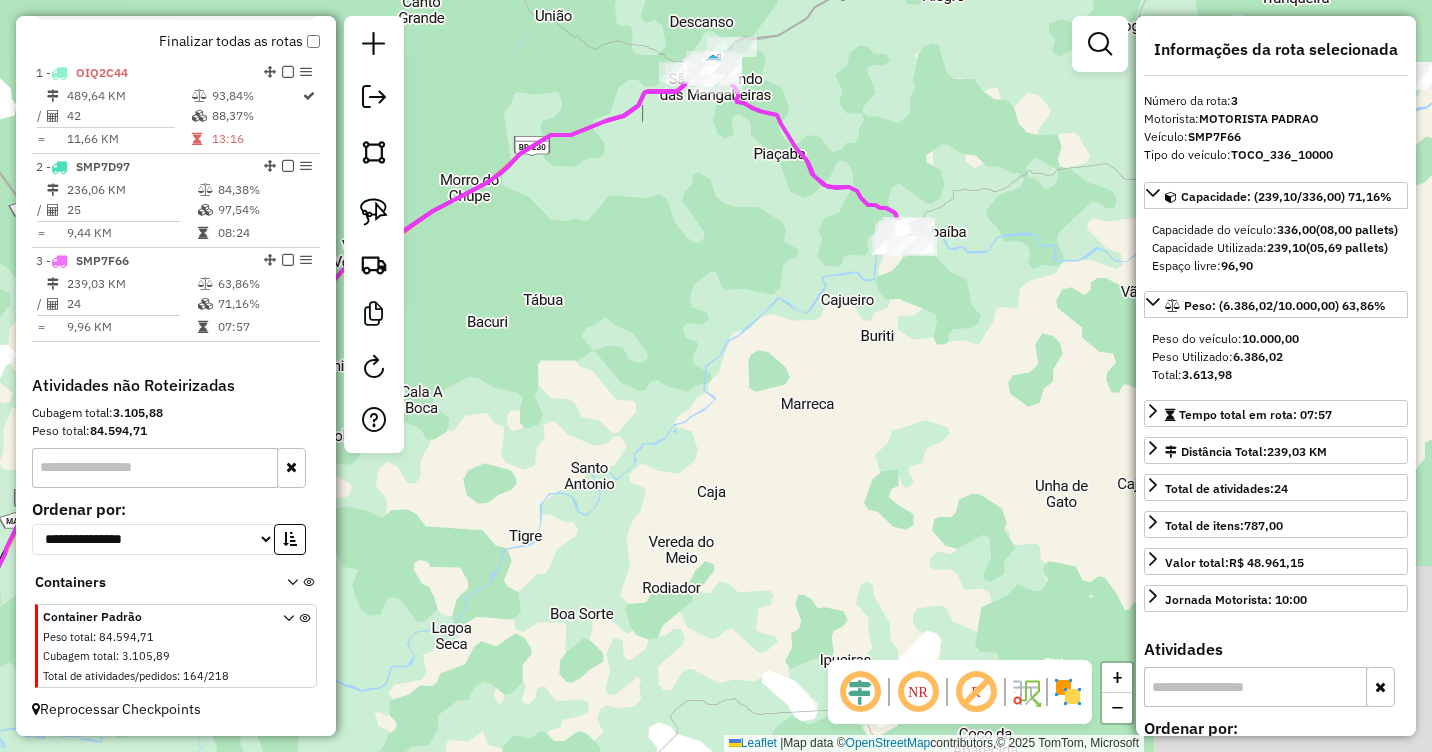drag, startPoint x: 811, startPoint y: 309, endPoint x: 316, endPoint y: 454, distance: 515.80035 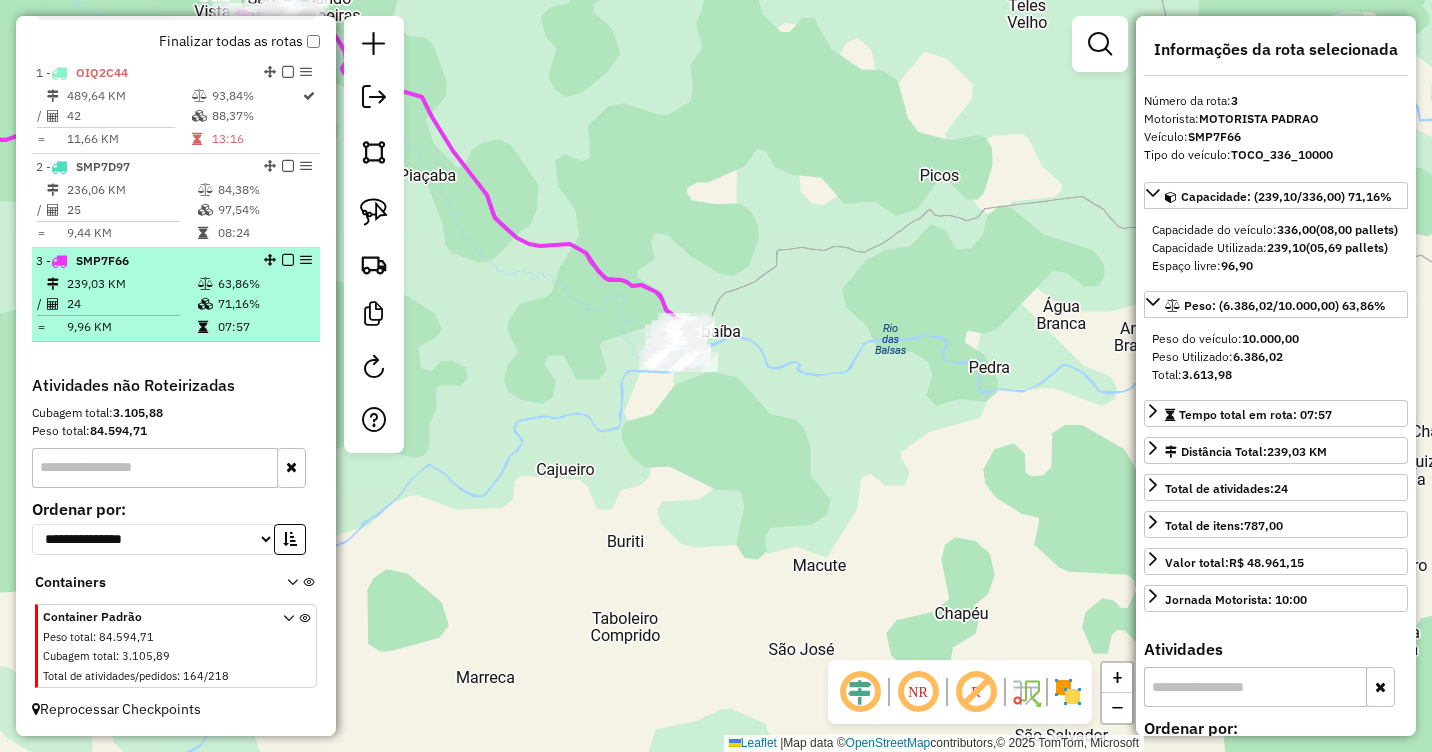 click at bounding box center (207, 304) 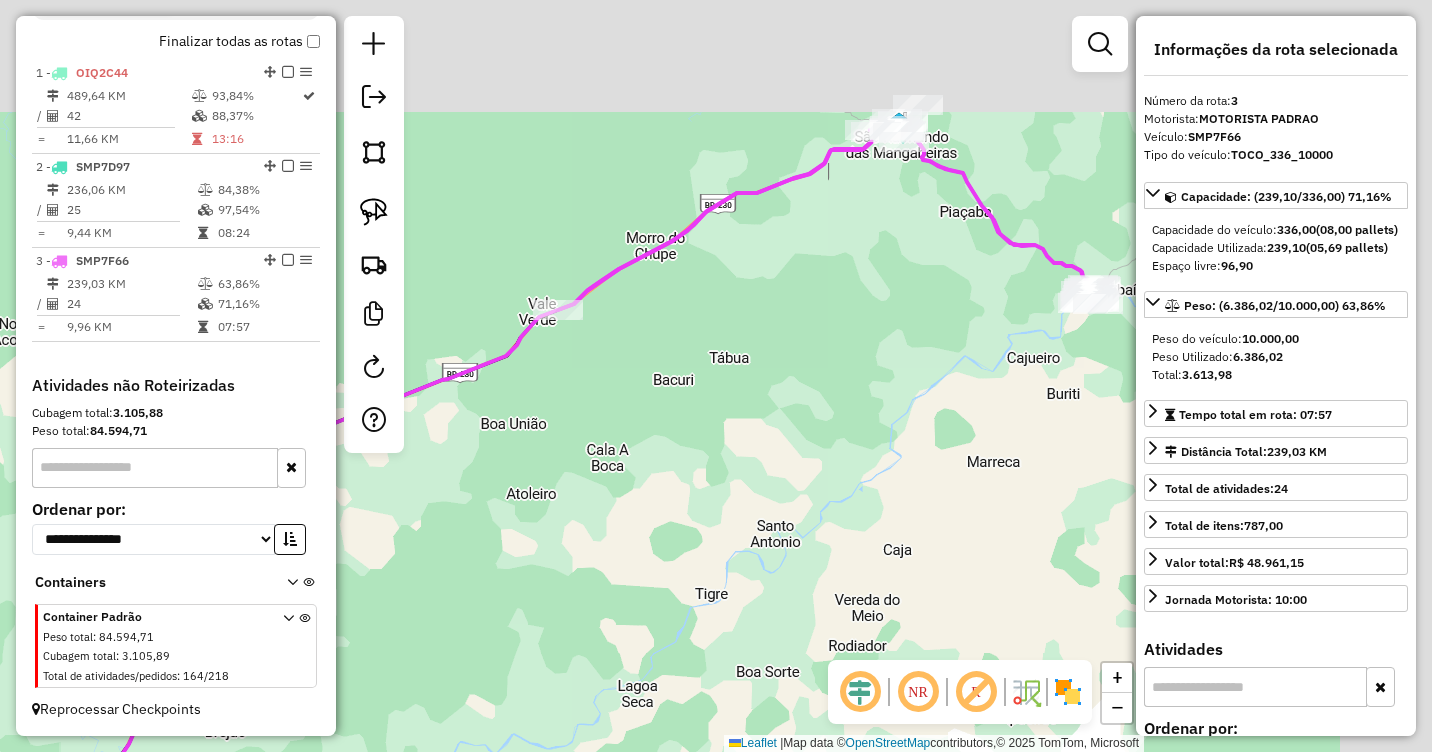 drag, startPoint x: 917, startPoint y: 199, endPoint x: 720, endPoint y: 348, distance: 247.00203 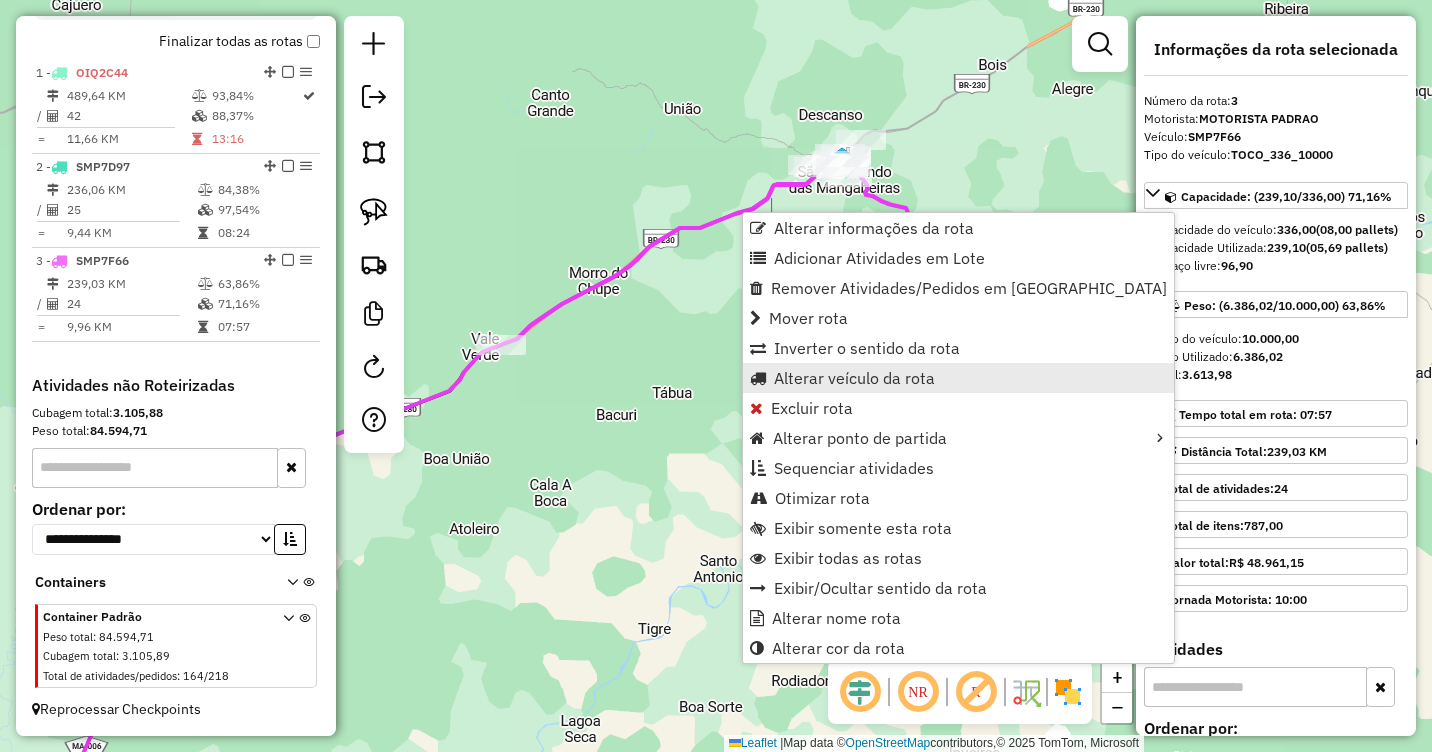 click on "Alterar veículo da rota" at bounding box center (854, 378) 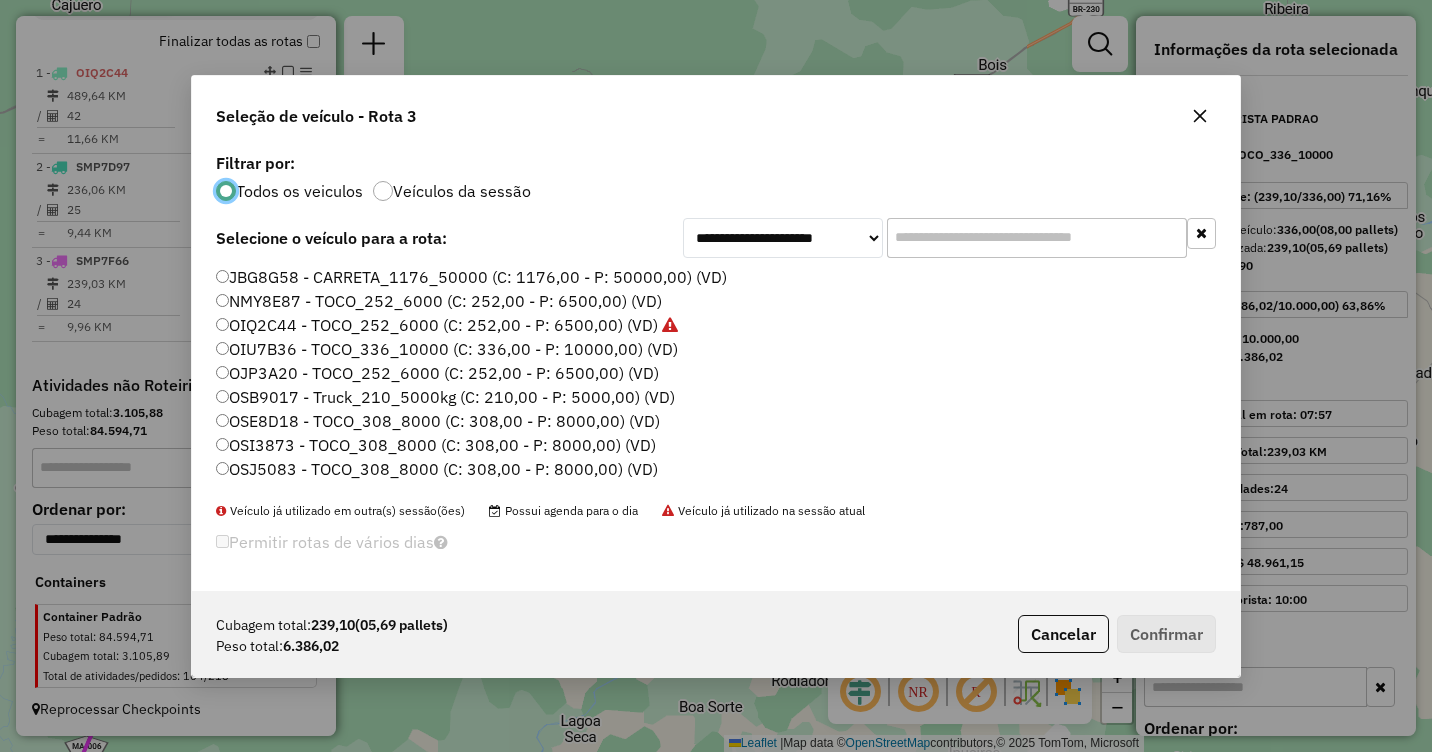 scroll, scrollTop: 11, scrollLeft: 6, axis: both 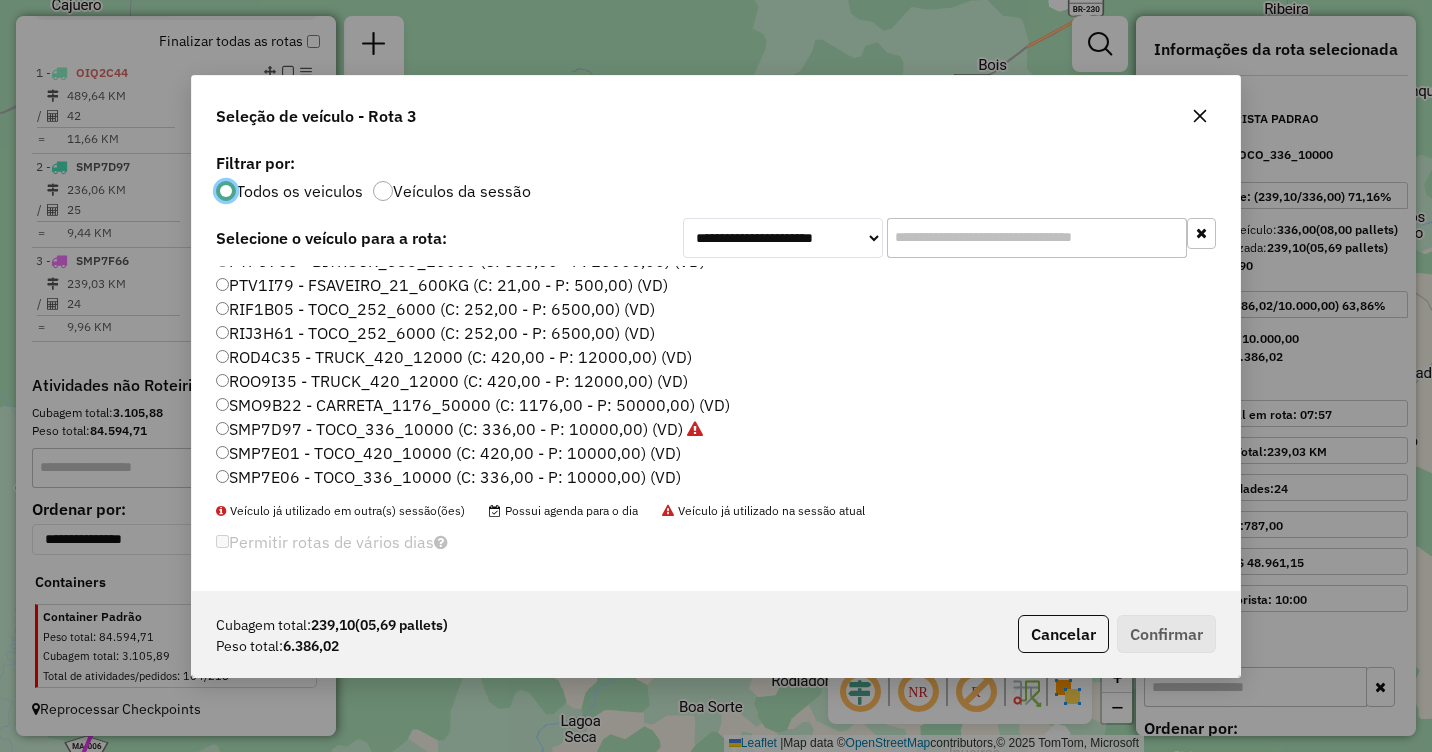 click on "RIJ3H61 - TOCO_252_6000 (C: 252,00 - P: 6500,00) (VD)" 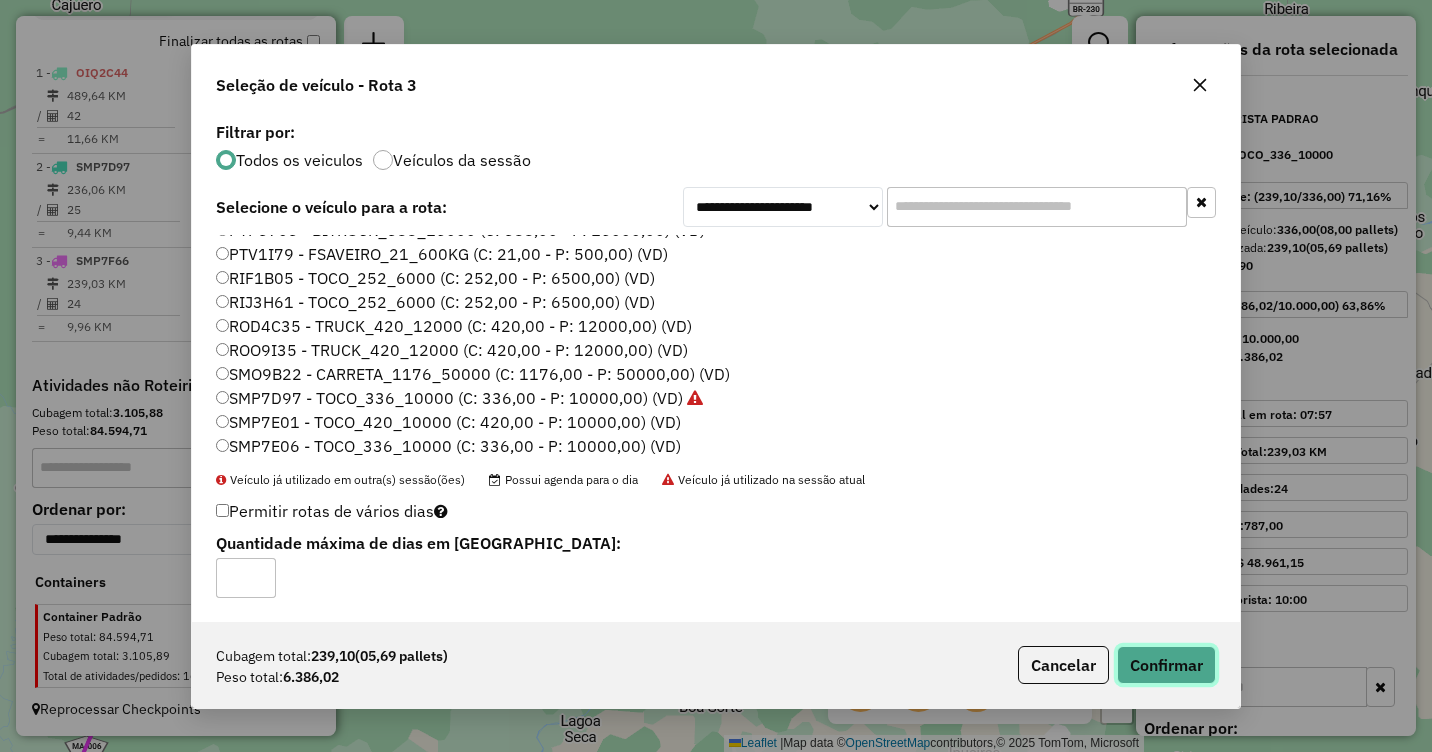 click on "Confirmar" 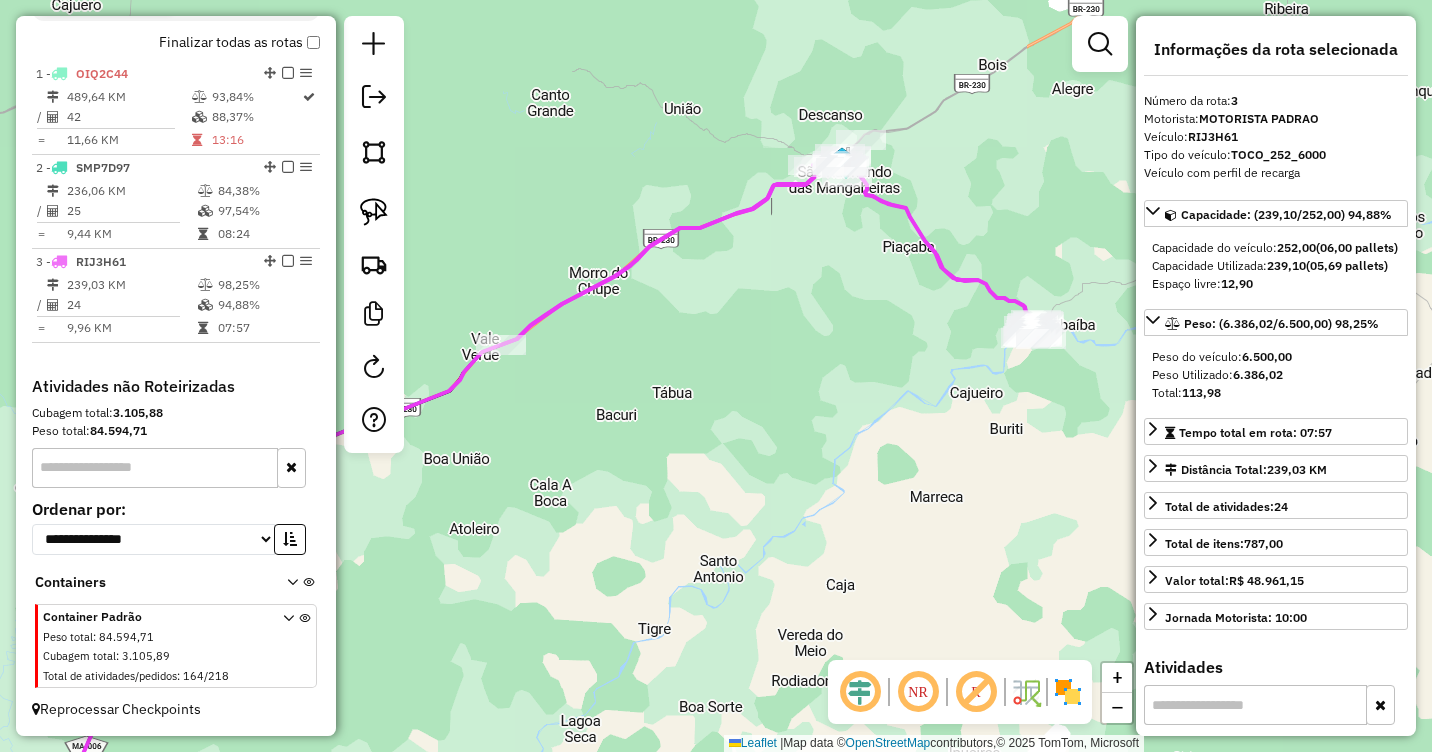 scroll, scrollTop: 705, scrollLeft: 0, axis: vertical 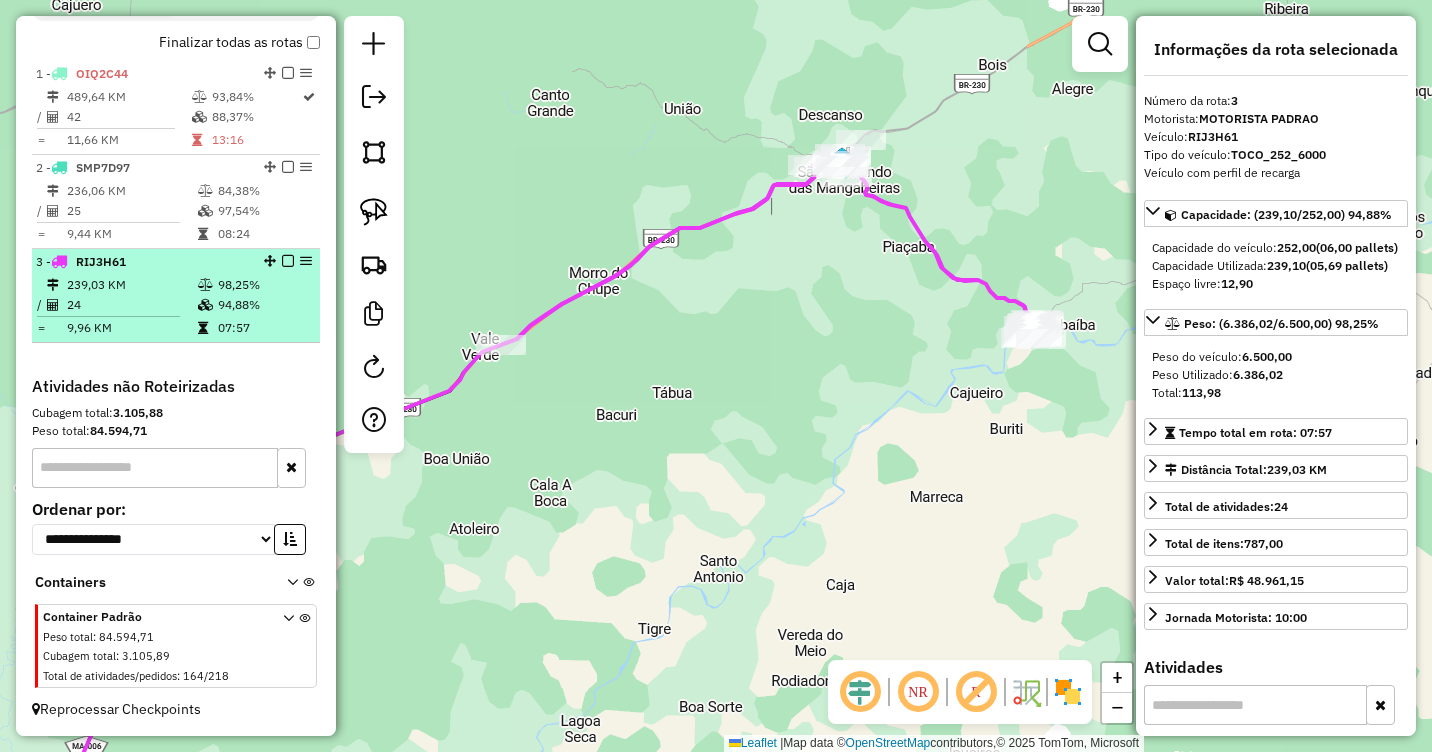 click on "98,25%" at bounding box center [264, 285] 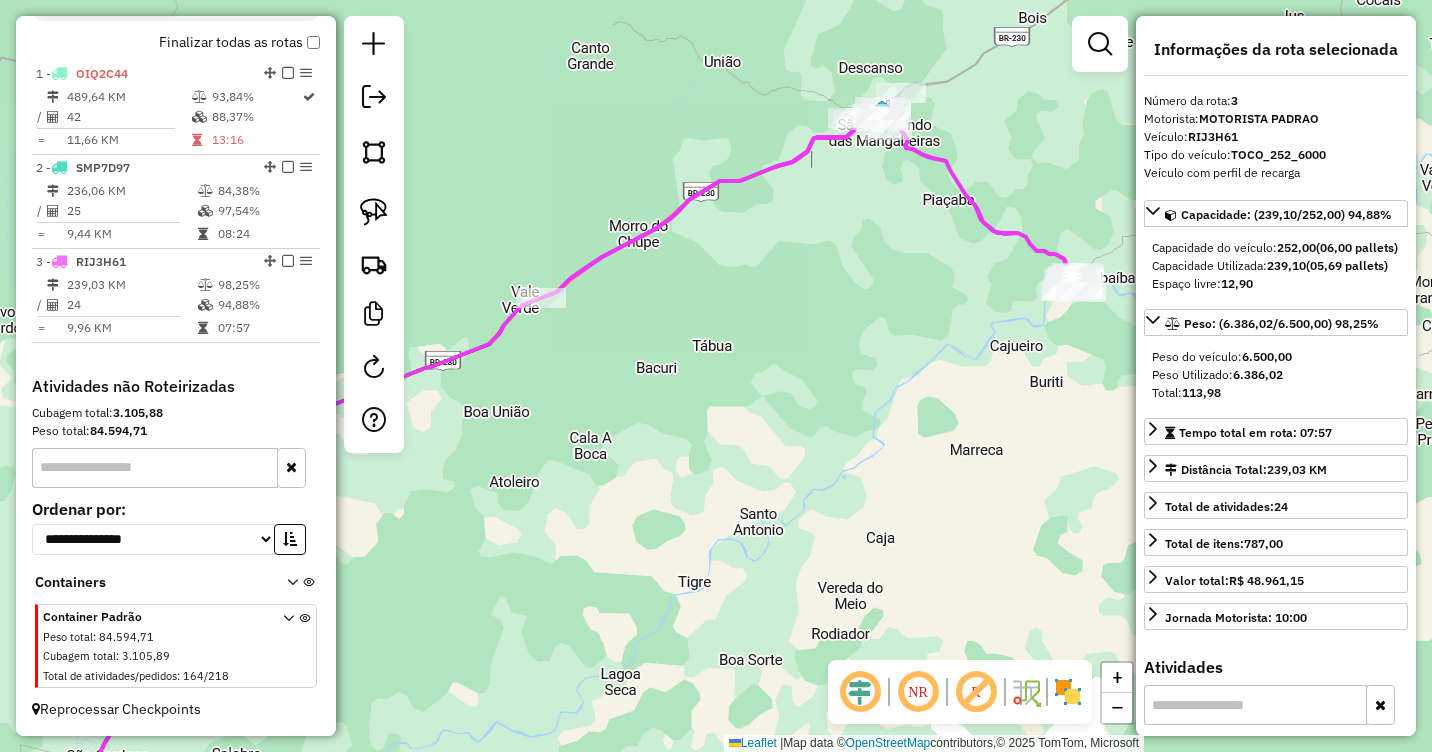 drag, startPoint x: 890, startPoint y: 283, endPoint x: 654, endPoint y: 427, distance: 276.46338 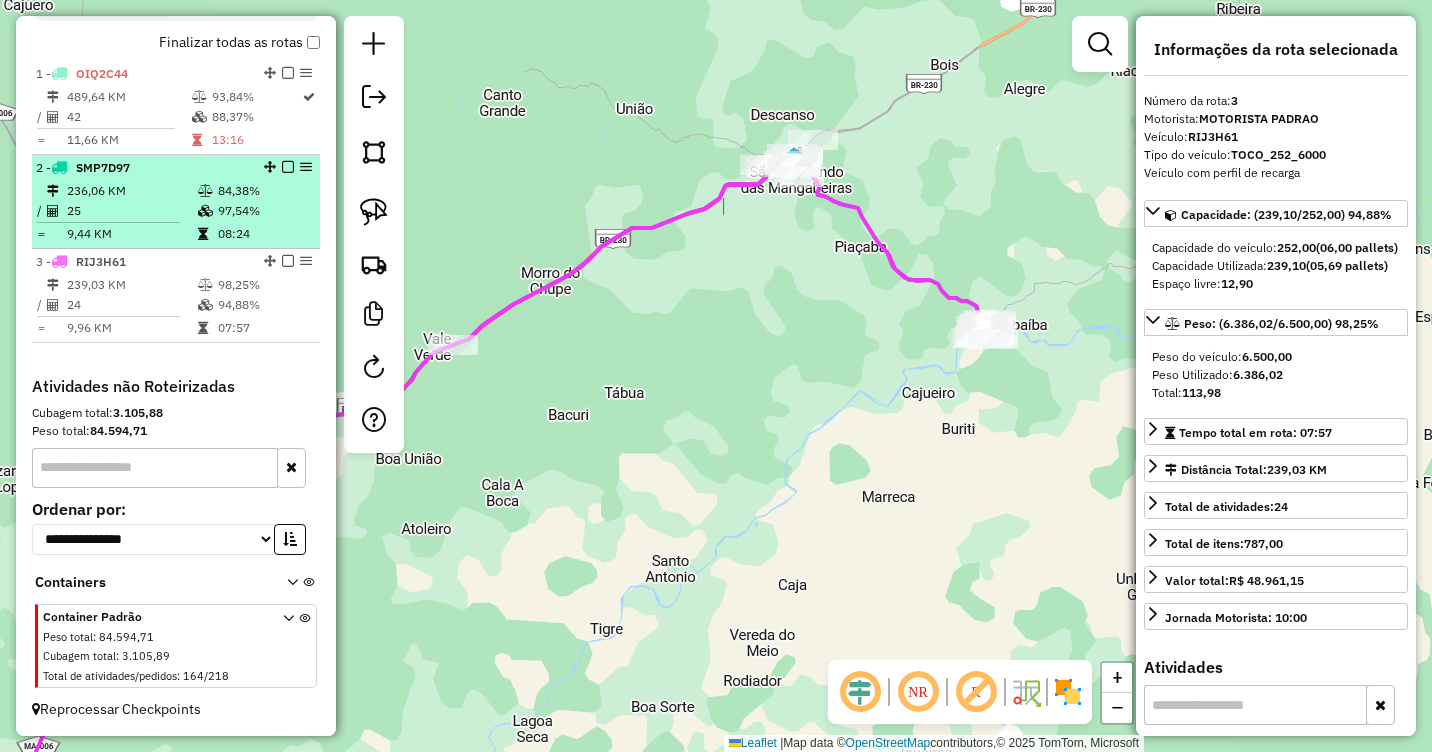 click on "25" at bounding box center [131, 211] 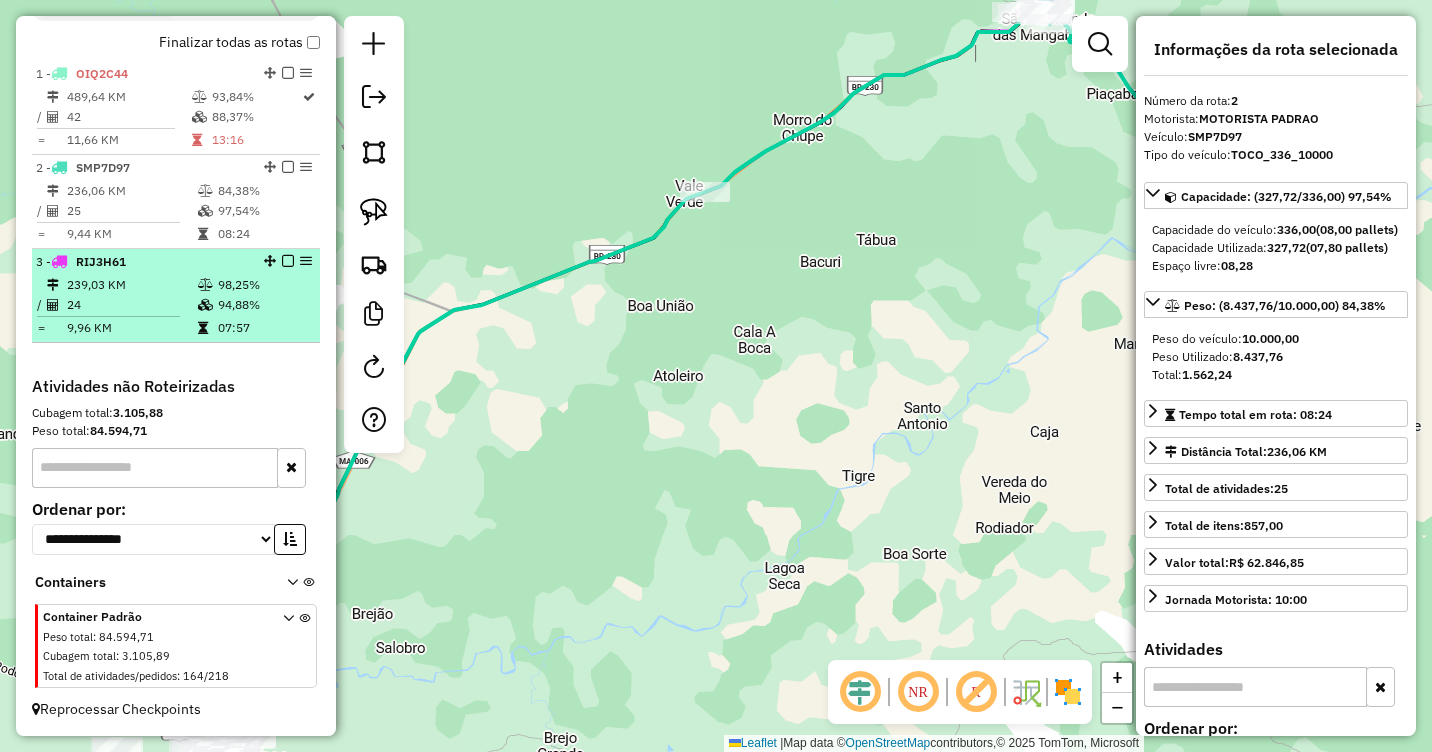 click on "239,03 KM" at bounding box center (131, 285) 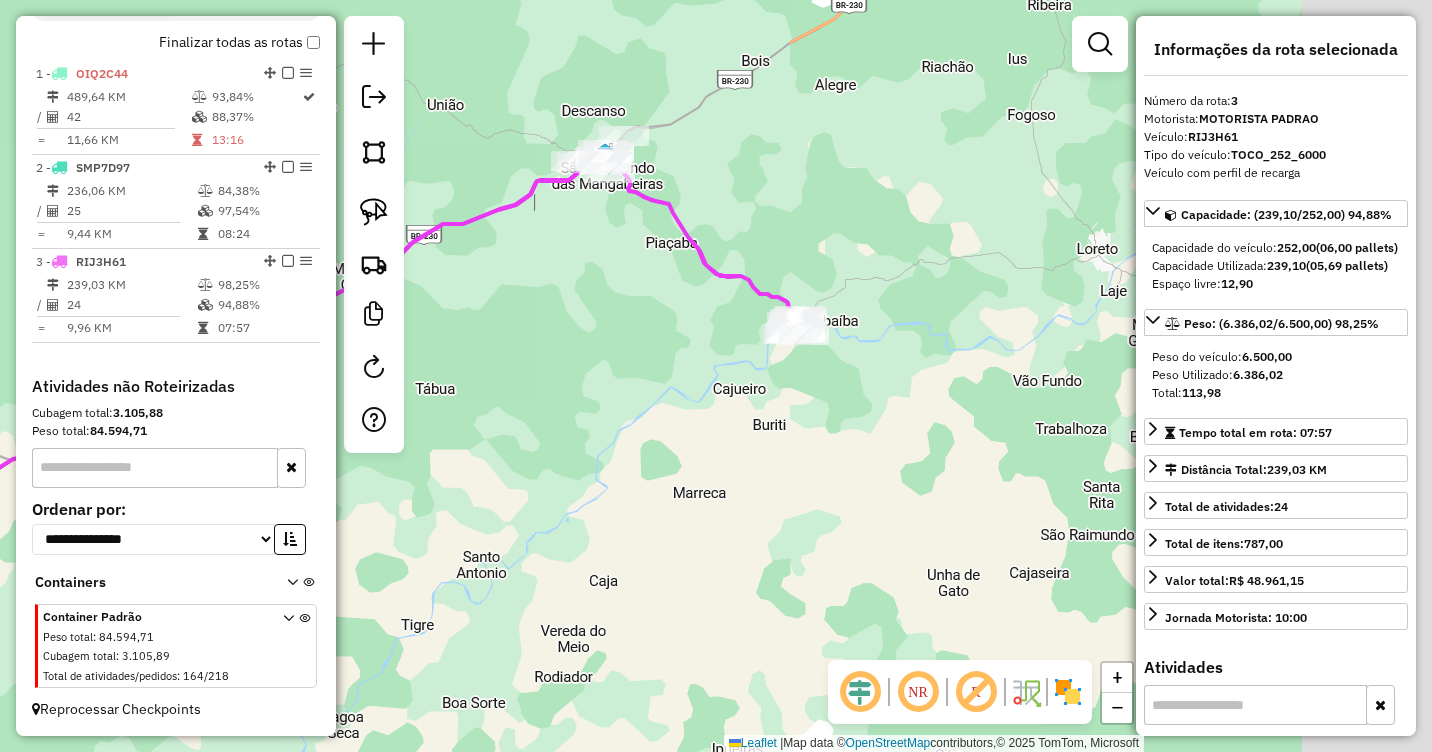 drag, startPoint x: 964, startPoint y: 241, endPoint x: 372, endPoint y: 470, distance: 634.748 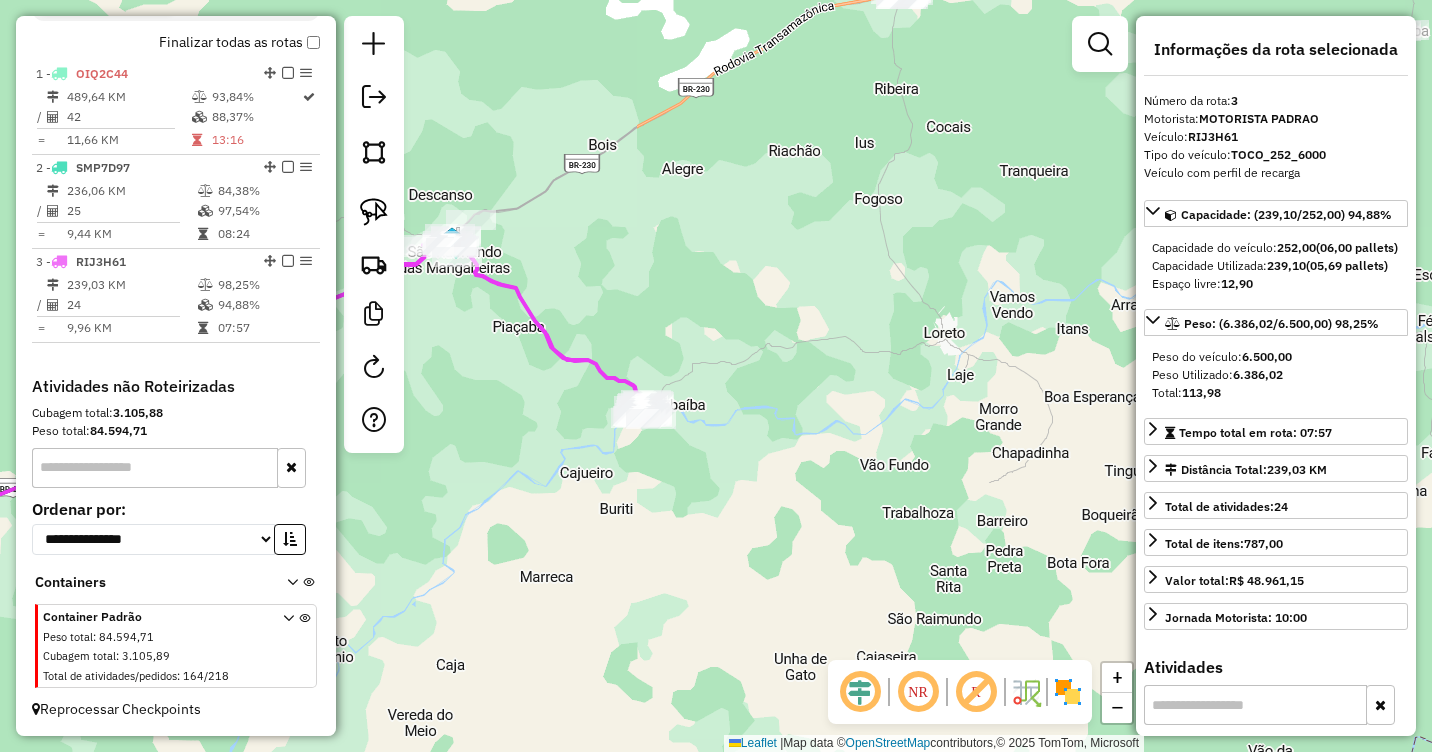 drag, startPoint x: 608, startPoint y: 249, endPoint x: 754, endPoint y: 273, distance: 147.95946 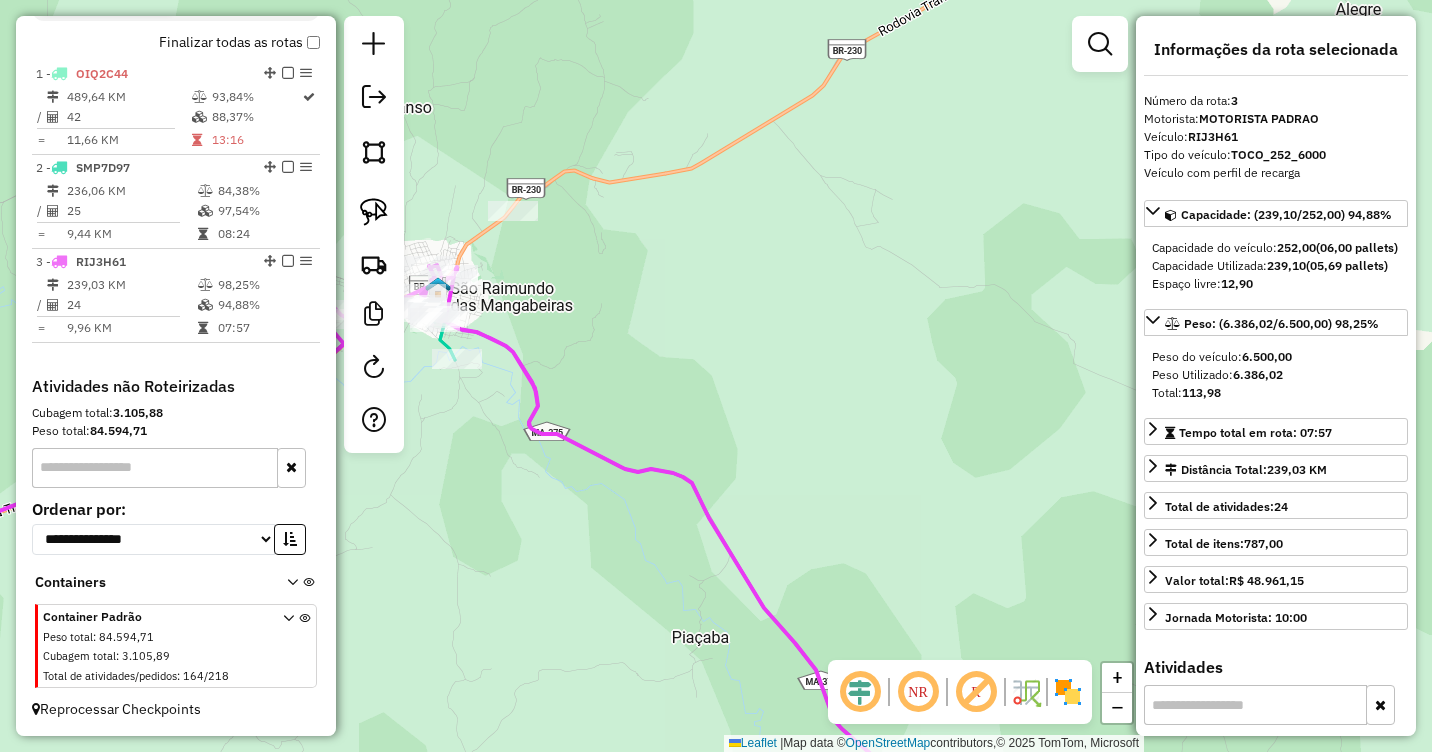 drag, startPoint x: 631, startPoint y: 270, endPoint x: 816, endPoint y: 294, distance: 186.55026 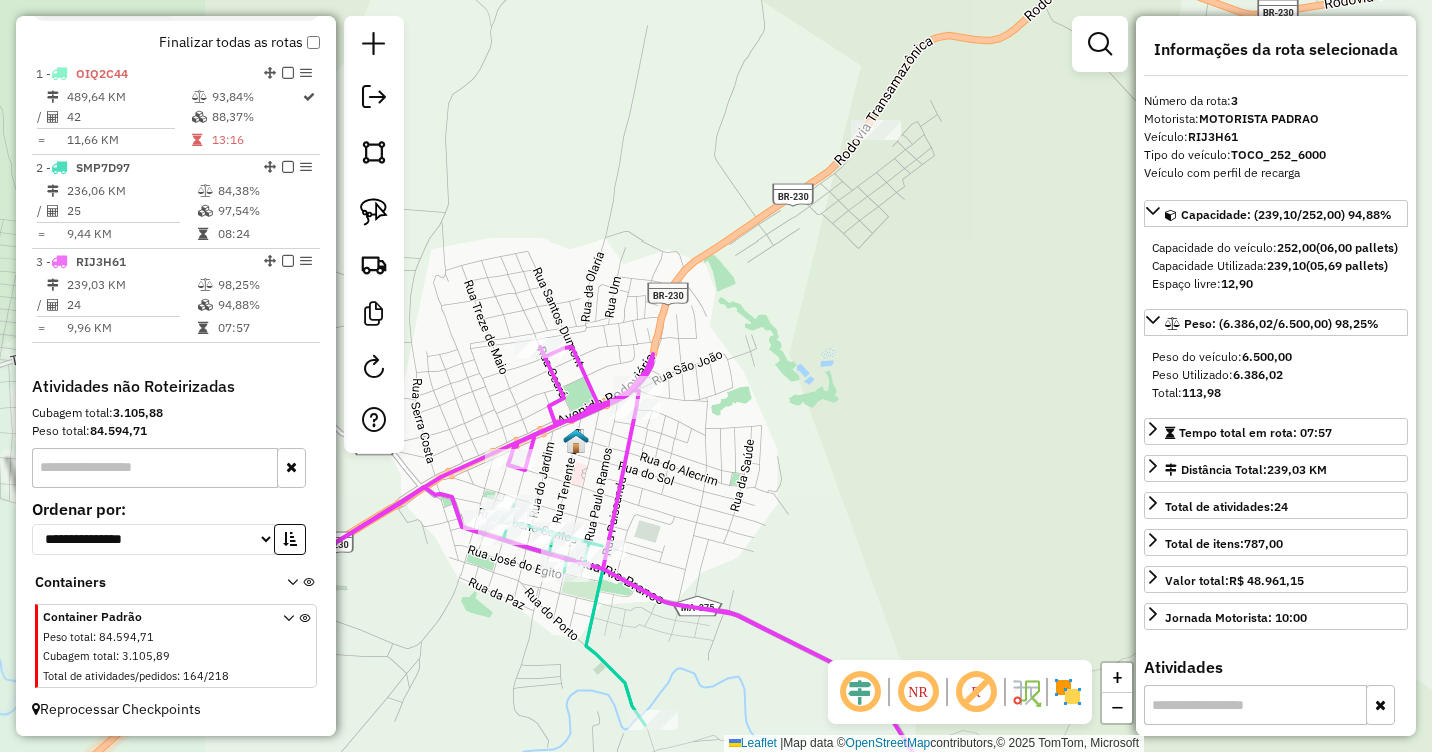 drag, startPoint x: 554, startPoint y: 316, endPoint x: 879, endPoint y: 279, distance: 327.09937 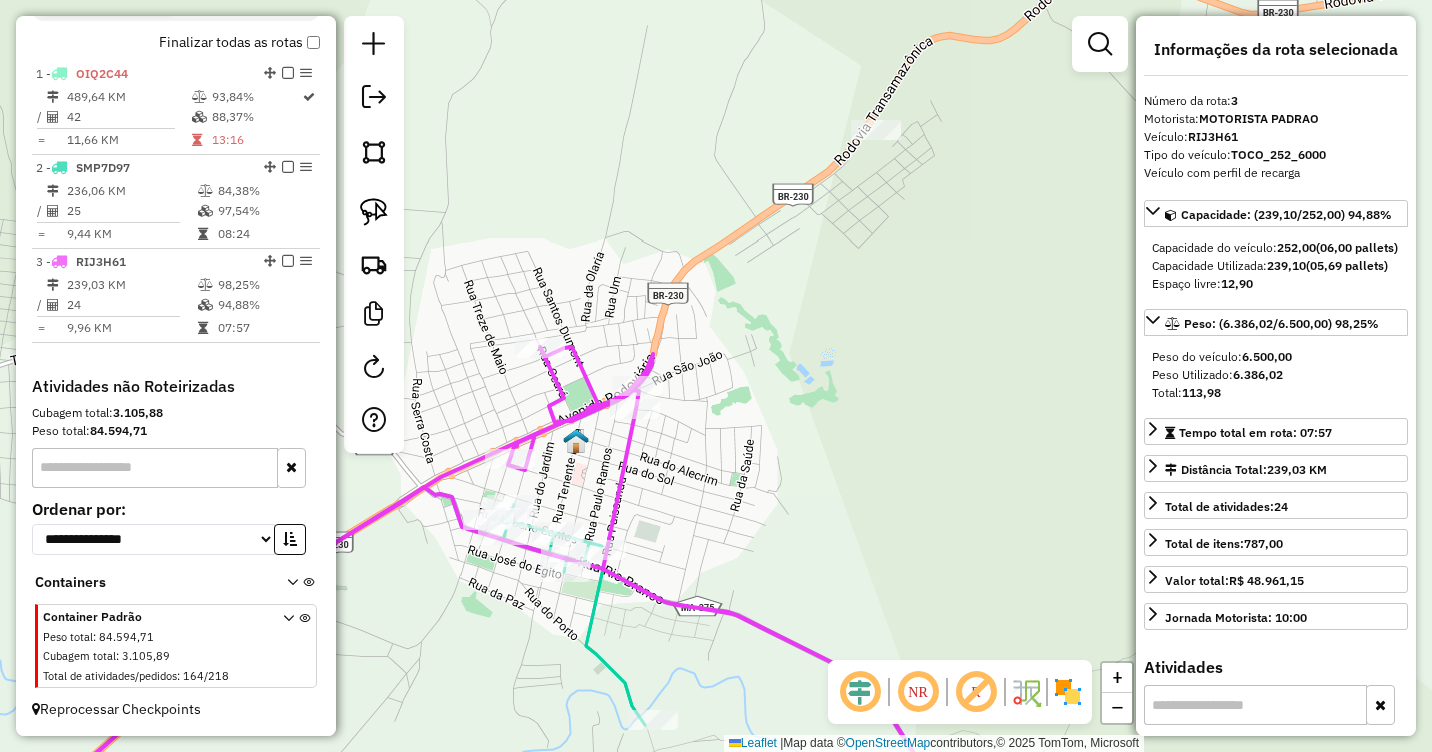 drag, startPoint x: 966, startPoint y: 365, endPoint x: 810, endPoint y: 254, distance: 191.46017 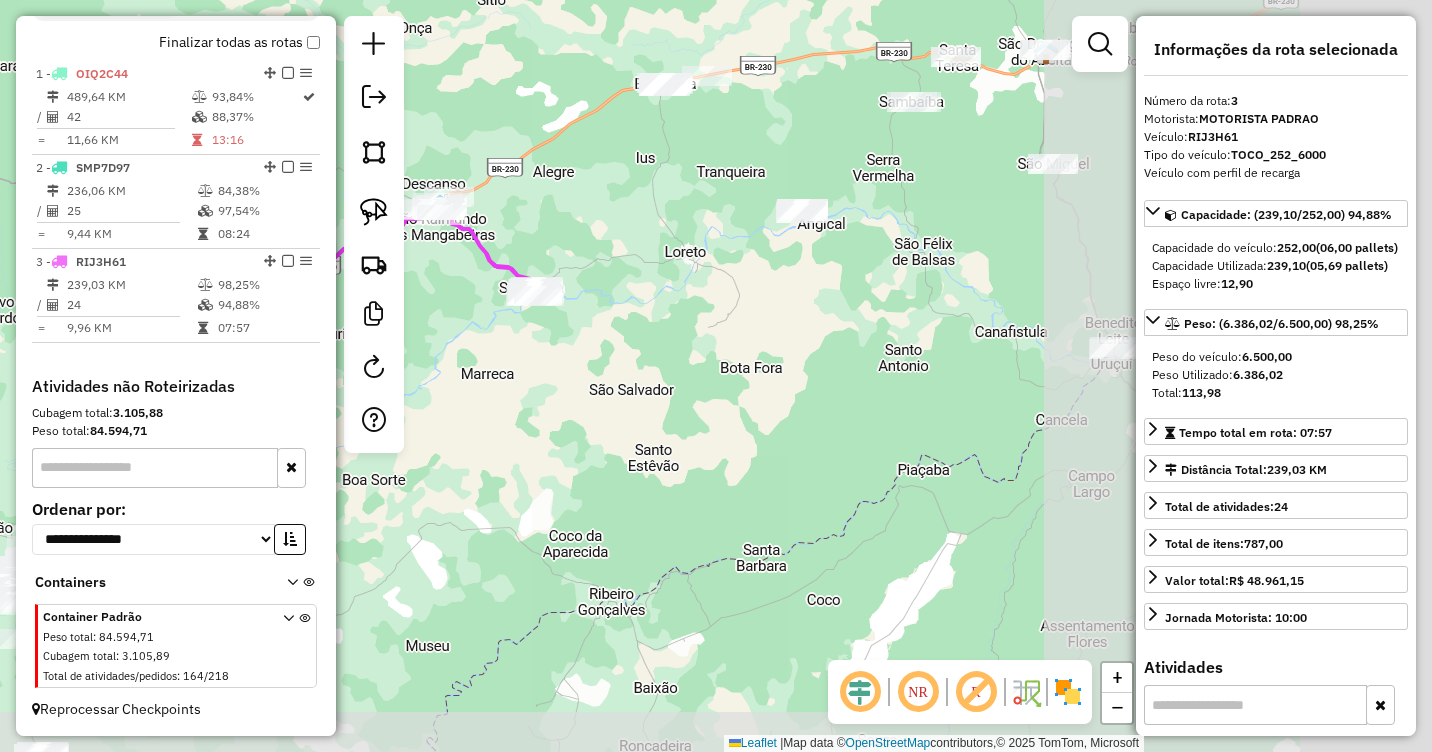 drag, startPoint x: 1102, startPoint y: 317, endPoint x: 498, endPoint y: 292, distance: 604.51715 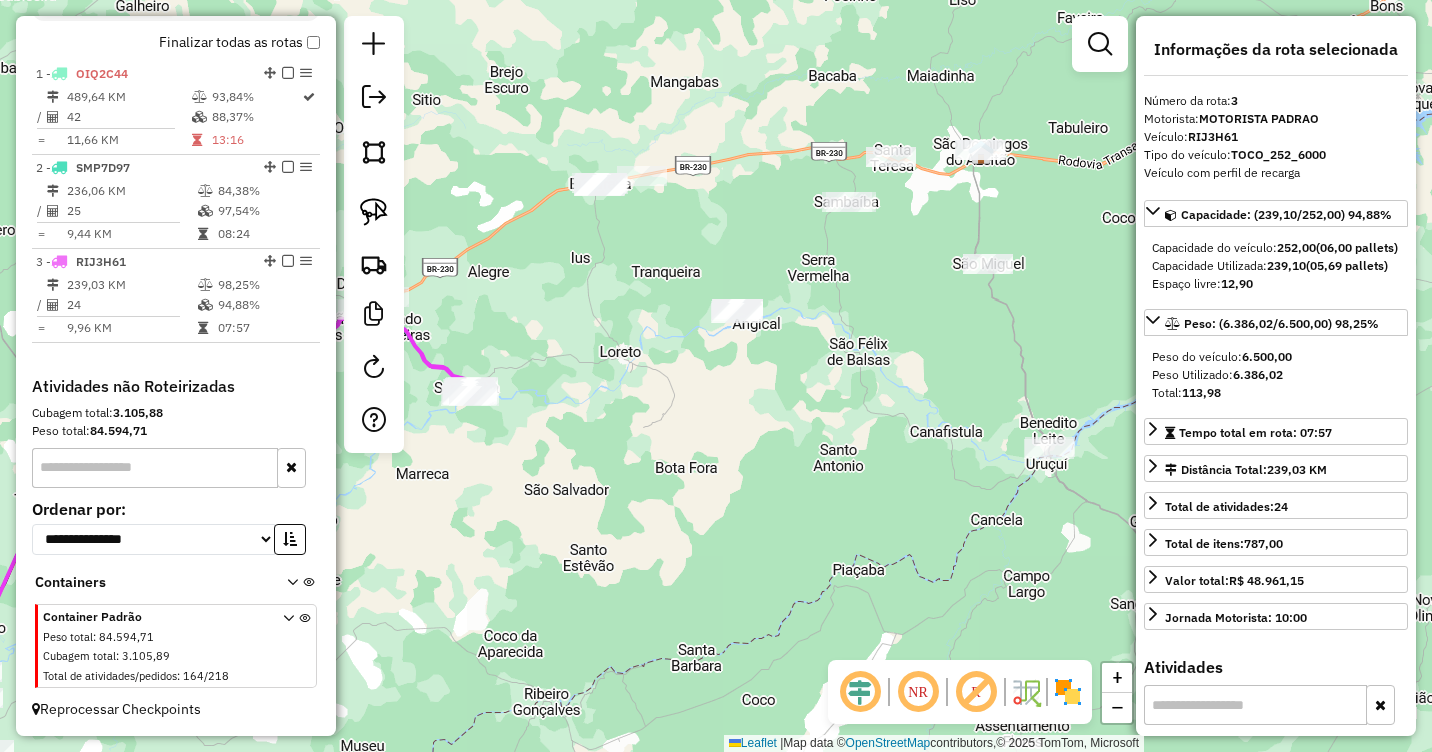 drag, startPoint x: 639, startPoint y: 399, endPoint x: 927, endPoint y: 314, distance: 300.28152 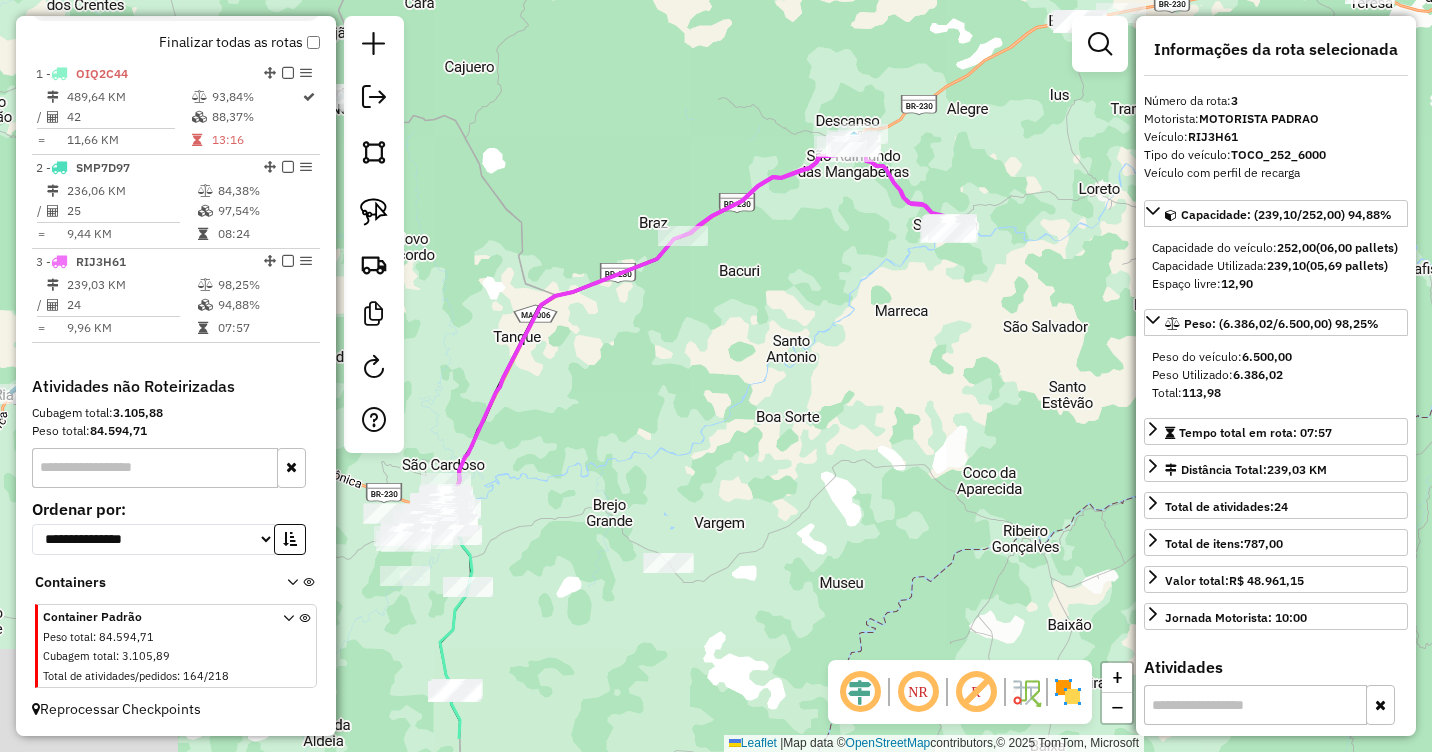 drag, startPoint x: 515, startPoint y: 439, endPoint x: 834, endPoint y: 317, distance: 341.5333 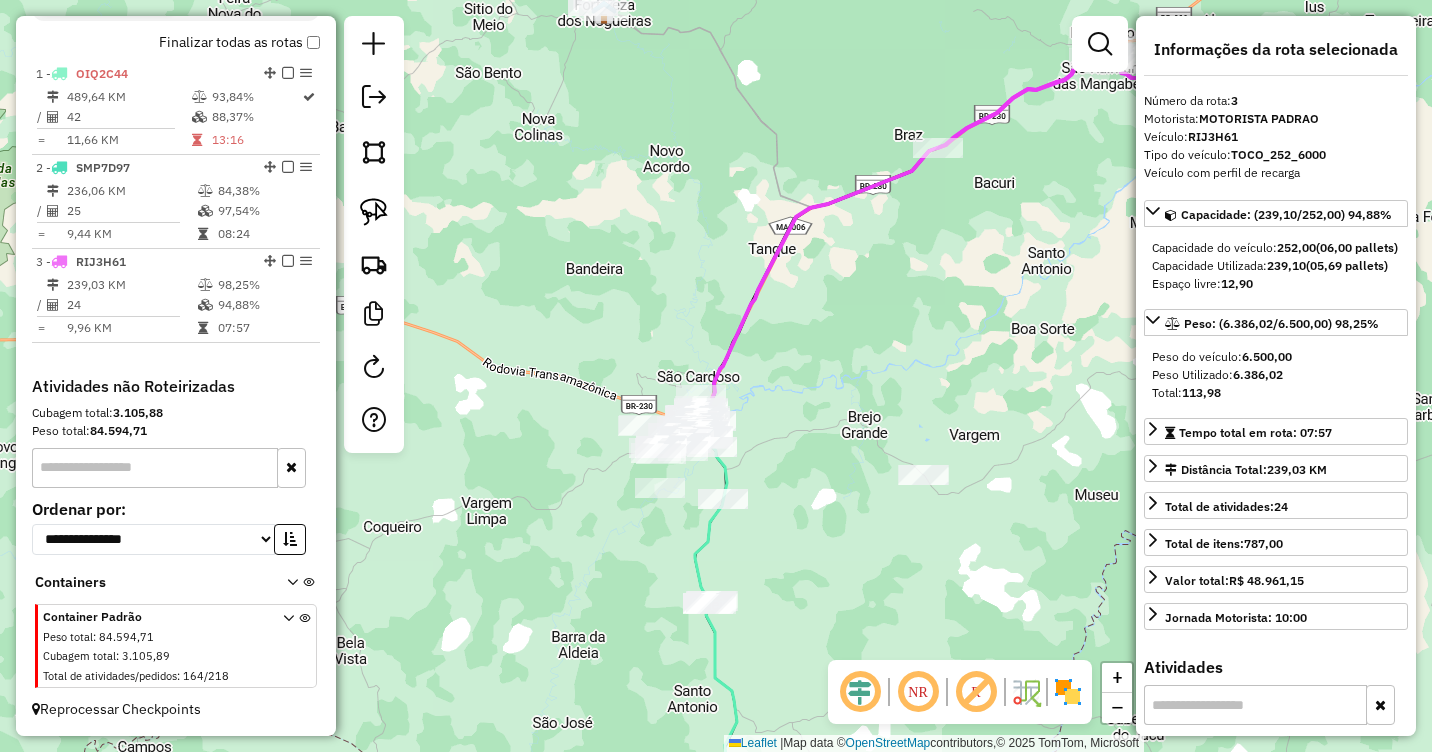 drag, startPoint x: 713, startPoint y: 389, endPoint x: 877, endPoint y: 335, distance: 172.66151 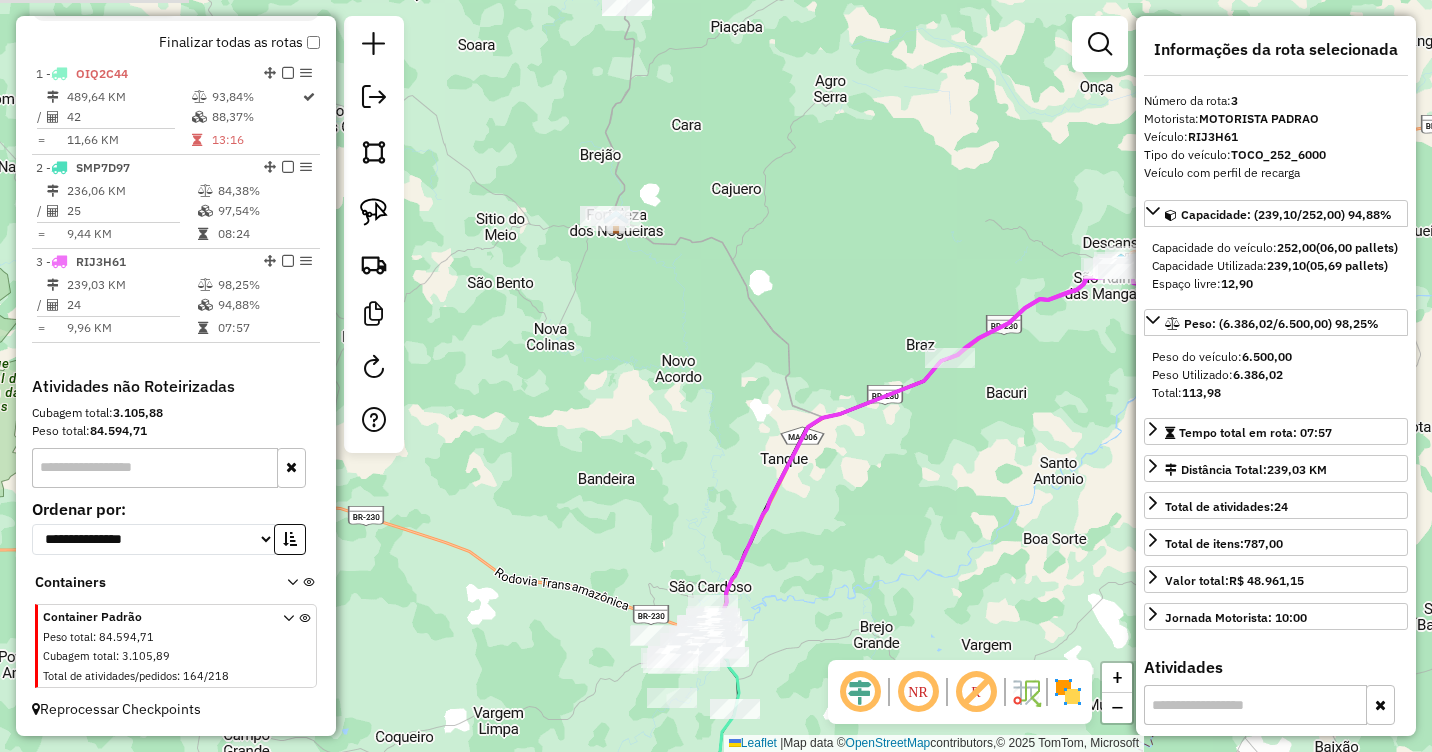 drag, startPoint x: 672, startPoint y: 191, endPoint x: 701, endPoint y: 420, distance: 230.82893 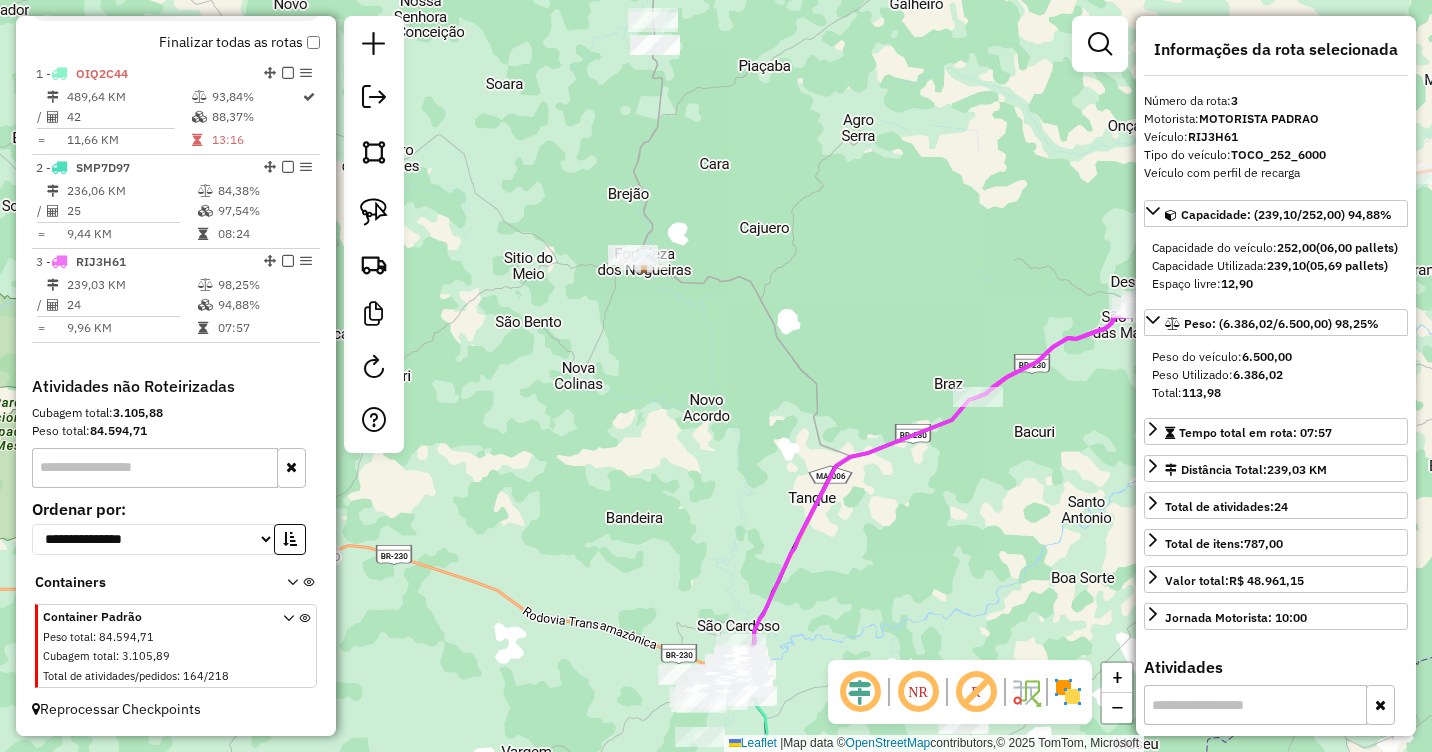 drag, startPoint x: 576, startPoint y: 347, endPoint x: 687, endPoint y: 446, distance: 148.73466 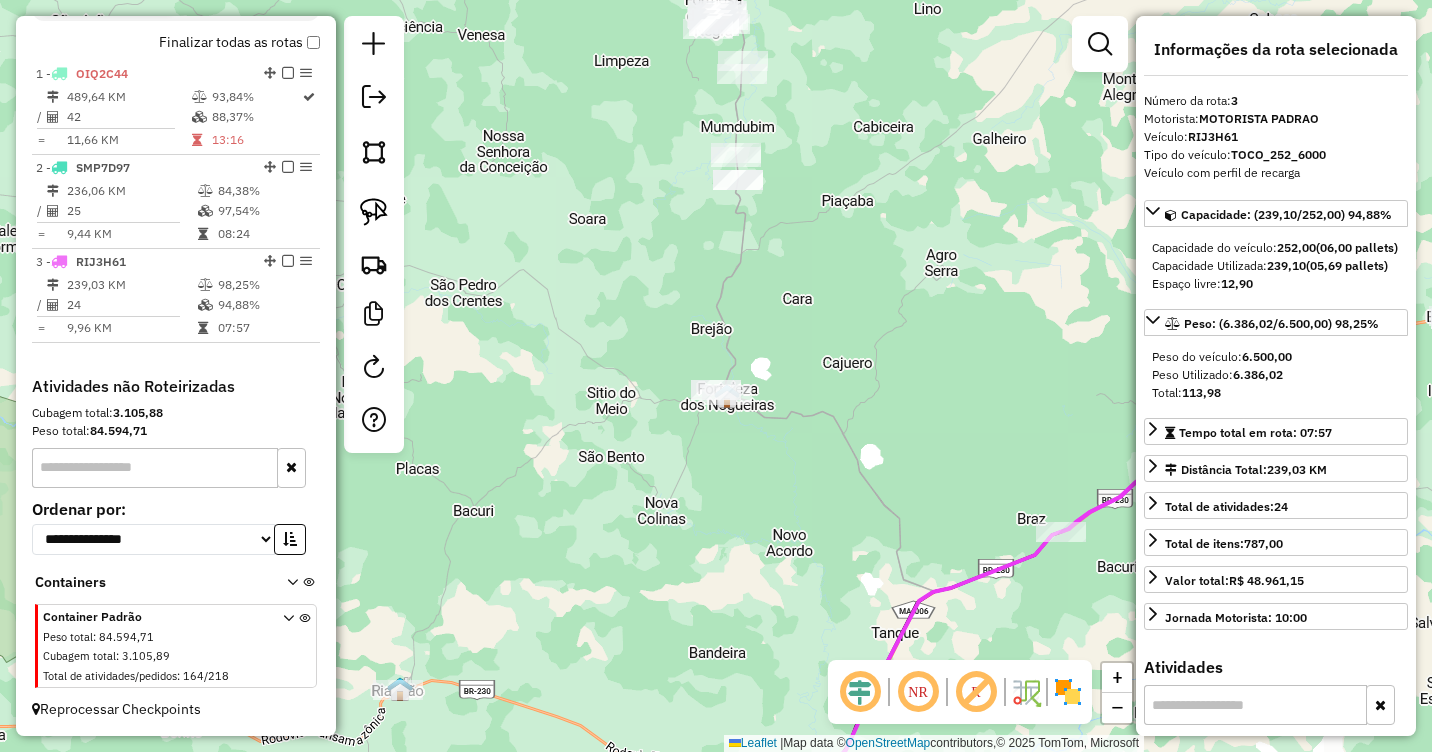 drag, startPoint x: 878, startPoint y: 224, endPoint x: 786, endPoint y: 356, distance: 160.89748 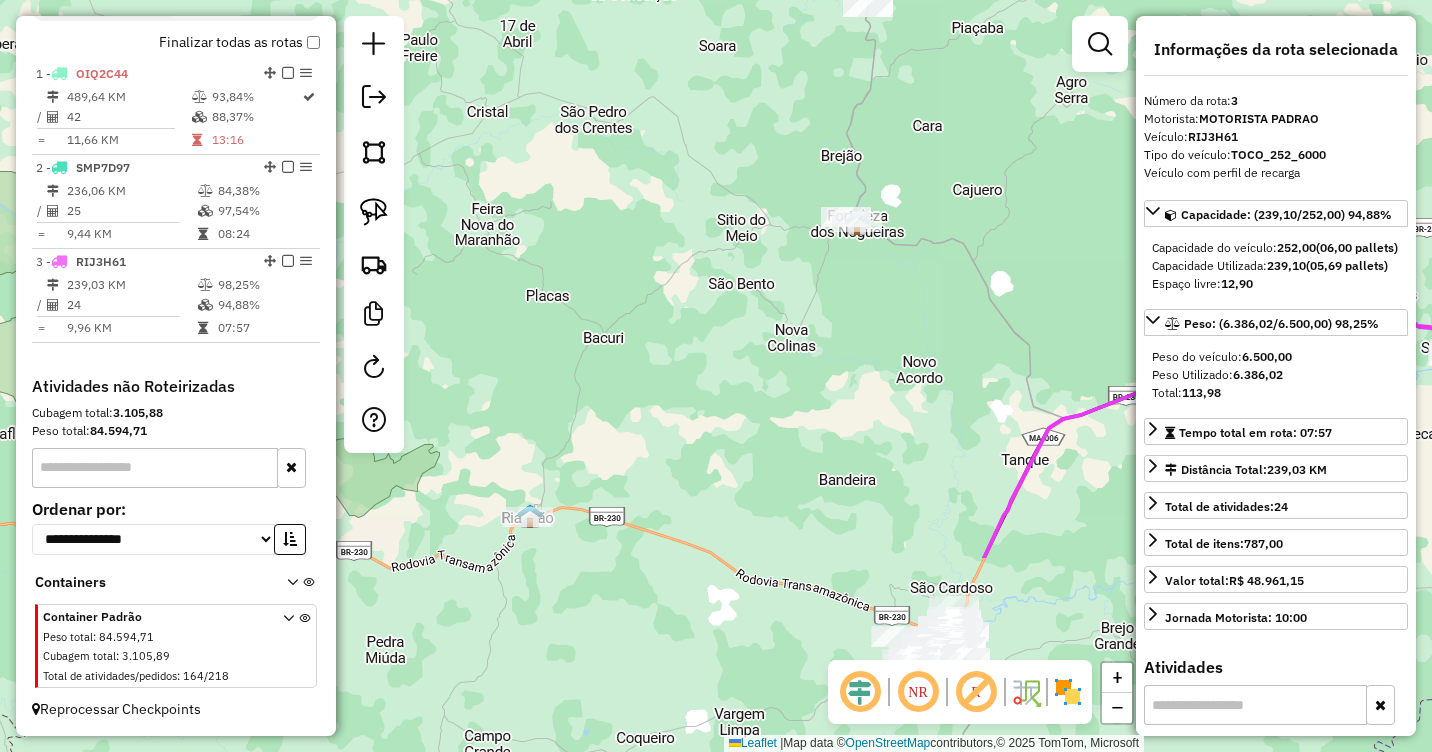 drag, startPoint x: 827, startPoint y: 404, endPoint x: 983, endPoint y: 190, distance: 264.82446 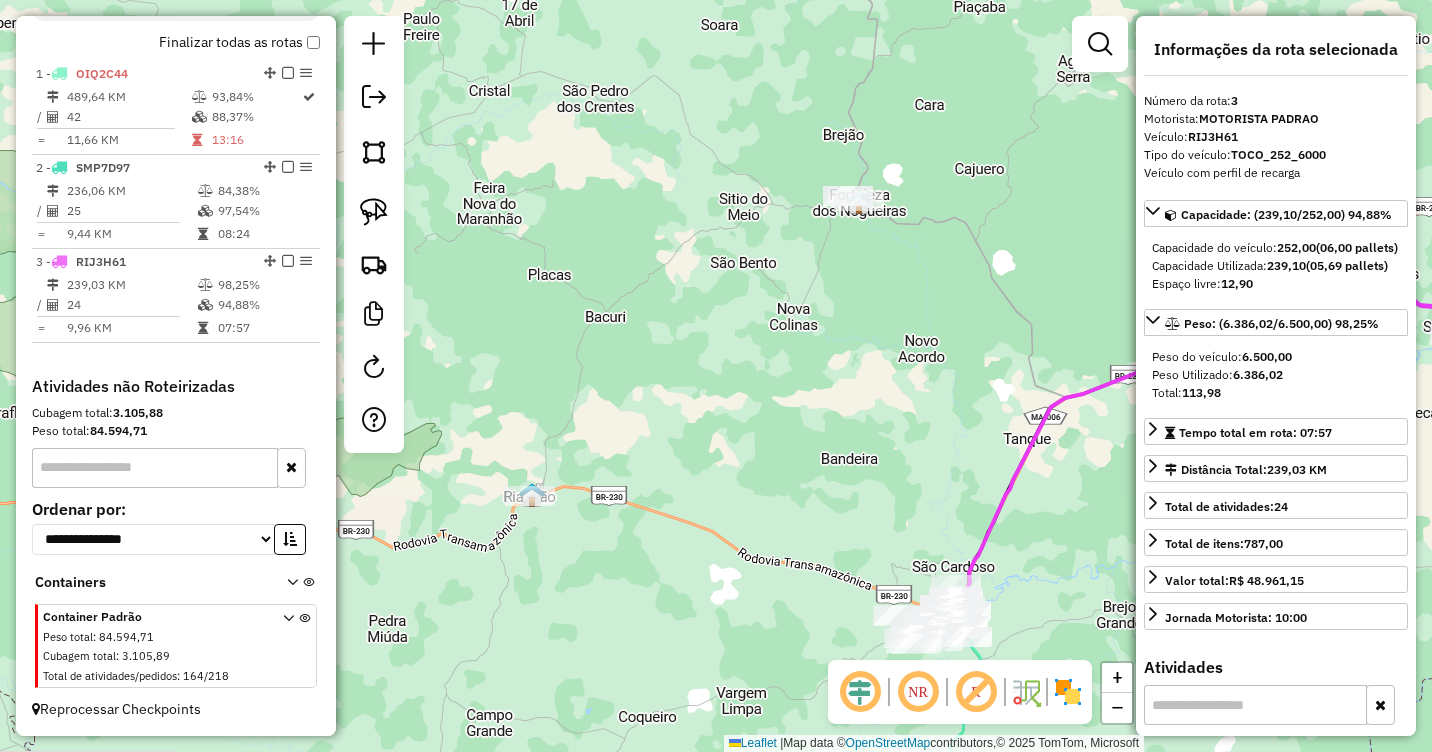 drag, startPoint x: 797, startPoint y: 506, endPoint x: 628, endPoint y: 170, distance: 376.1077 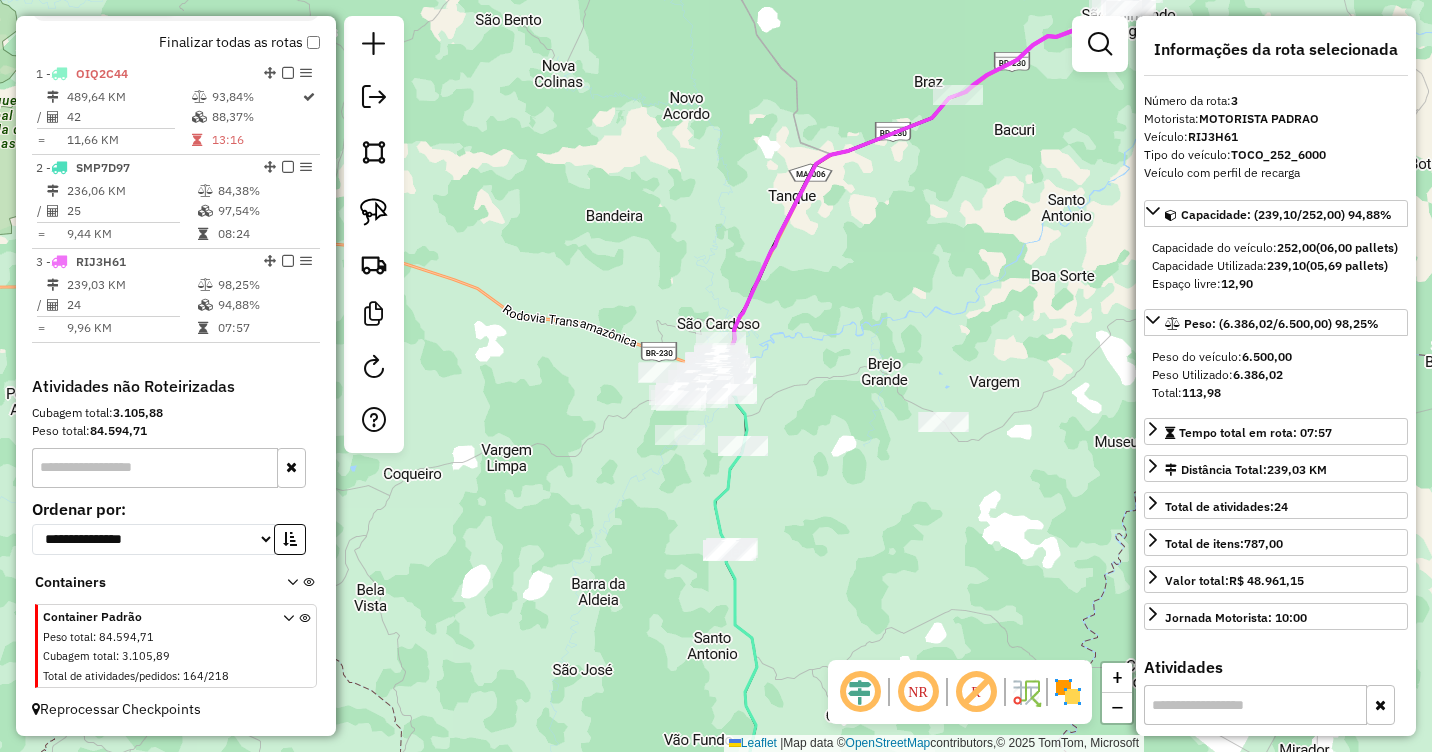 drag, startPoint x: 928, startPoint y: 281, endPoint x: 772, endPoint y: 571, distance: 329.29623 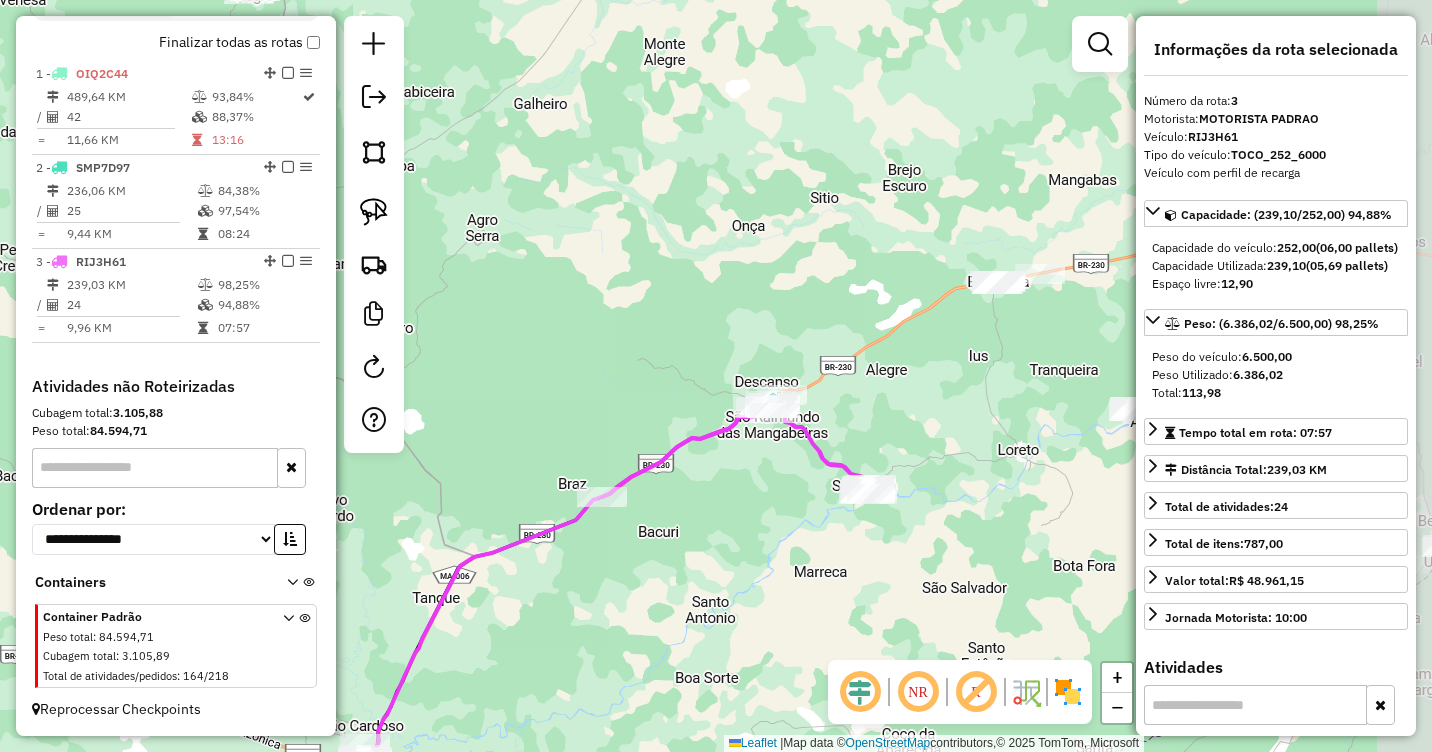 drag, startPoint x: 957, startPoint y: 385, endPoint x: 696, endPoint y: 591, distance: 332.50113 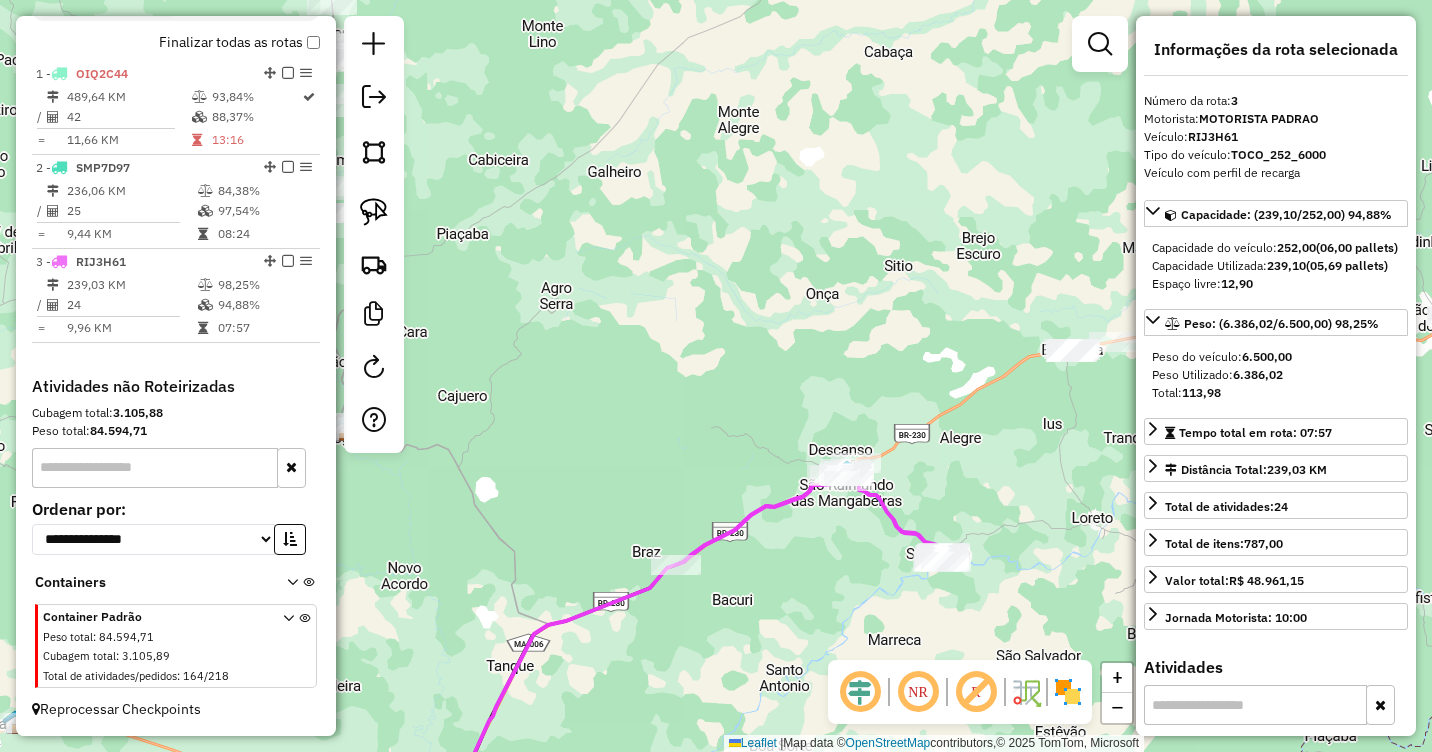 drag, startPoint x: 592, startPoint y: 295, endPoint x: 713, endPoint y: 379, distance: 147.29901 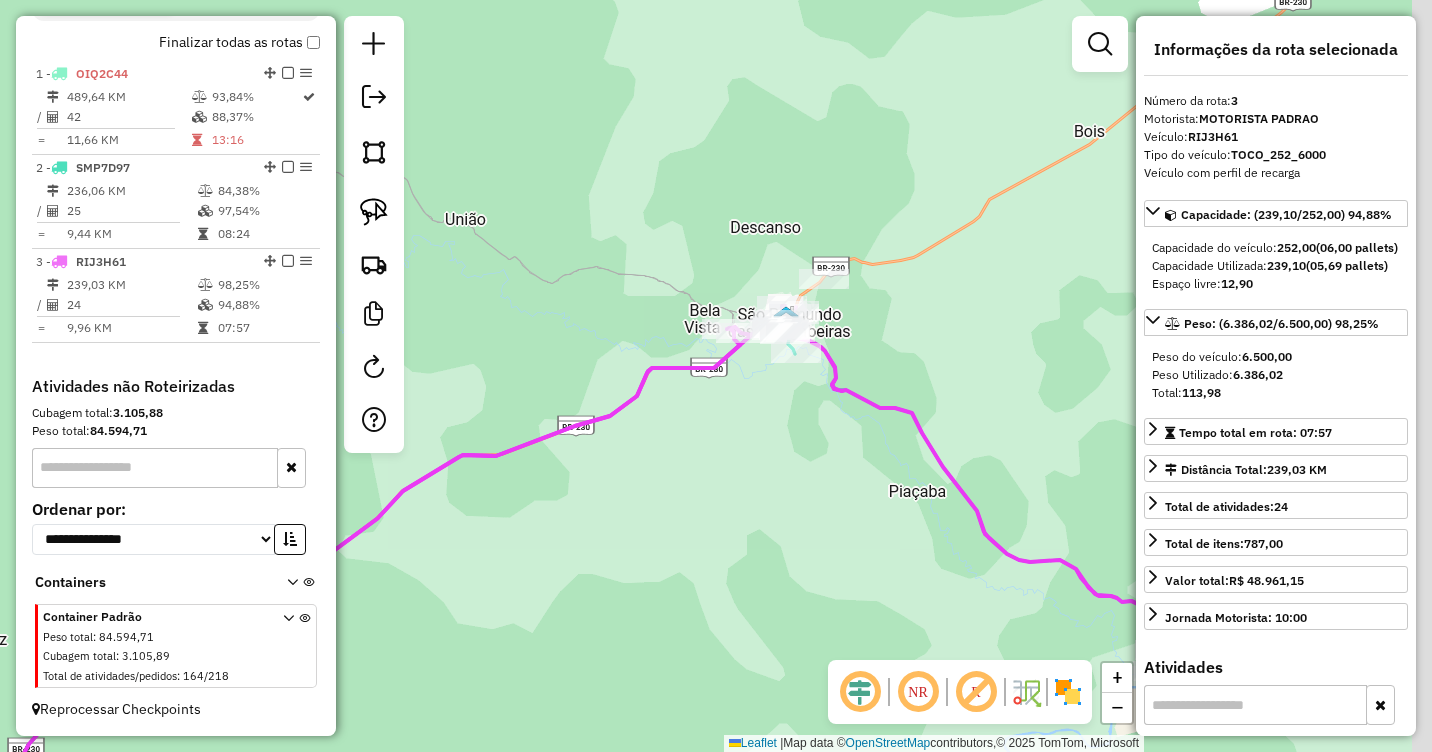 drag, startPoint x: 845, startPoint y: 536, endPoint x: 695, endPoint y: 597, distance: 161.929 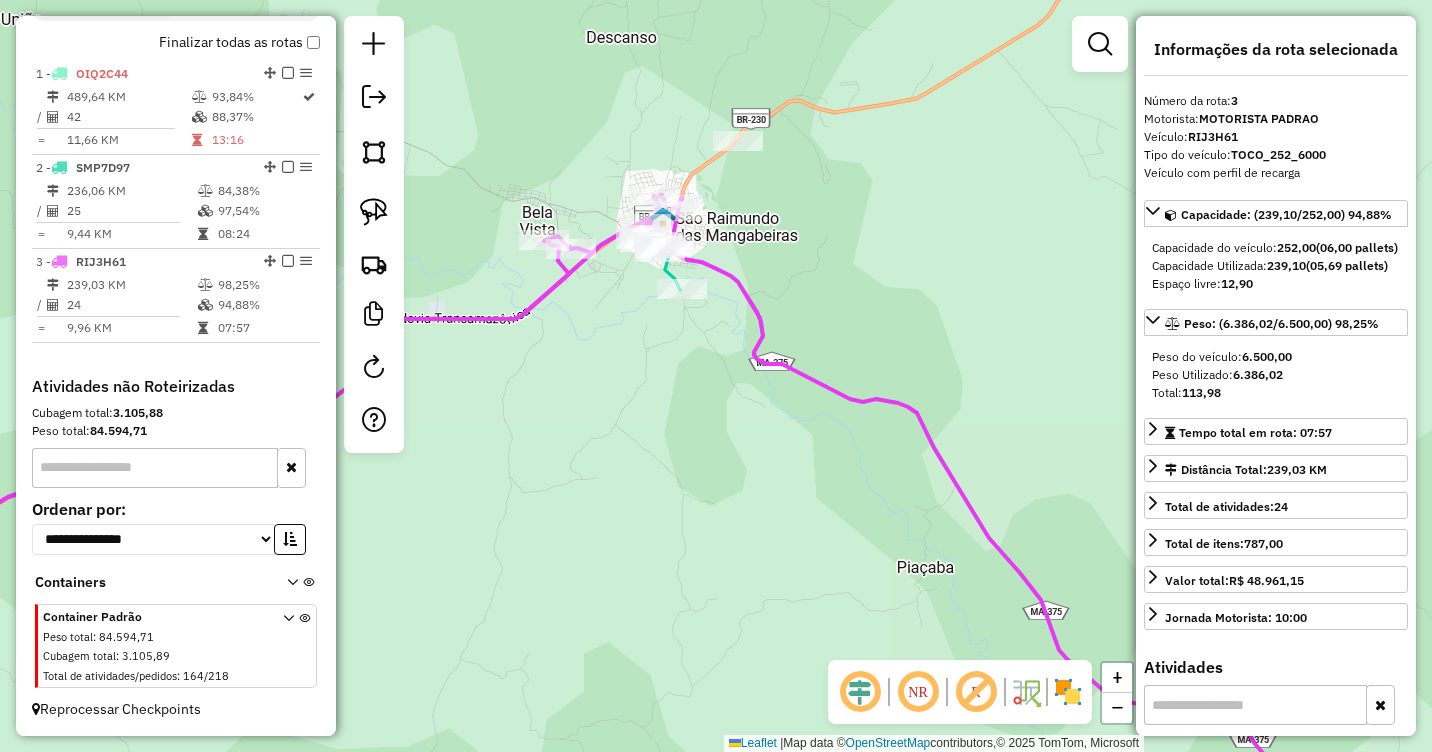drag, startPoint x: 700, startPoint y: 503, endPoint x: 604, endPoint y: 506, distance: 96.04687 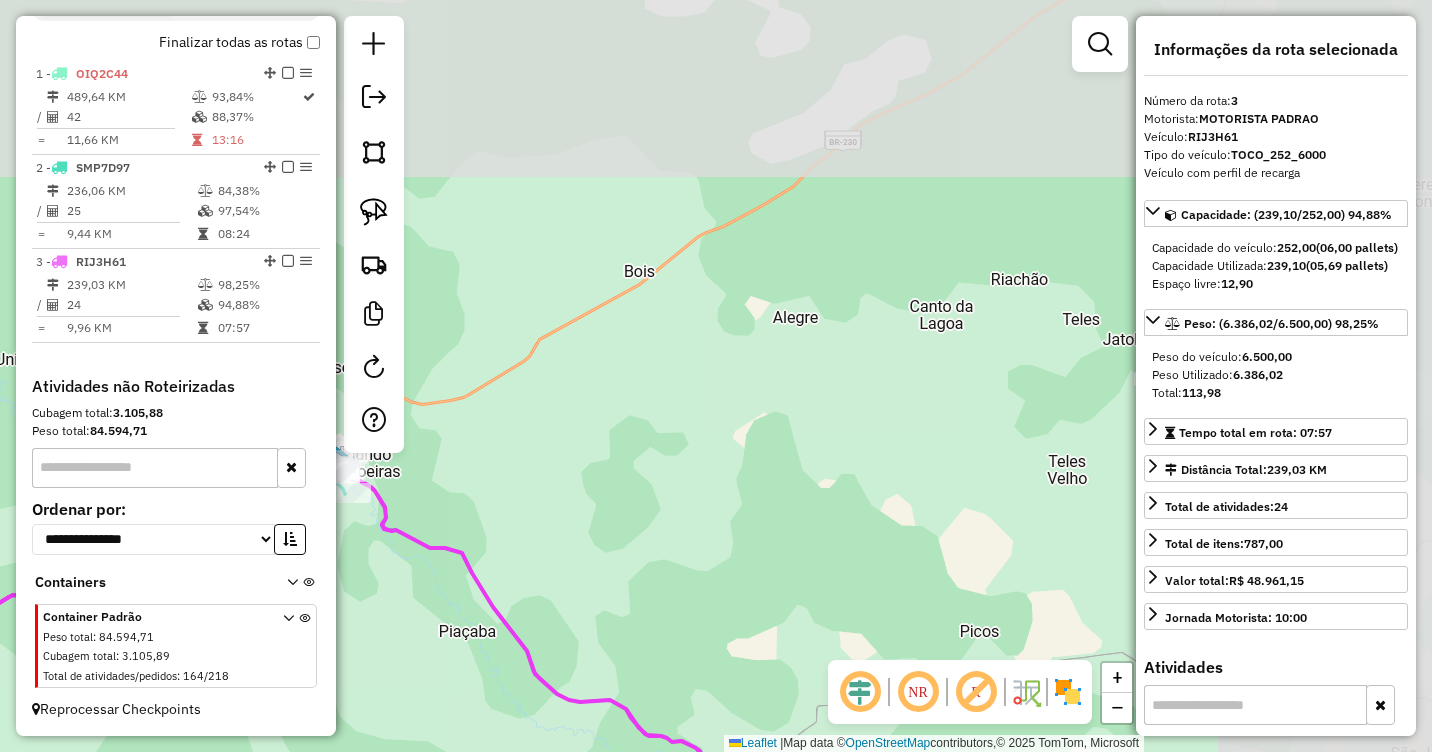 drag, startPoint x: 982, startPoint y: 308, endPoint x: 623, endPoint y: 501, distance: 407.59048 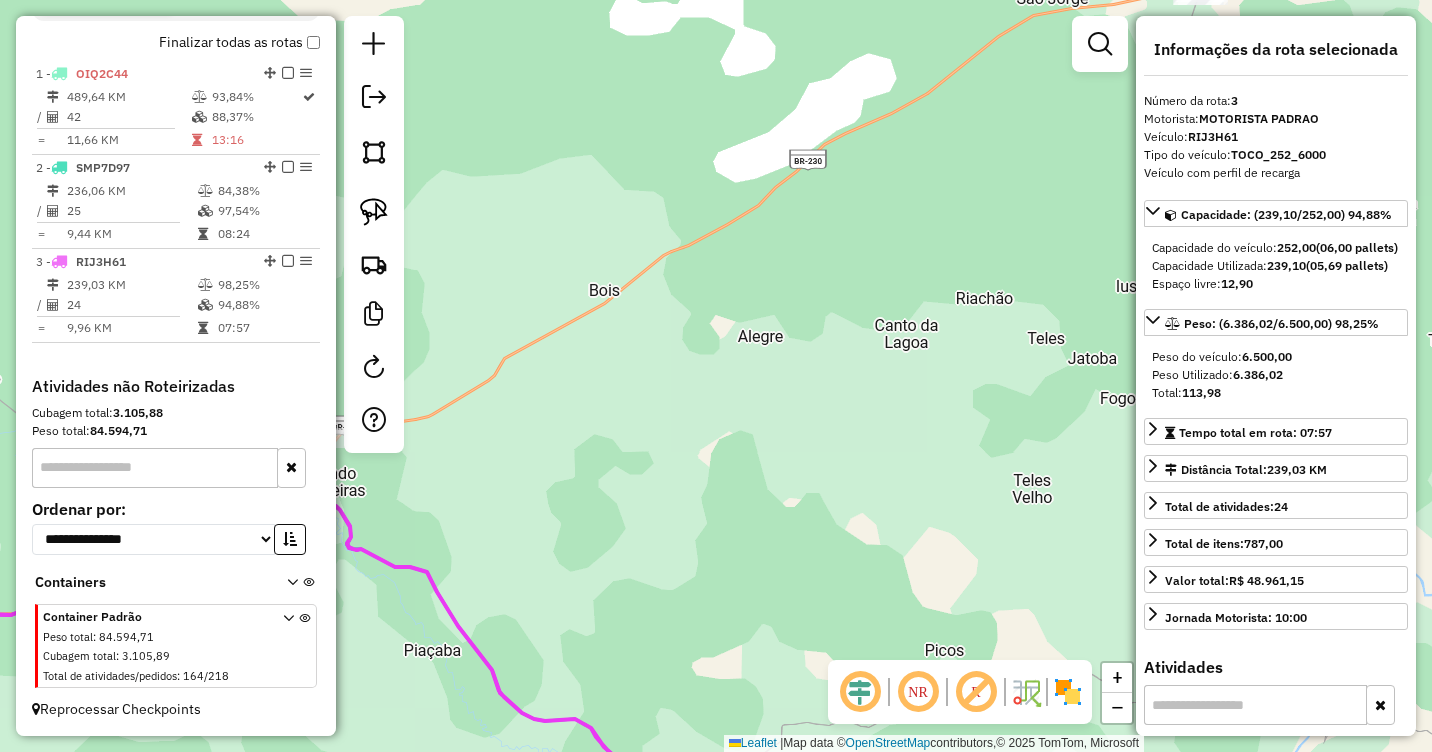 drag, startPoint x: 844, startPoint y: 329, endPoint x: 570, endPoint y: 488, distance: 316.79172 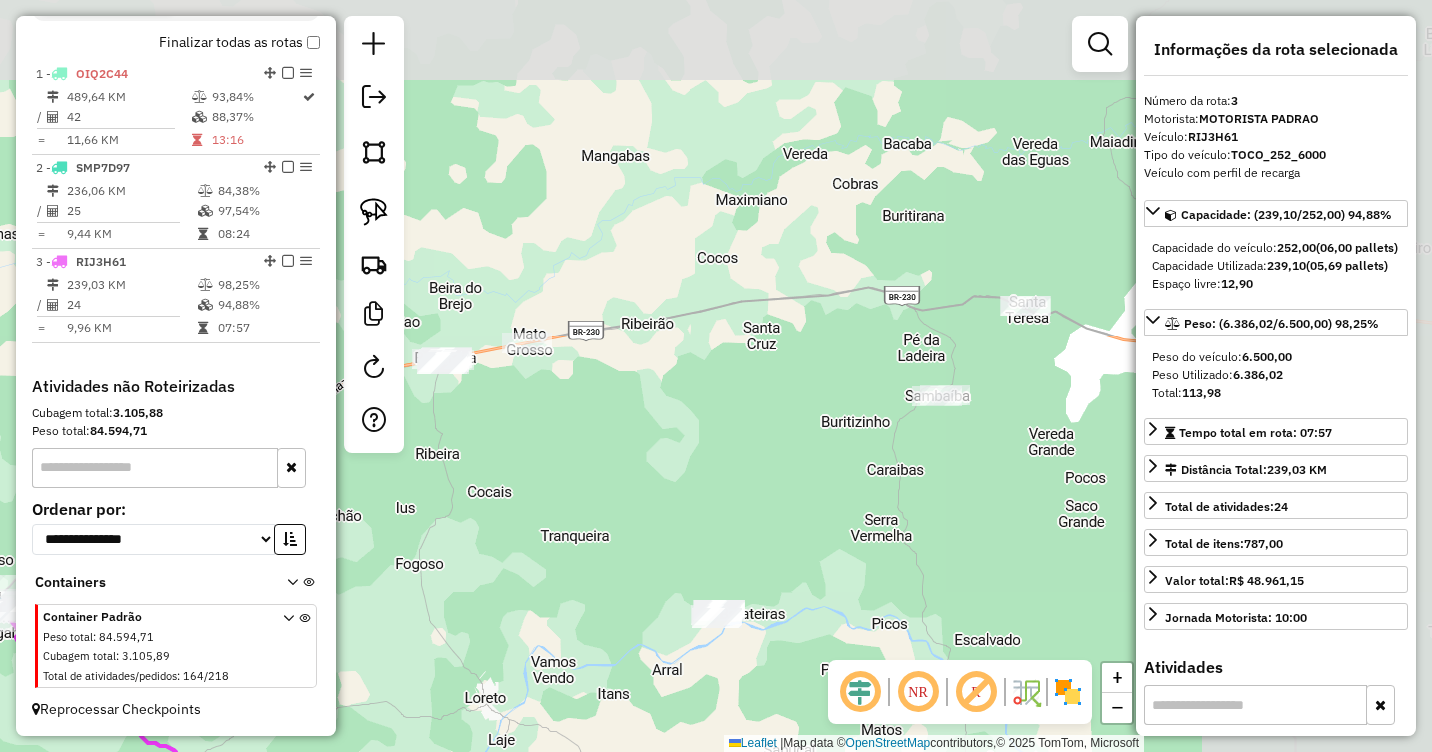 drag, startPoint x: 1004, startPoint y: 356, endPoint x: 577, endPoint y: 478, distance: 444.0867 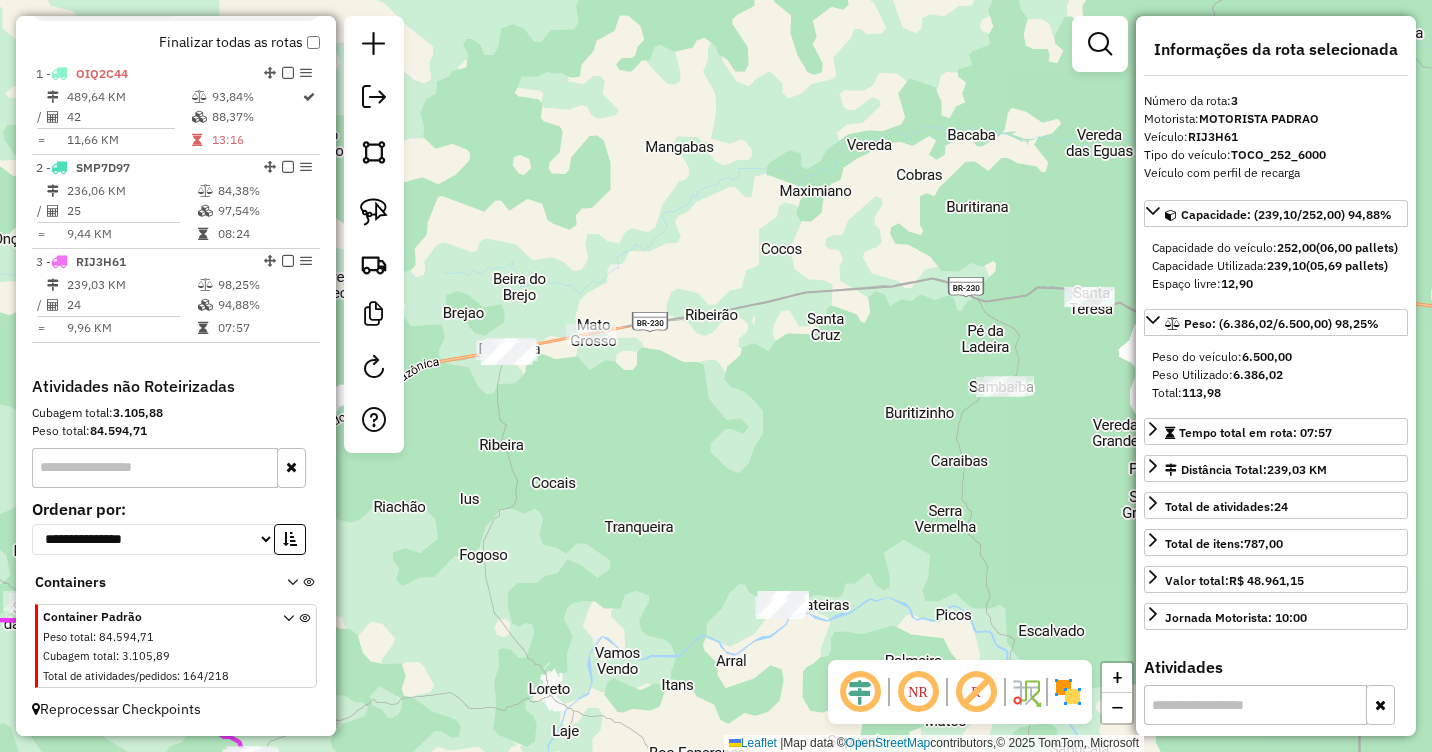drag, startPoint x: 632, startPoint y: 451, endPoint x: 710, endPoint y: 433, distance: 80.04999 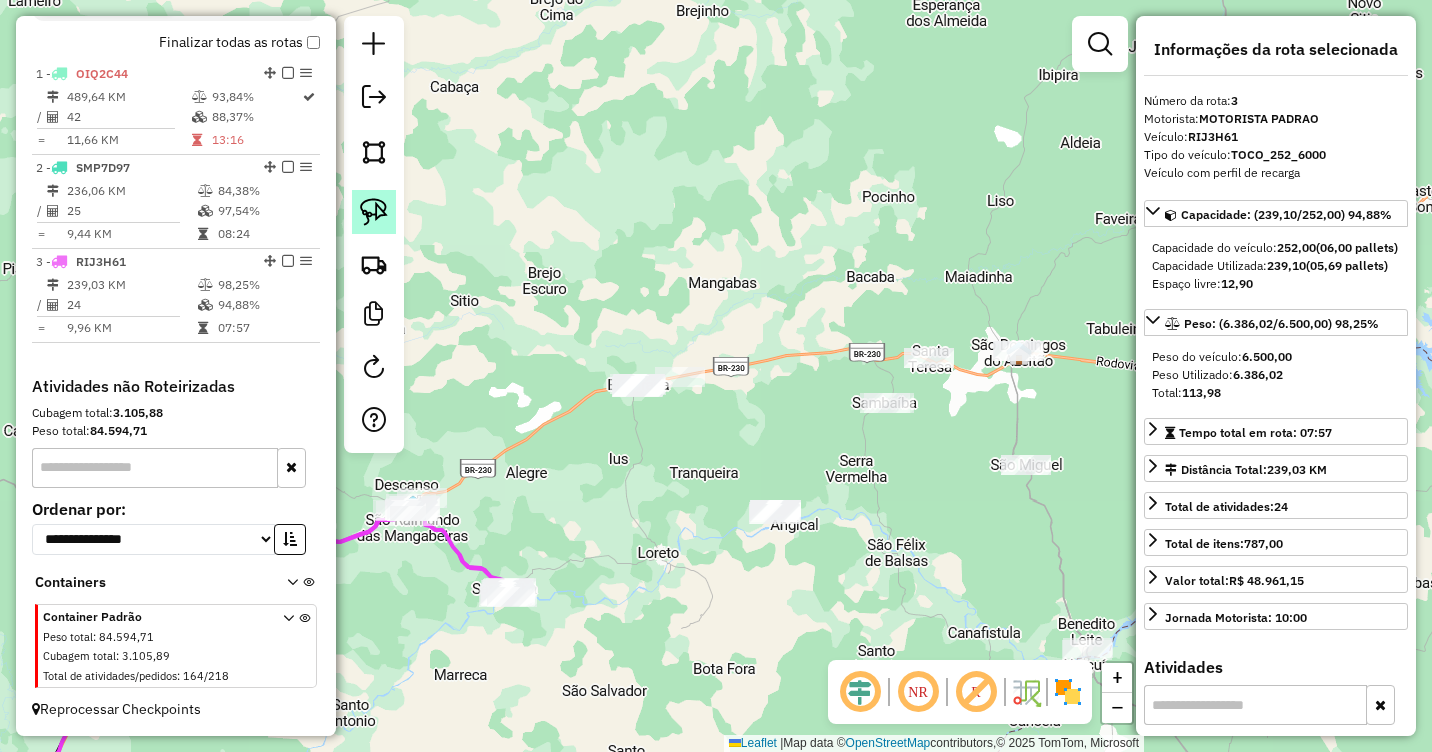 click 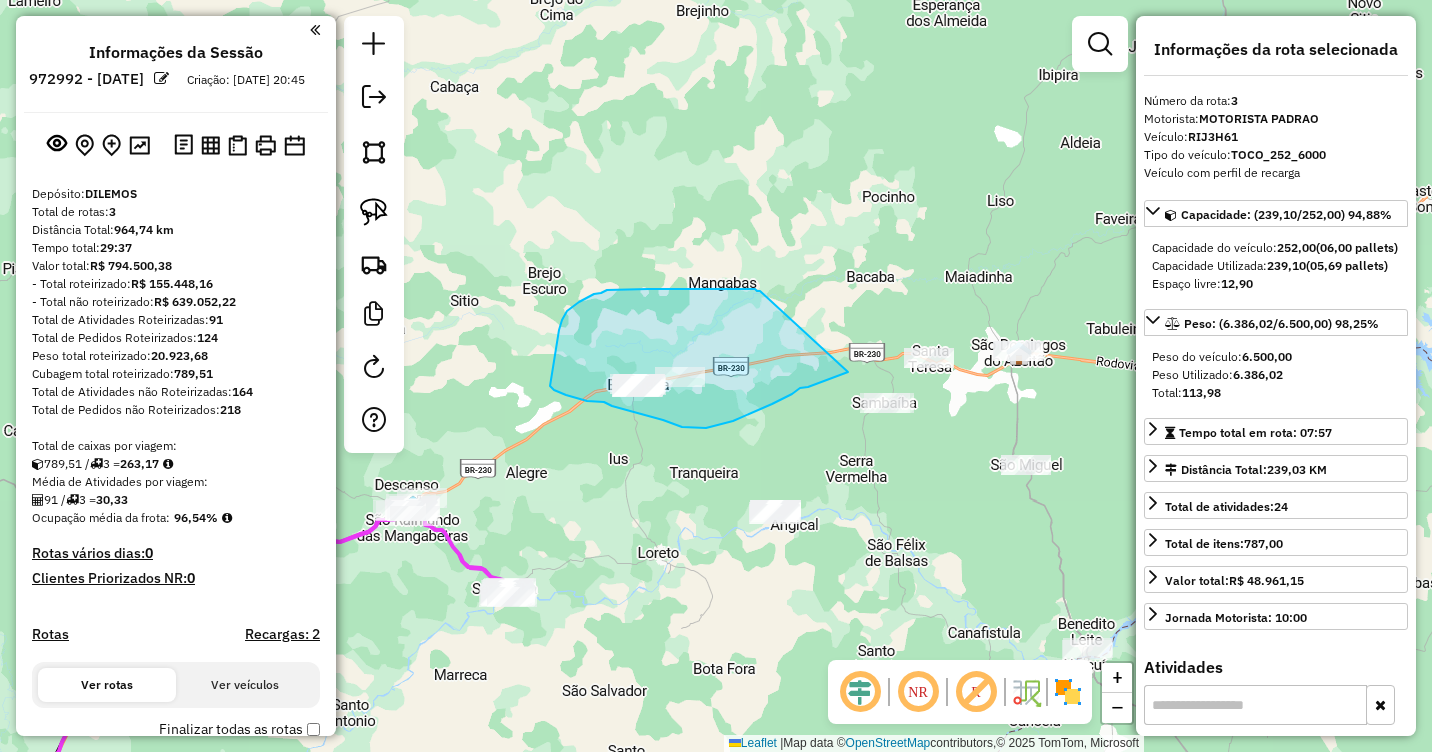 select on "**********" 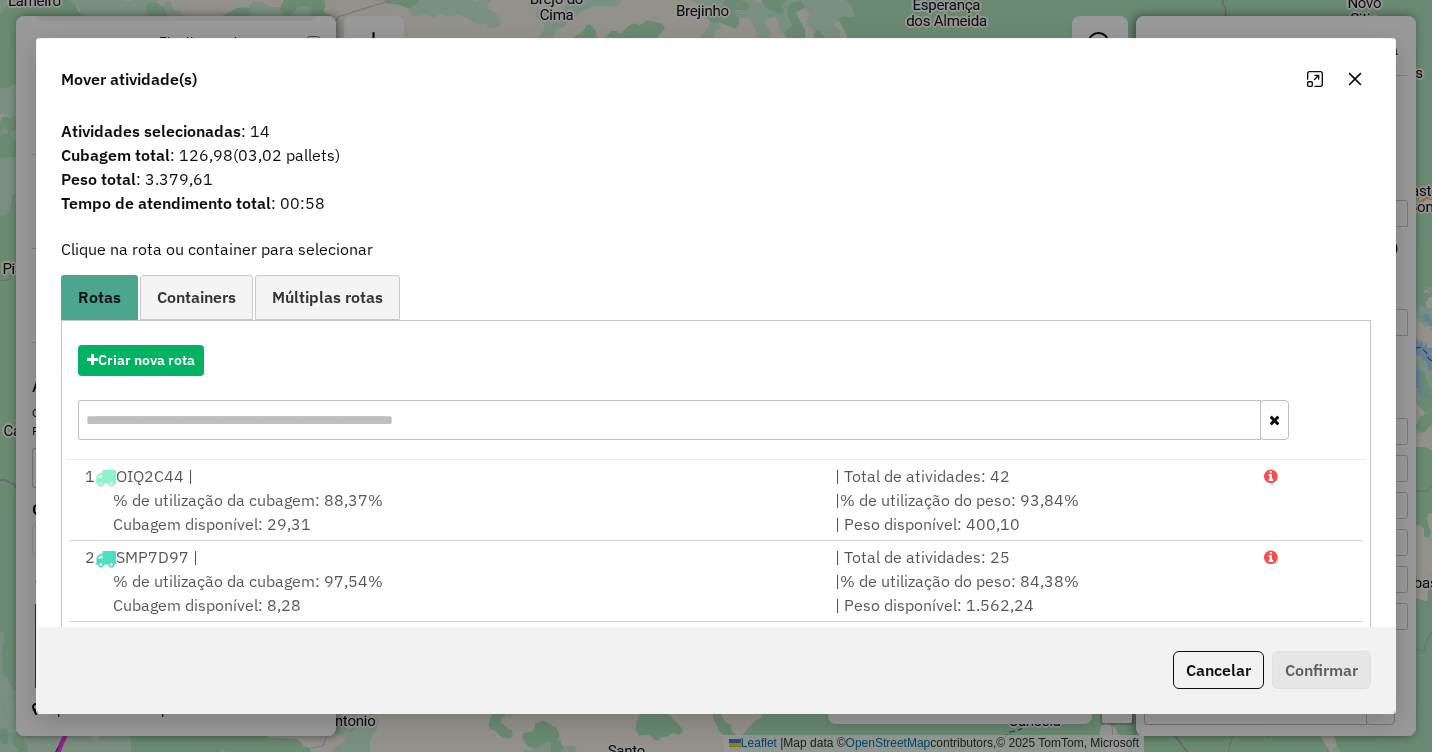 drag, startPoint x: 1353, startPoint y: 80, endPoint x: 1127, endPoint y: 170, distance: 243.26117 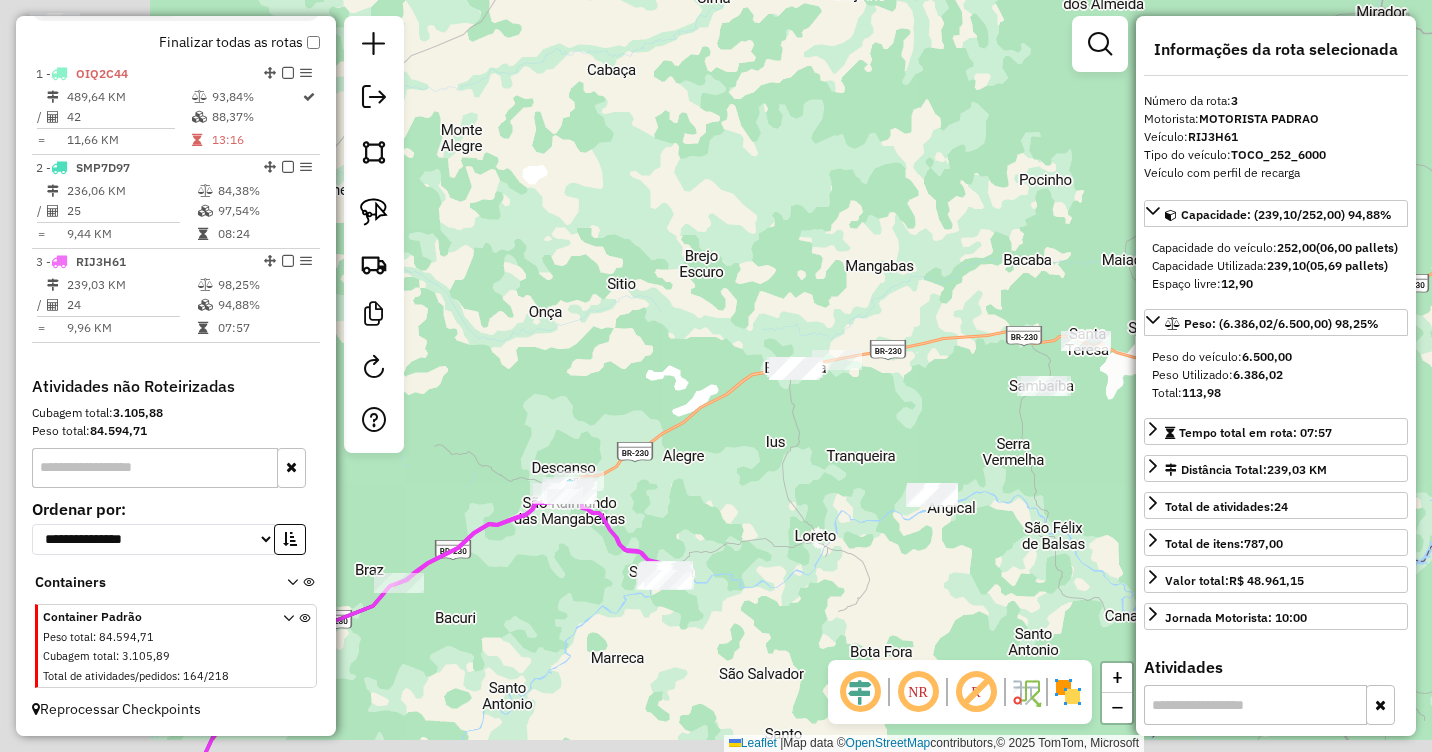 drag, startPoint x: 505, startPoint y: 284, endPoint x: 814, endPoint y: 230, distance: 313.68295 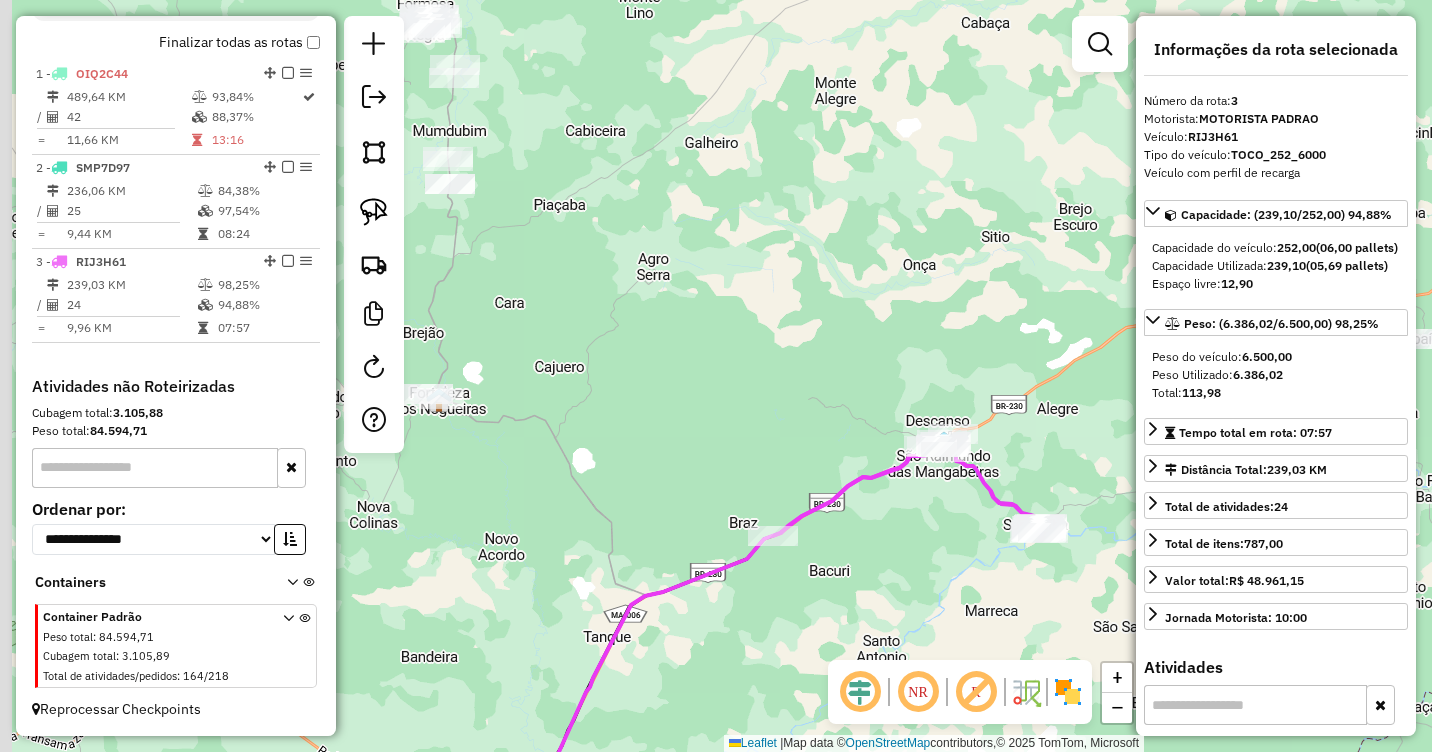 drag, startPoint x: 620, startPoint y: 278, endPoint x: 856, endPoint y: 272, distance: 236.07626 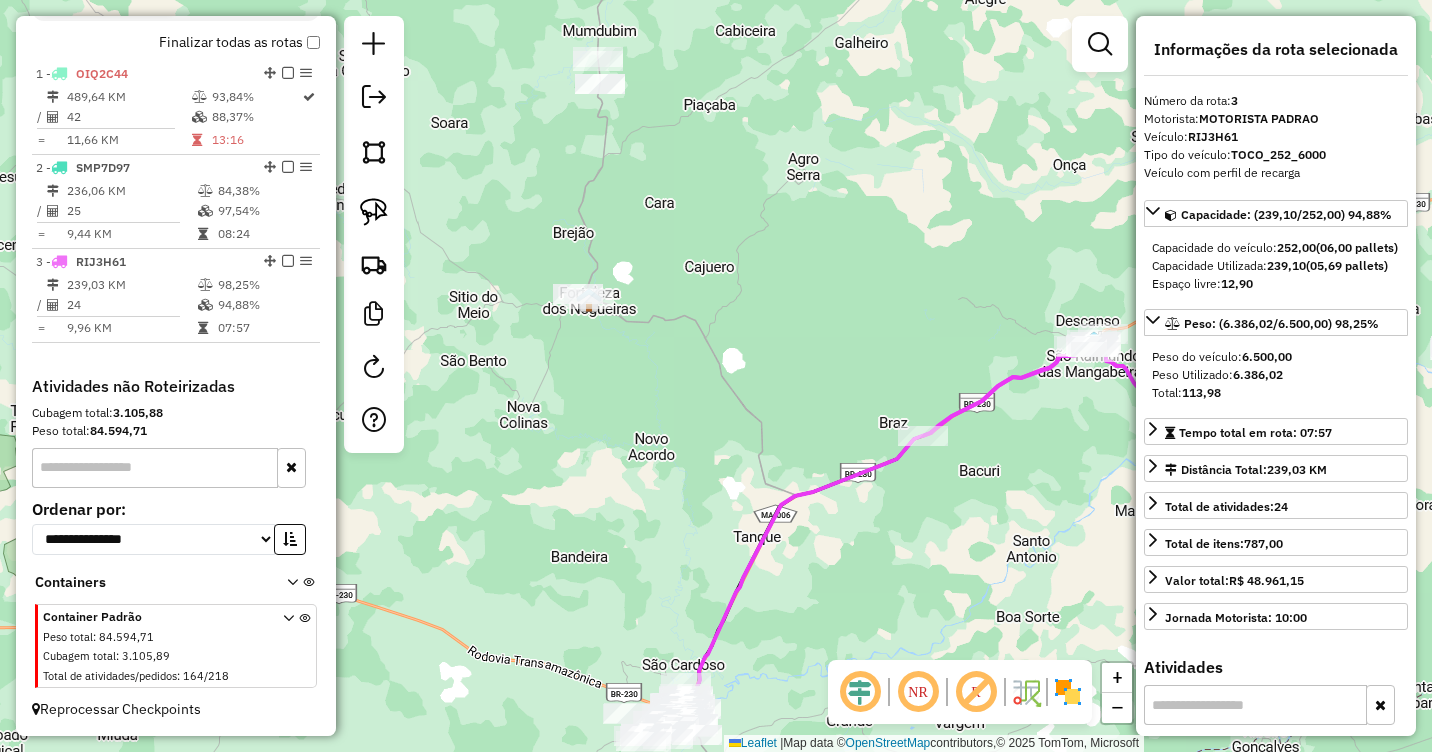 drag, startPoint x: 700, startPoint y: 325, endPoint x: 823, endPoint y: 219, distance: 162.37303 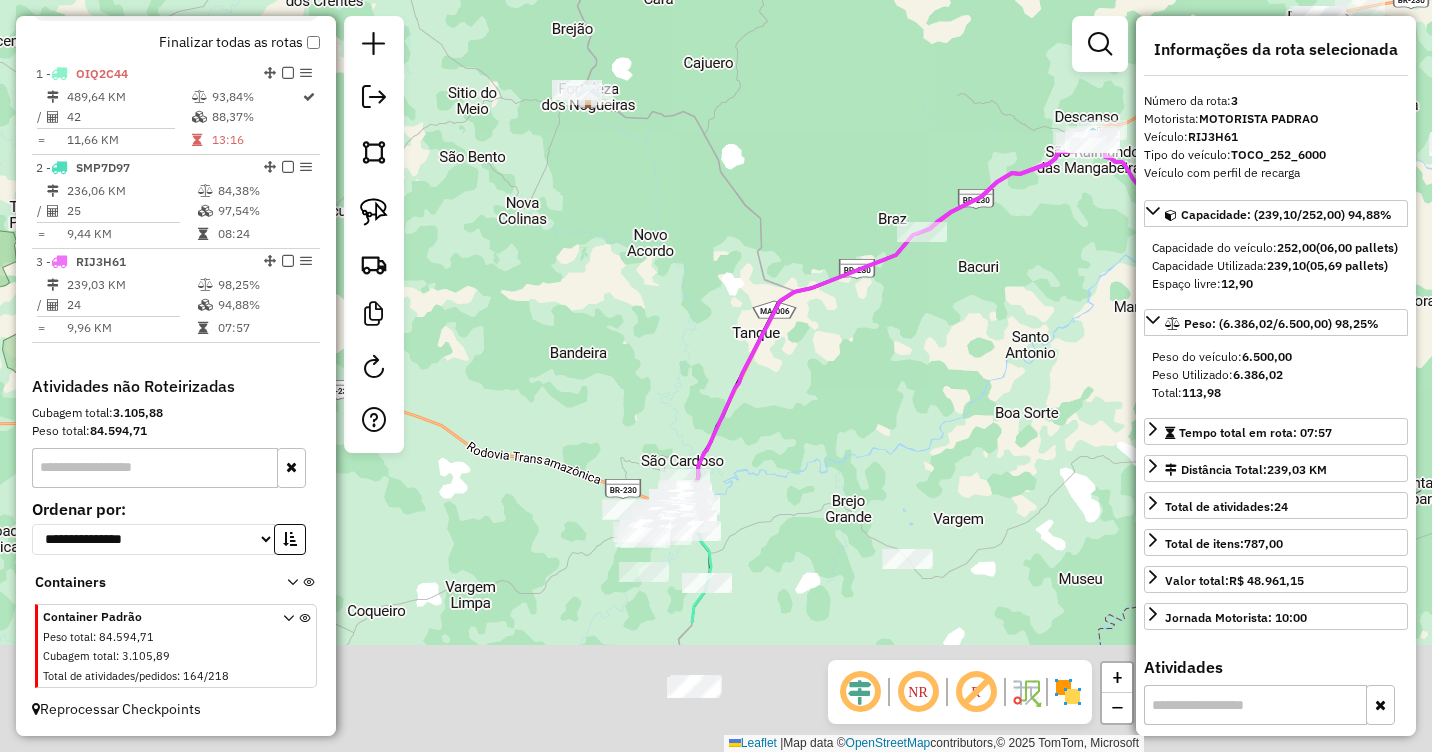 drag, startPoint x: 794, startPoint y: 644, endPoint x: 790, endPoint y: 380, distance: 264.0303 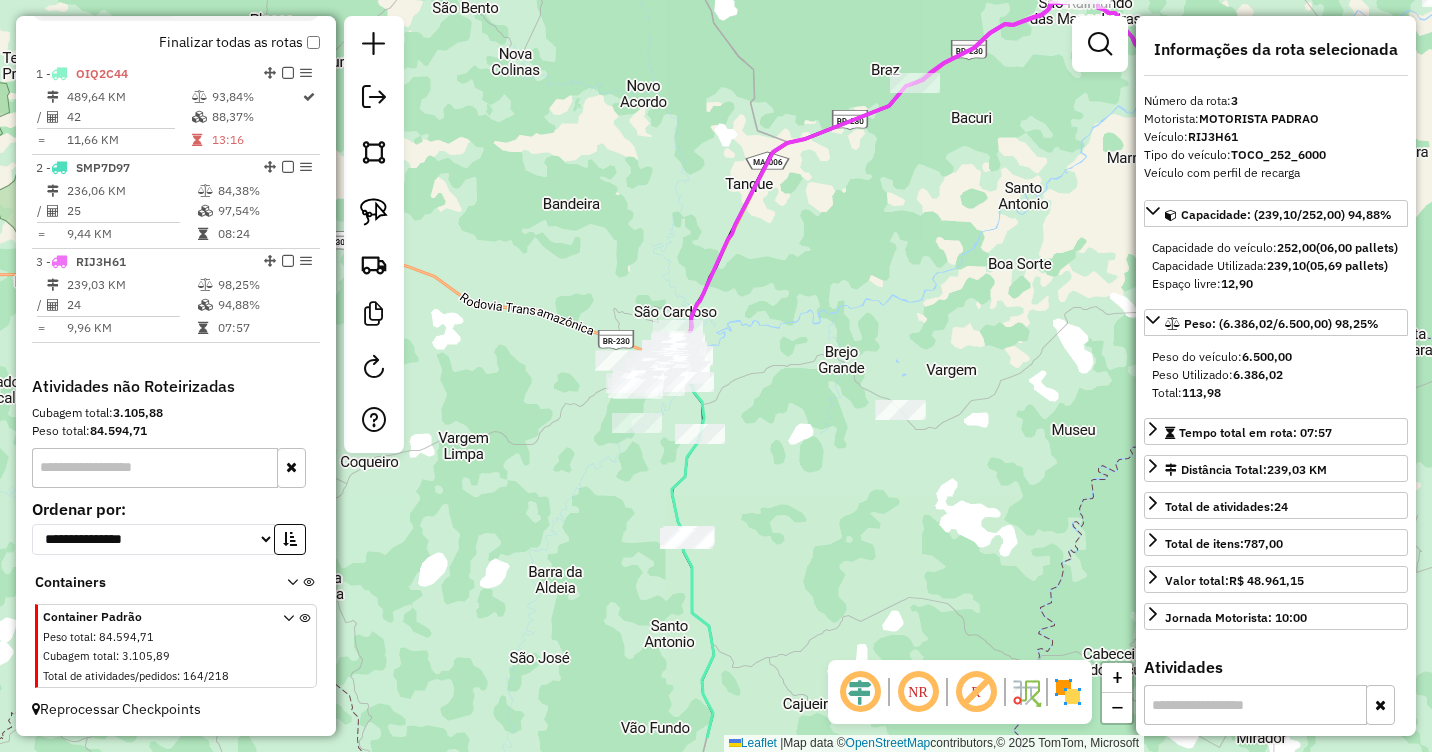drag, startPoint x: 786, startPoint y: 487, endPoint x: 781, endPoint y: 401, distance: 86.145226 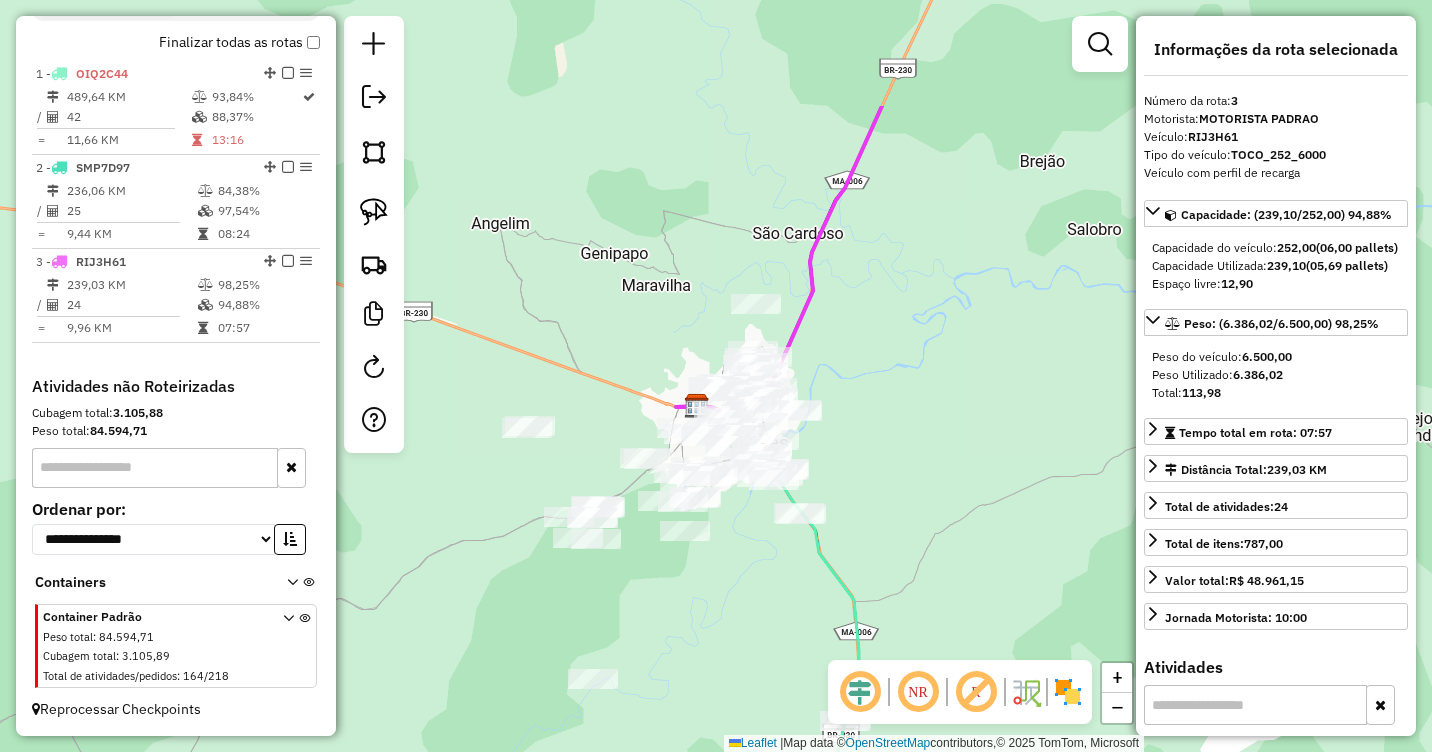 drag, startPoint x: 797, startPoint y: 342, endPoint x: 895, endPoint y: 540, distance: 220.92532 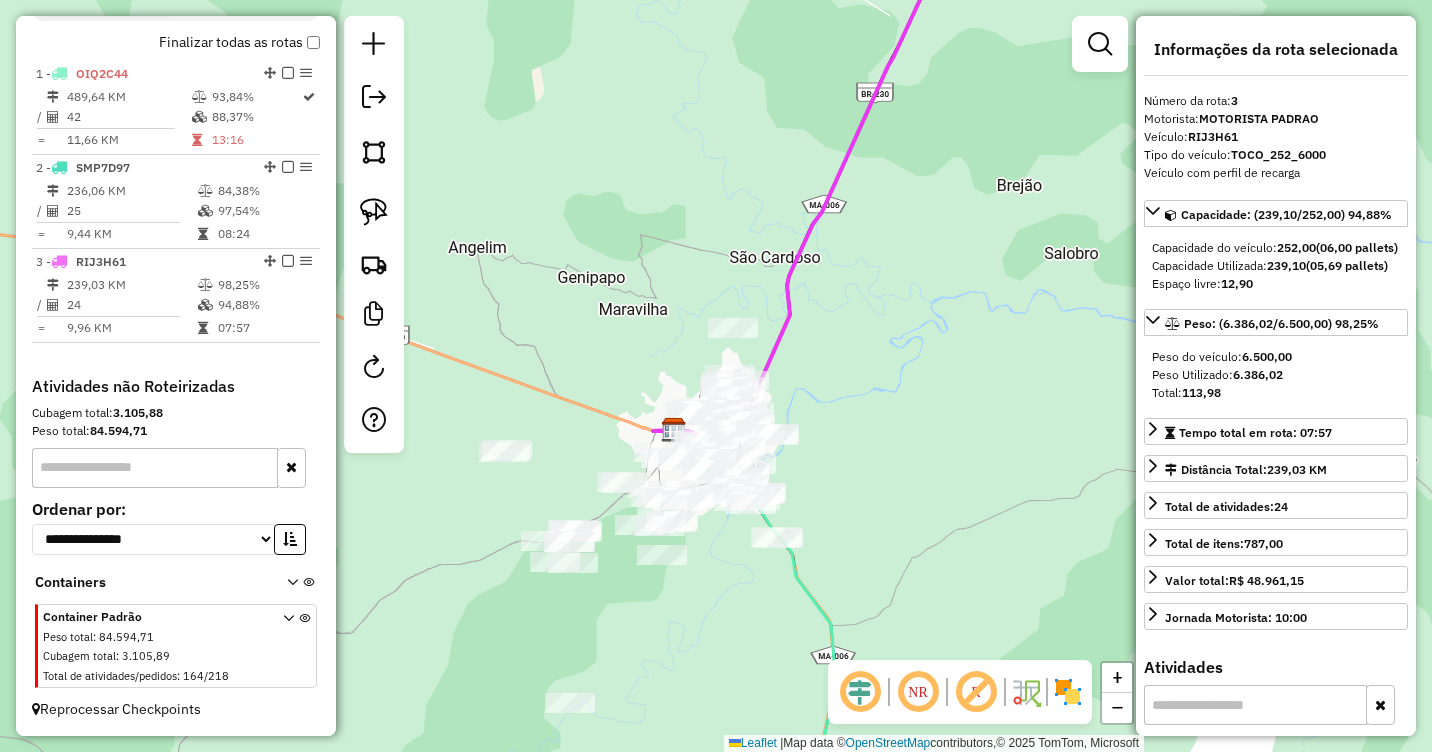 drag, startPoint x: 883, startPoint y: 484, endPoint x: 830, endPoint y: 396, distance: 102.7278 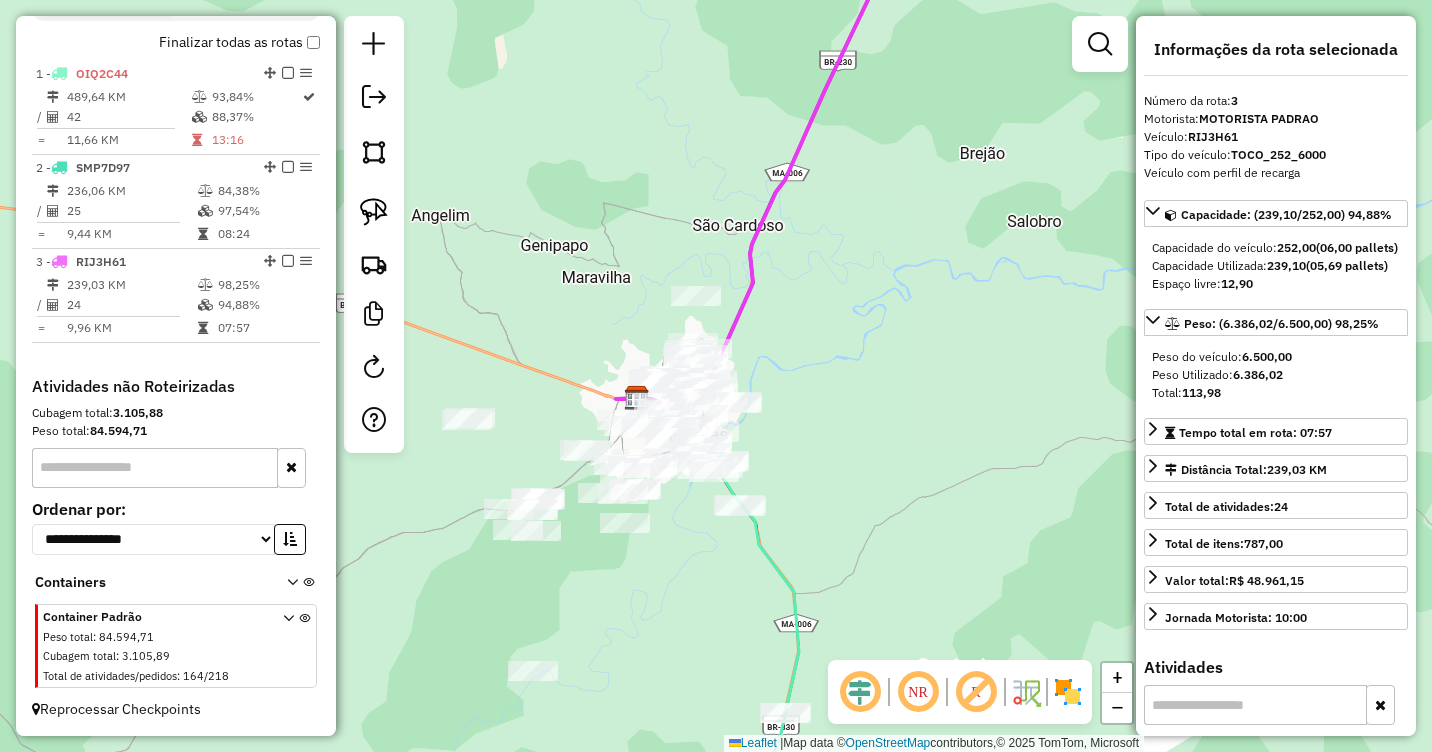 drag, startPoint x: 806, startPoint y: 377, endPoint x: 824, endPoint y: 439, distance: 64.56005 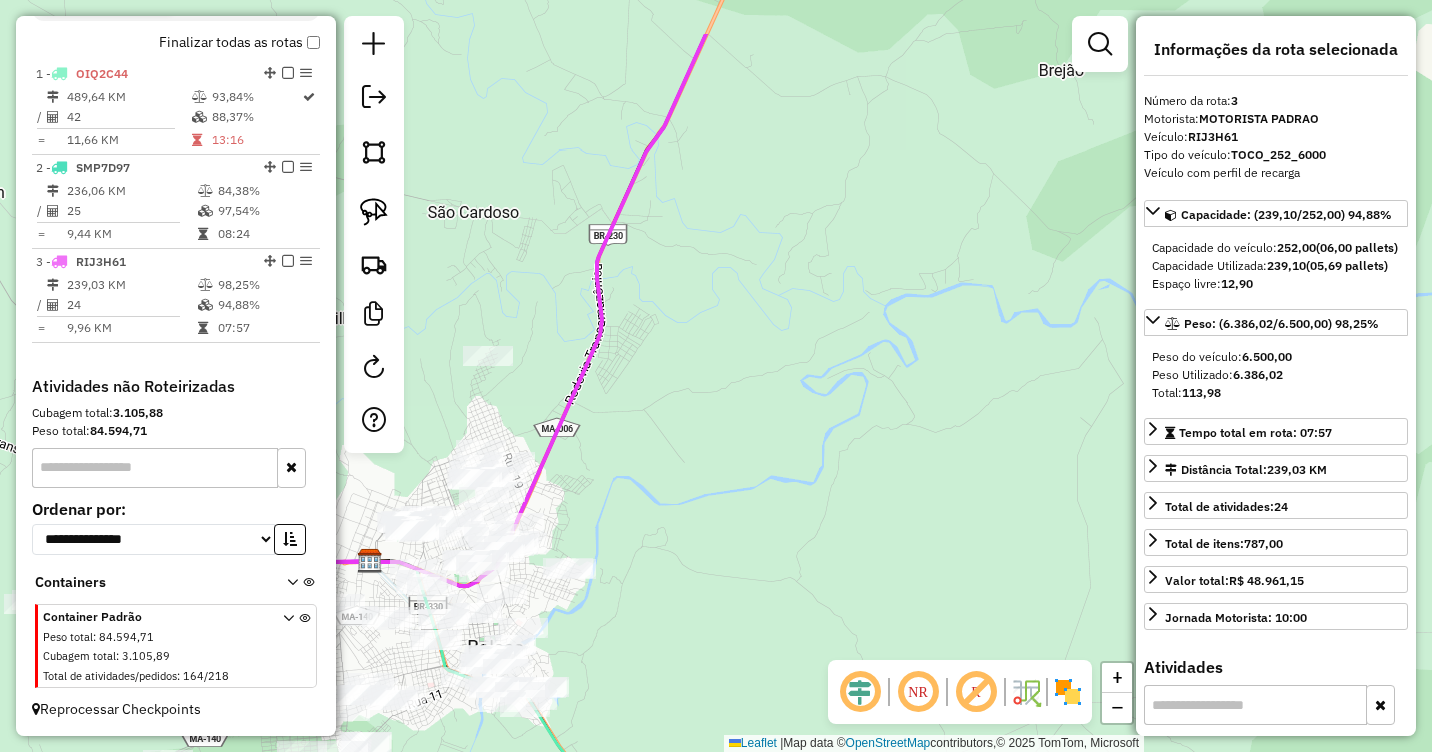 drag, startPoint x: 862, startPoint y: 323, endPoint x: 999, endPoint y: 429, distance: 173.21951 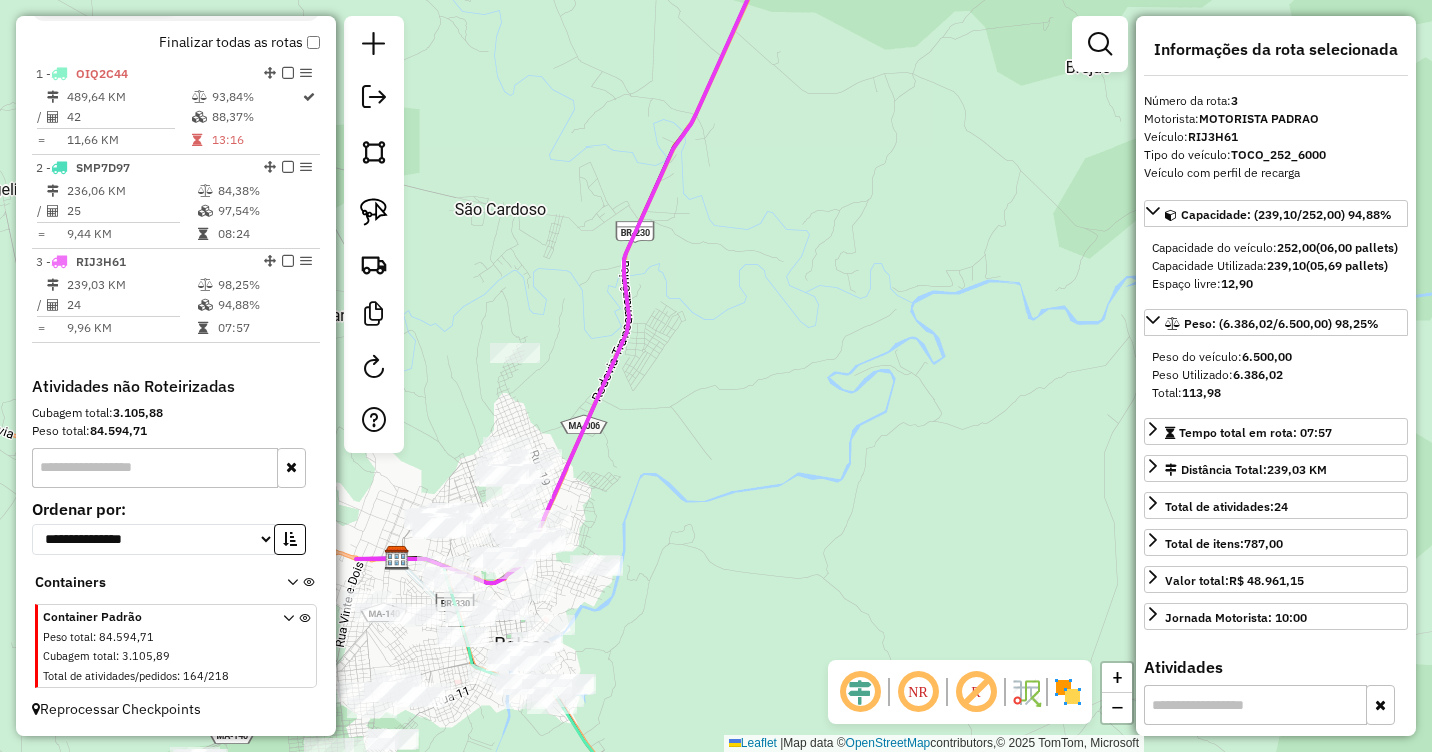 click at bounding box center [1100, 44] 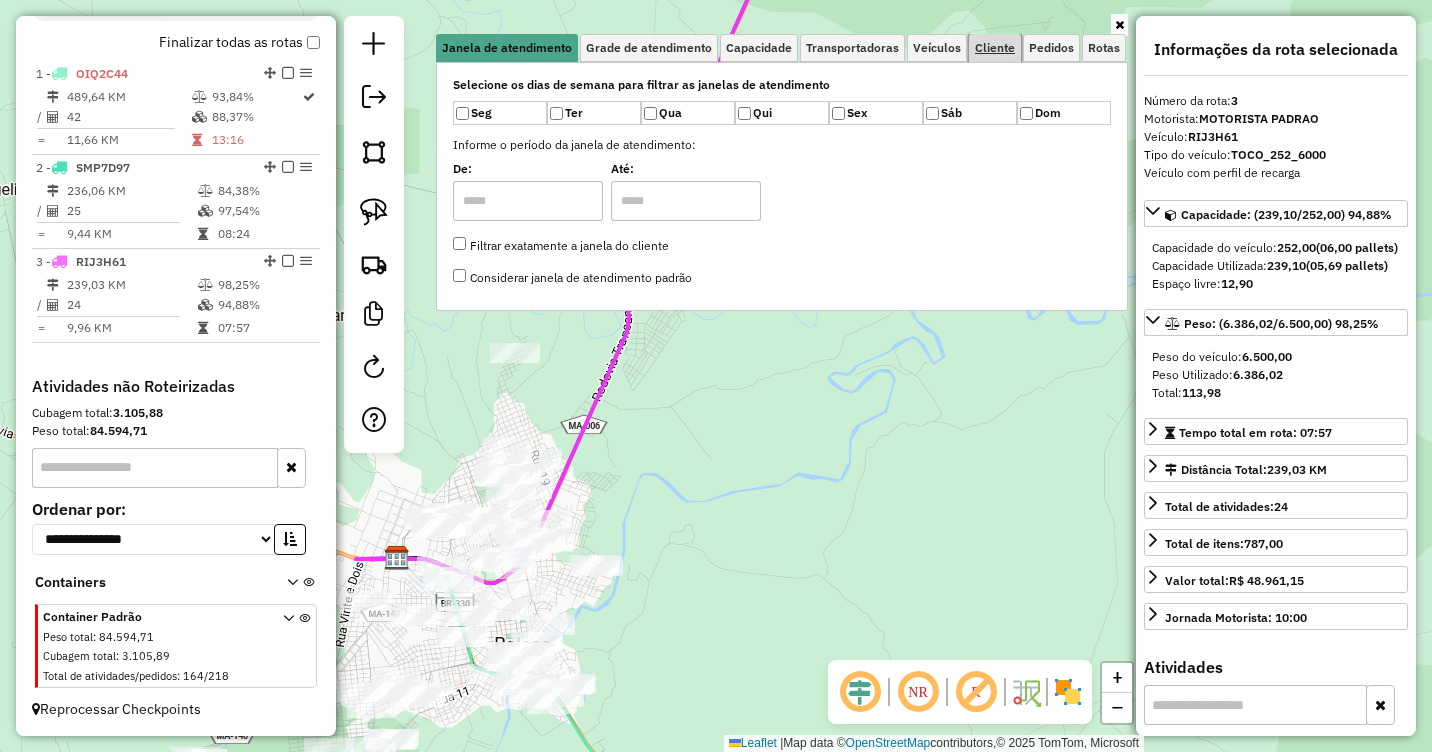click on "Cliente" at bounding box center (995, 48) 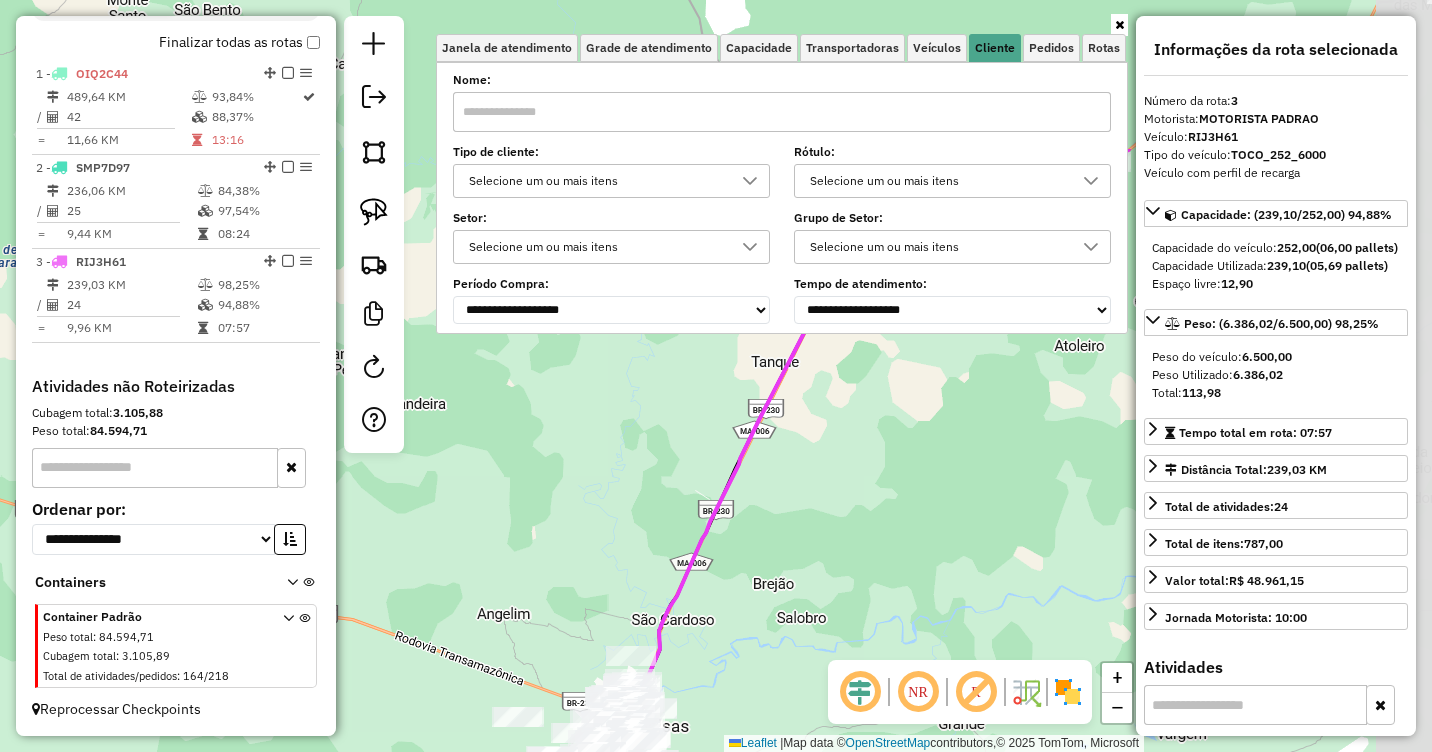 drag, startPoint x: 1112, startPoint y: 406, endPoint x: 928, endPoint y: 629, distance: 289.11072 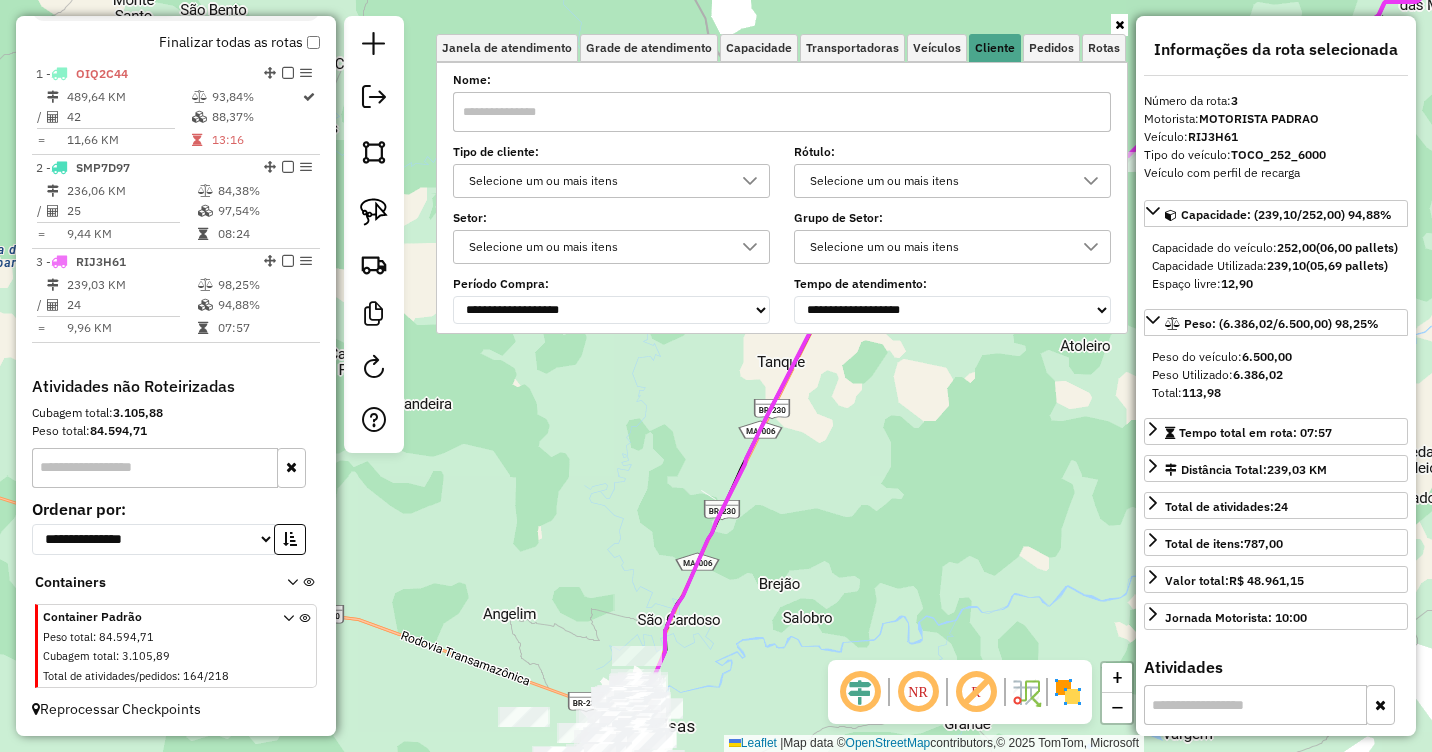 click at bounding box center (1119, 25) 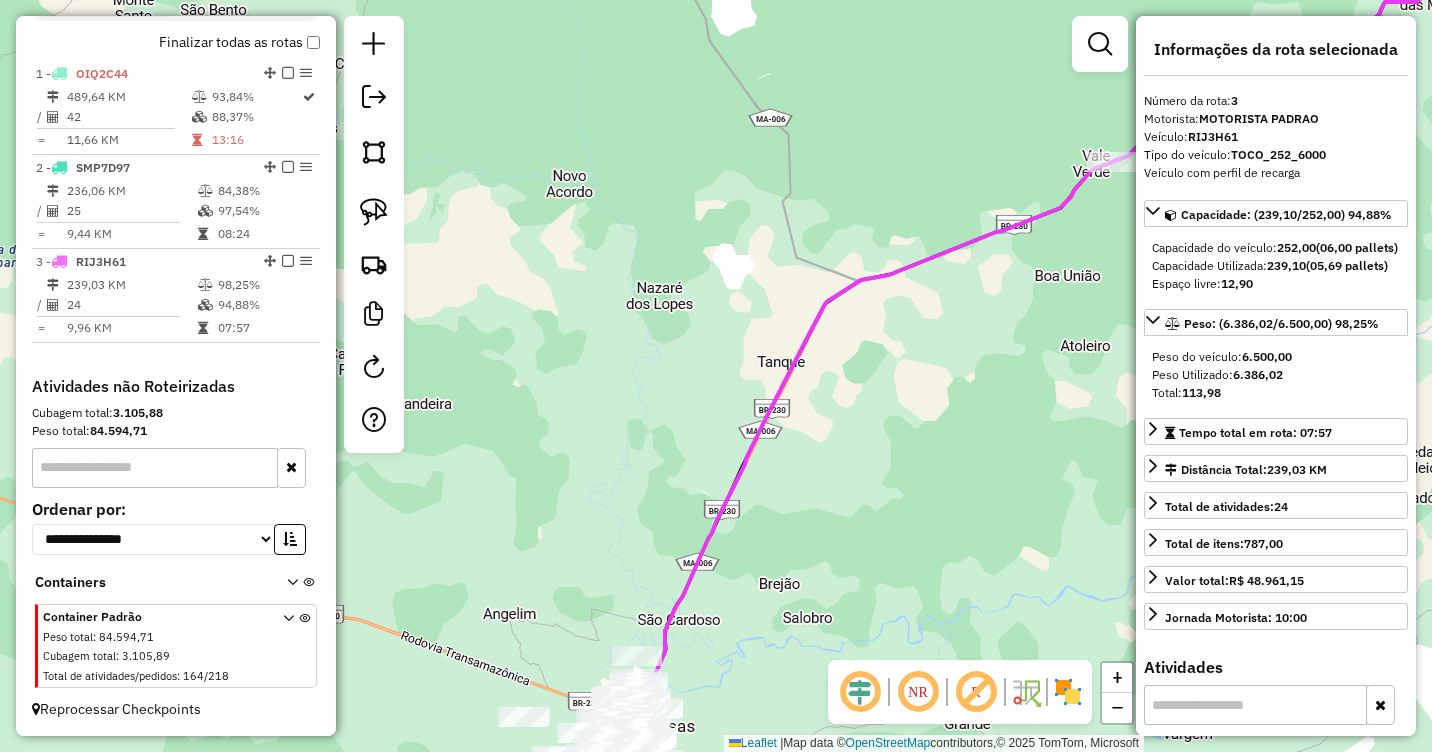click at bounding box center [1100, 44] 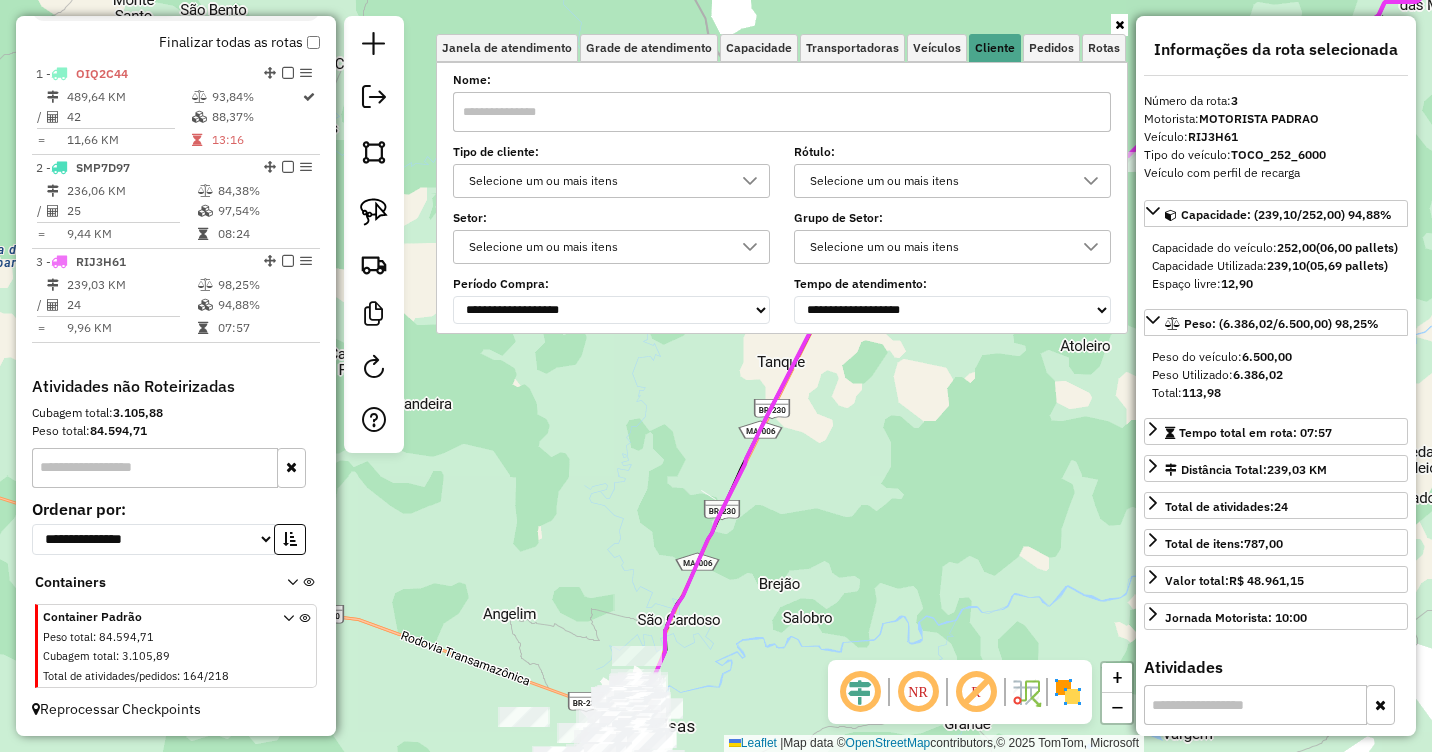 click at bounding box center (782, 112) 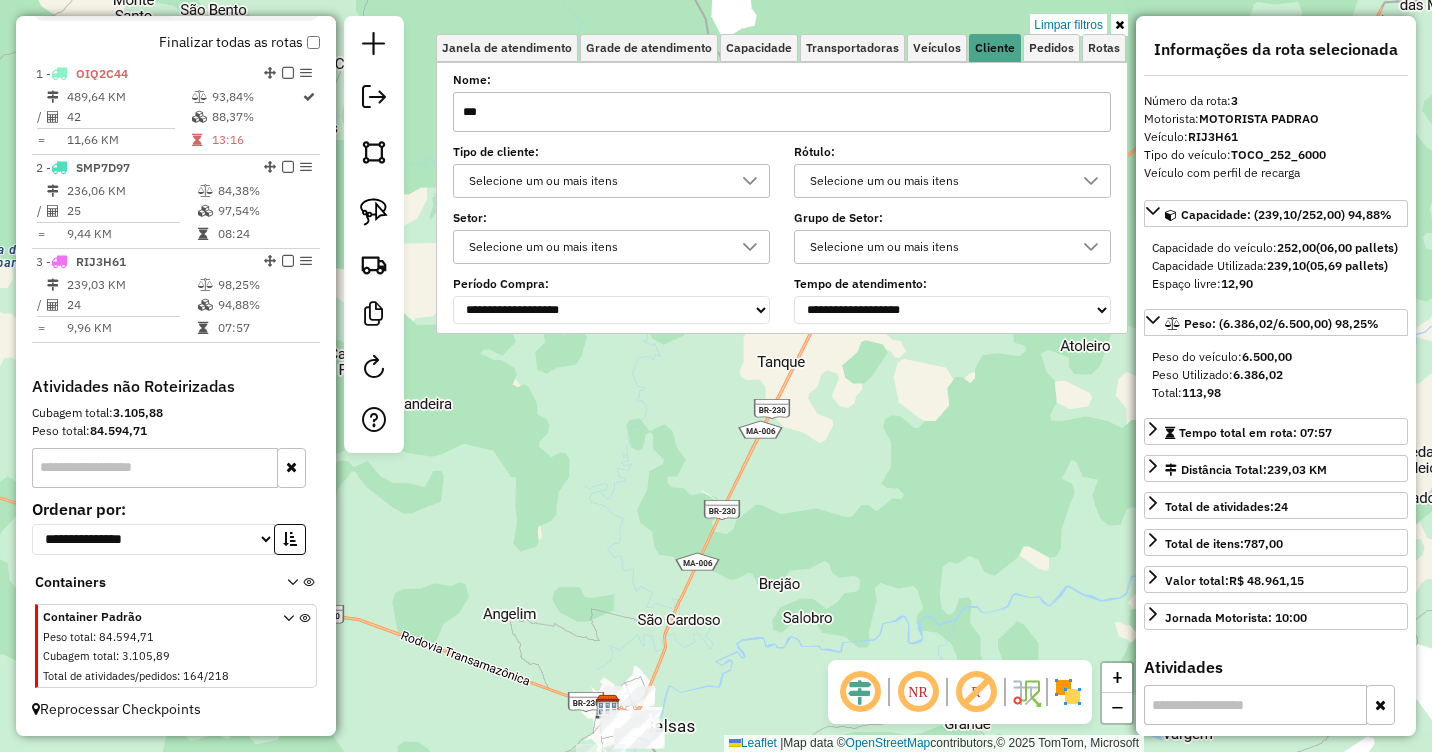 type on "*********" 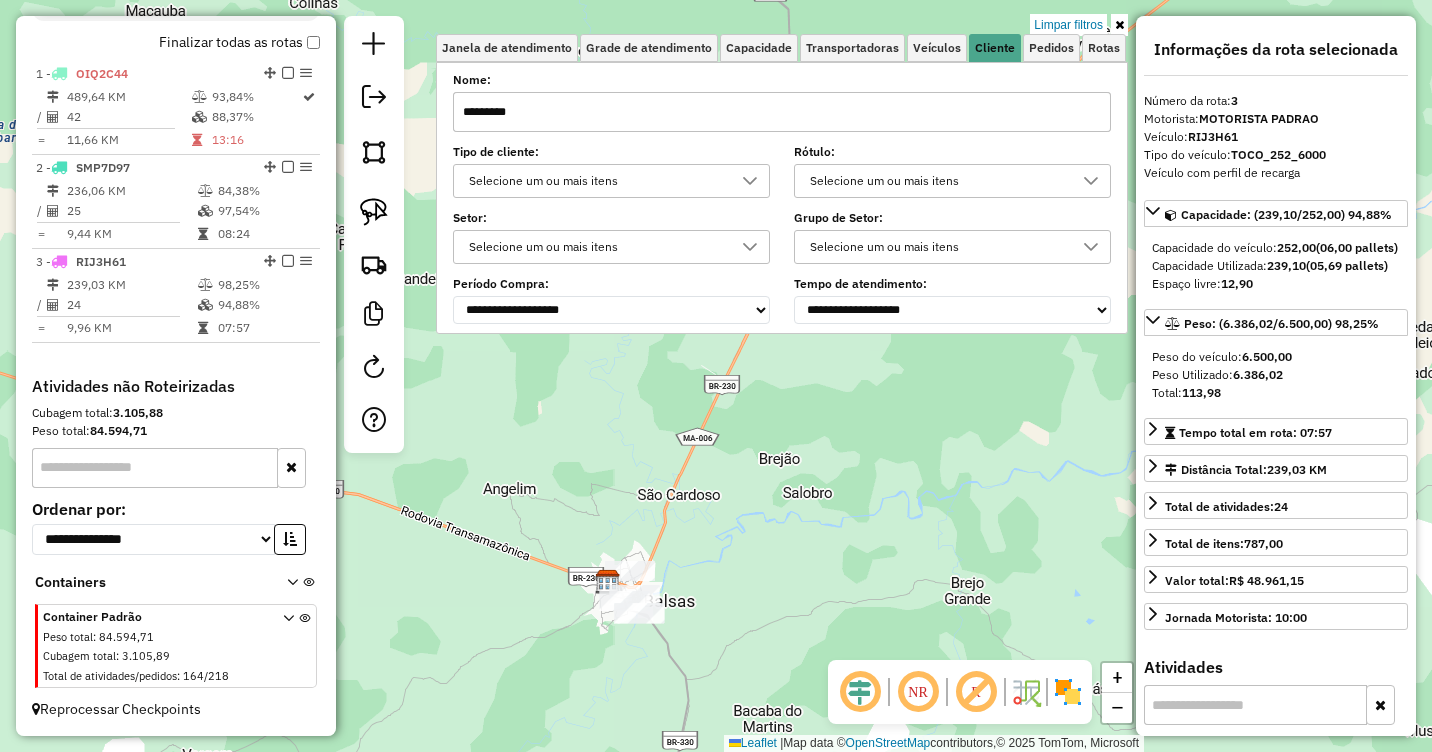 drag, startPoint x: 828, startPoint y: 596, endPoint x: 762, endPoint y: 471, distance: 141.35417 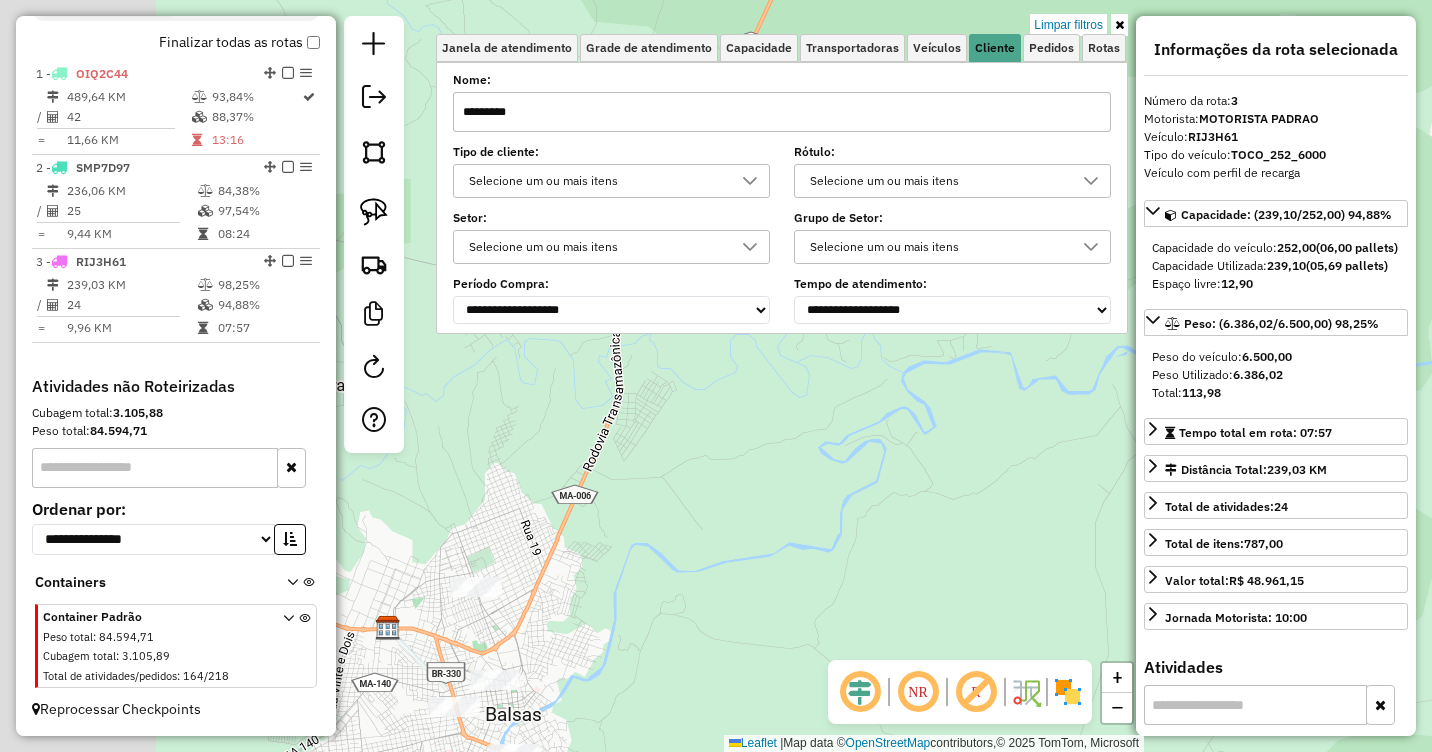 drag, startPoint x: 615, startPoint y: 528, endPoint x: 830, endPoint y: 433, distance: 235.05319 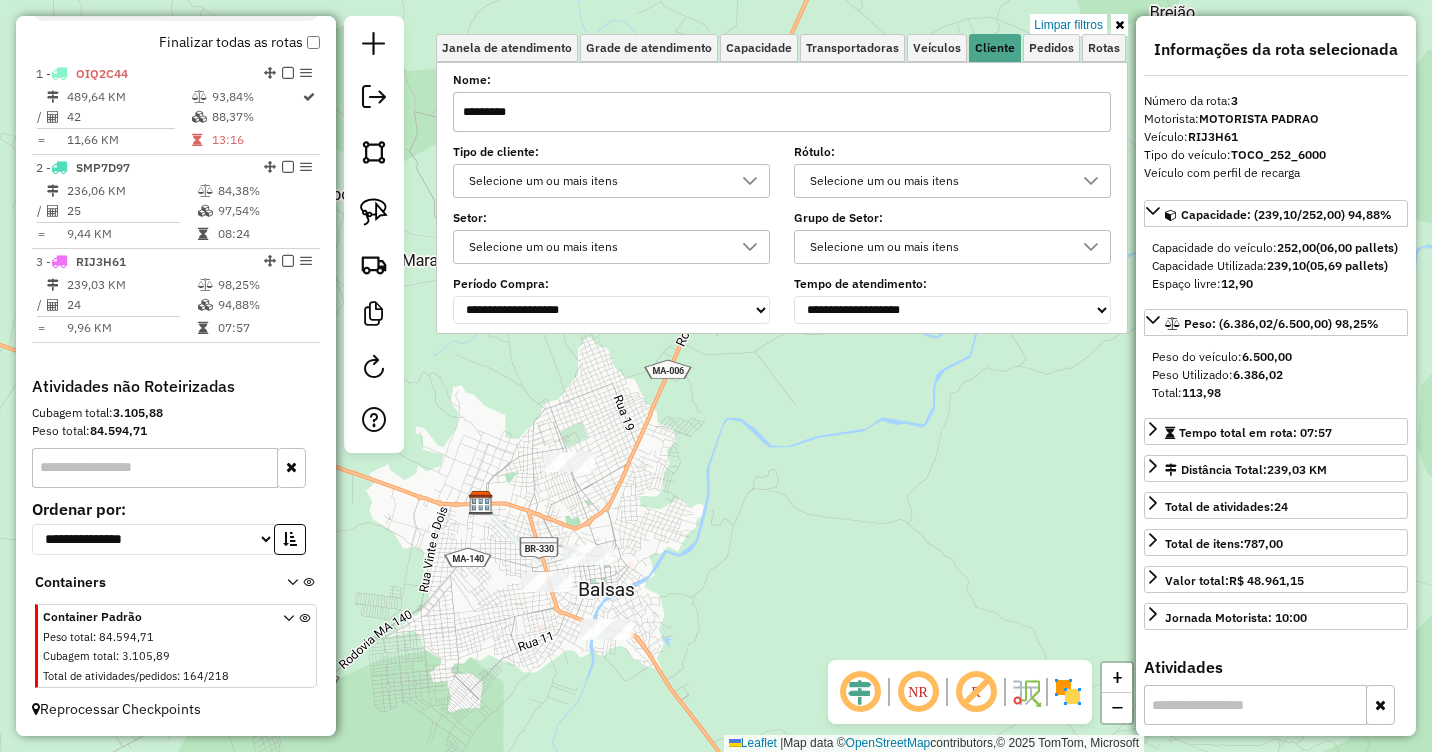 drag, startPoint x: 664, startPoint y: 609, endPoint x: 749, endPoint y: 546, distance: 105.801704 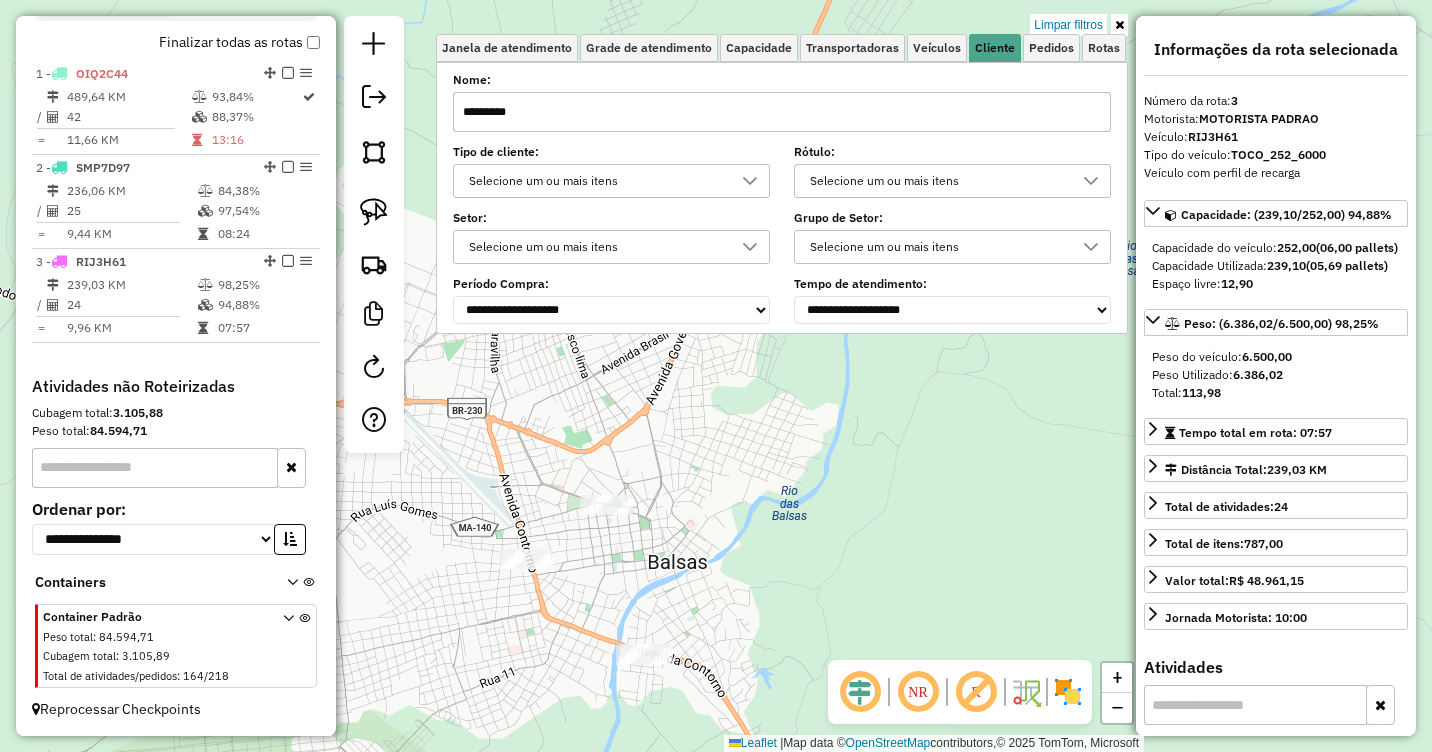 drag, startPoint x: 731, startPoint y: 537, endPoint x: 780, endPoint y: 574, distance: 61.400326 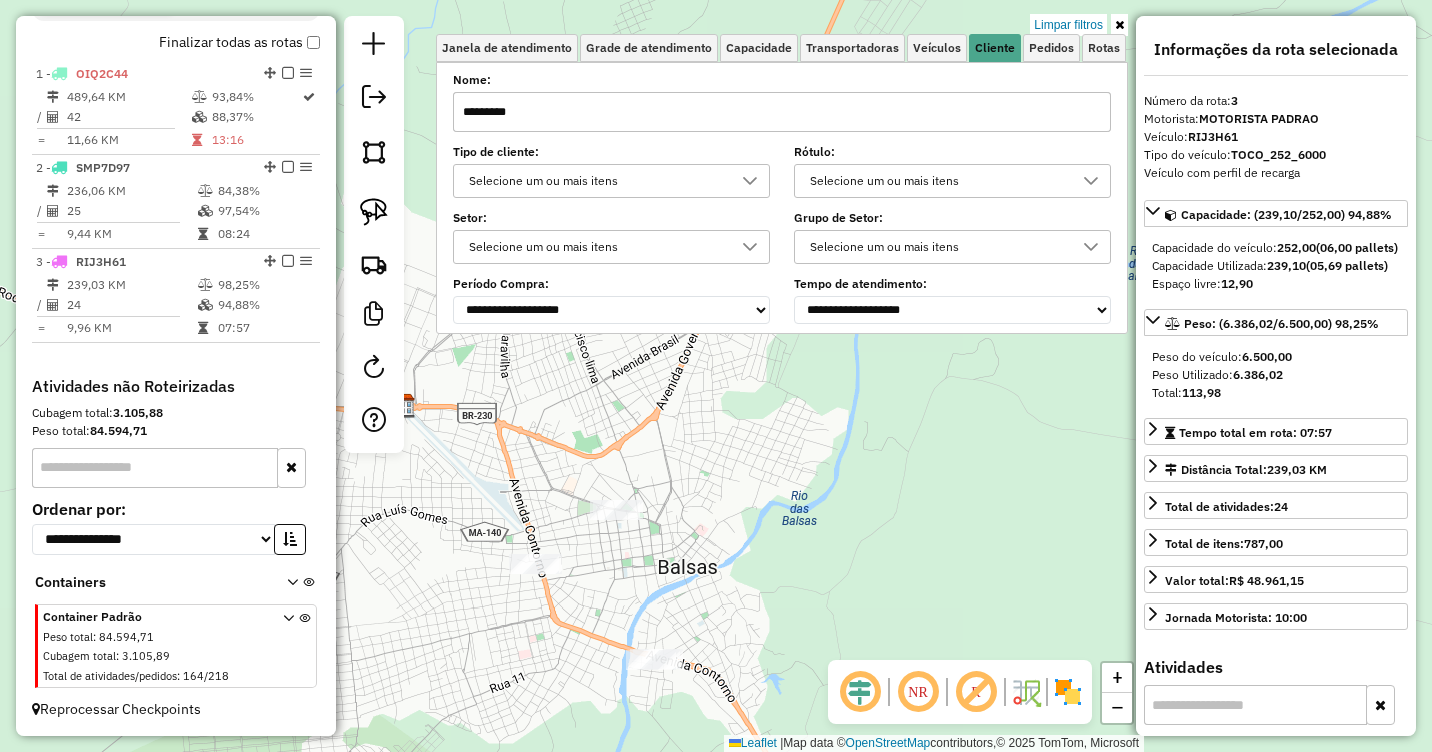 click at bounding box center (1119, 25) 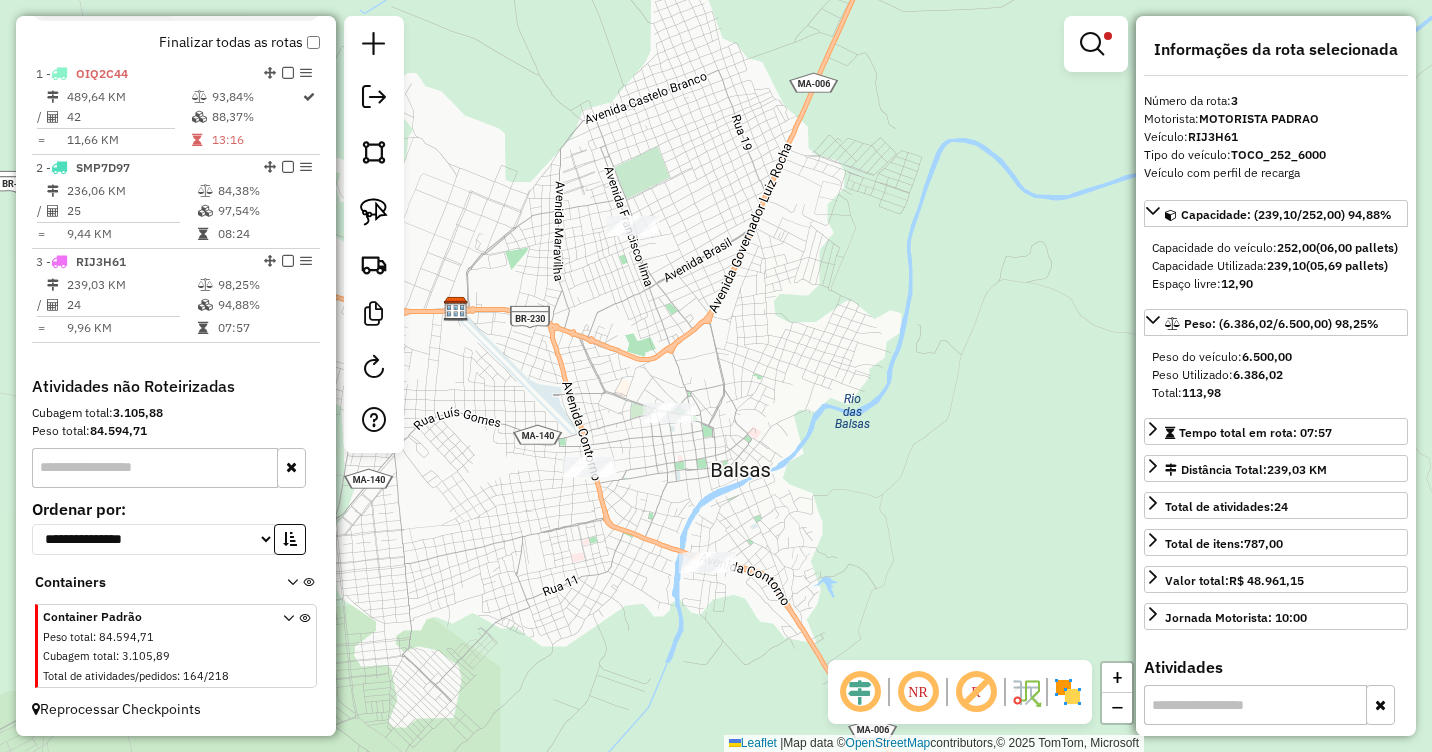 drag, startPoint x: 766, startPoint y: 517, endPoint x: 831, endPoint y: 405, distance: 129.49518 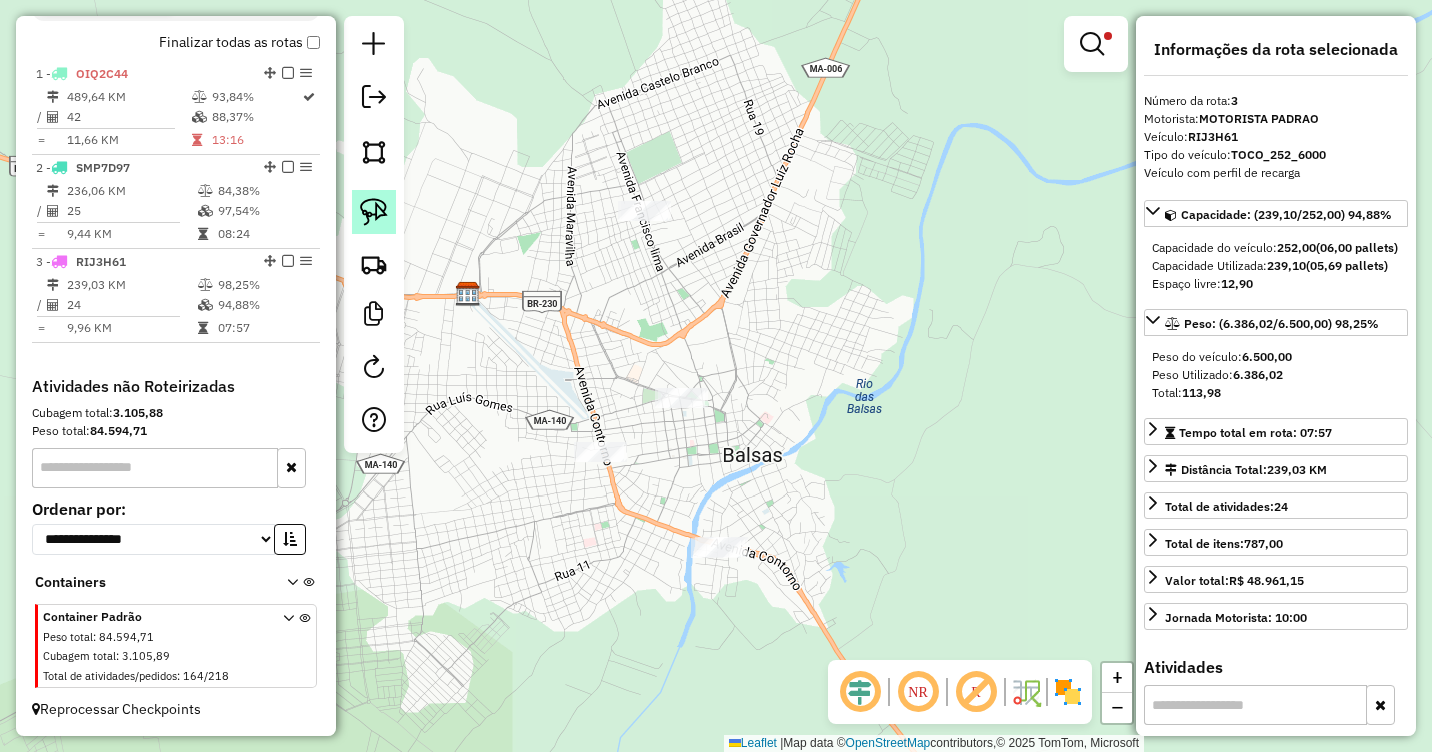 click 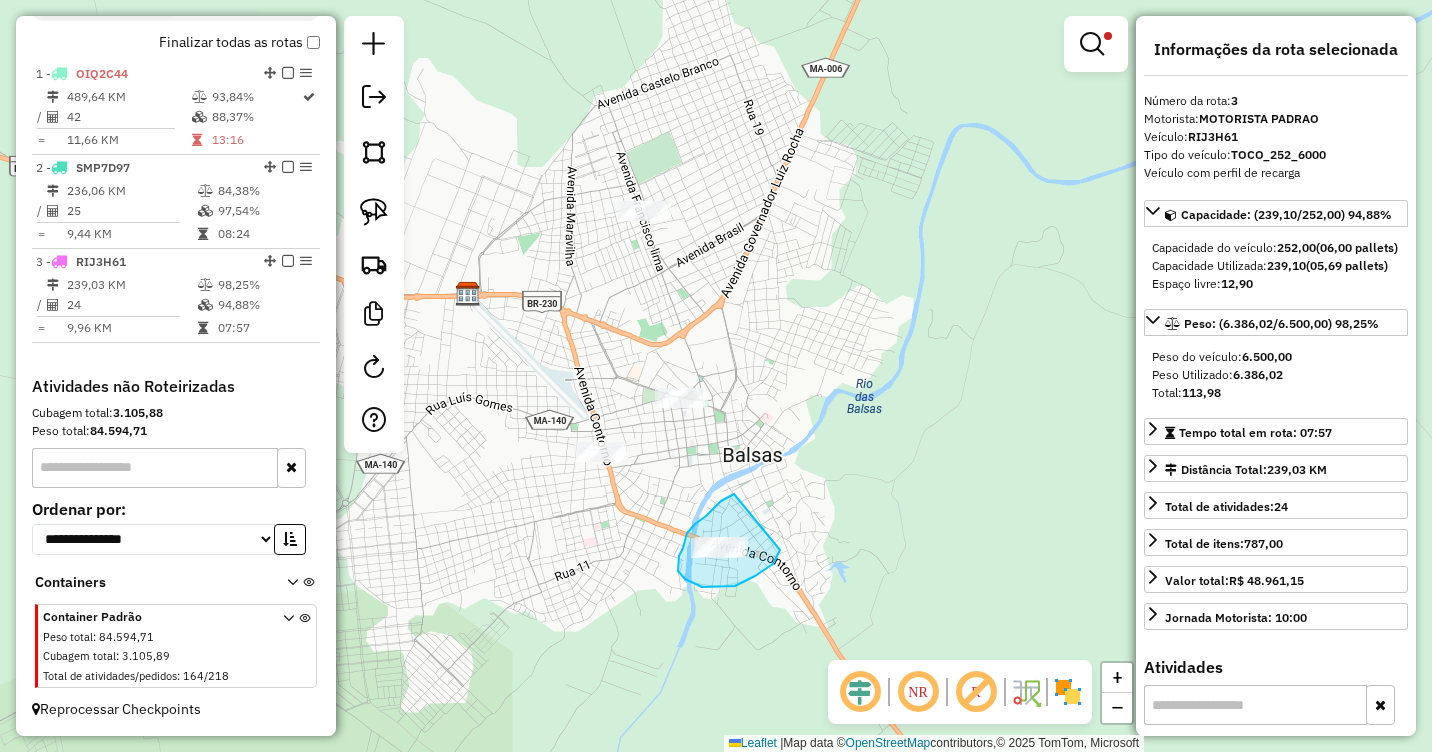 drag, startPoint x: 734, startPoint y: 494, endPoint x: 780, endPoint y: 550, distance: 72.47068 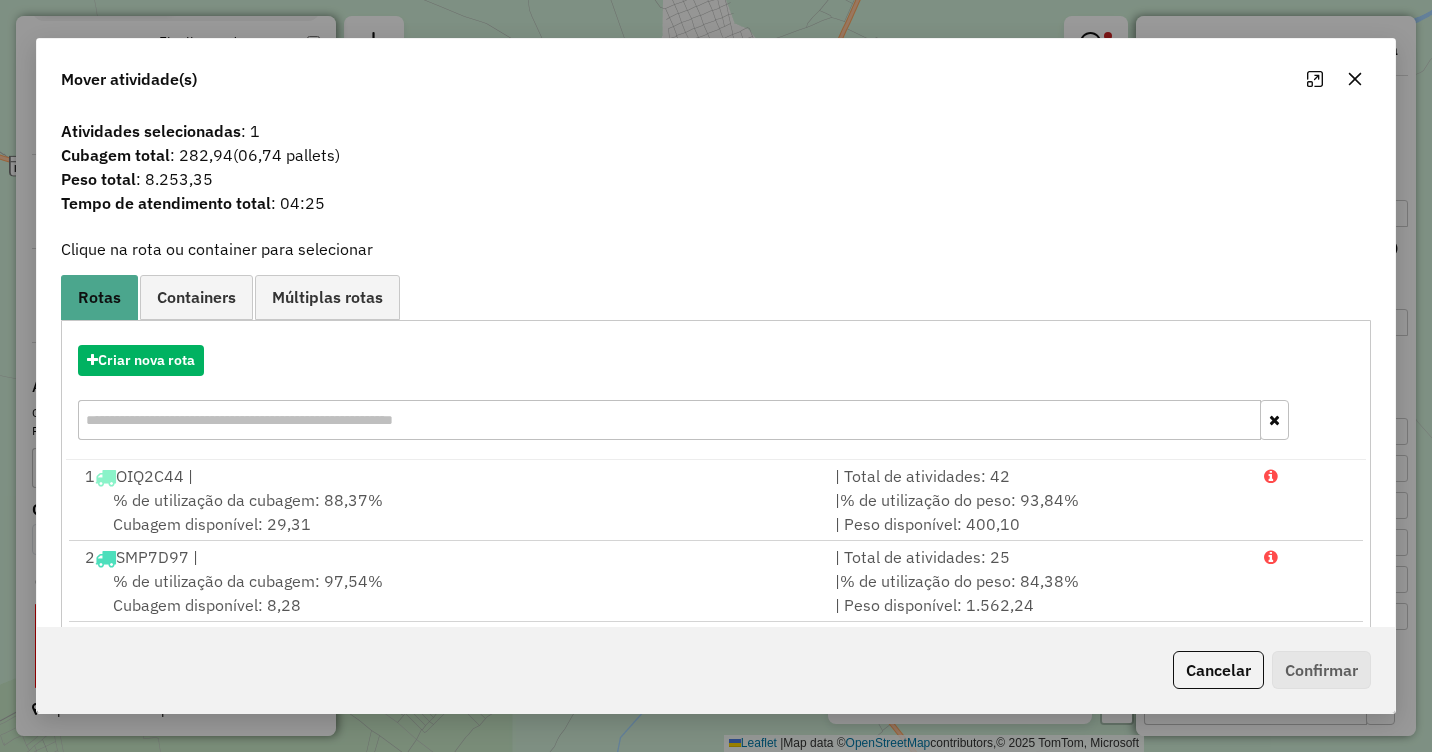 click 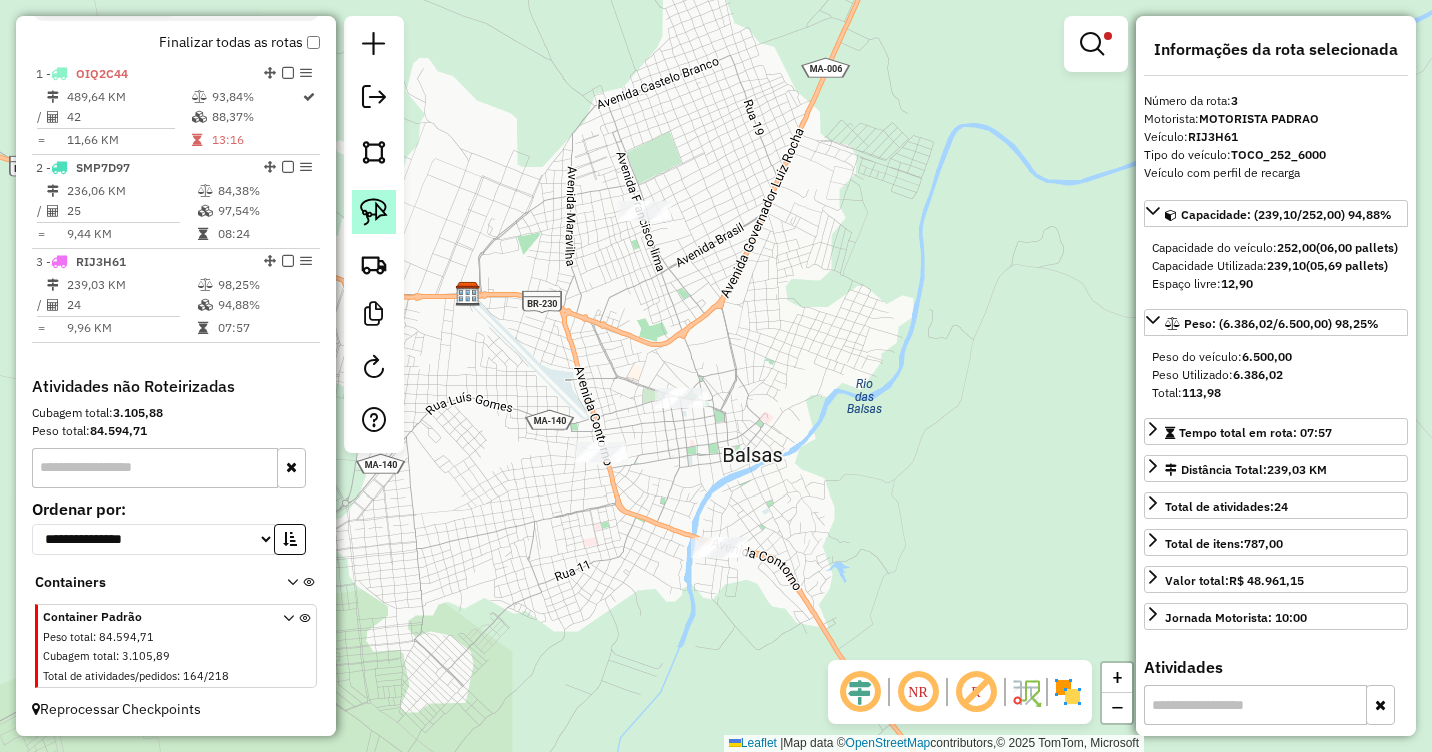 click 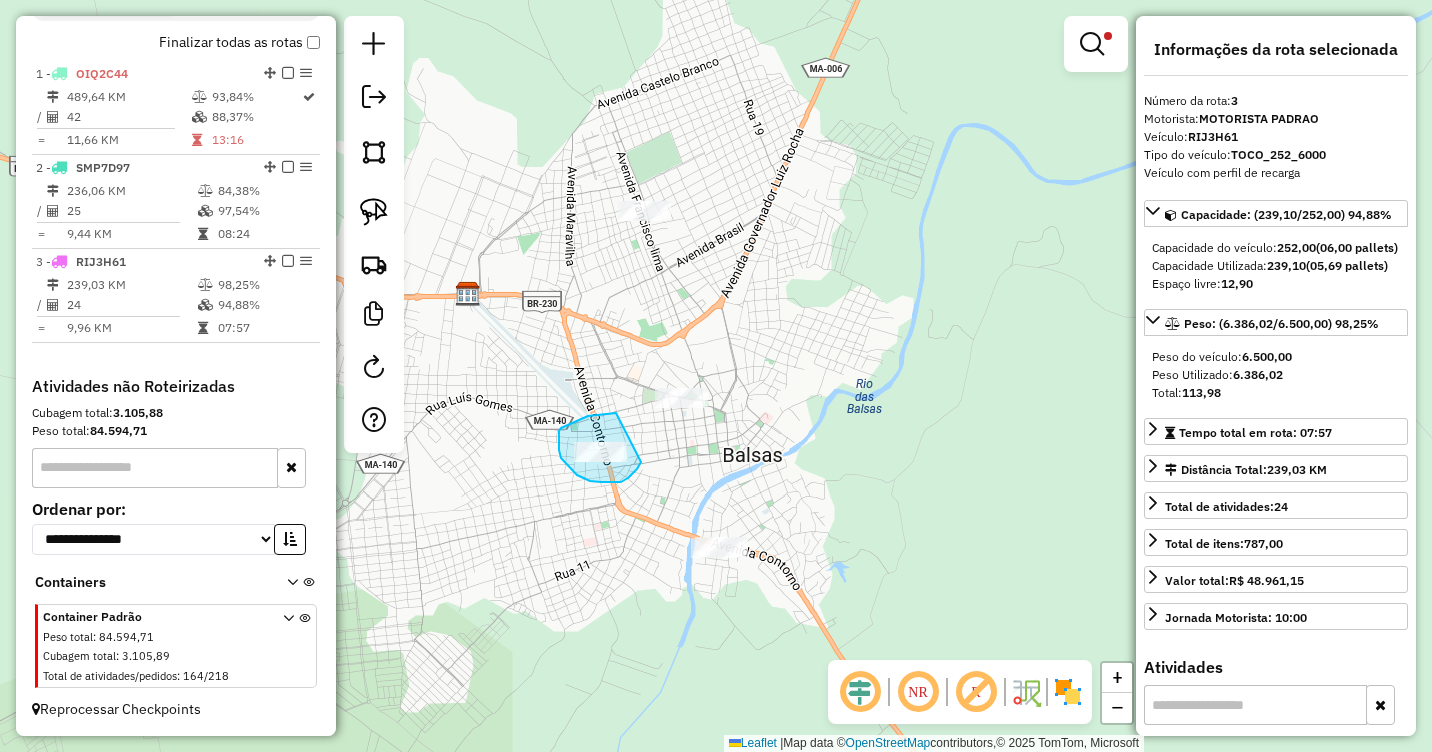 drag, startPoint x: 616, startPoint y: 413, endPoint x: 642, endPoint y: 460, distance: 53.712196 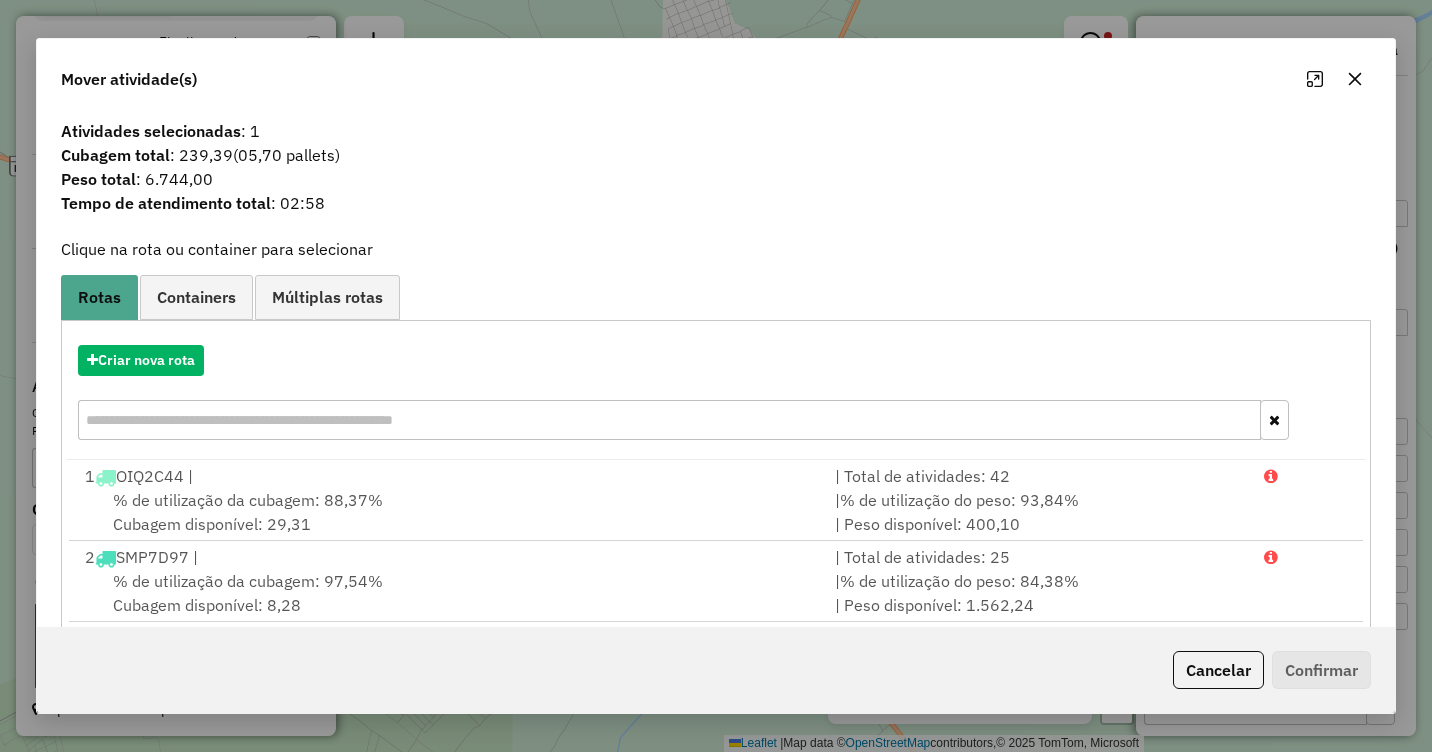 click 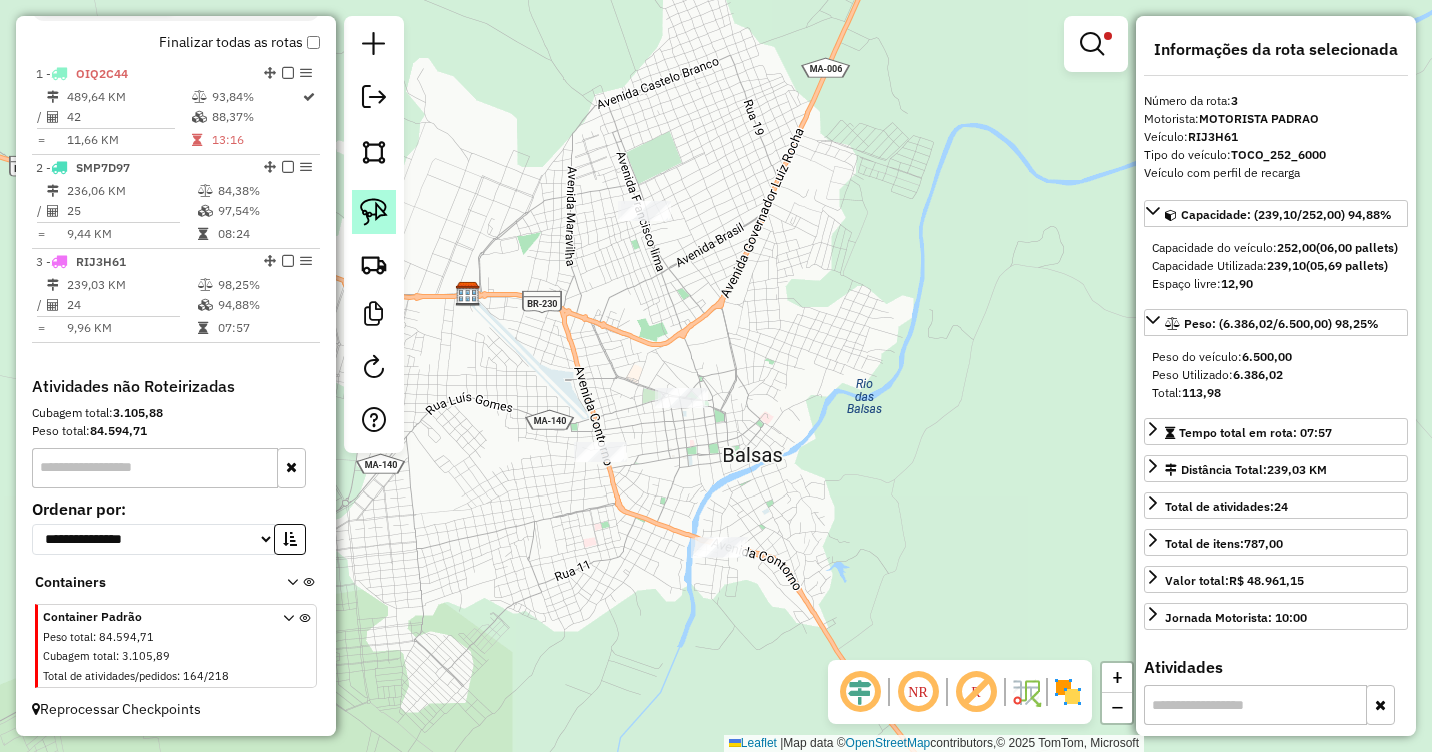 click 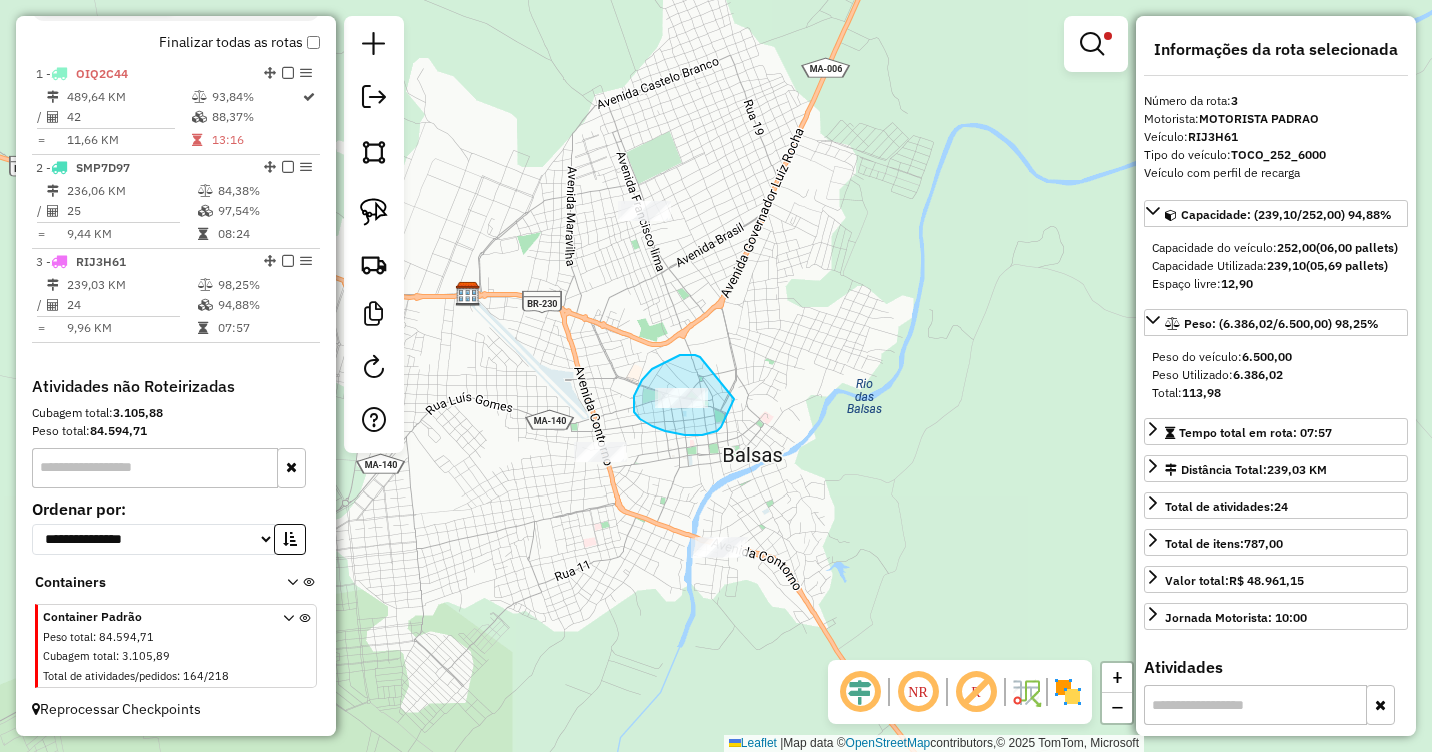 drag, startPoint x: 690, startPoint y: 355, endPoint x: 734, endPoint y: 399, distance: 62.225395 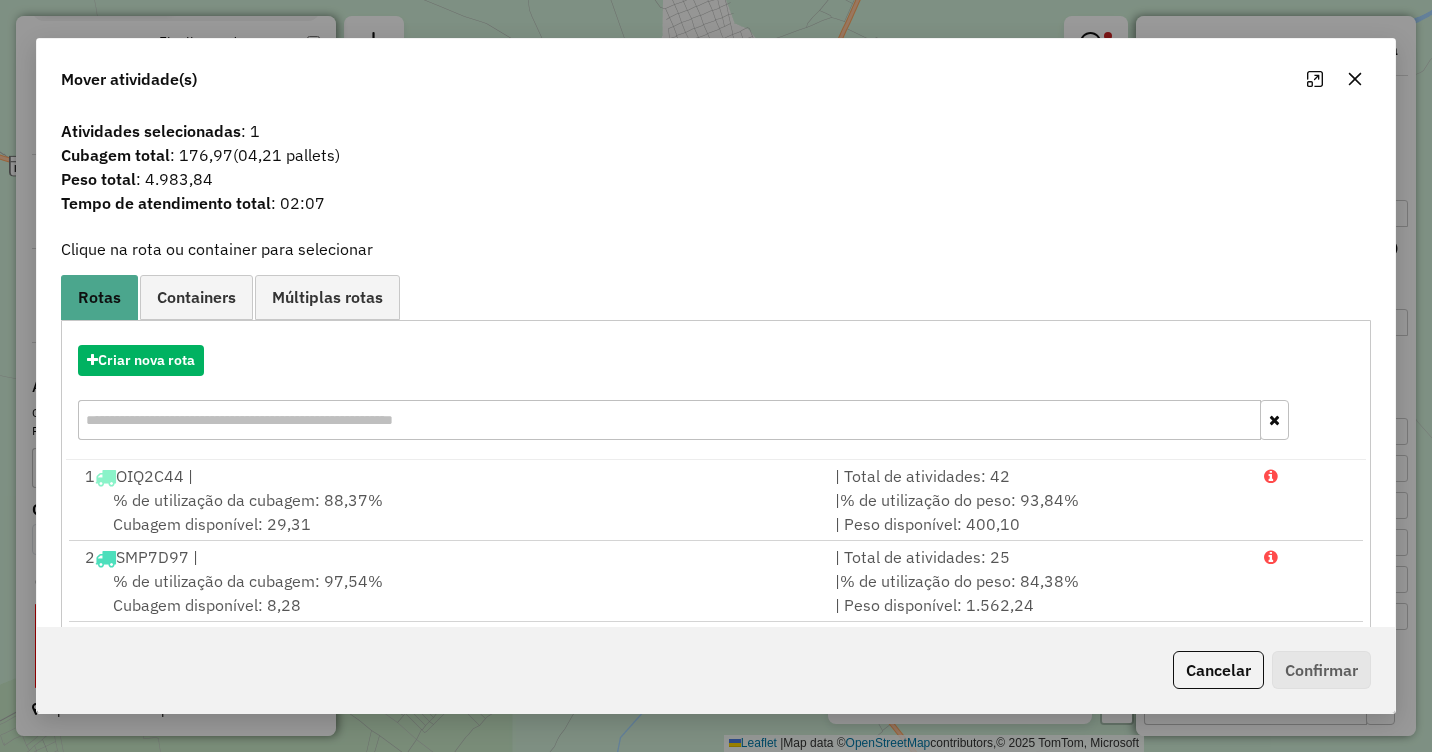 click 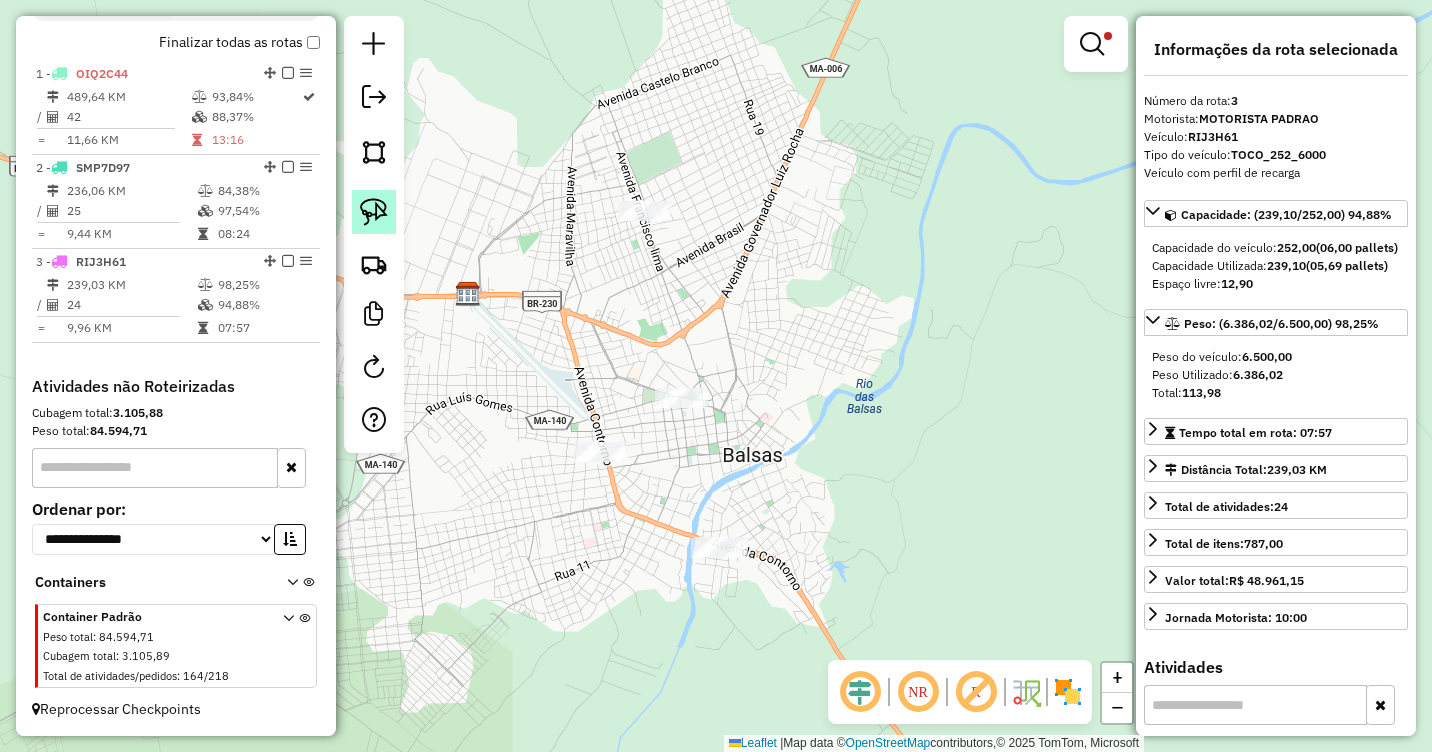 click 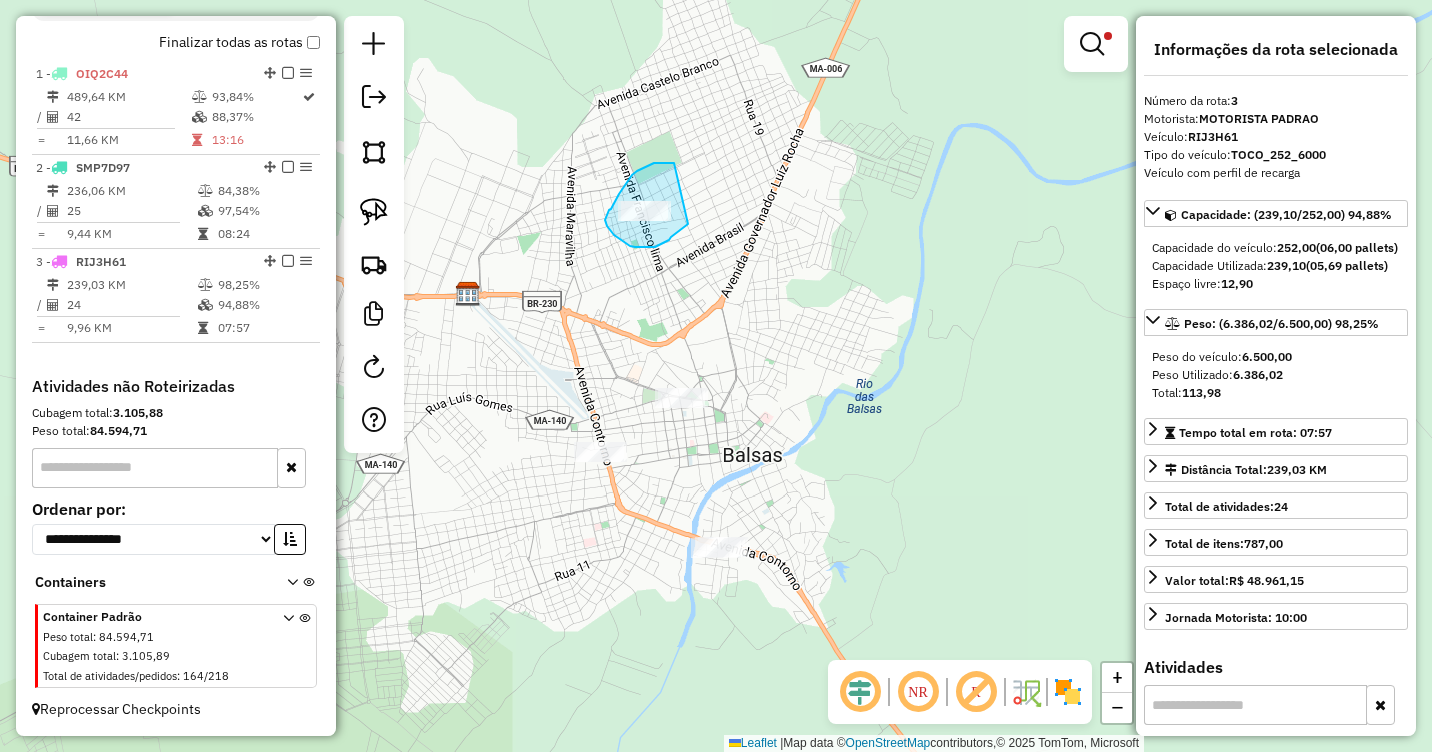 drag, startPoint x: 674, startPoint y: 163, endPoint x: 694, endPoint y: 218, distance: 58.5235 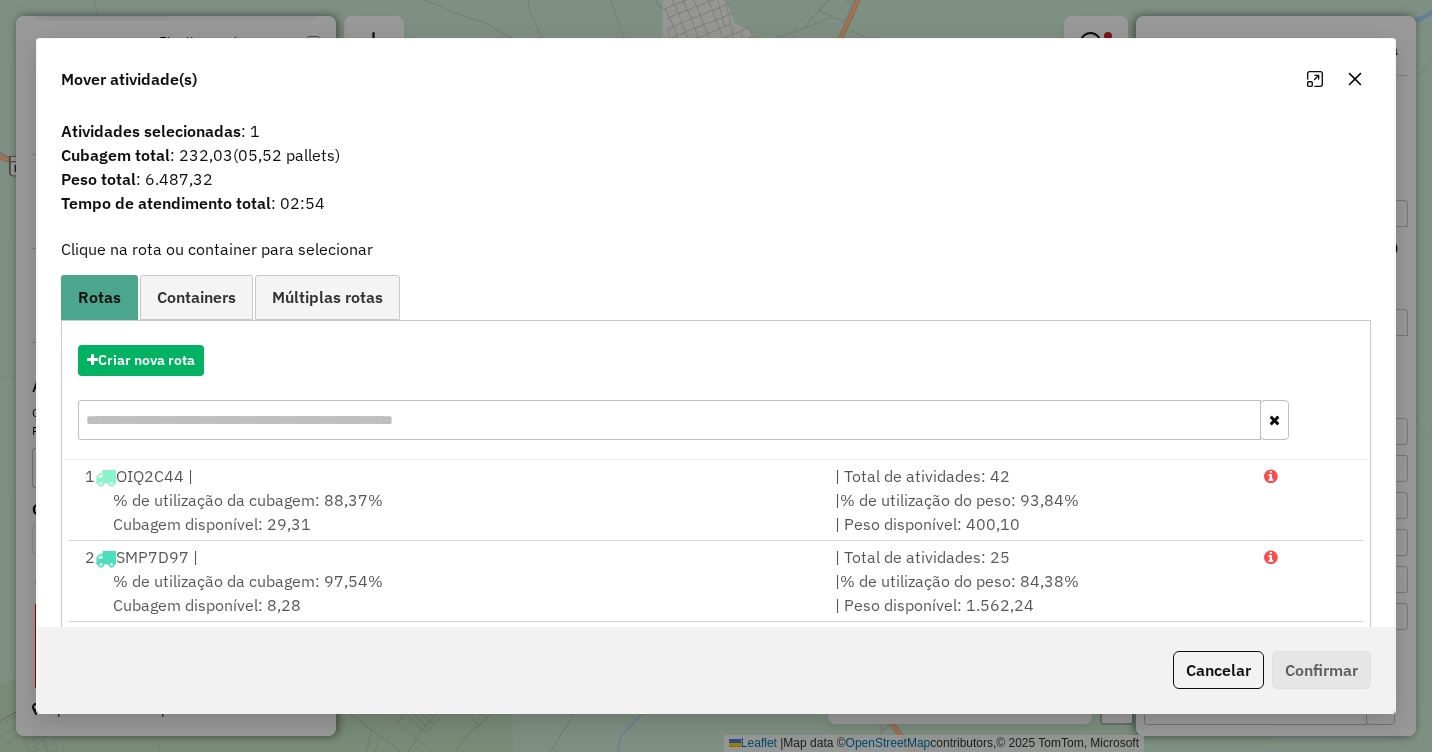 click 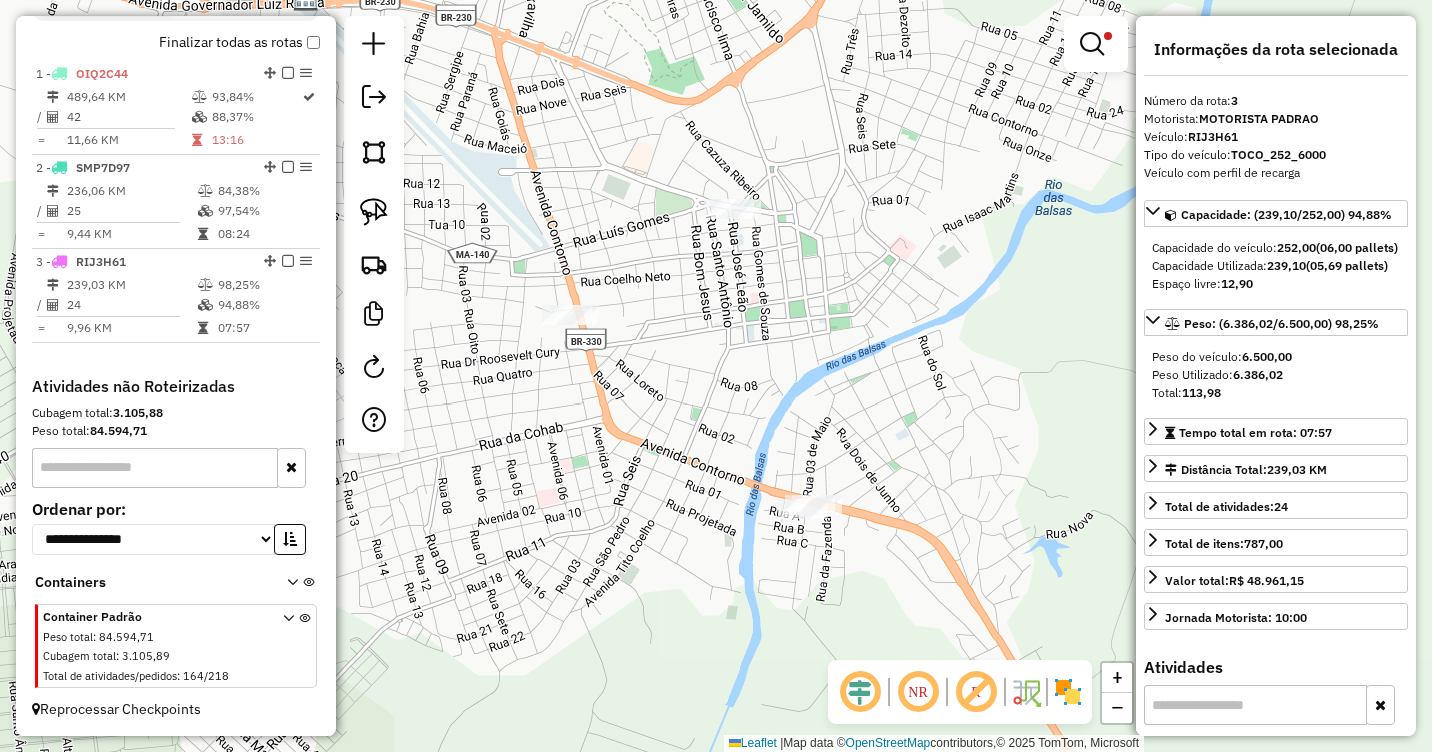 drag, startPoint x: 782, startPoint y: 415, endPoint x: 864, endPoint y: 473, distance: 100.43903 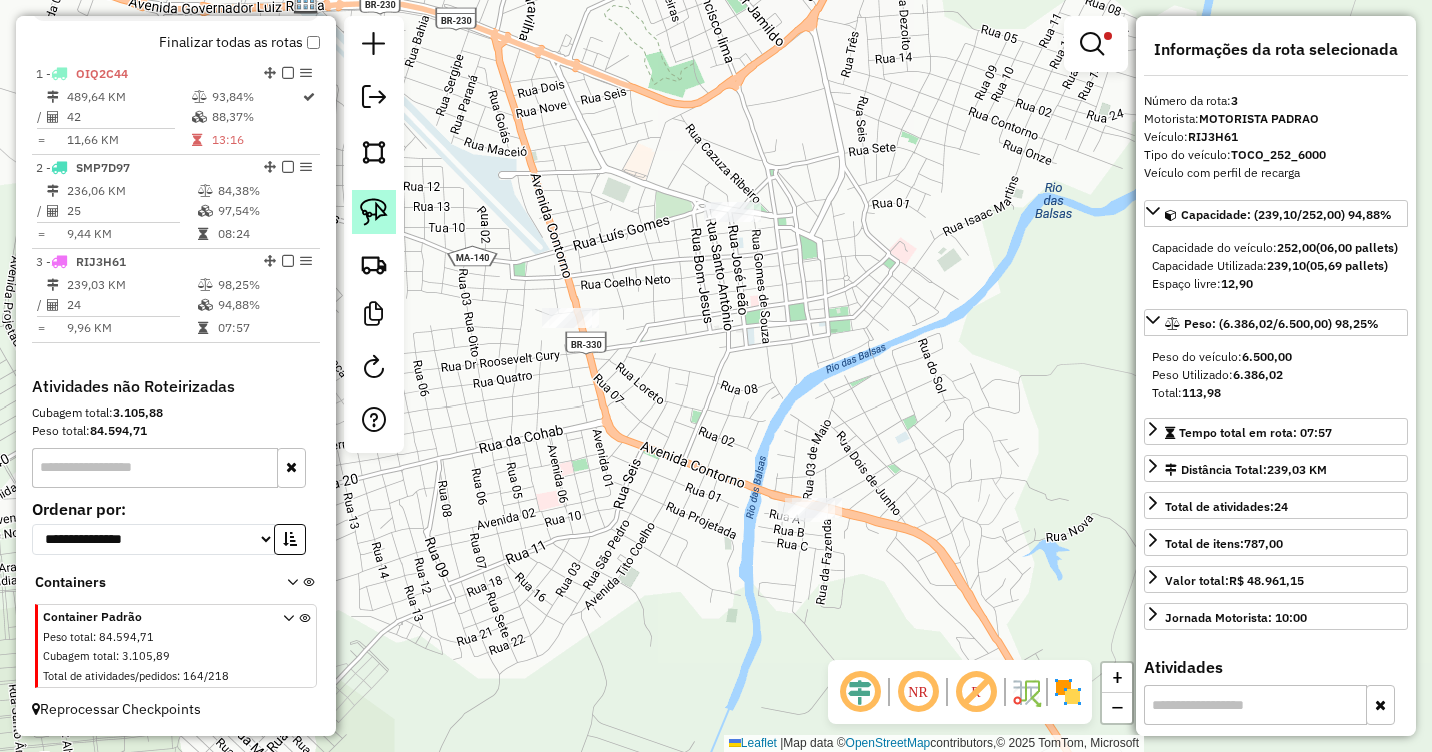 click 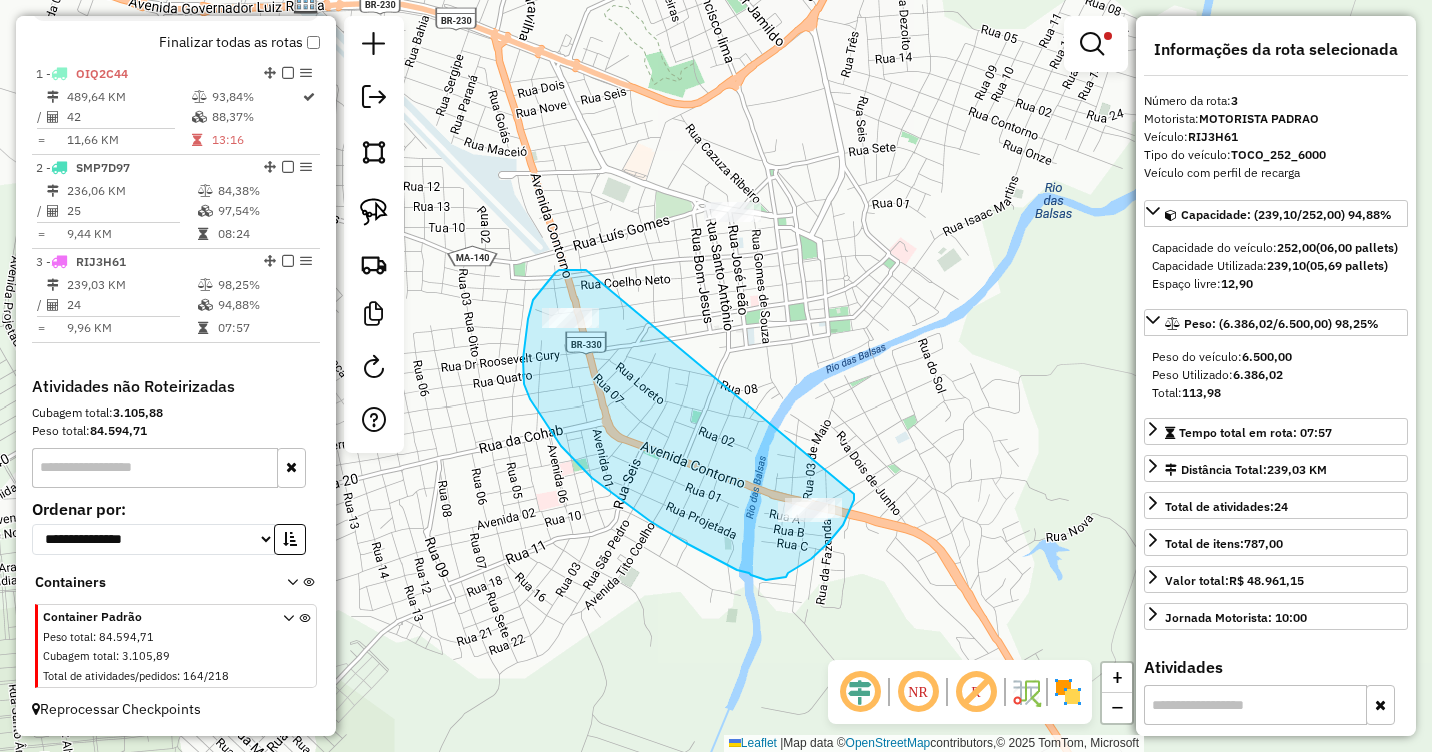 drag, startPoint x: 586, startPoint y: 270, endPoint x: 851, endPoint y: 467, distance: 330.20297 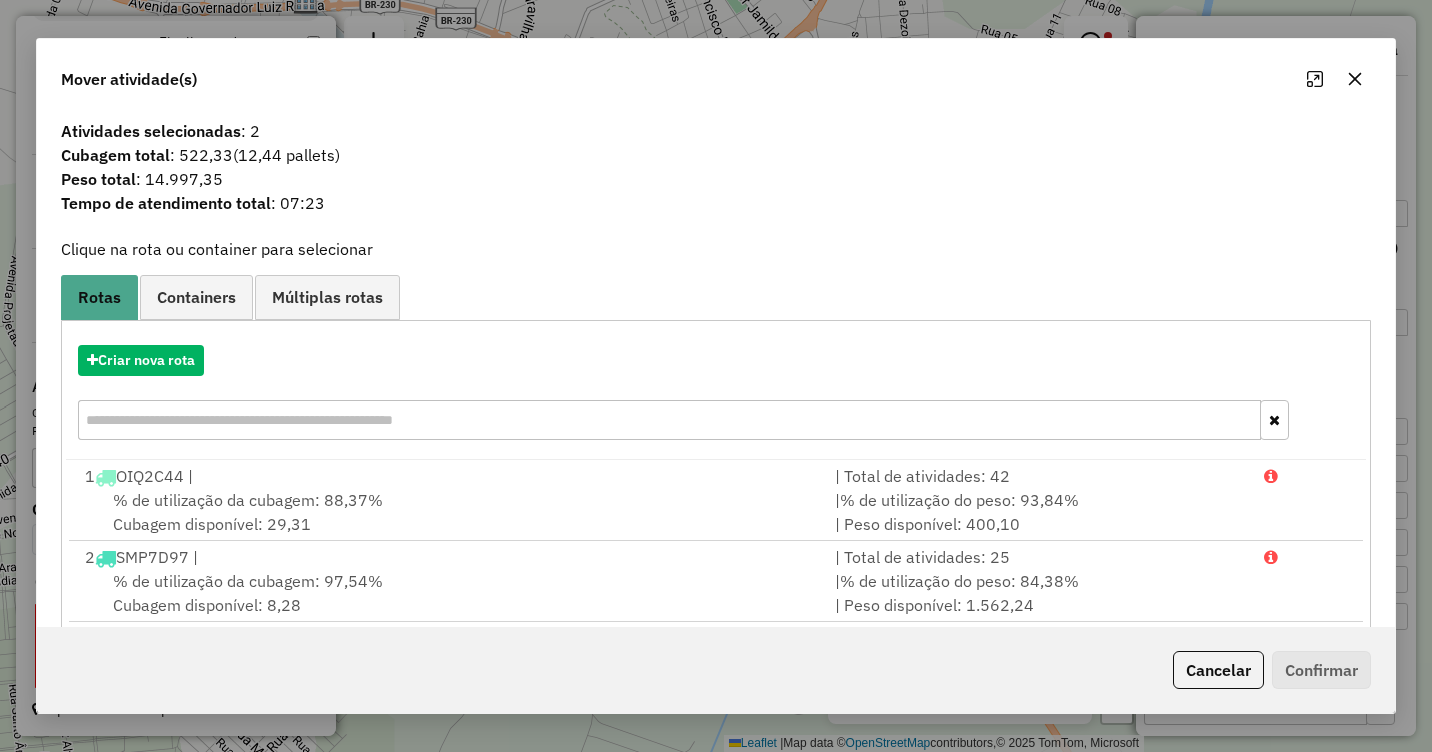 click 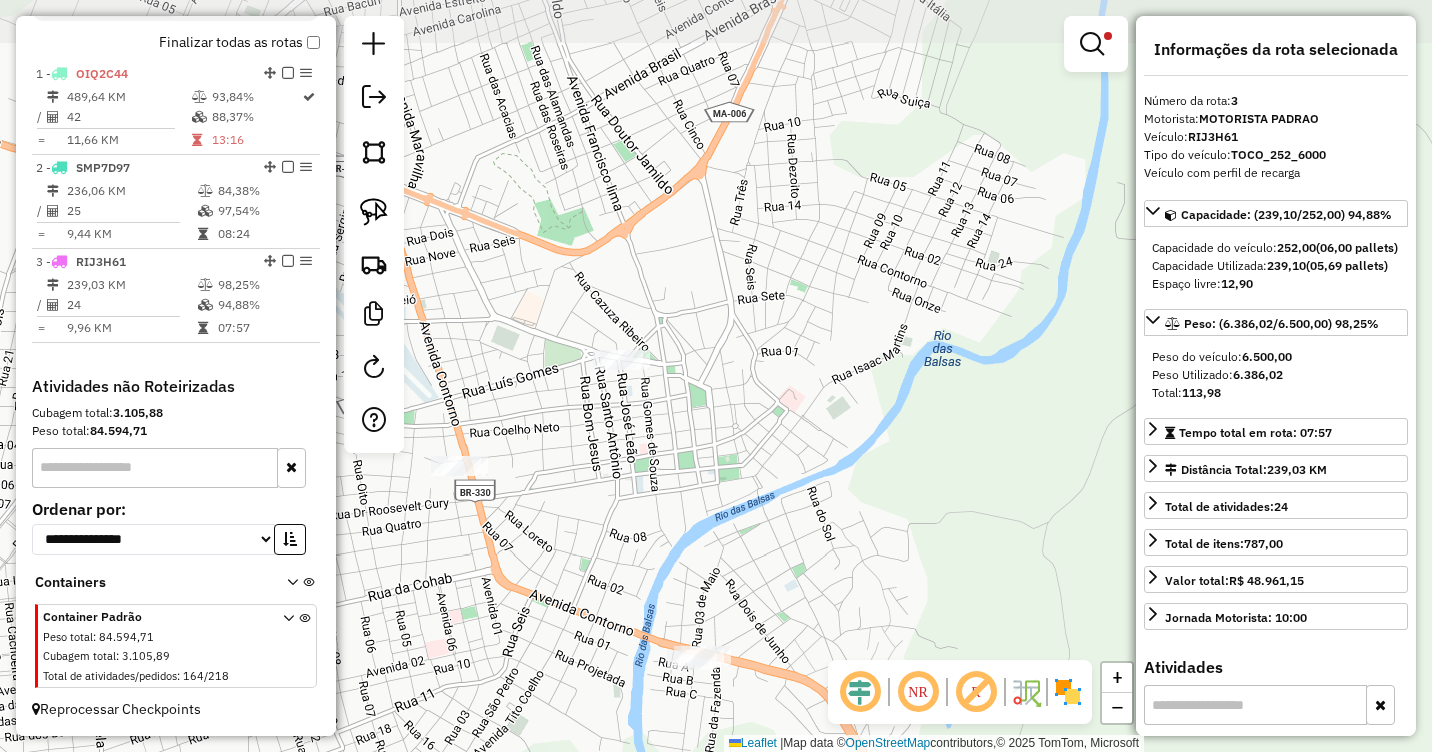 drag, startPoint x: 1024, startPoint y: 388, endPoint x: 979, endPoint y: 462, distance: 86.608315 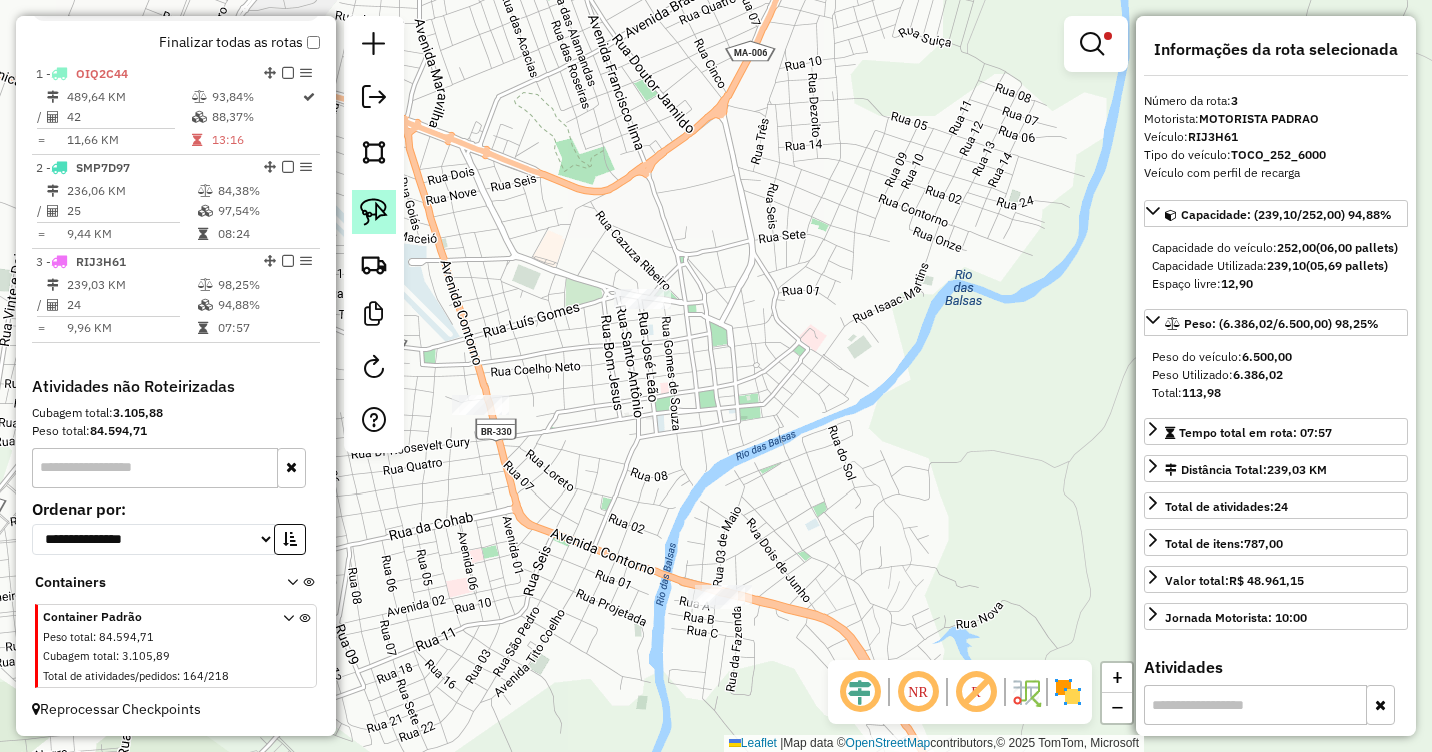 click 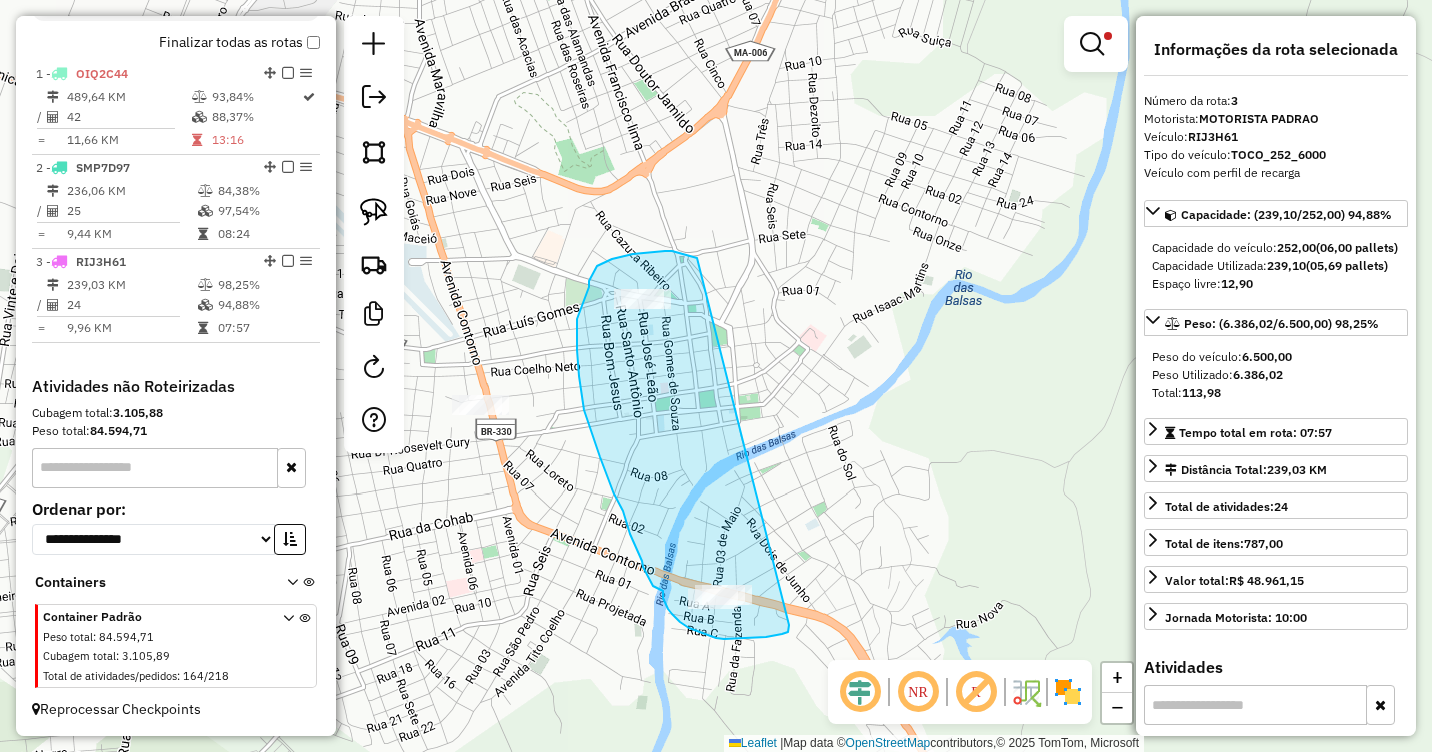 drag, startPoint x: 697, startPoint y: 258, endPoint x: 789, endPoint y: 624, distance: 377.38574 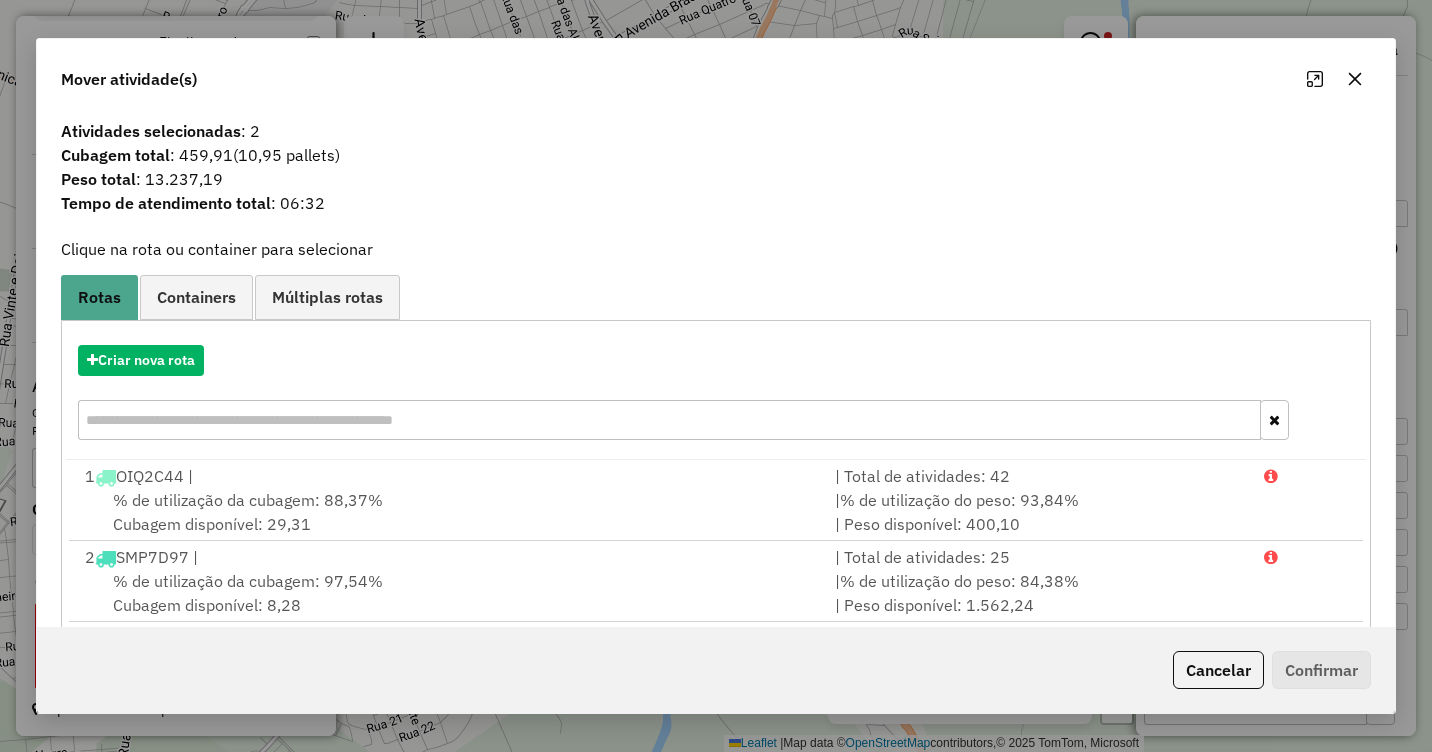 click 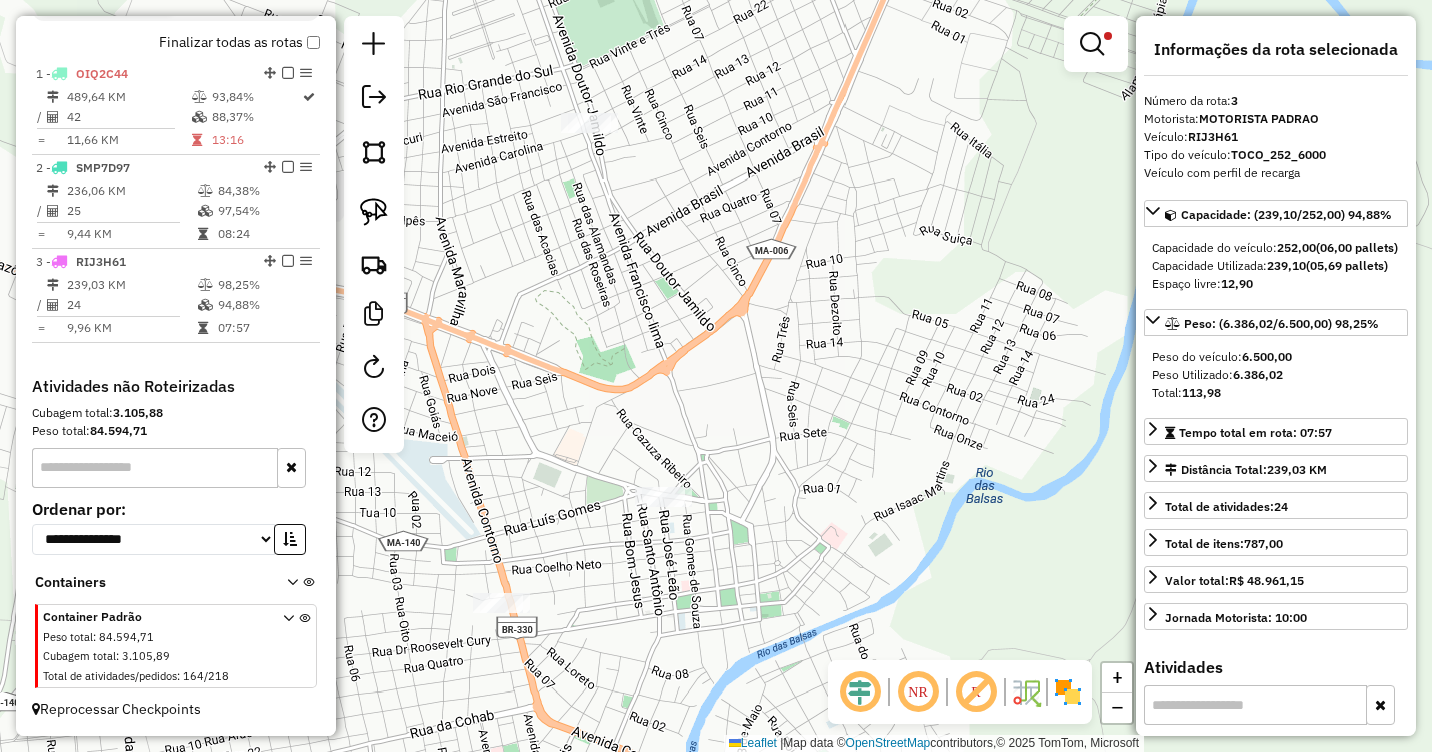 drag, startPoint x: 775, startPoint y: 302, endPoint x: 842, endPoint y: 562, distance: 268.49396 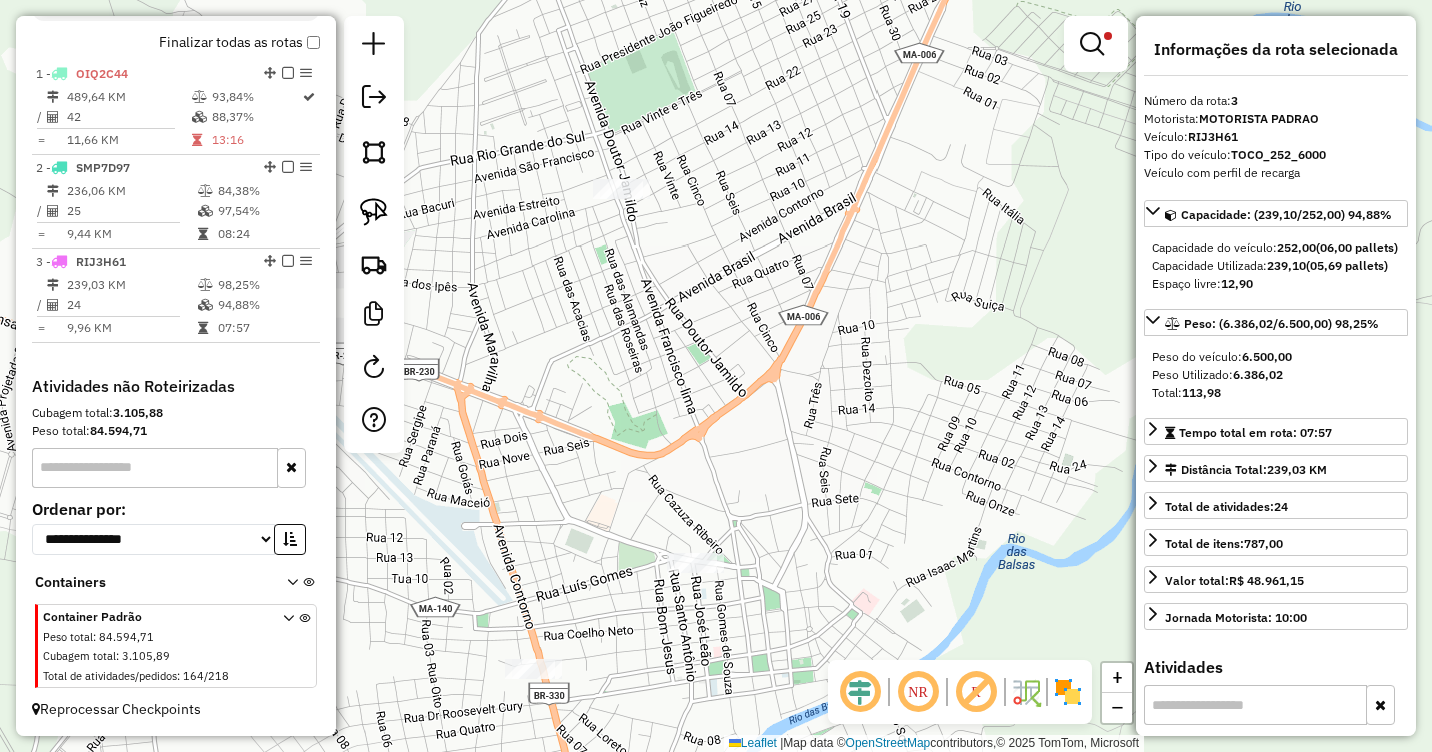 drag, startPoint x: 757, startPoint y: 403, endPoint x: 740, endPoint y: 341, distance: 64.288414 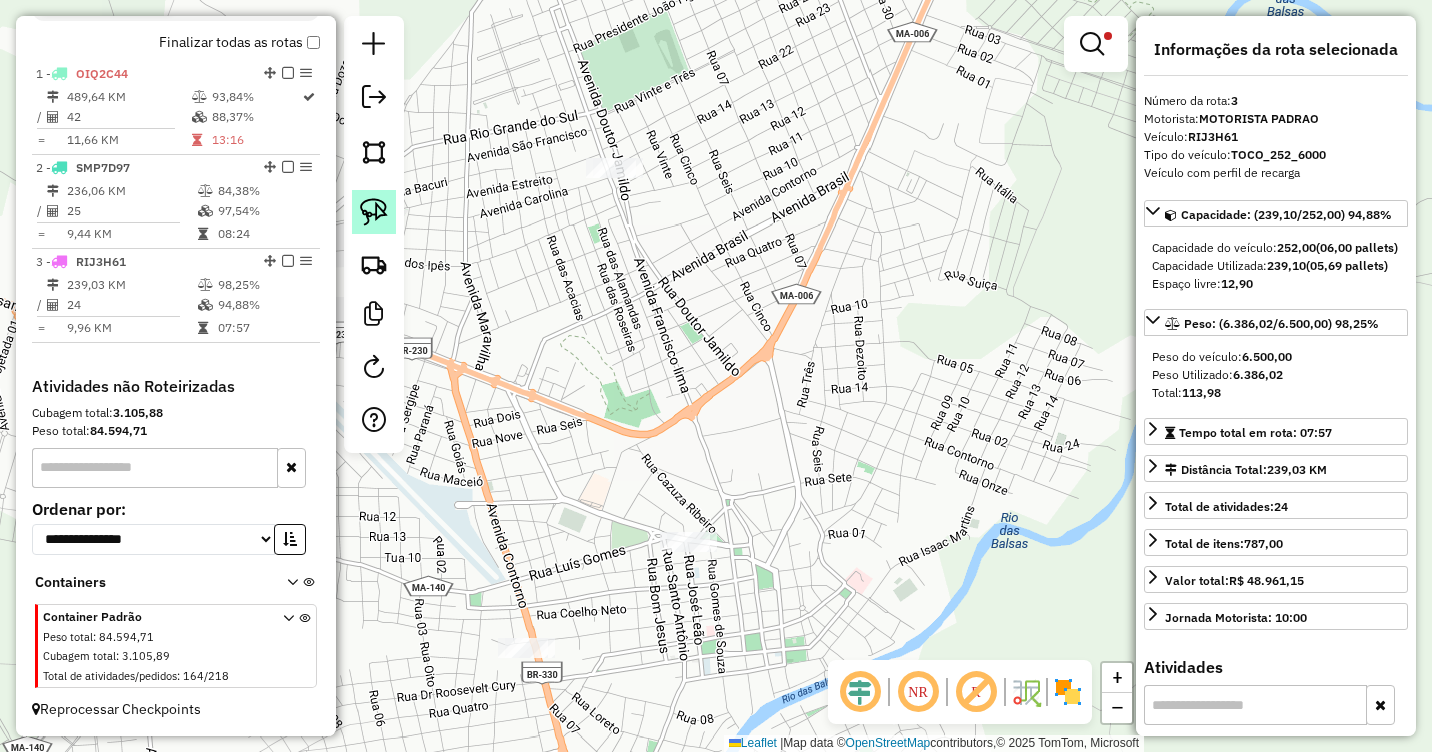 click 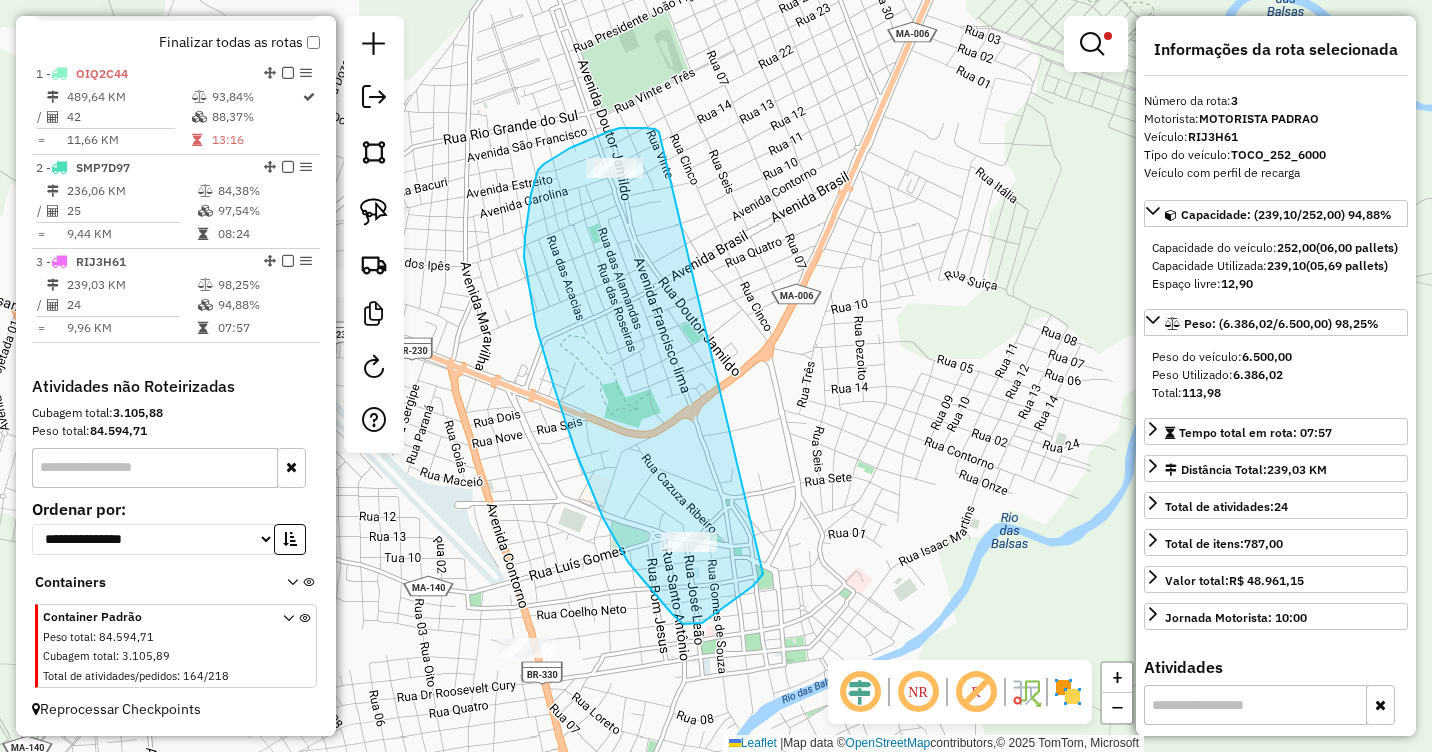 drag, startPoint x: 645, startPoint y: 128, endPoint x: 763, endPoint y: 574, distance: 461.34586 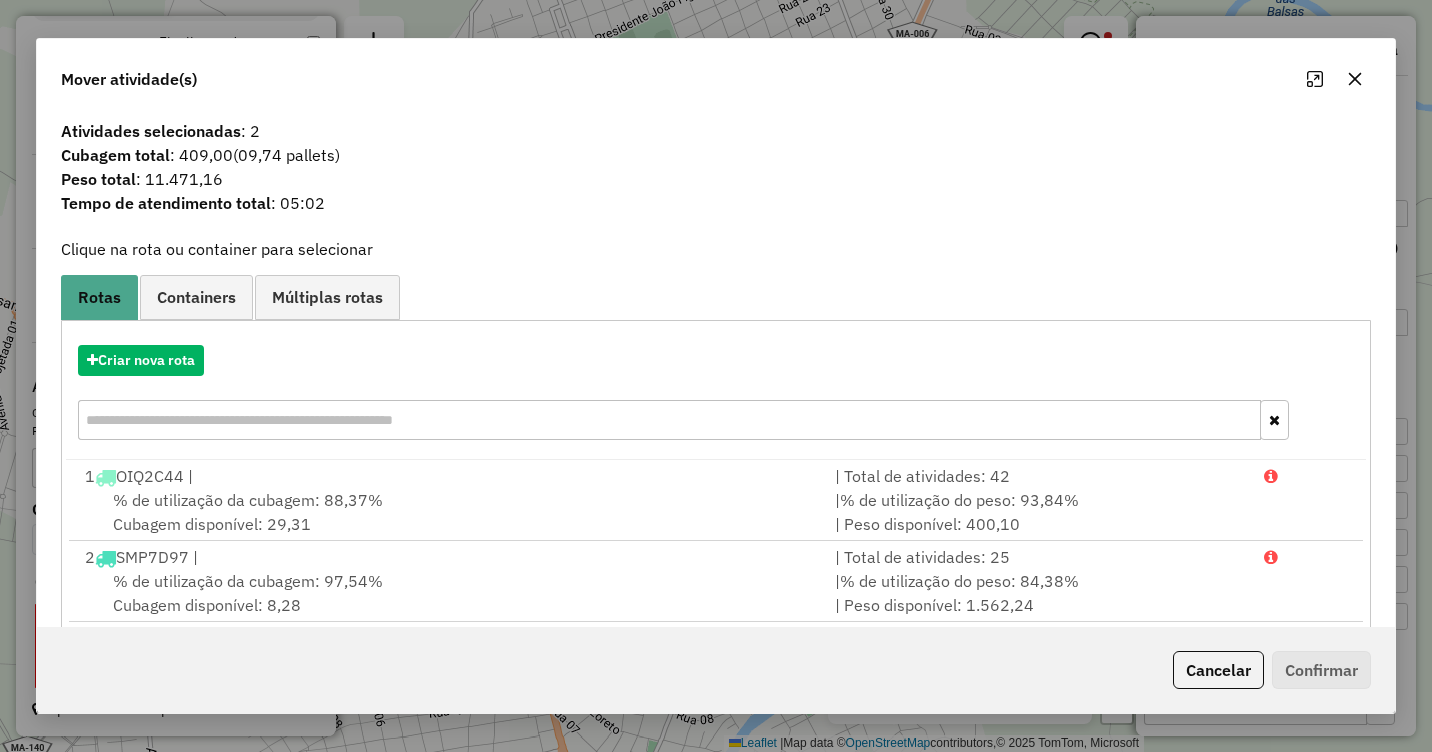 click 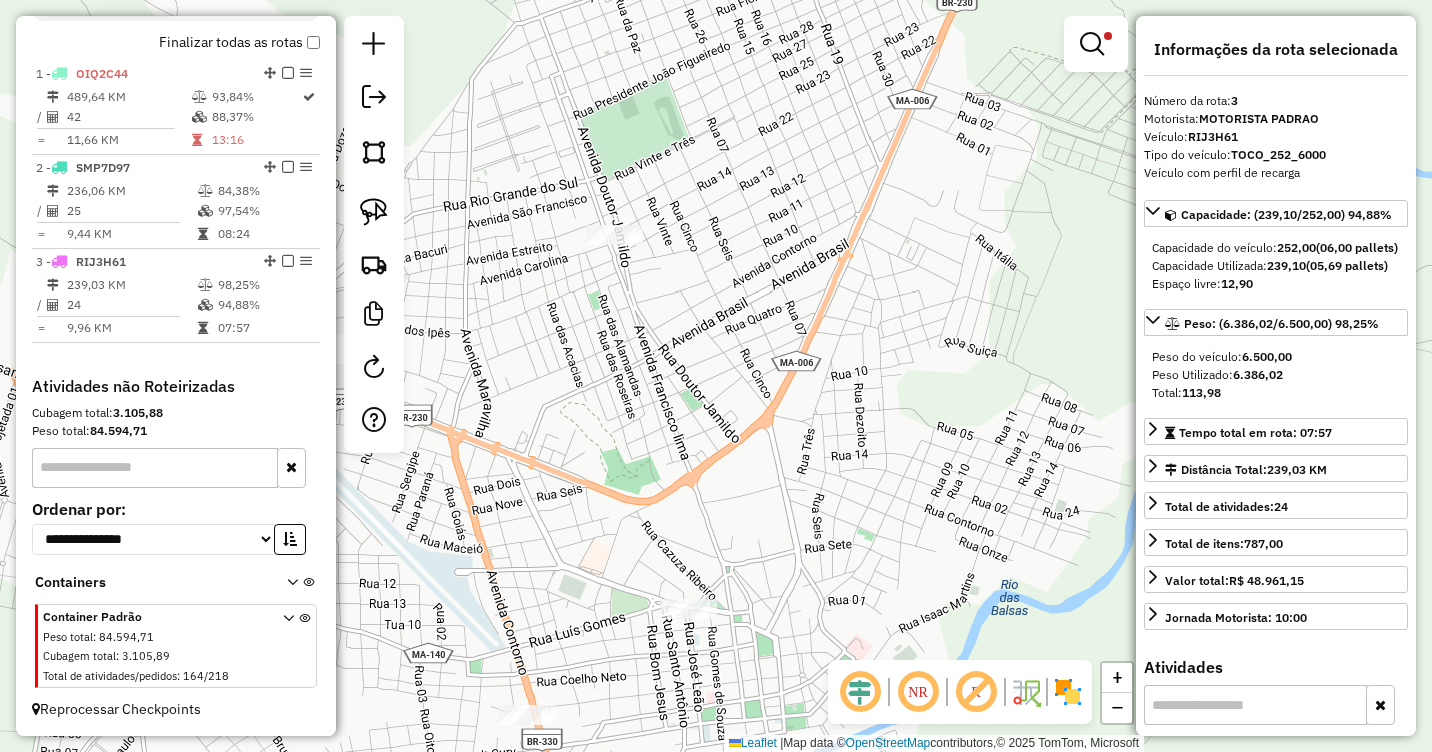 drag, startPoint x: 746, startPoint y: 300, endPoint x: 759, endPoint y: 420, distance: 120.70211 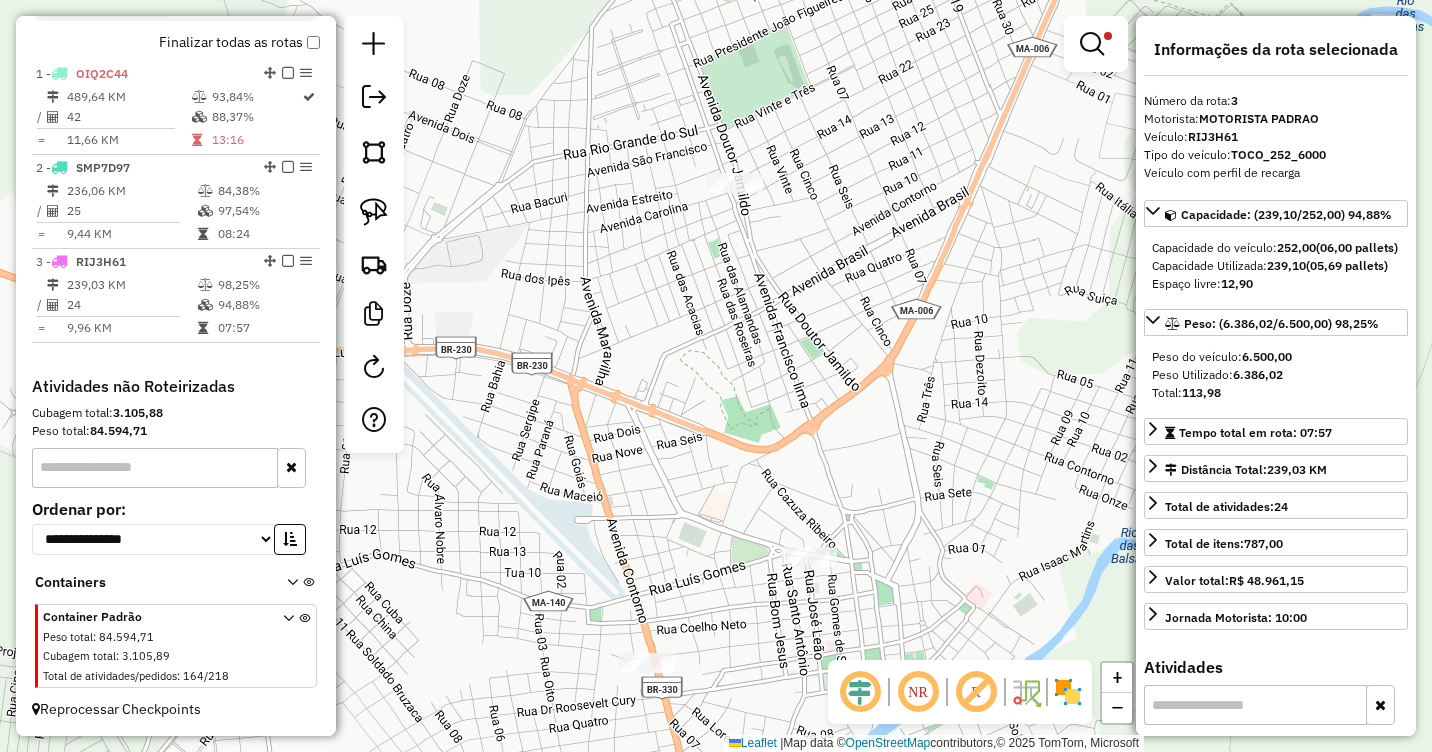 drag, startPoint x: 734, startPoint y: 386, endPoint x: 860, endPoint y: 265, distance: 174.69116 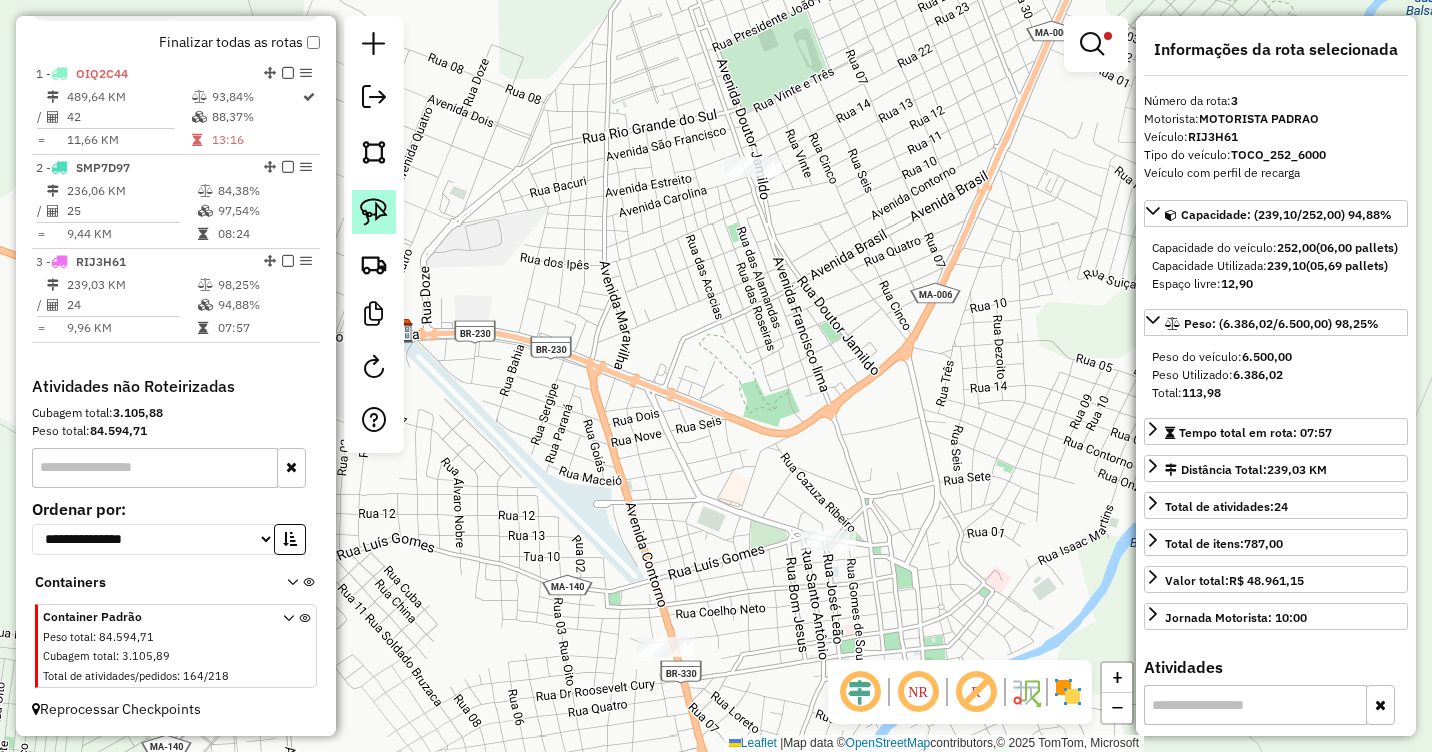 click 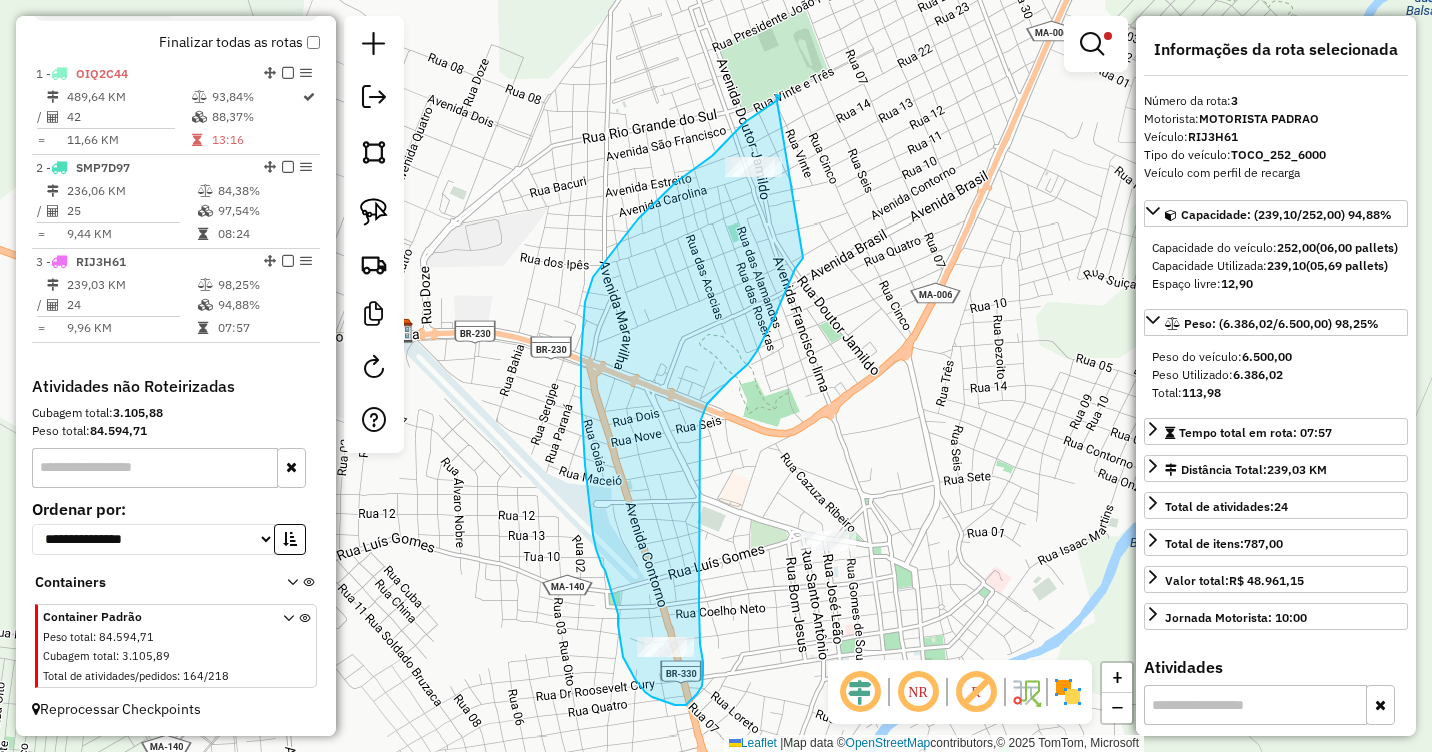 drag, startPoint x: 776, startPoint y: 95, endPoint x: 807, endPoint y: 253, distance: 161.01242 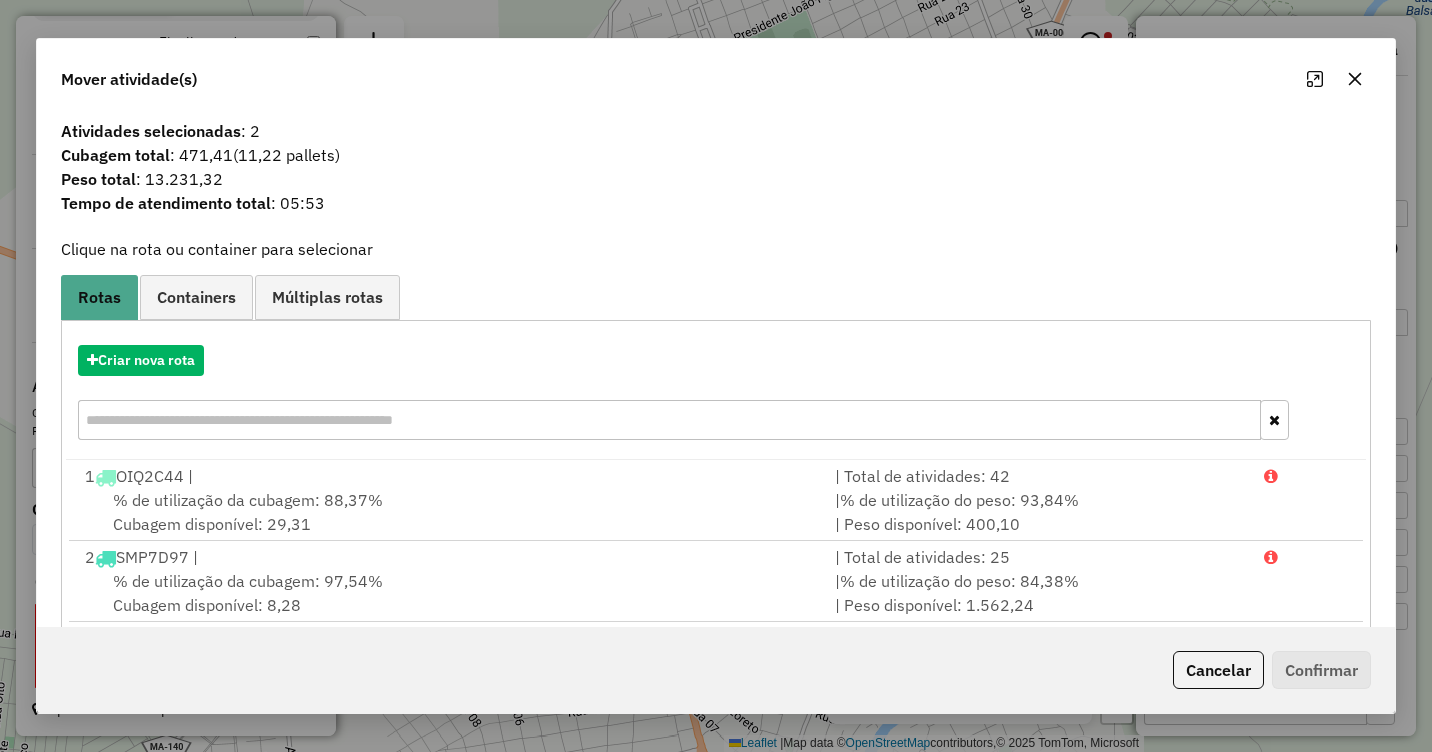 click 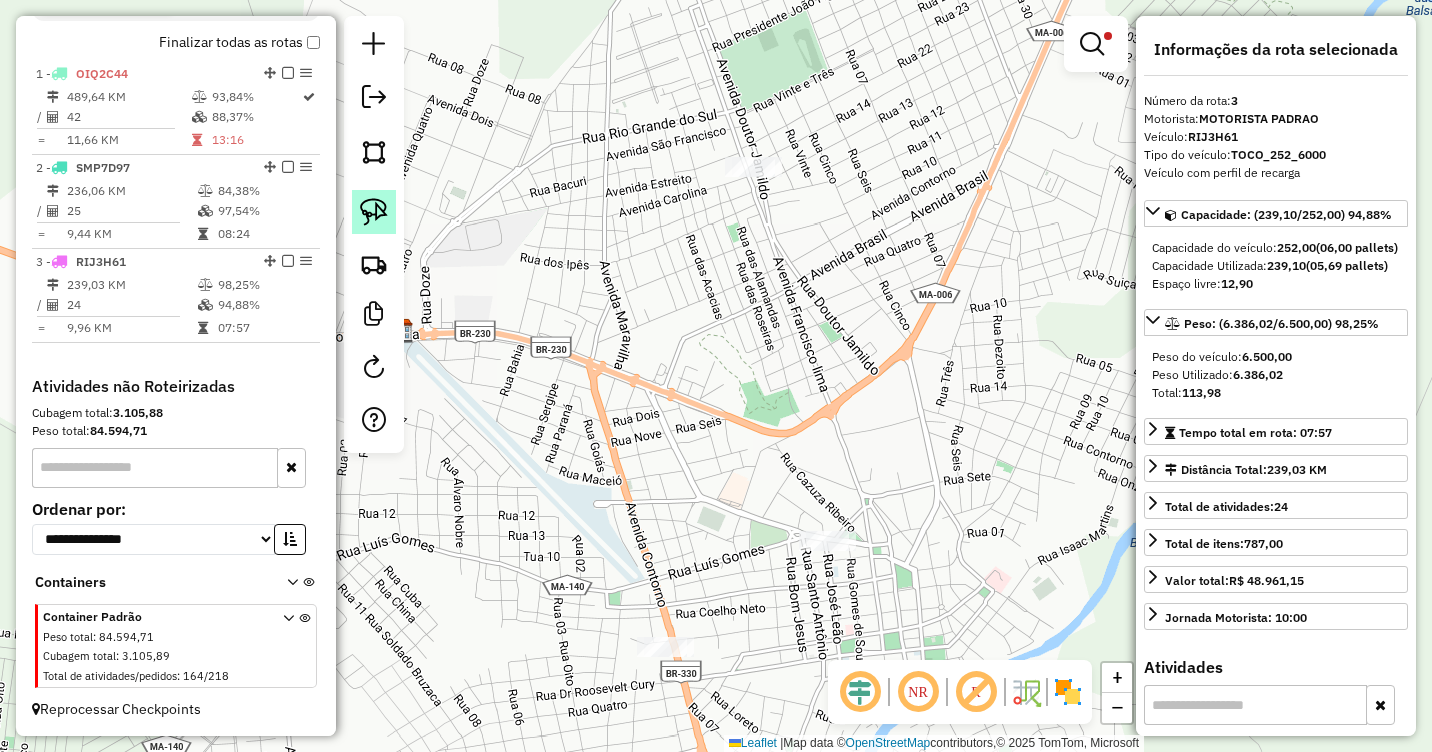 click 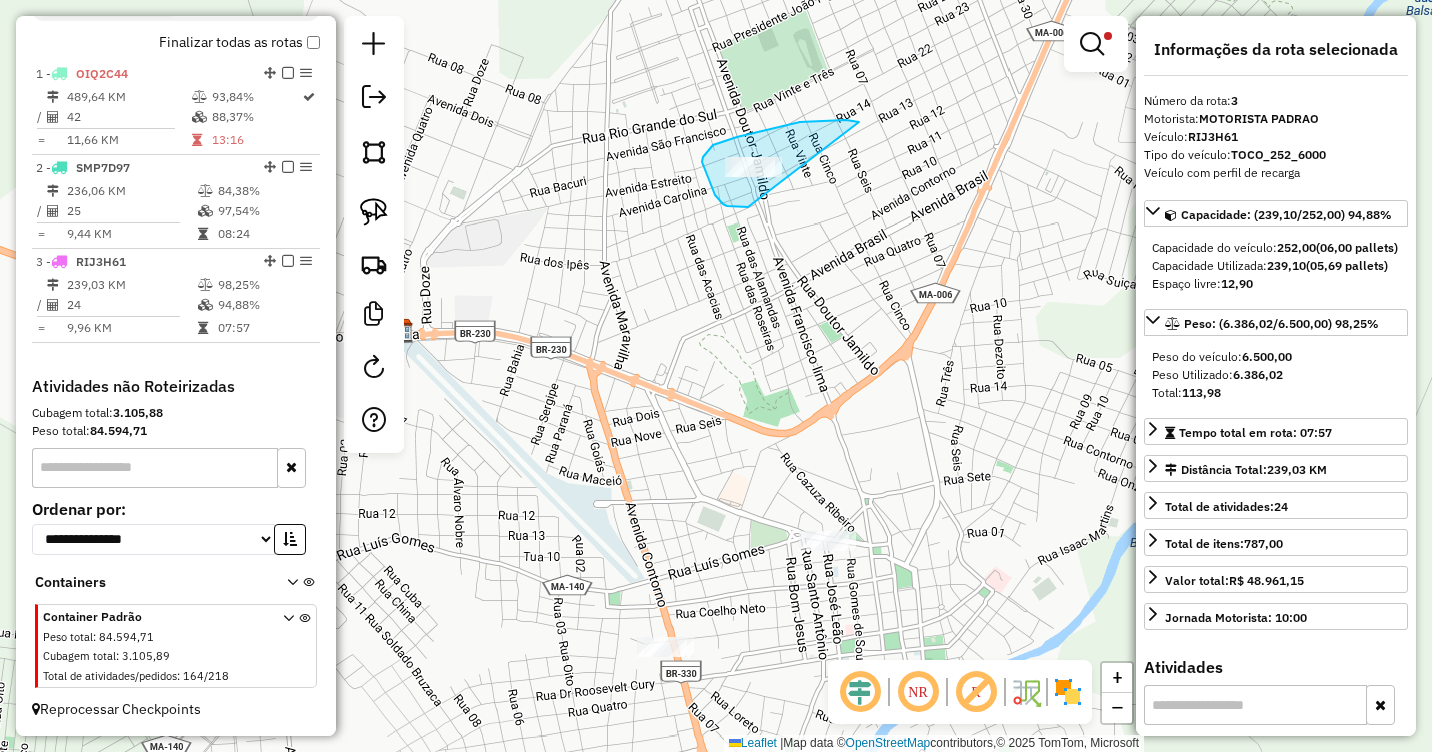 drag, startPoint x: 842, startPoint y: 120, endPoint x: 770, endPoint y: 207, distance: 112.929184 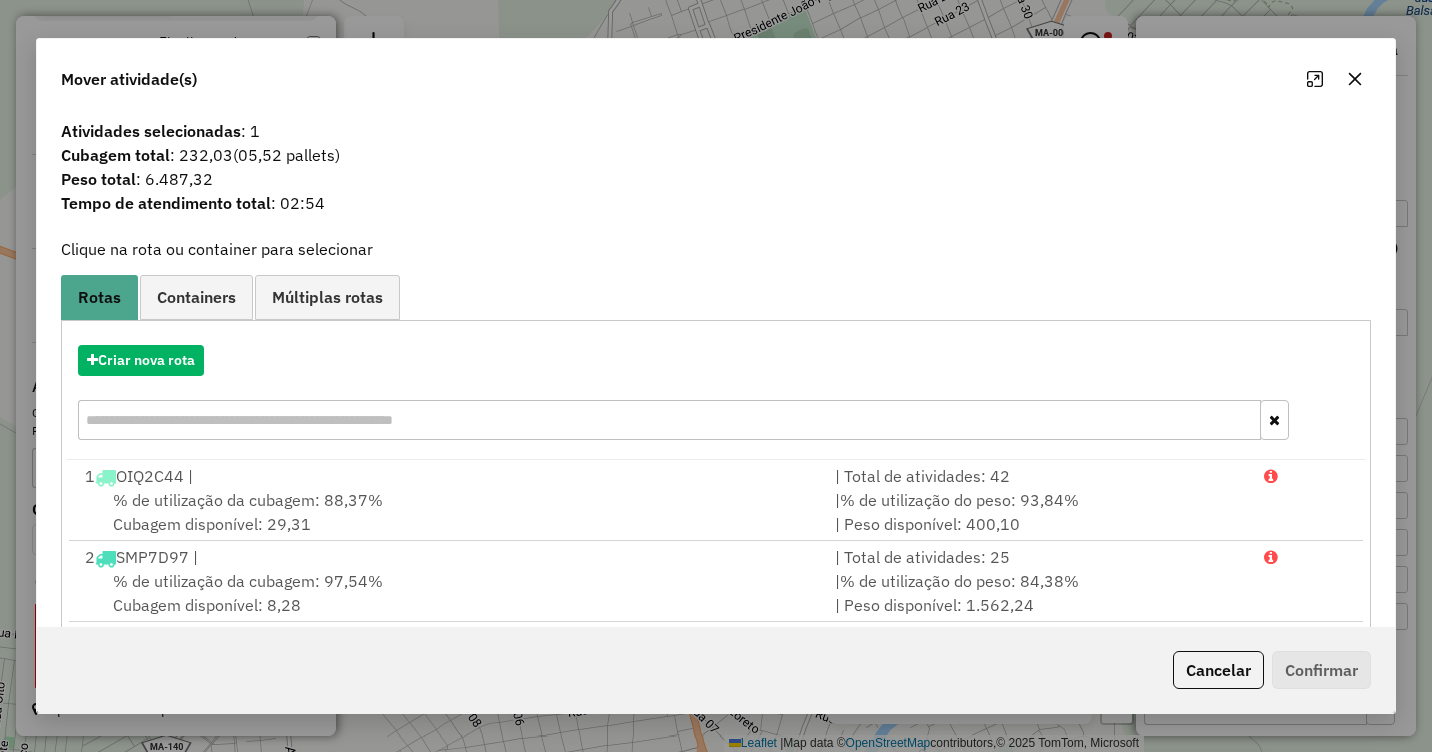 click 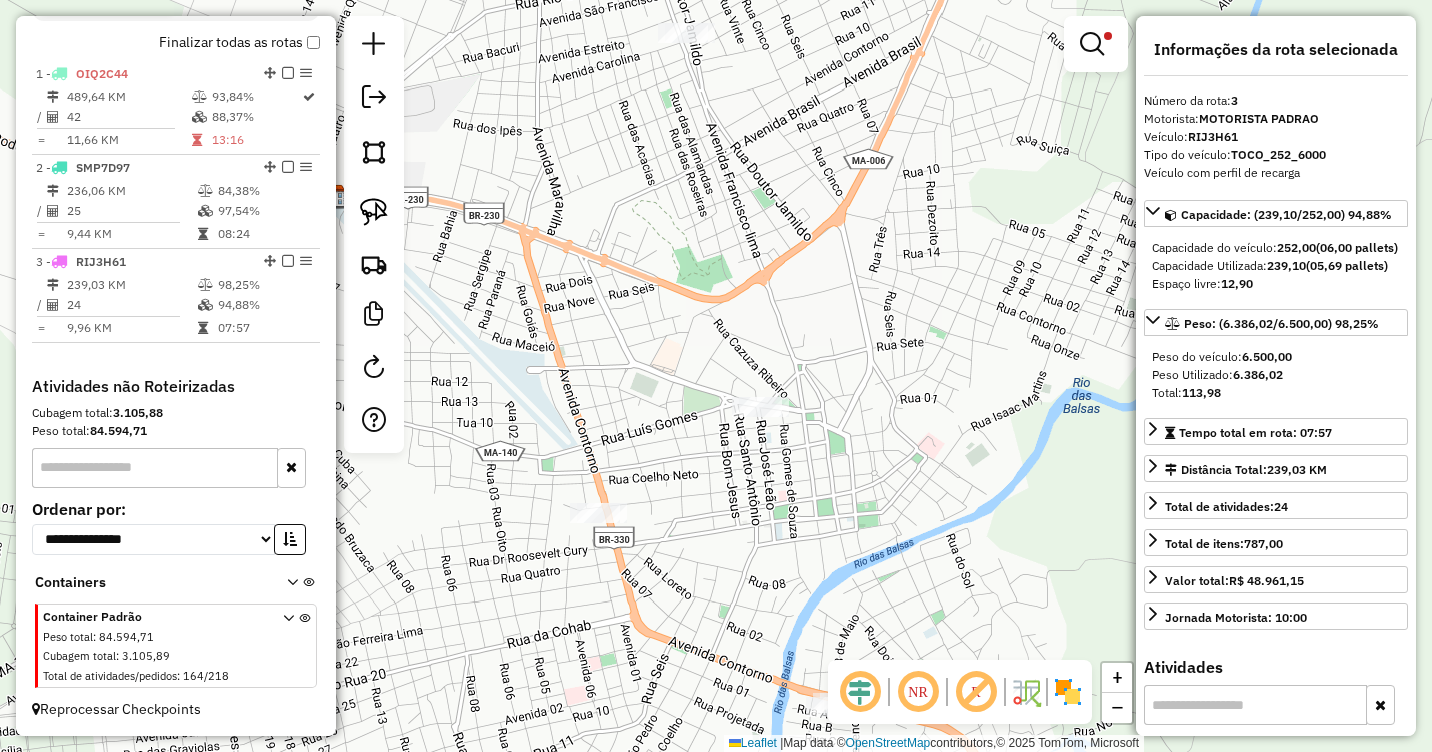 drag, startPoint x: 938, startPoint y: 590, endPoint x: 861, endPoint y: 428, distance: 179.36833 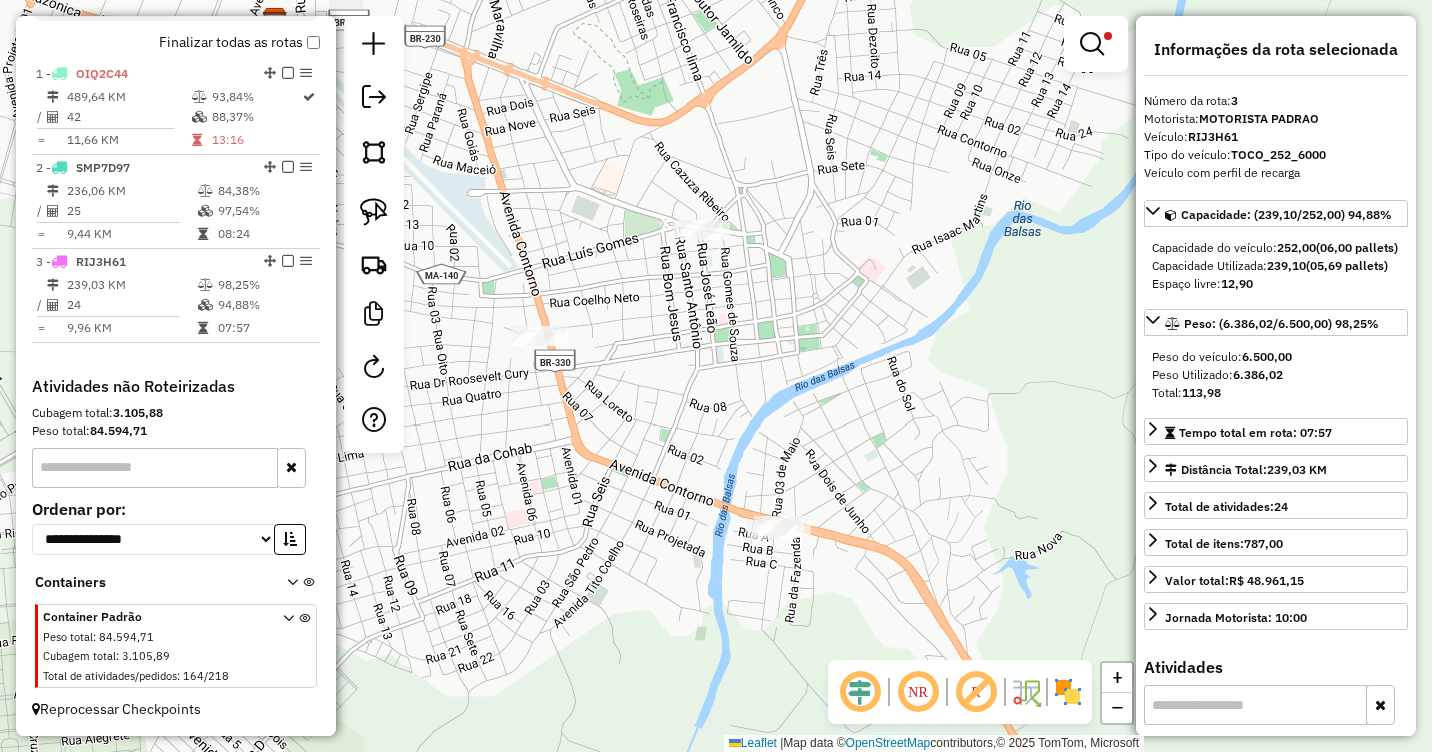 drag, startPoint x: 875, startPoint y: 527, endPoint x: 823, endPoint y: 364, distance: 171.09354 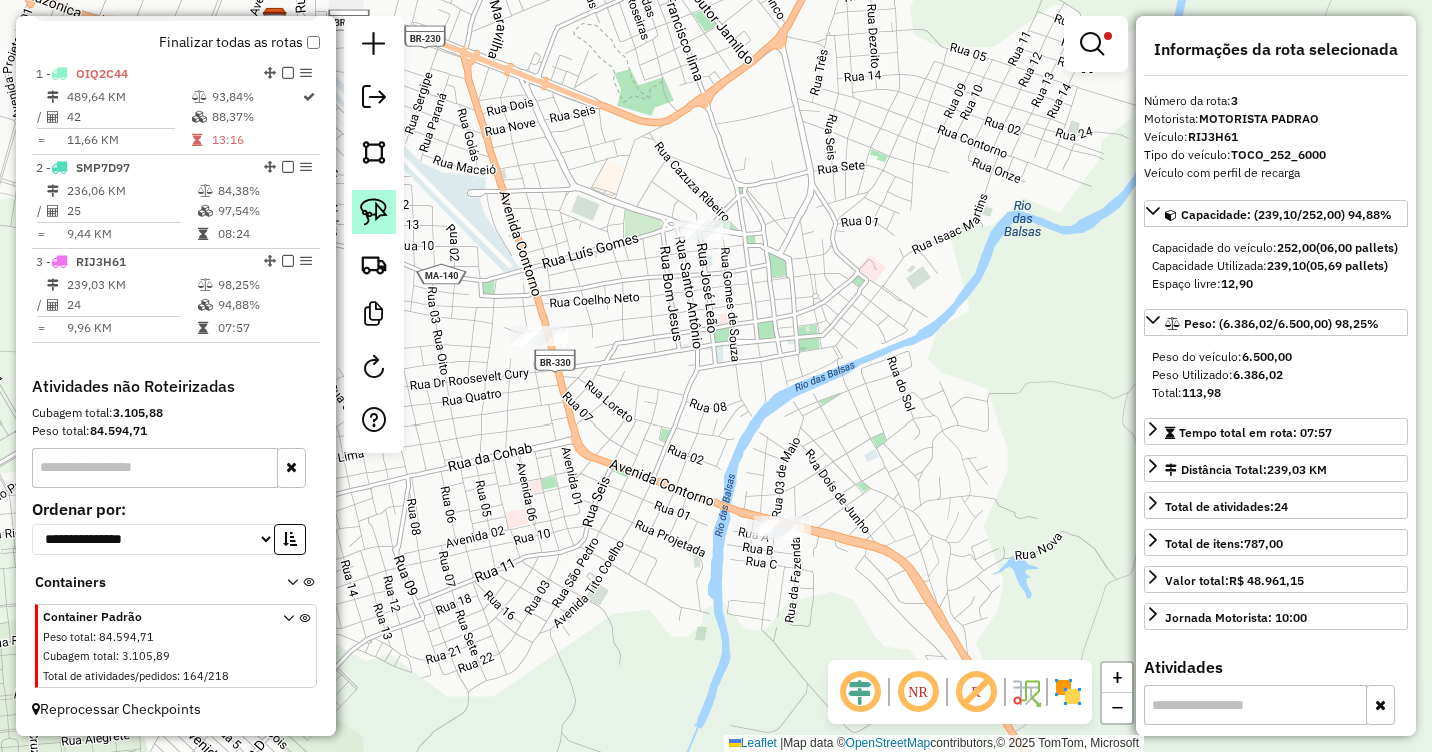 click 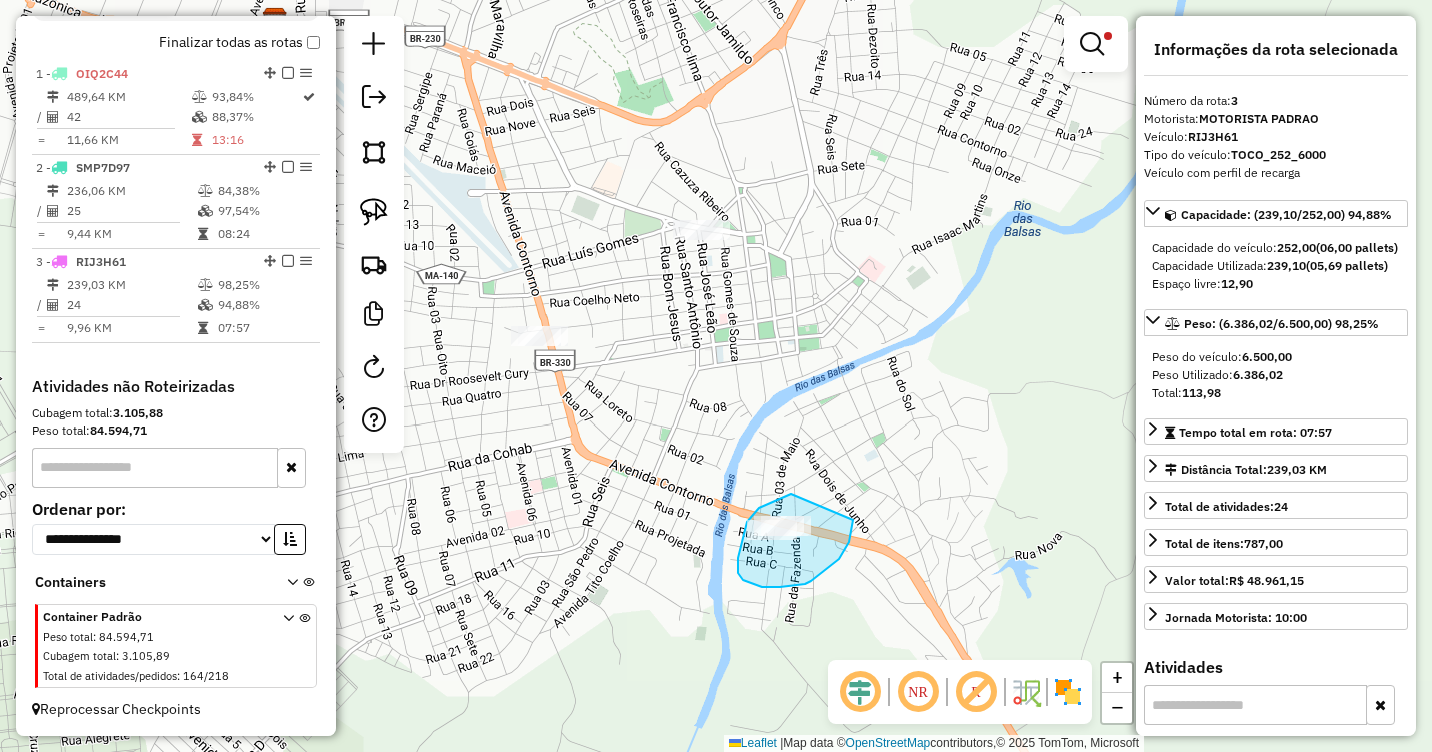 drag, startPoint x: 791, startPoint y: 494, endPoint x: 853, endPoint y: 520, distance: 67.23094 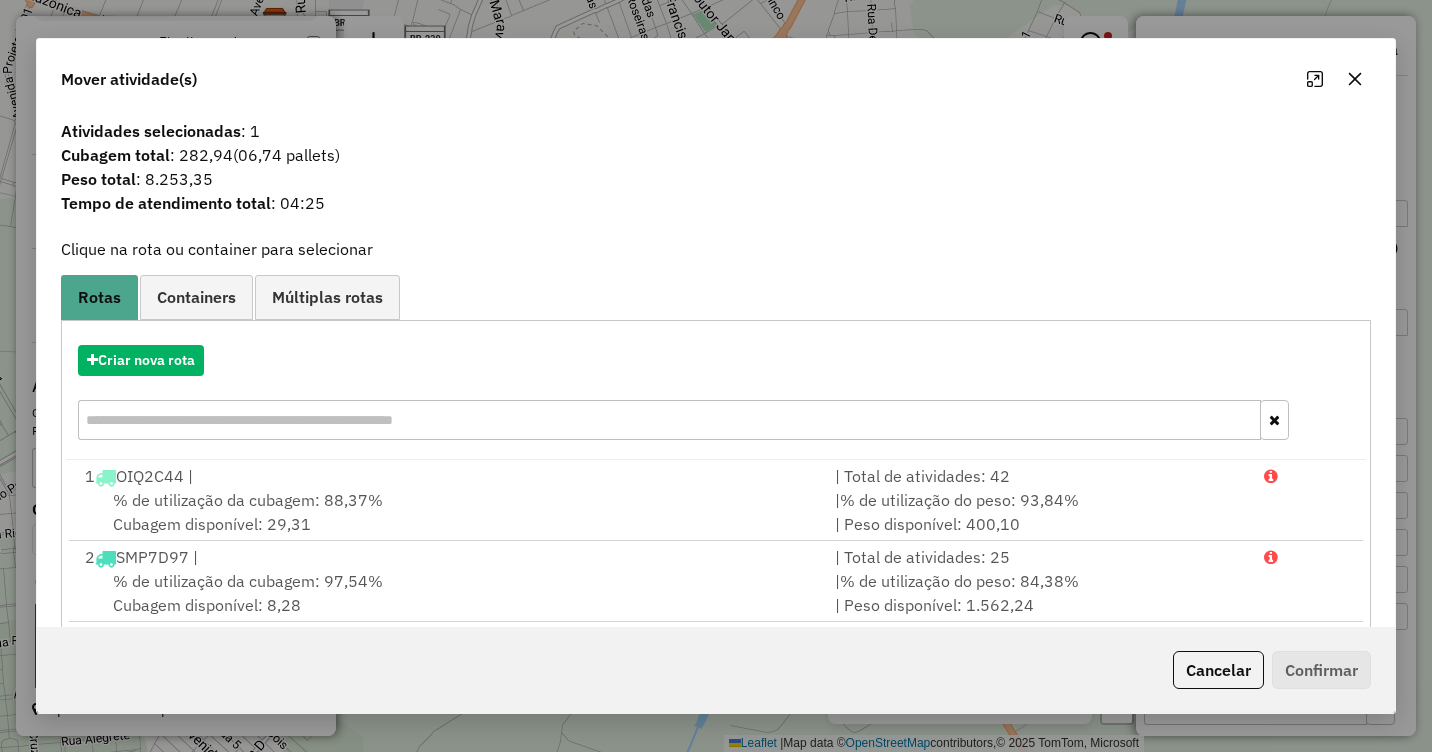 click 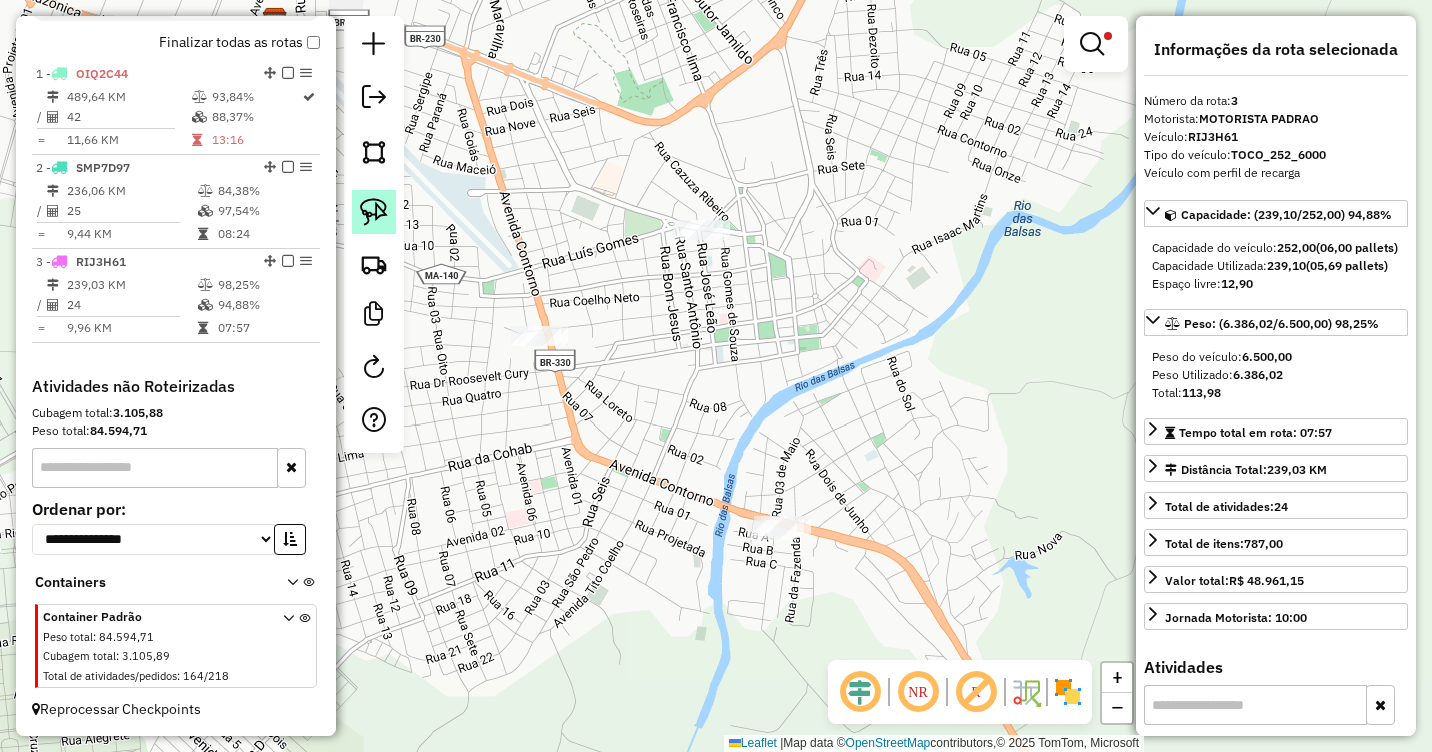 click 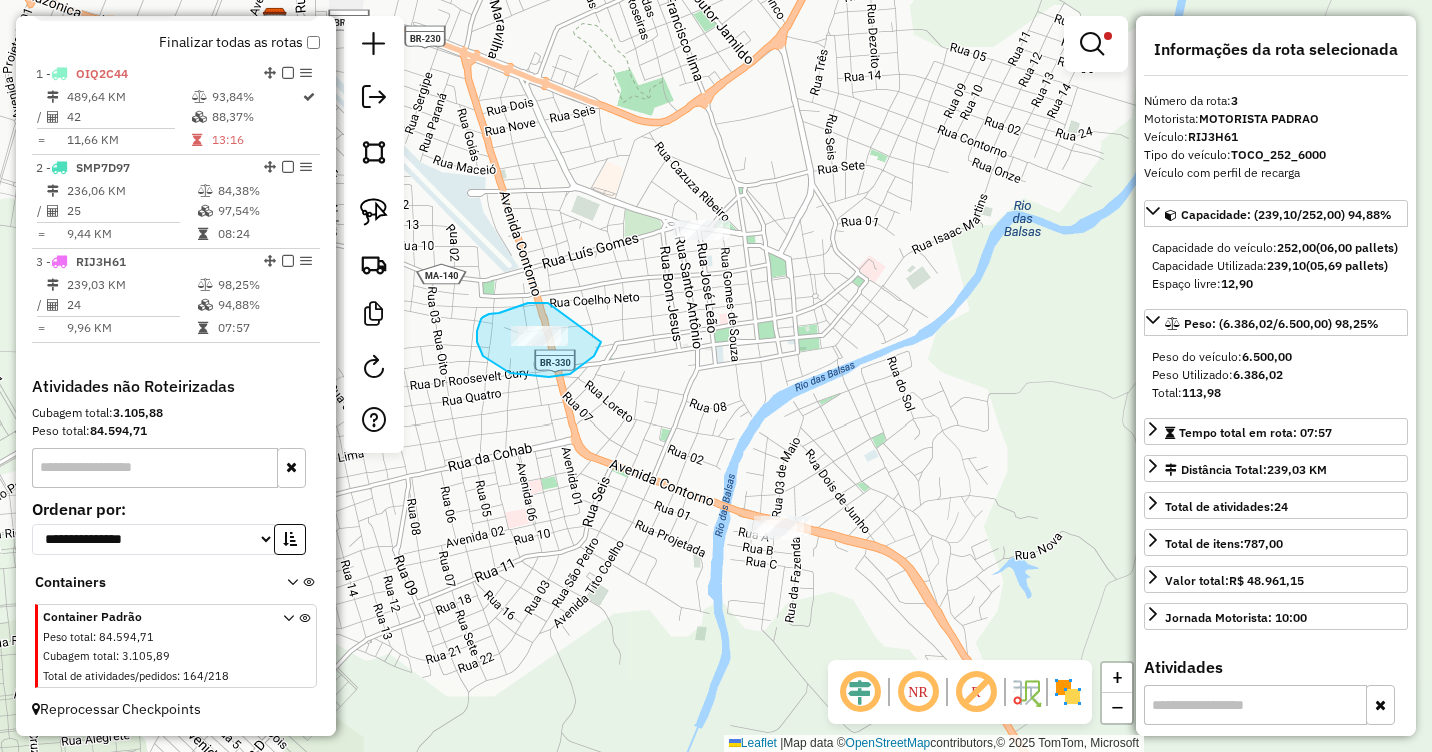drag, startPoint x: 548, startPoint y: 303, endPoint x: 606, endPoint y: 328, distance: 63.15853 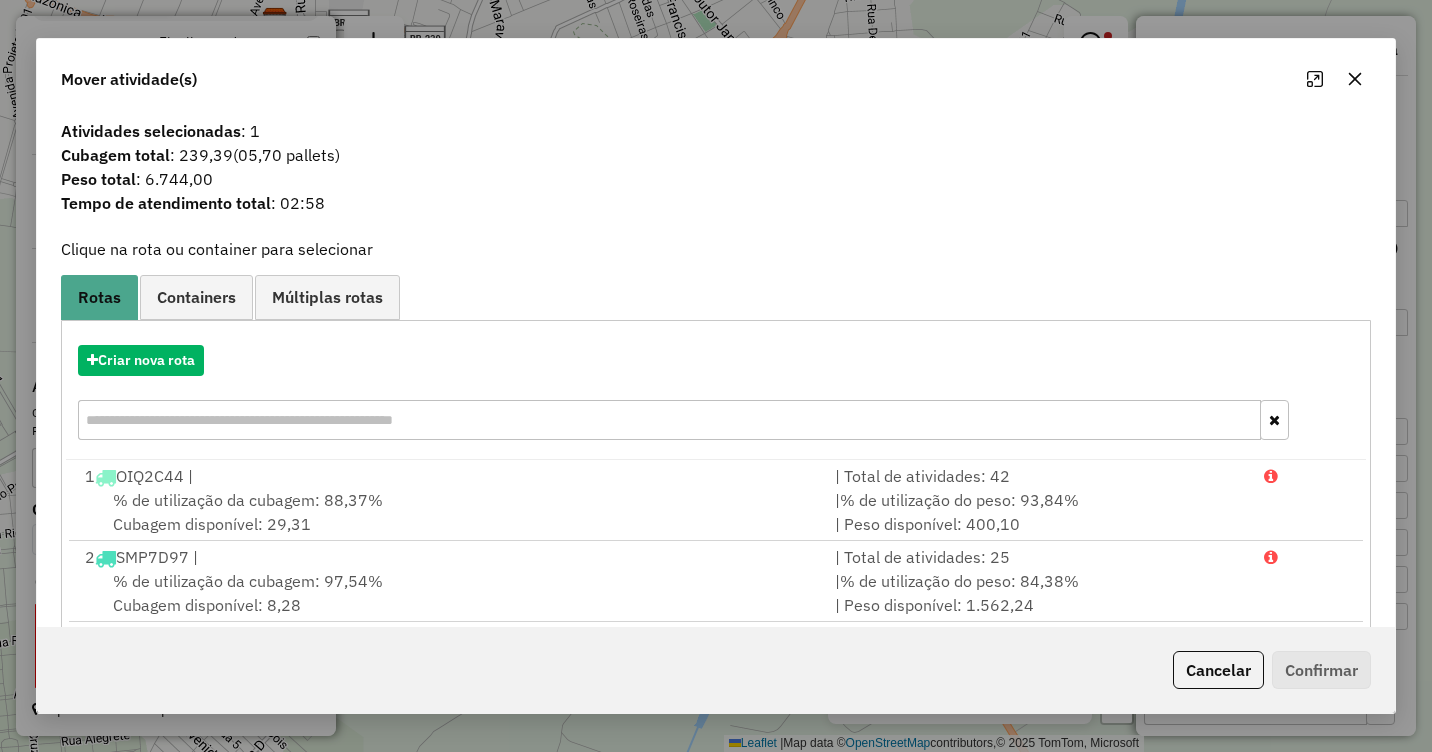 click 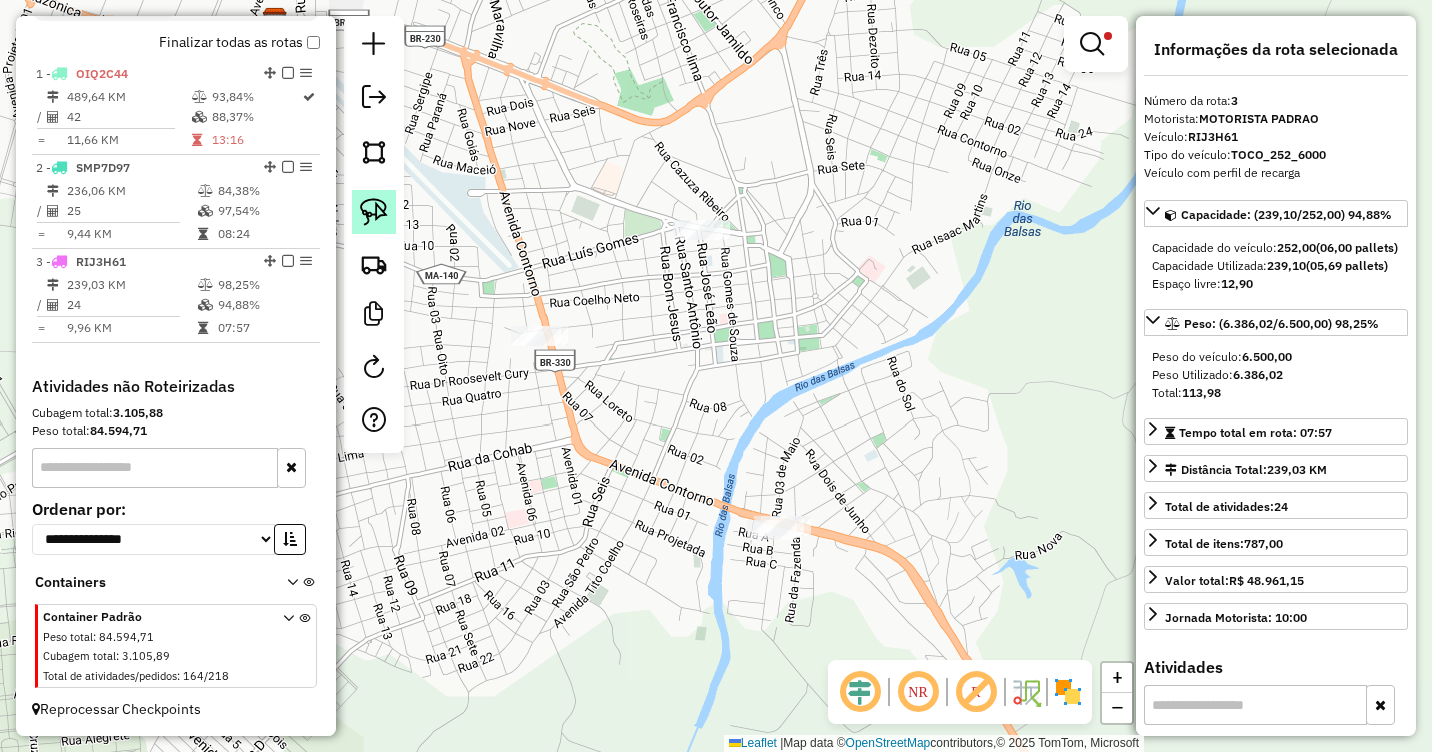 click 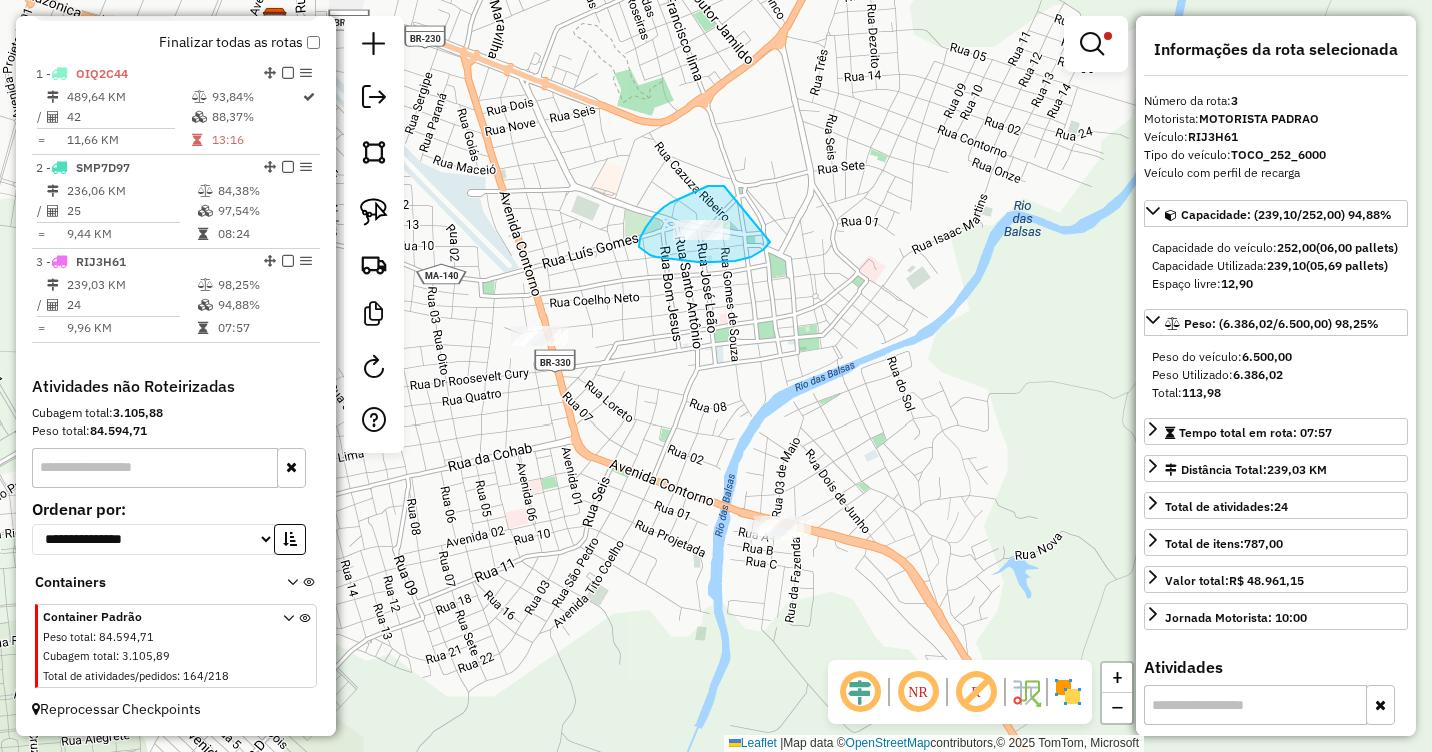 drag, startPoint x: 724, startPoint y: 186, endPoint x: 775, endPoint y: 234, distance: 70.035706 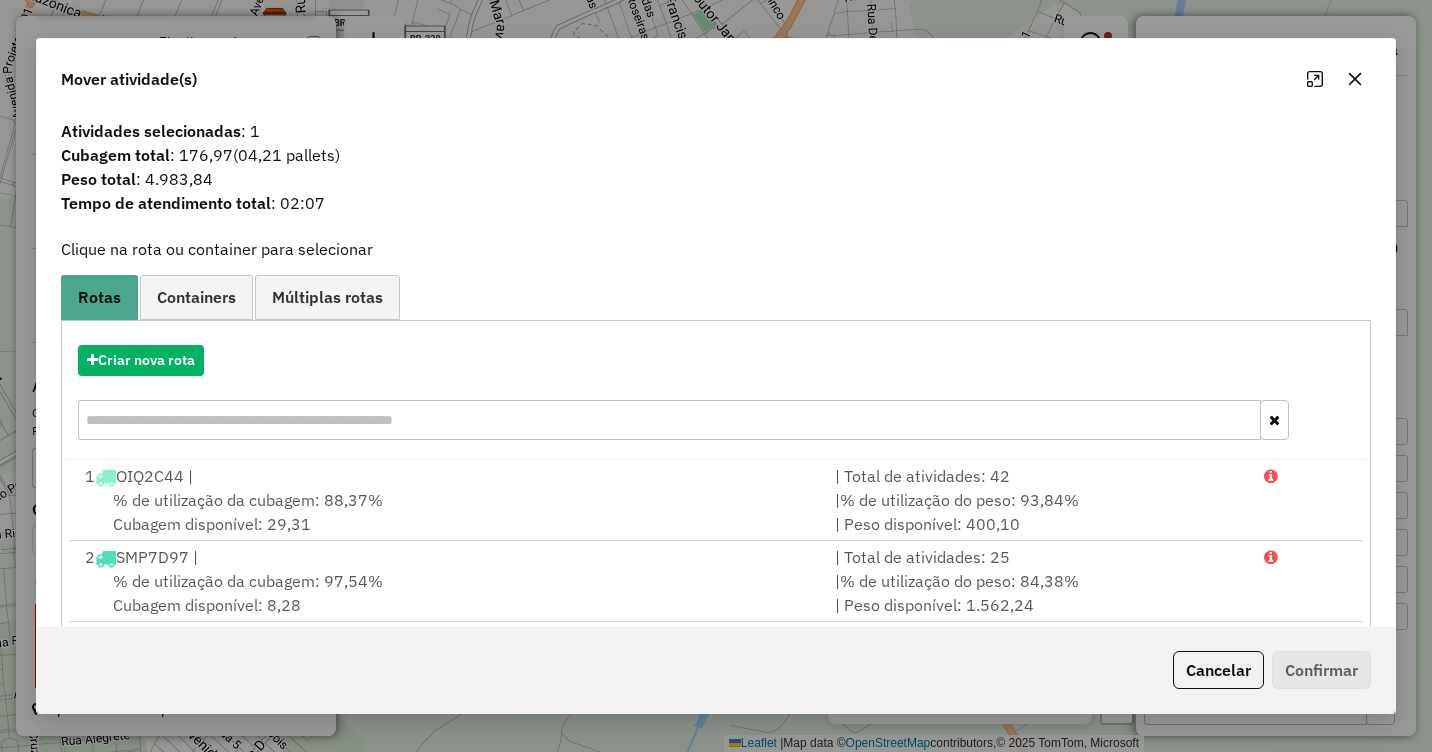 click 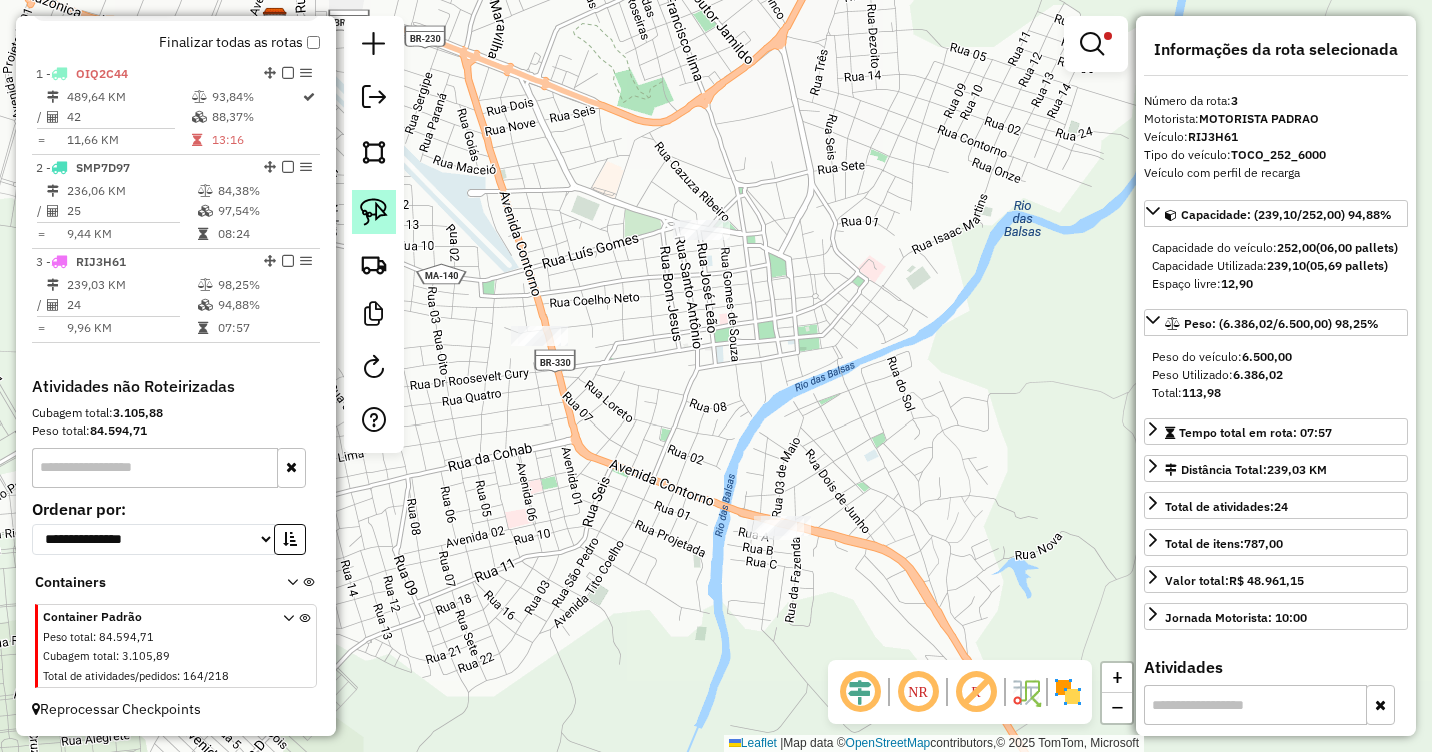 click 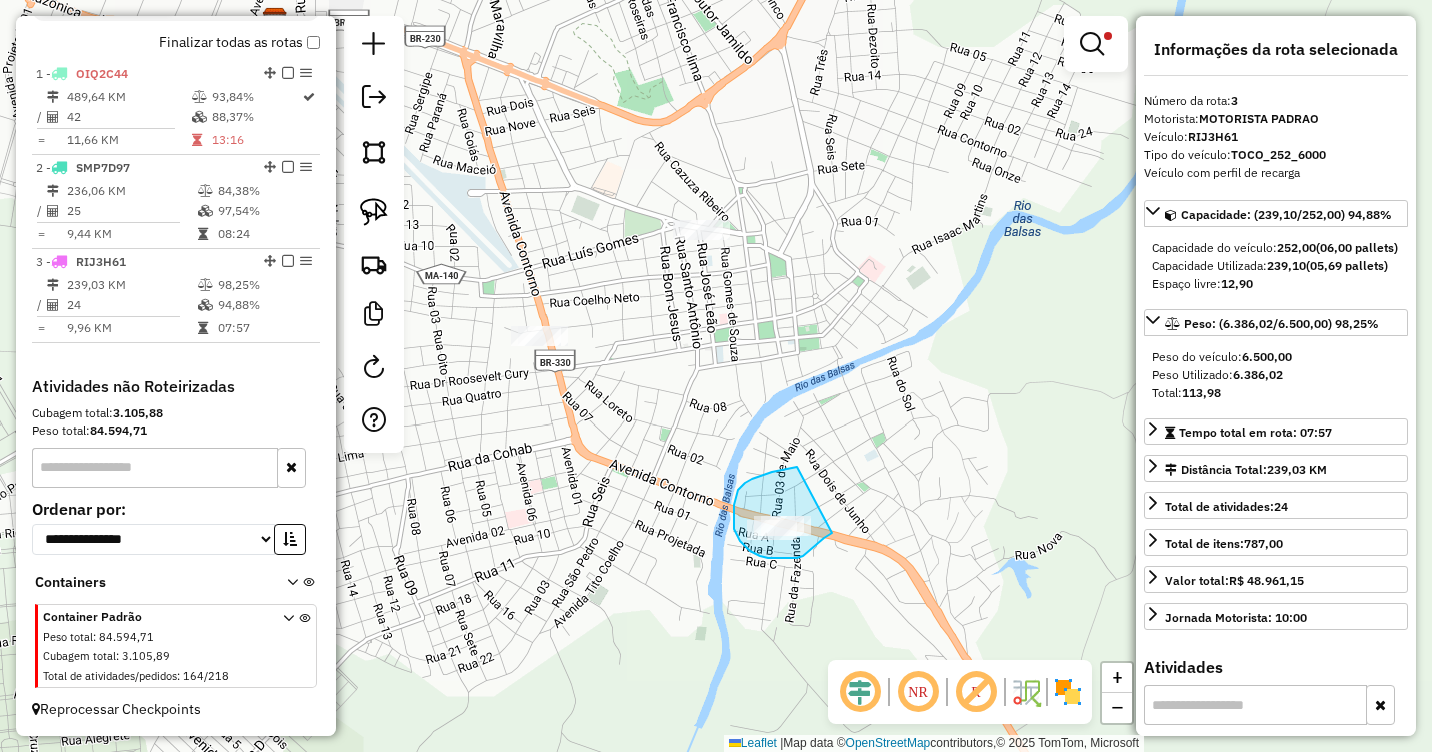 drag, startPoint x: 783, startPoint y: 470, endPoint x: 834, endPoint y: 529, distance: 77.987175 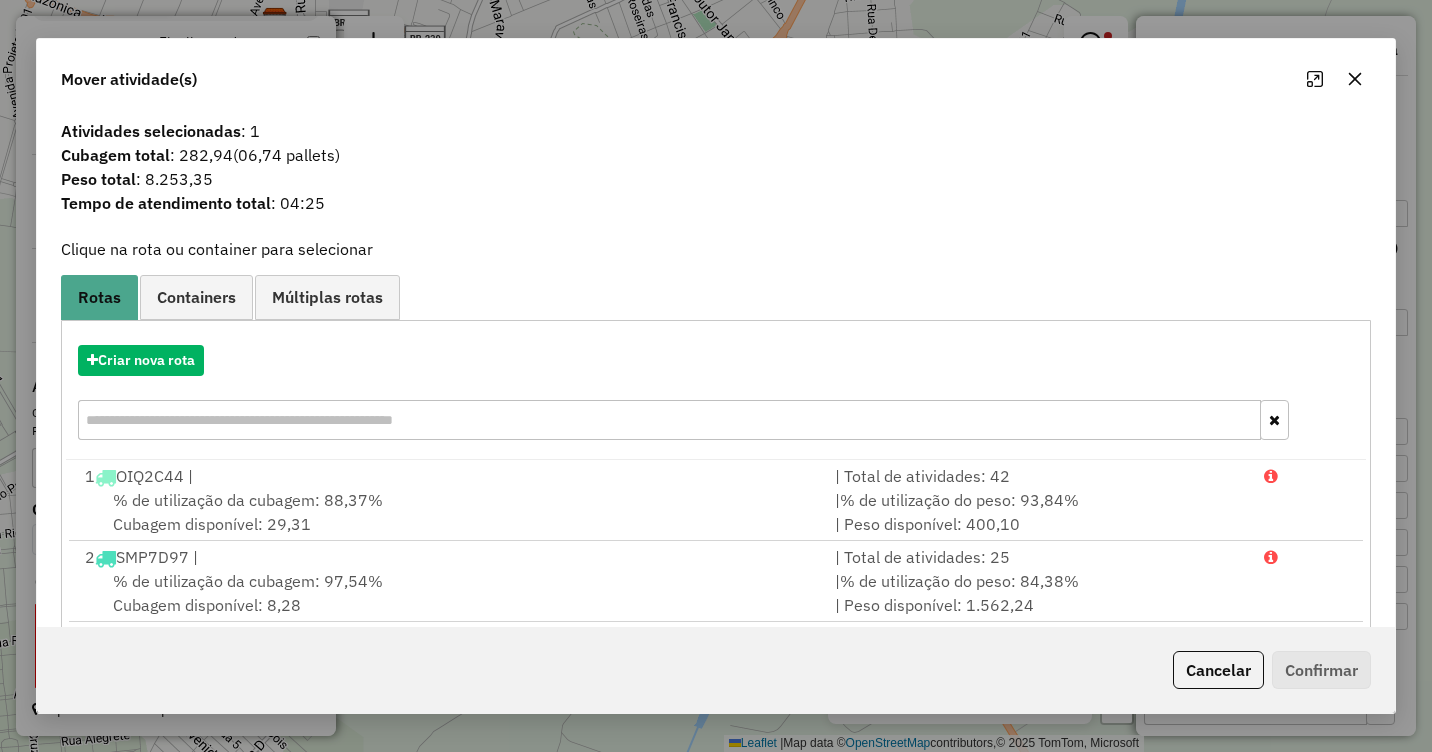 click 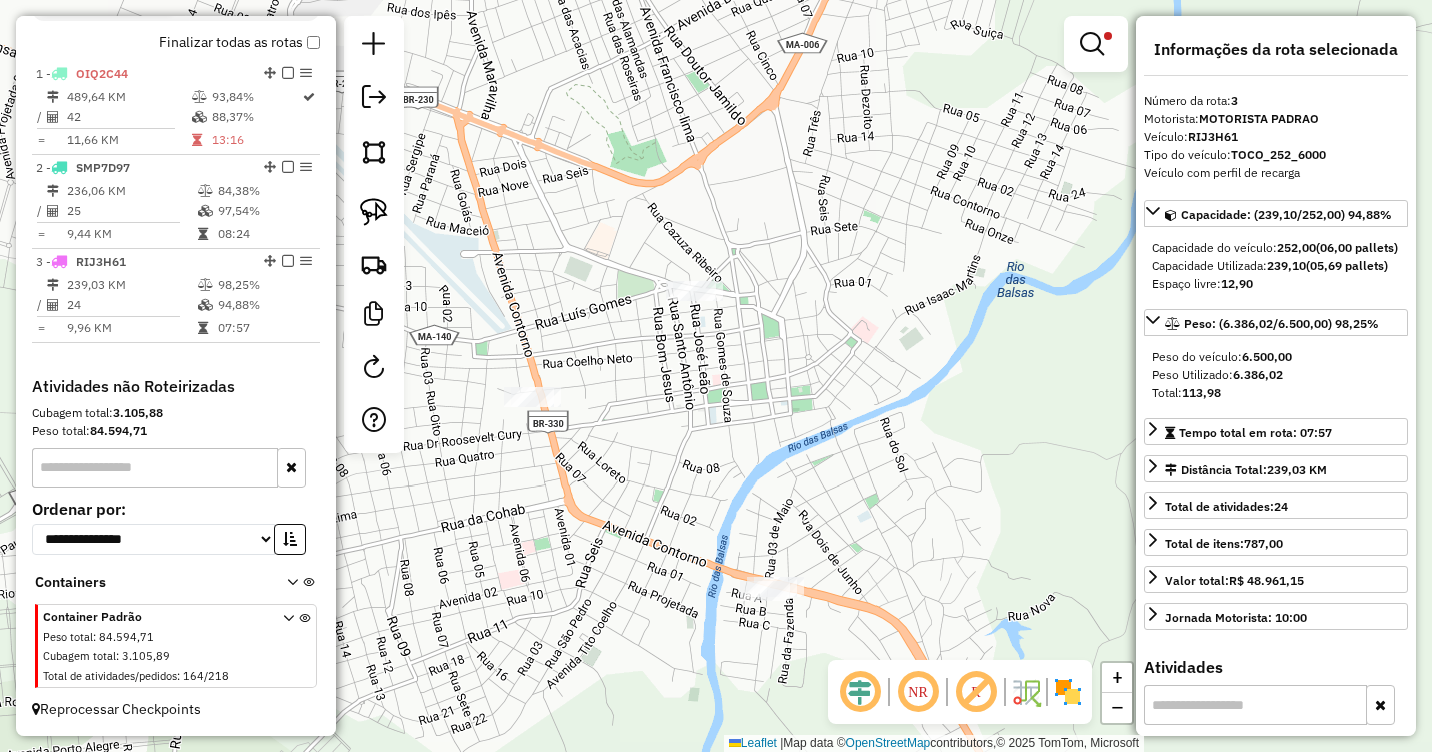 drag, startPoint x: 754, startPoint y: 334, endPoint x: 747, endPoint y: 395, distance: 61.400326 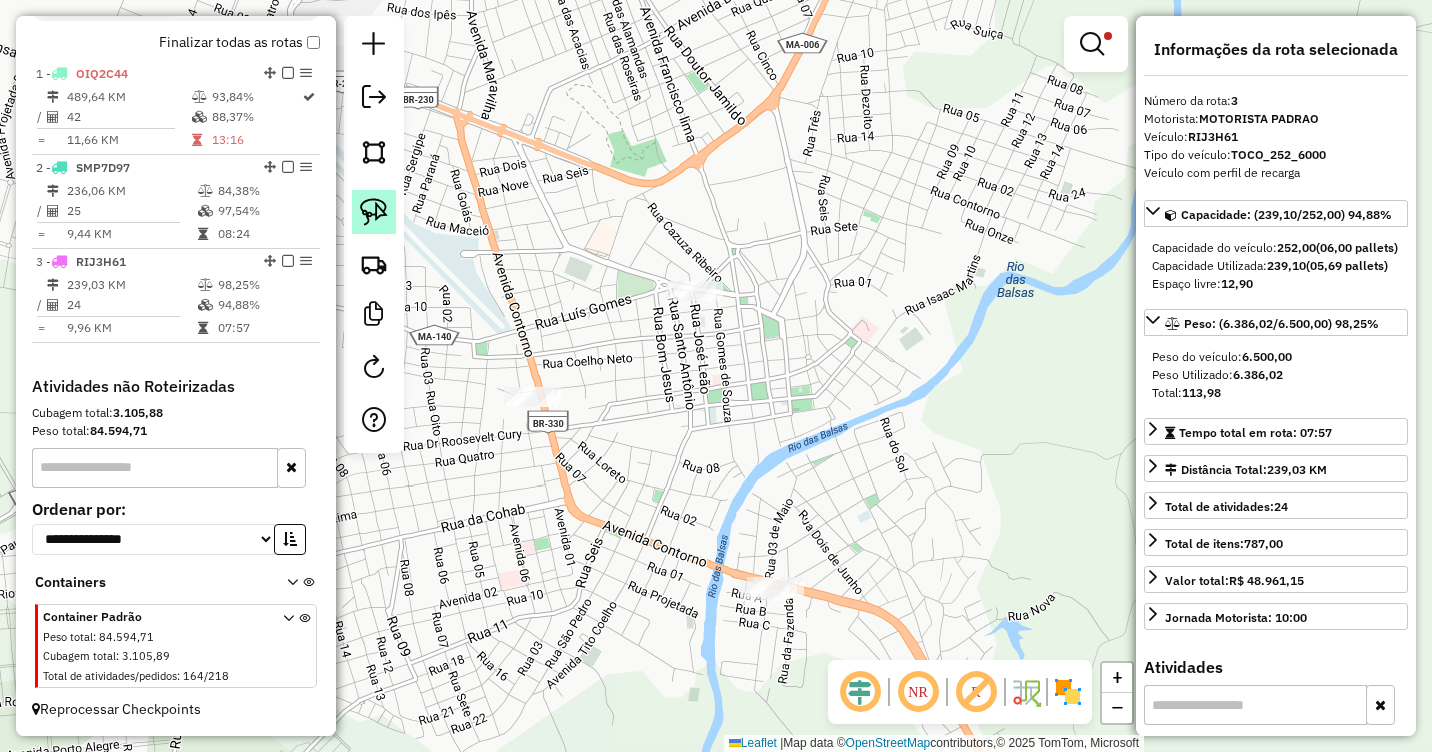 click 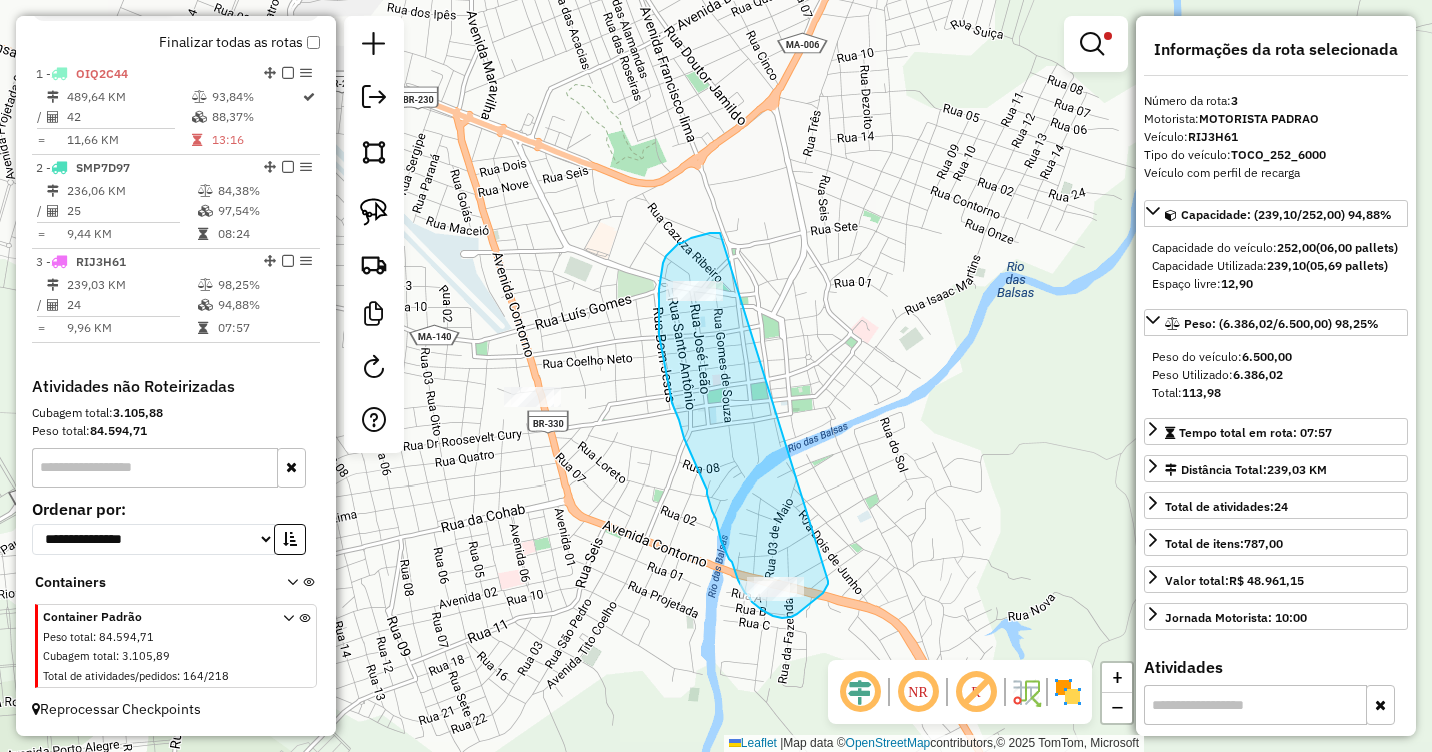 drag, startPoint x: 720, startPoint y: 233, endPoint x: 828, endPoint y: 581, distance: 364.37344 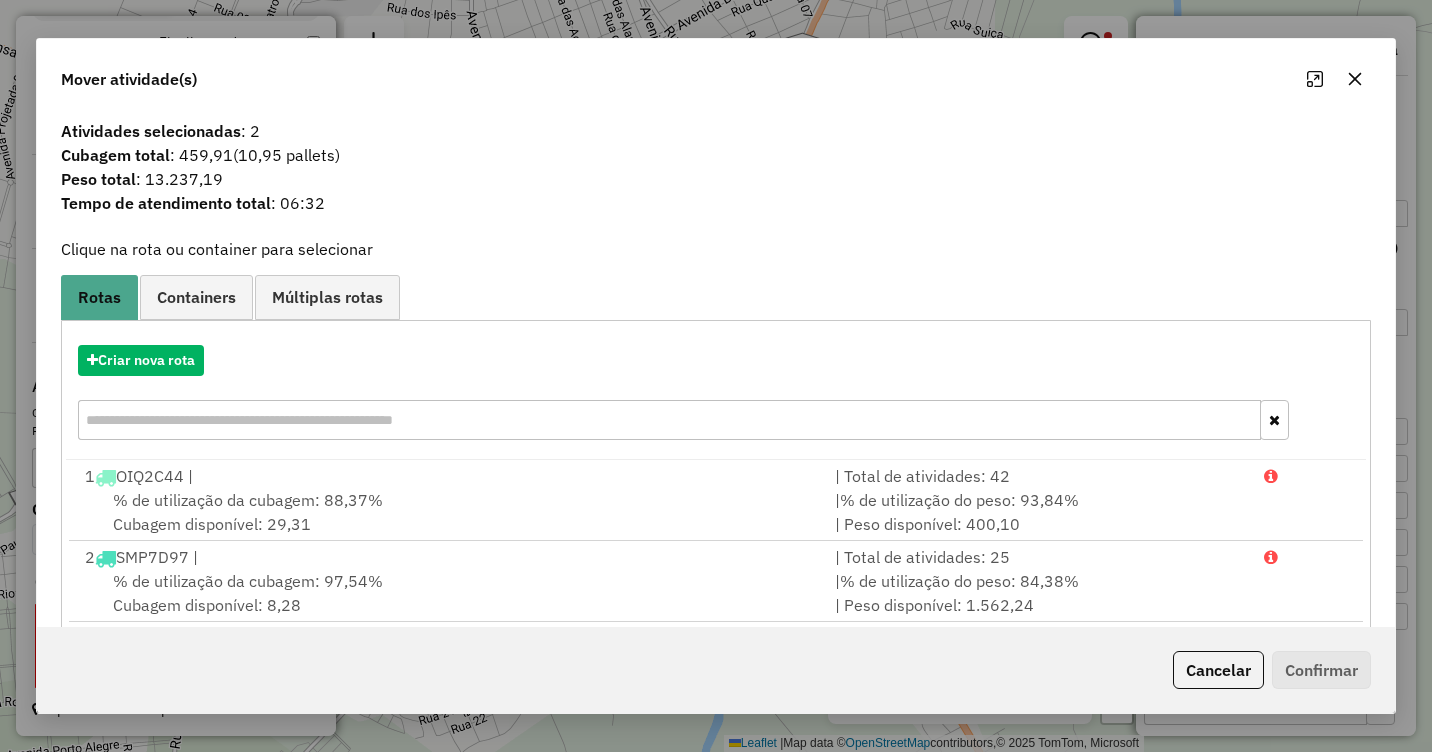 click 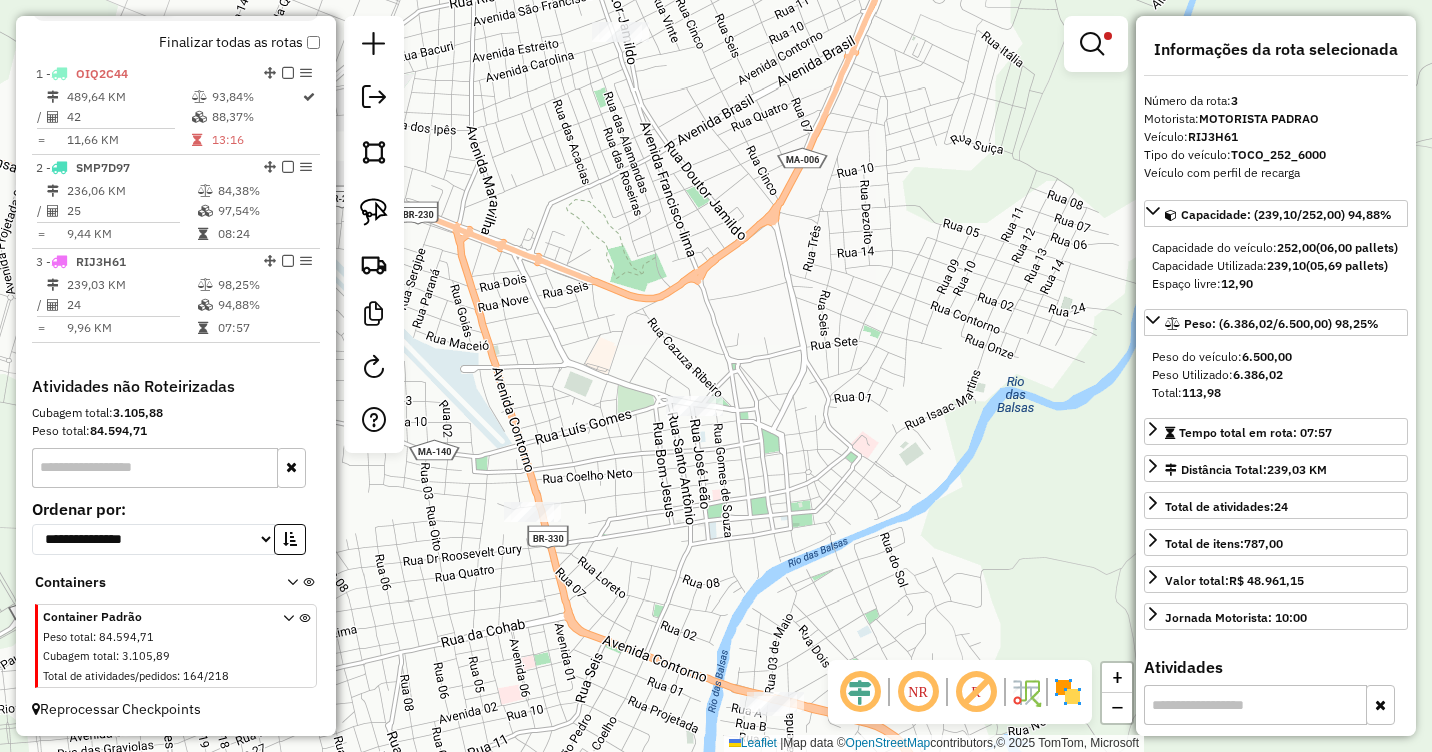 drag, startPoint x: 736, startPoint y: 239, endPoint x: 743, endPoint y: 411, distance: 172.14238 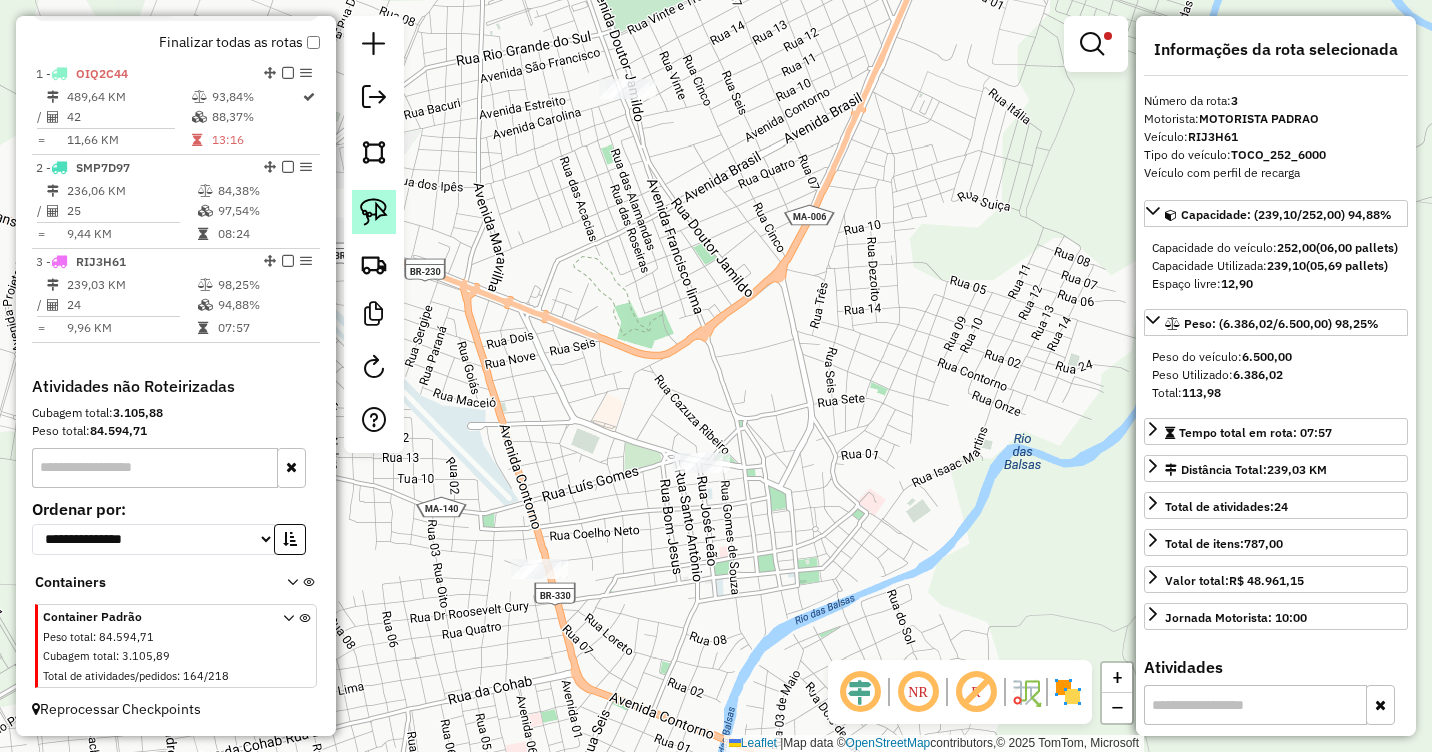 click 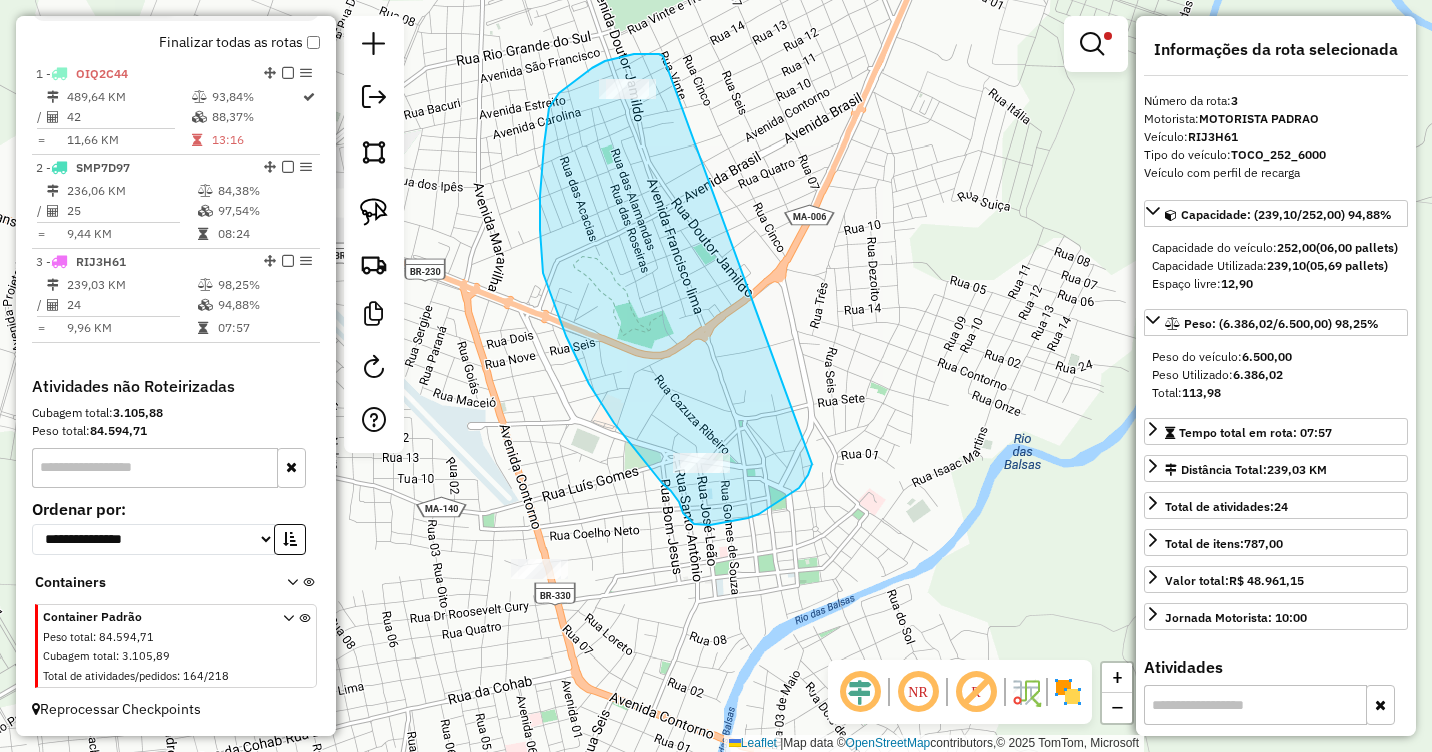 drag, startPoint x: 663, startPoint y: 56, endPoint x: 813, endPoint y: 464, distance: 434.6999 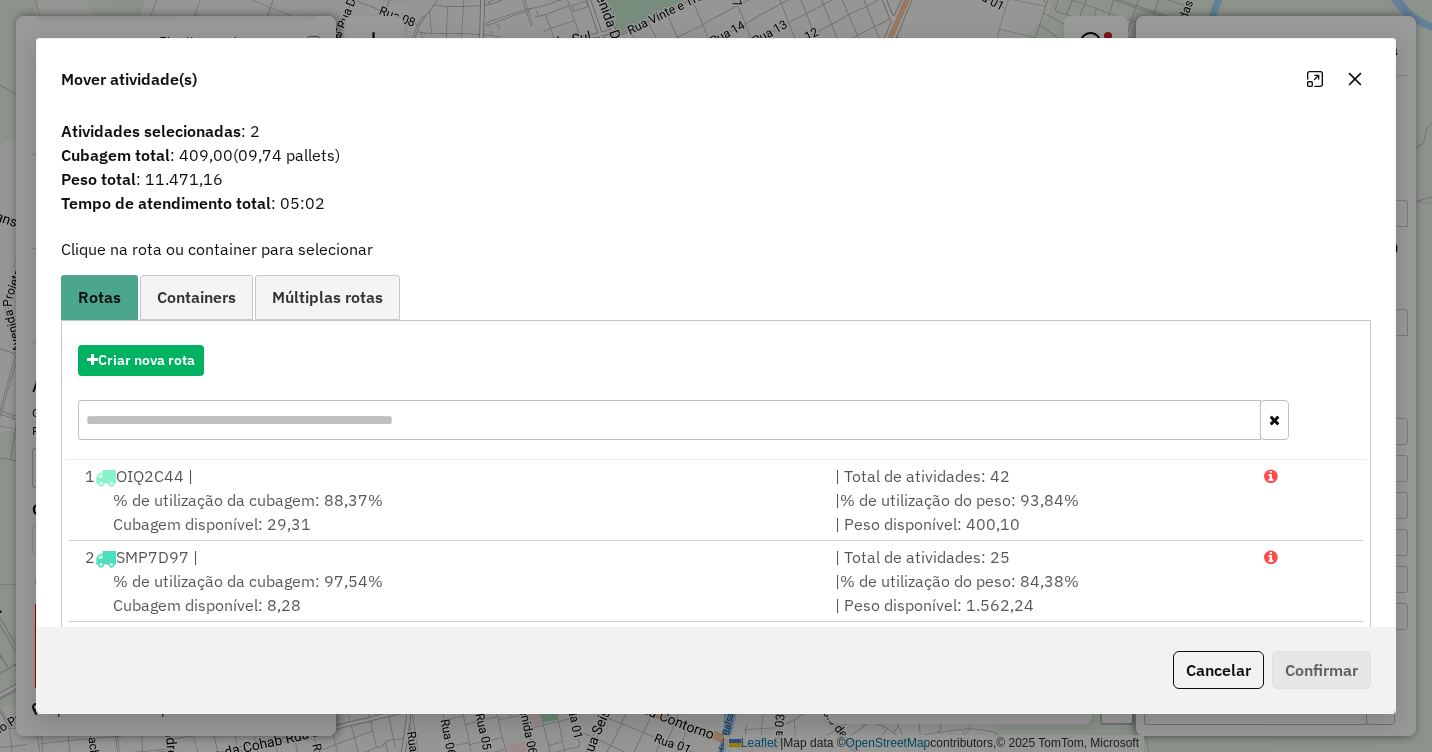 click 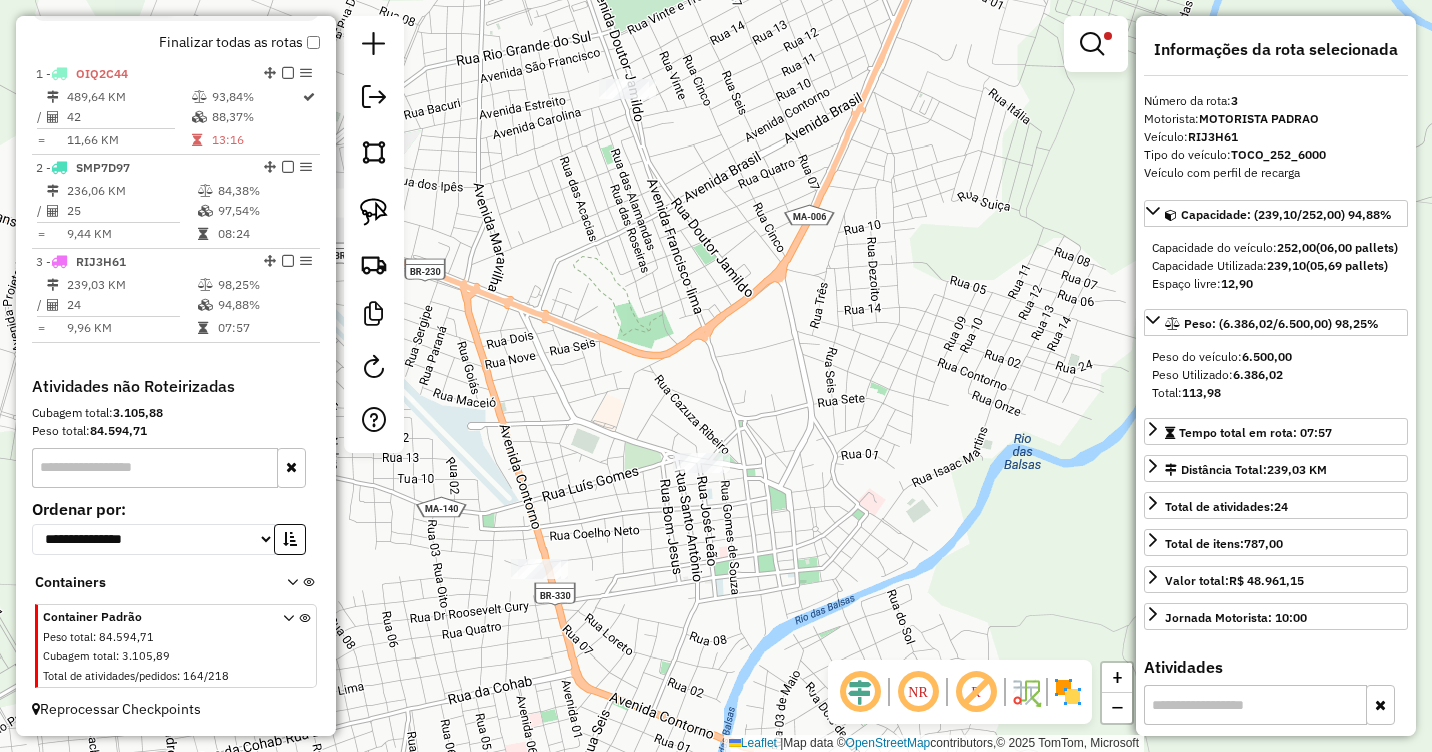 drag, startPoint x: 801, startPoint y: 263, endPoint x: 806, endPoint y: 172, distance: 91.13726 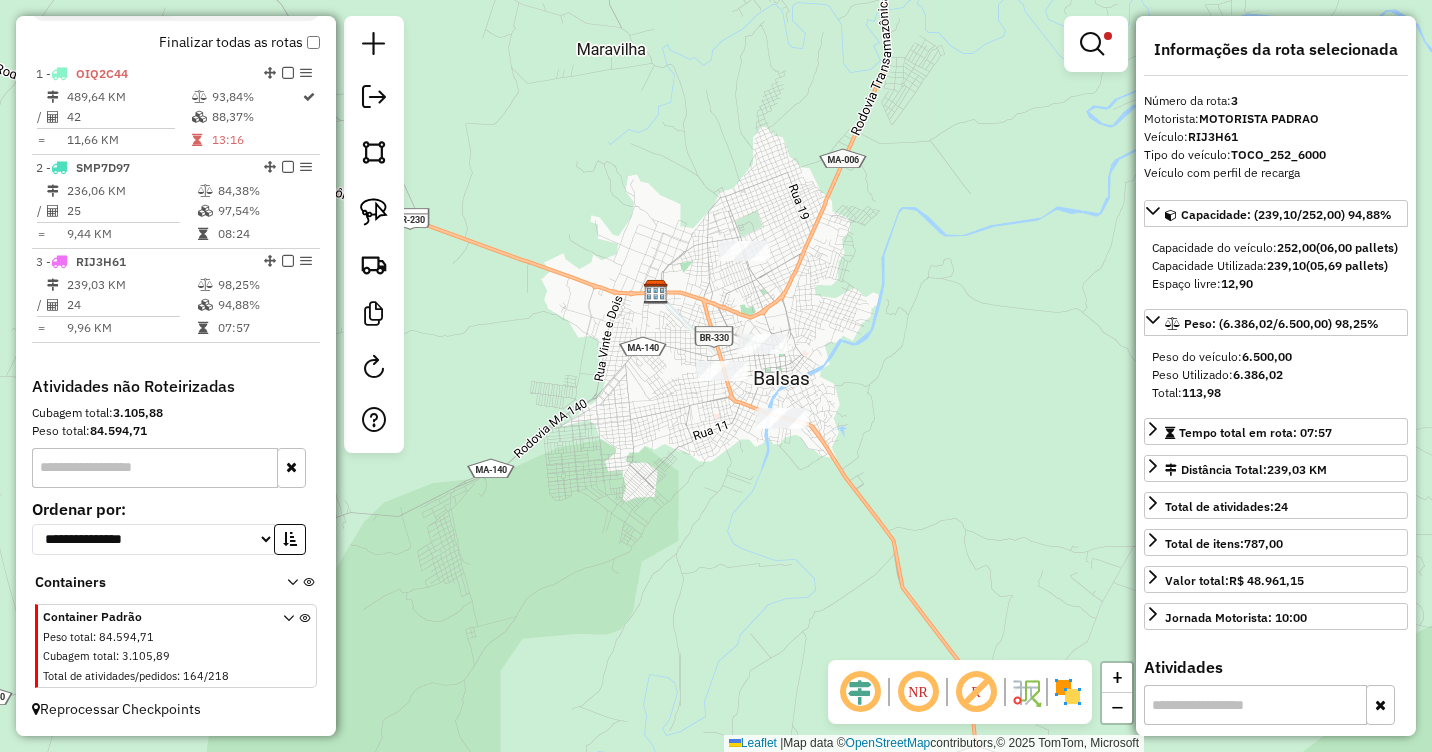 drag, startPoint x: 876, startPoint y: 240, endPoint x: 858, endPoint y: 359, distance: 120.353645 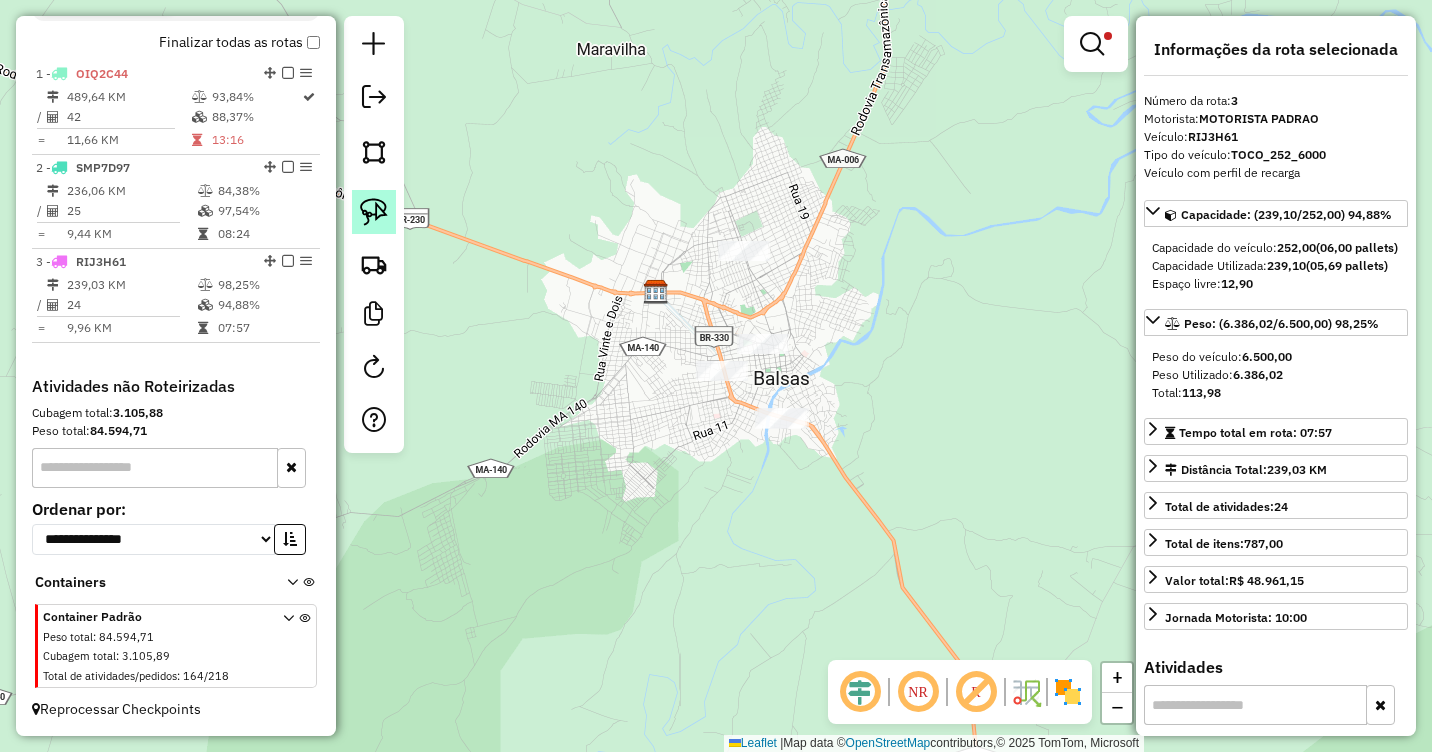 click 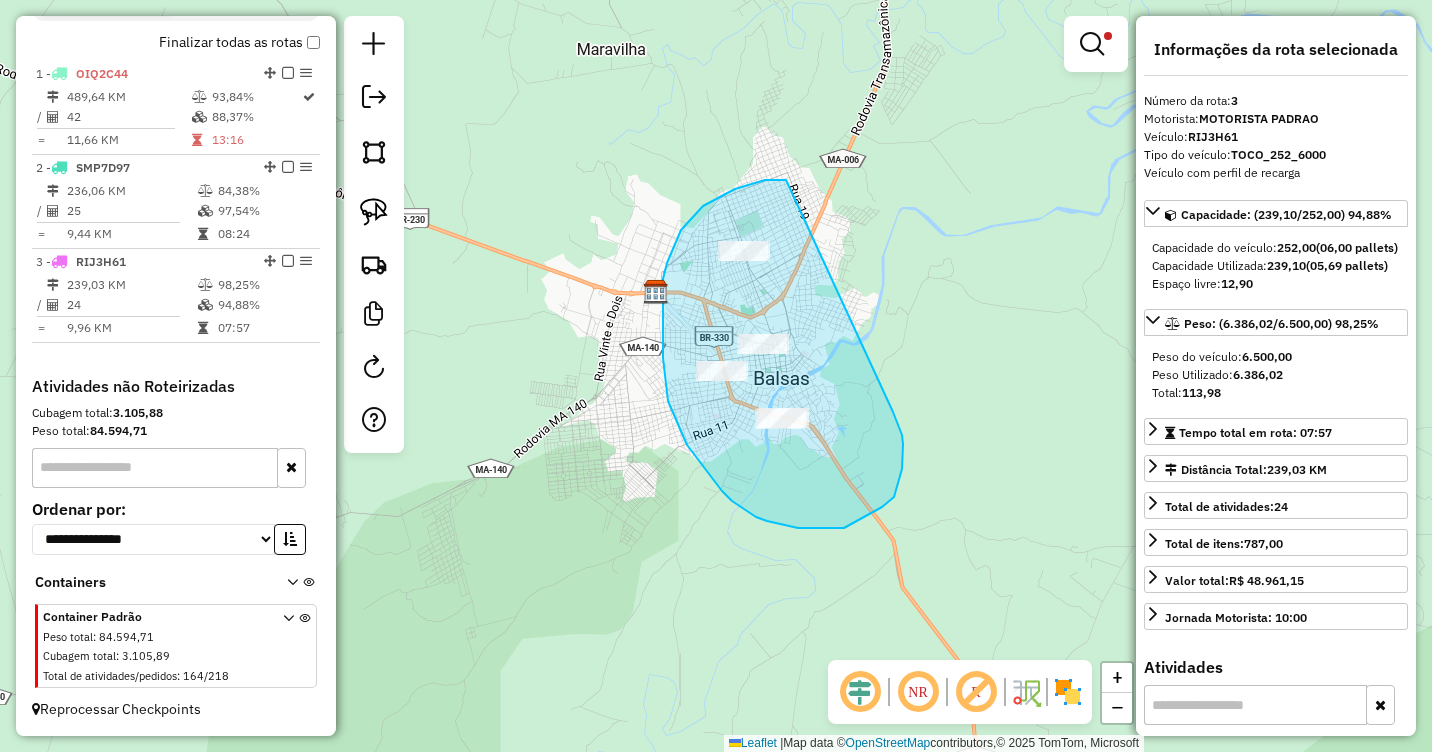 drag, startPoint x: 786, startPoint y: 180, endPoint x: 892, endPoint y: 411, distance: 254.1594 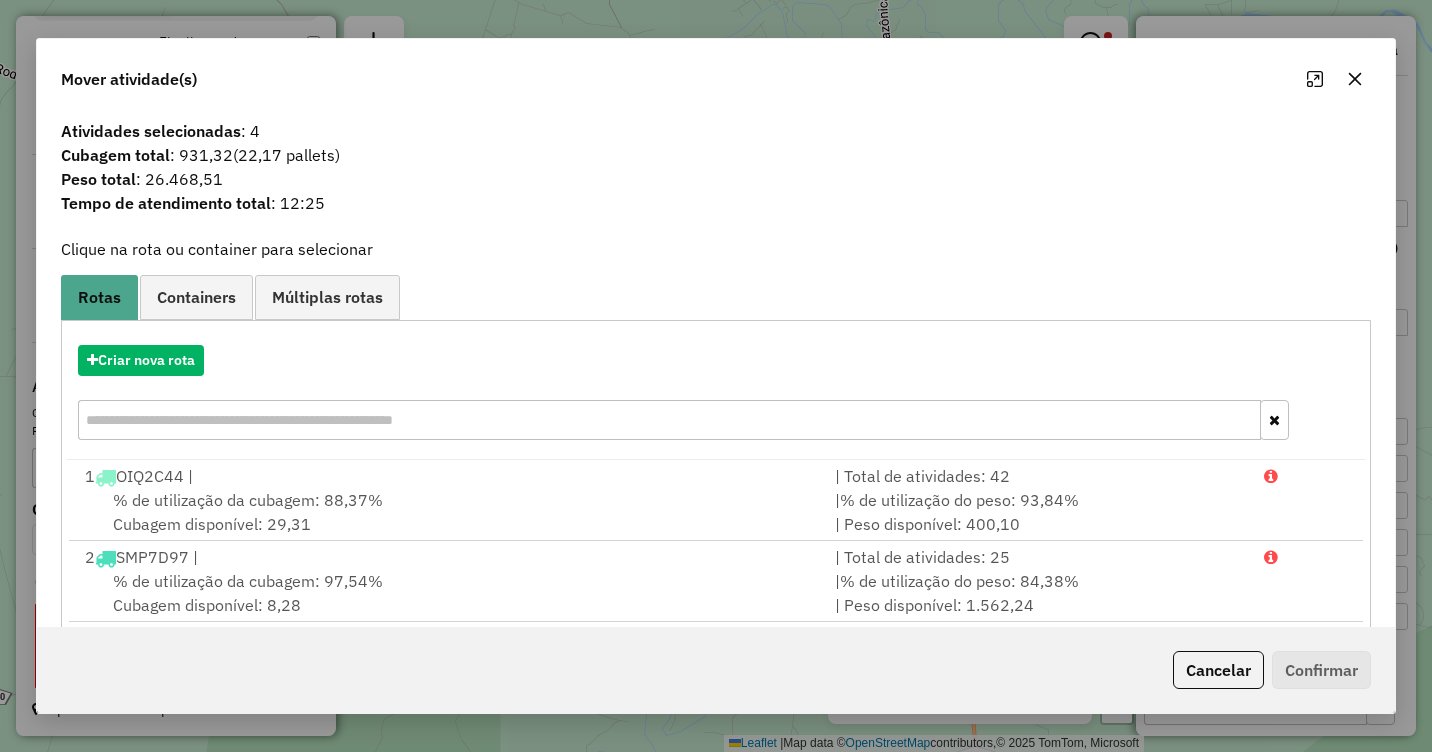click 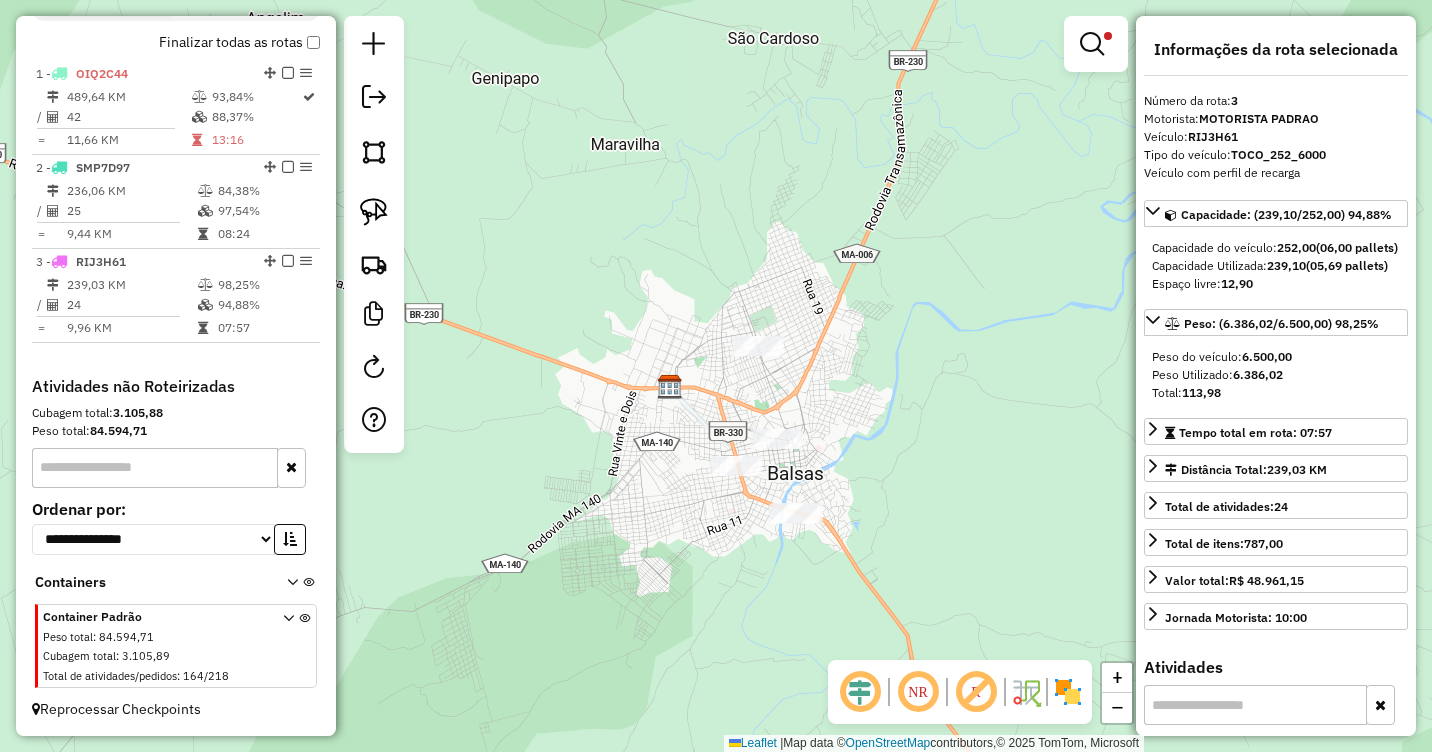 drag, startPoint x: 916, startPoint y: 320, endPoint x: 930, endPoint y: 415, distance: 96.02604 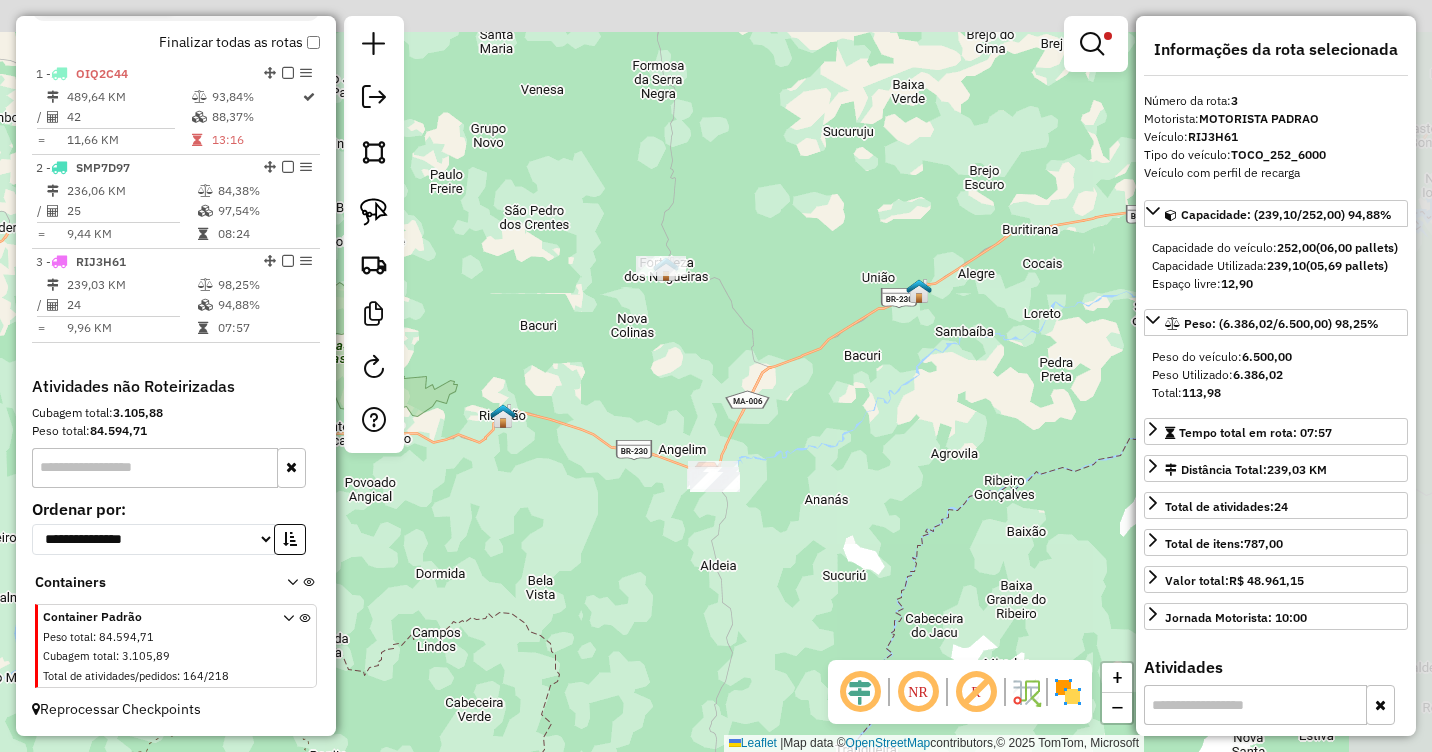 drag, startPoint x: 1067, startPoint y: 240, endPoint x: 827, endPoint y: 406, distance: 291.815 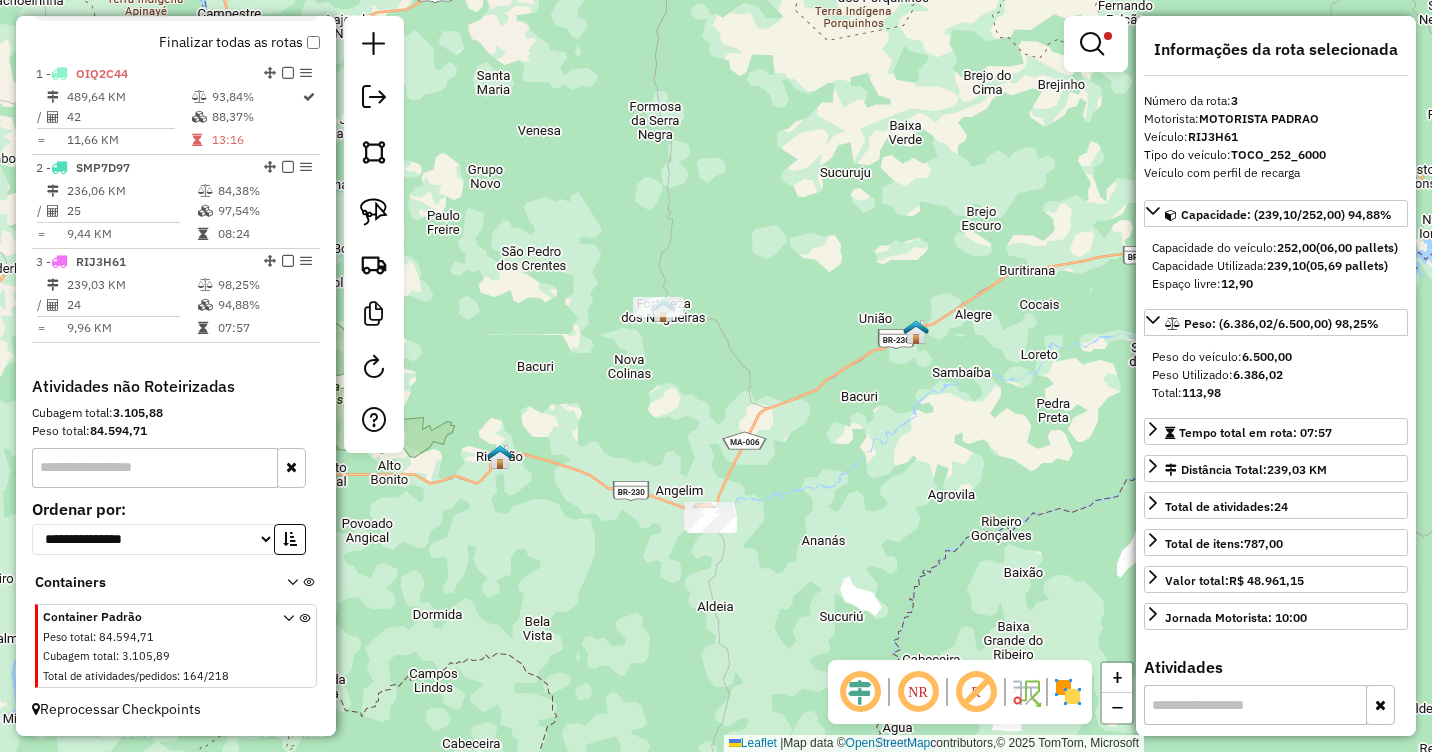 drag, startPoint x: 781, startPoint y: 288, endPoint x: 791, endPoint y: 451, distance: 163.30646 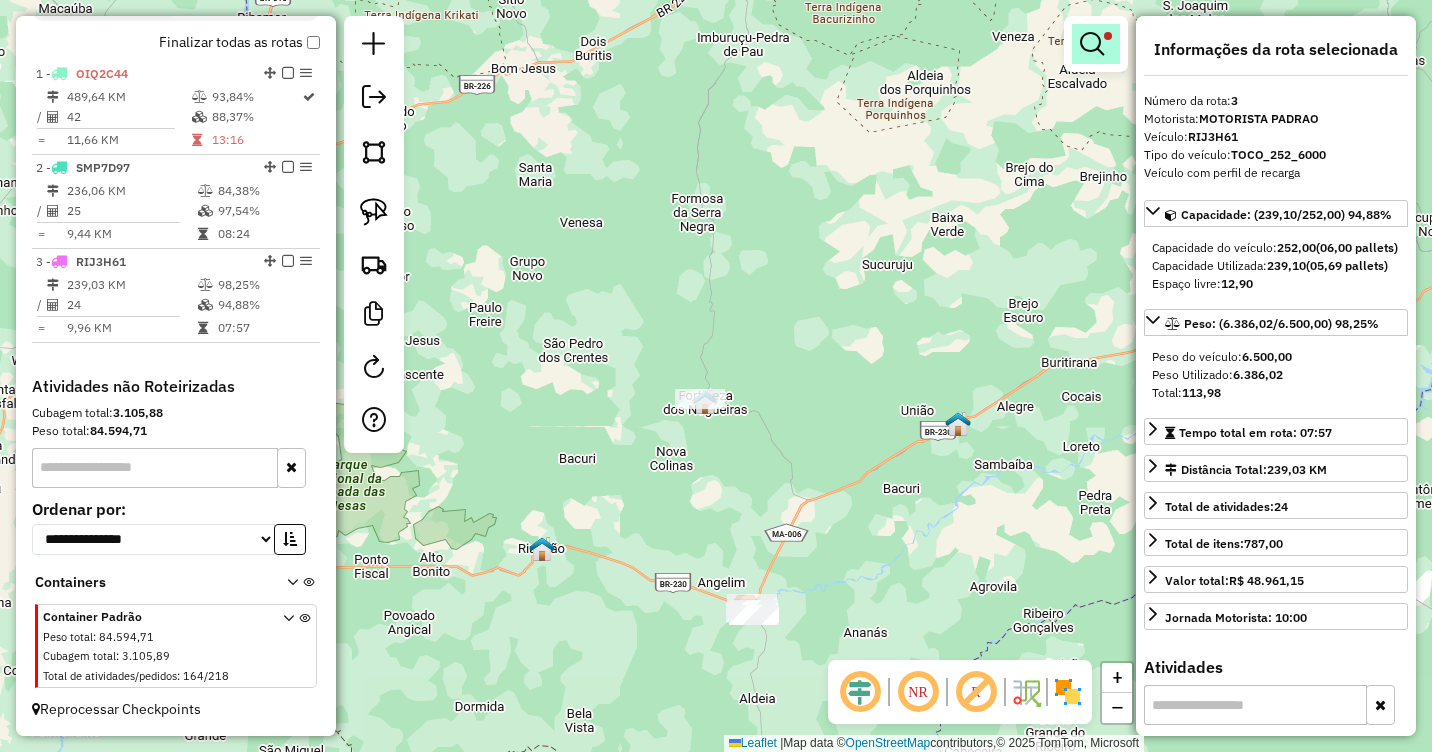 click at bounding box center [1092, 44] 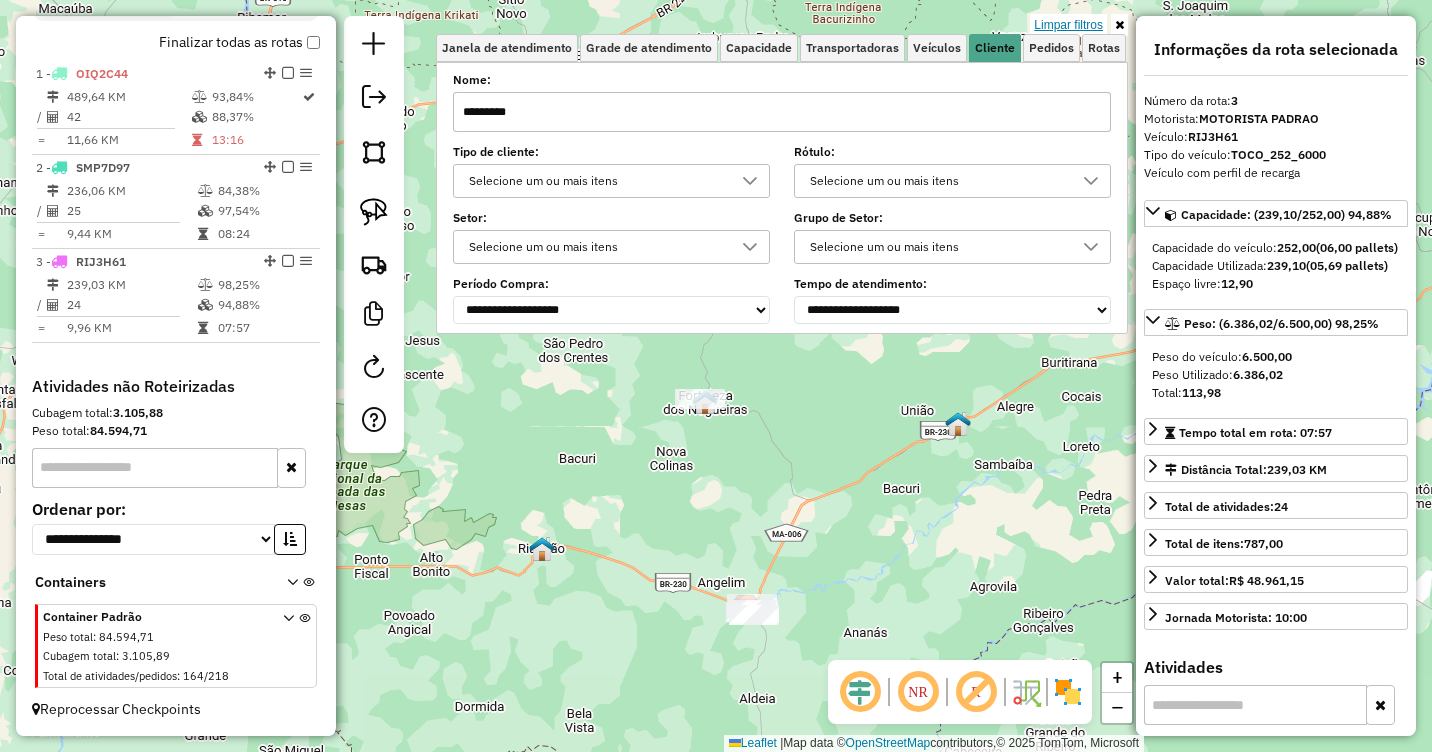 click on "Limpar filtros" at bounding box center [1068, 25] 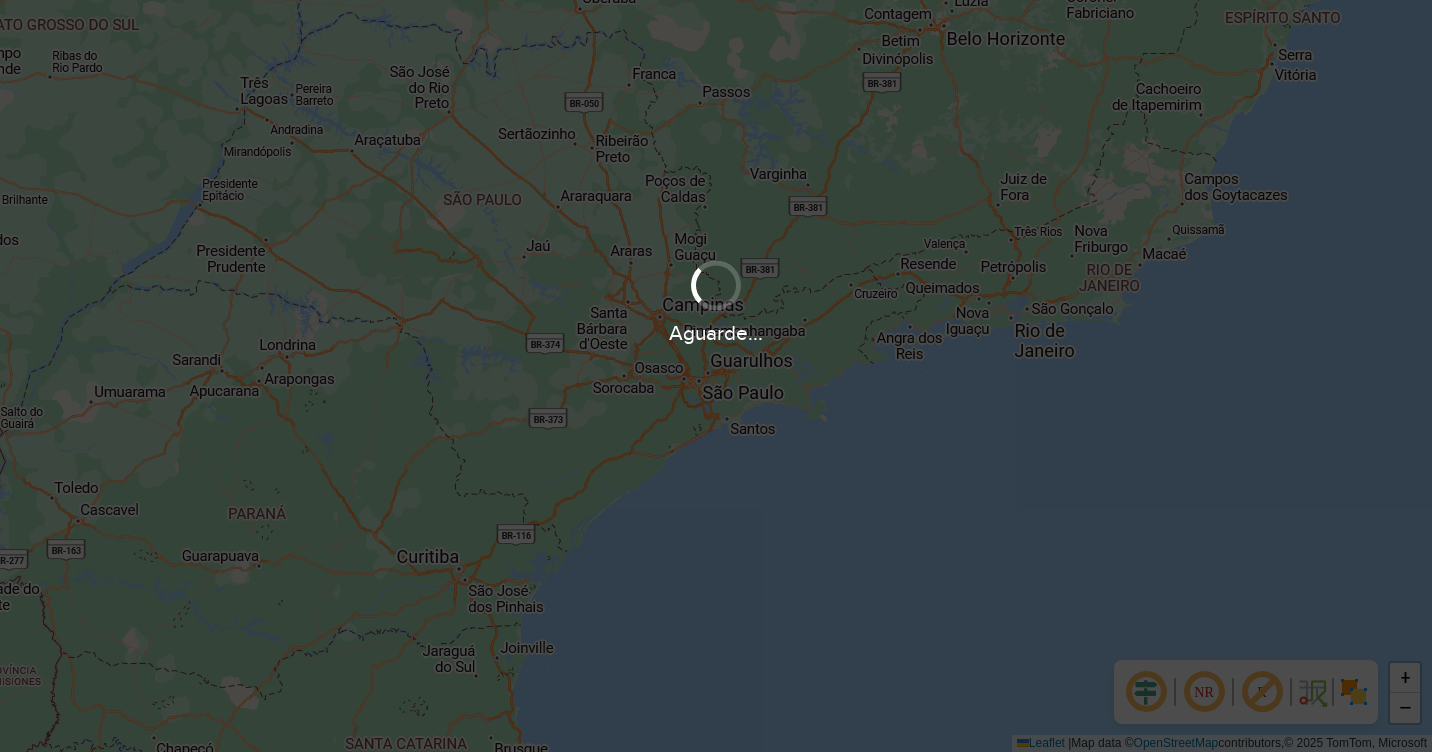 scroll, scrollTop: 0, scrollLeft: 0, axis: both 